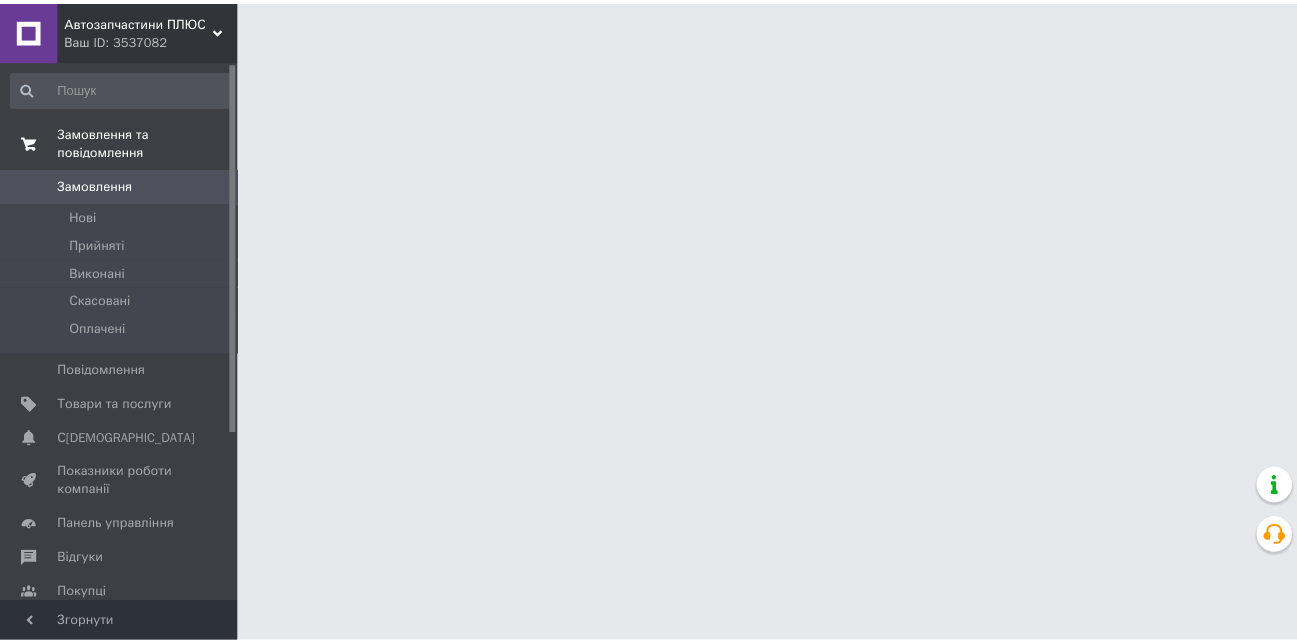 scroll, scrollTop: 0, scrollLeft: 0, axis: both 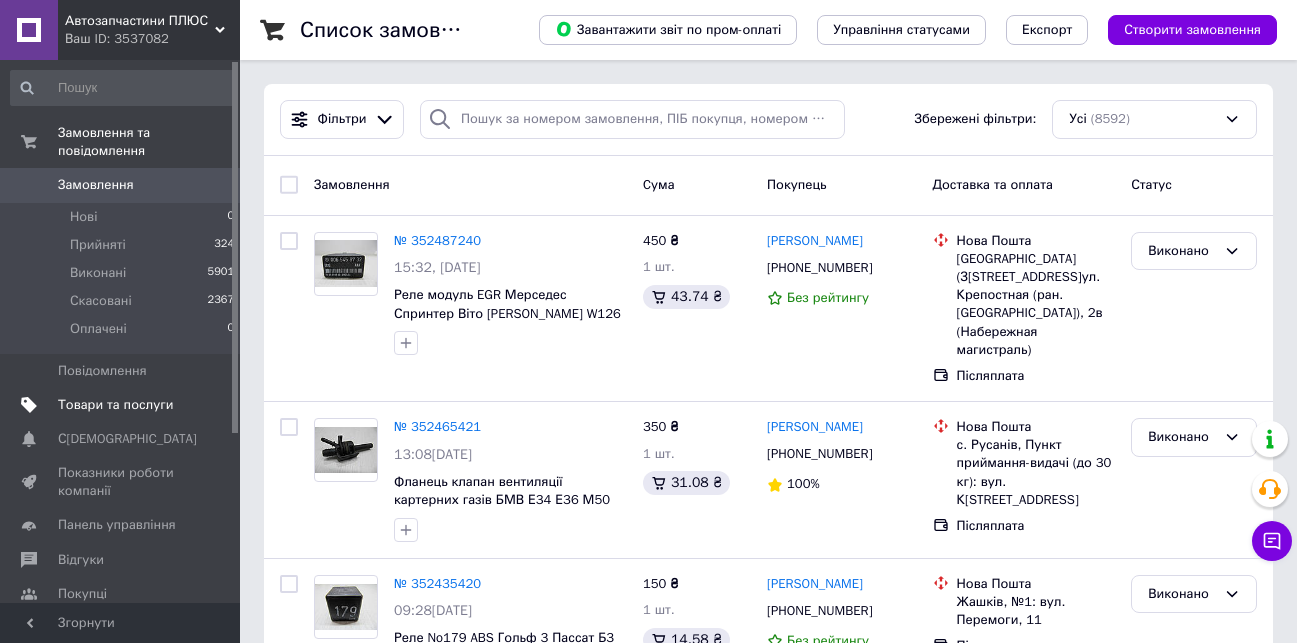 click on "Товари та послуги" at bounding box center (115, 405) 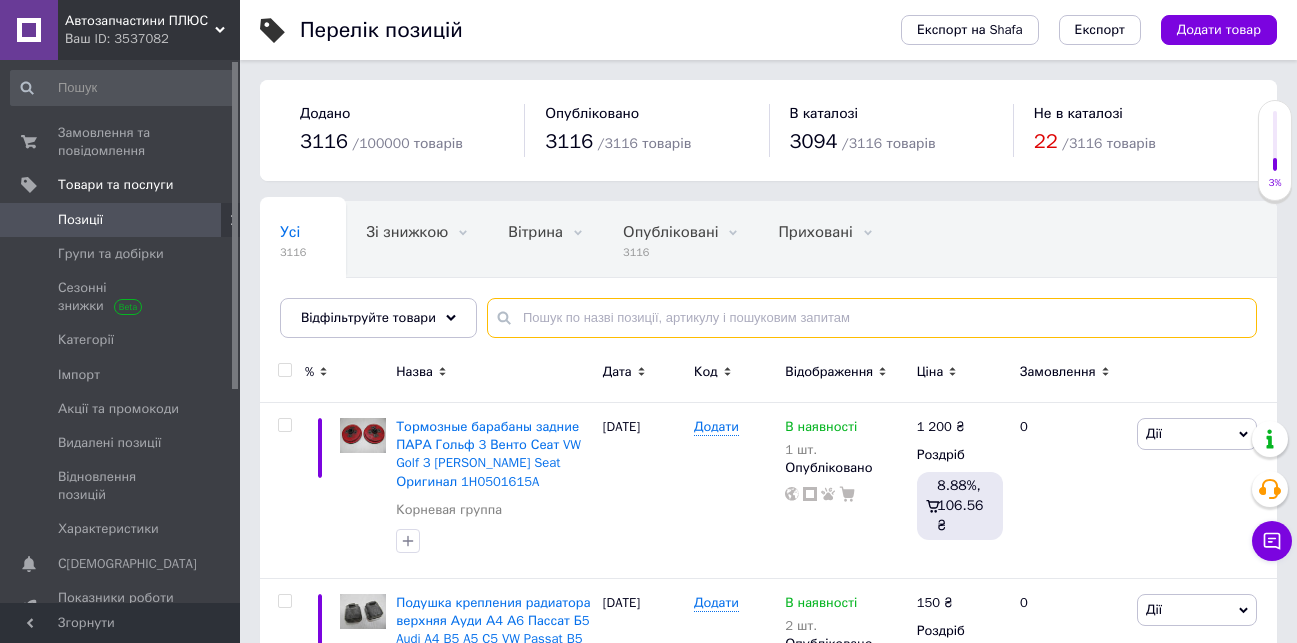 click at bounding box center (872, 318) 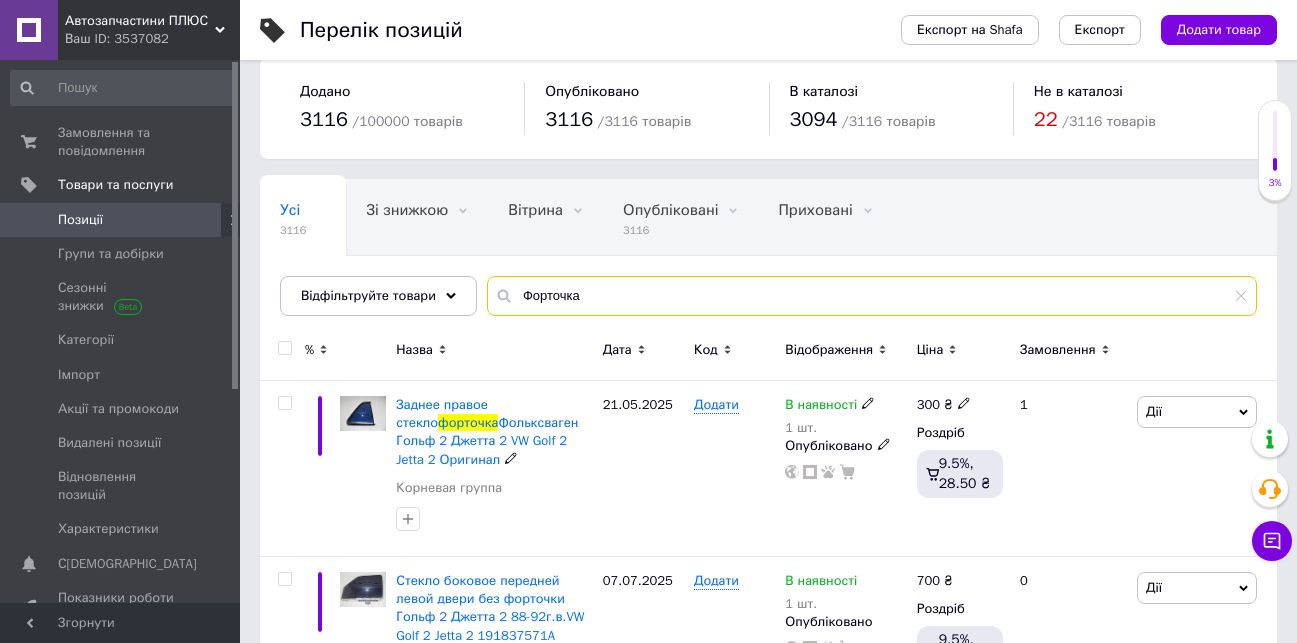 scroll, scrollTop: 0, scrollLeft: 0, axis: both 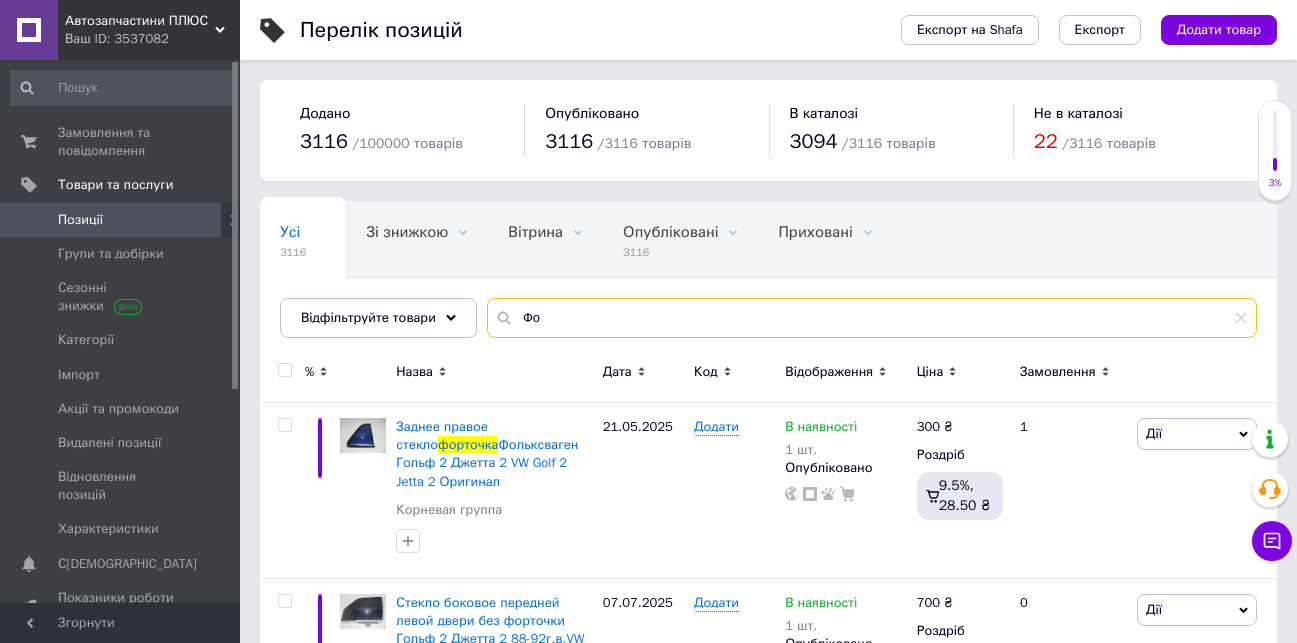type on "Ф" 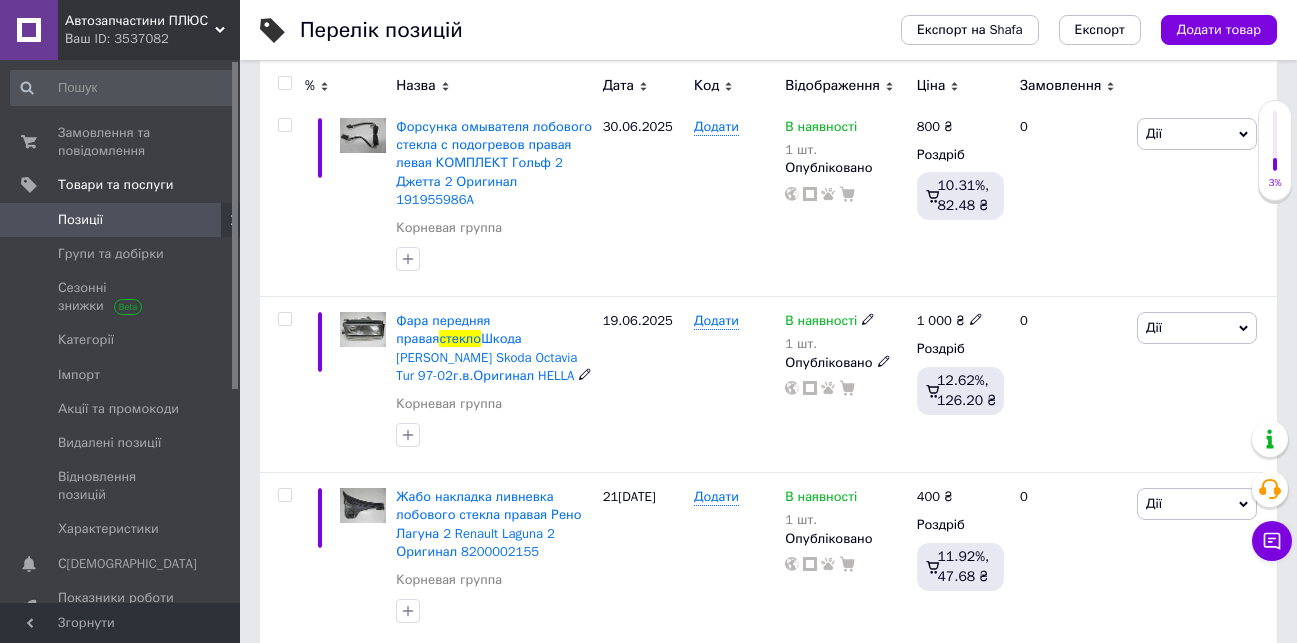 scroll, scrollTop: 700, scrollLeft: 0, axis: vertical 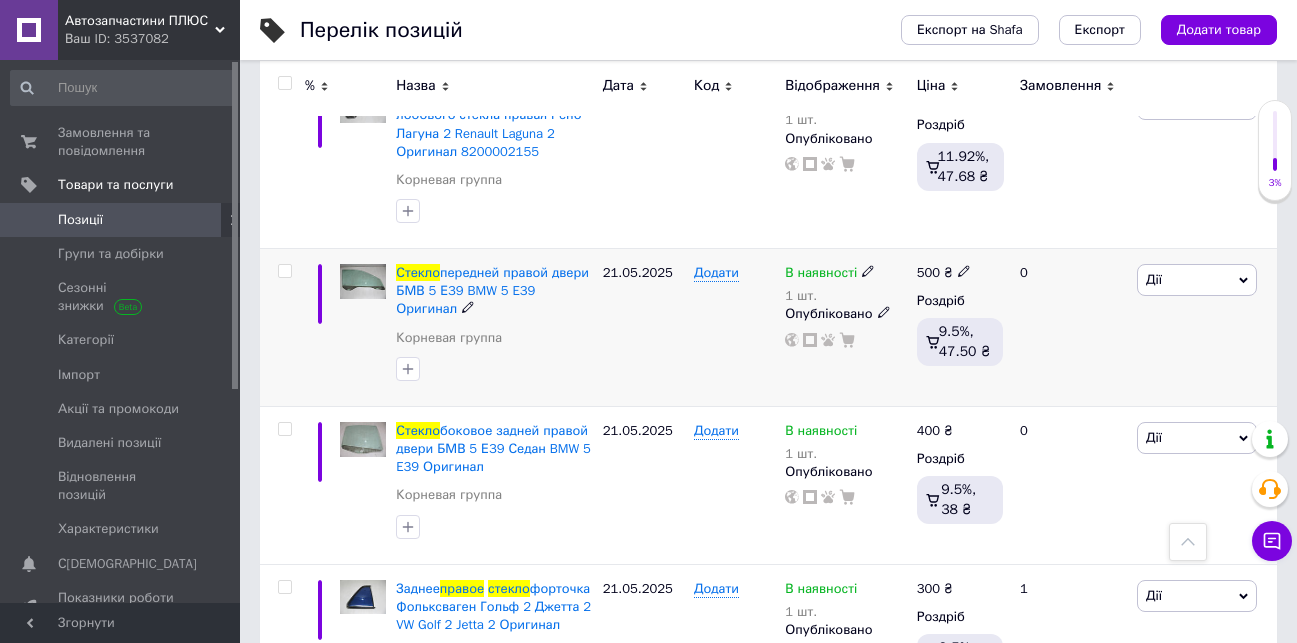 type on "стекло правое" 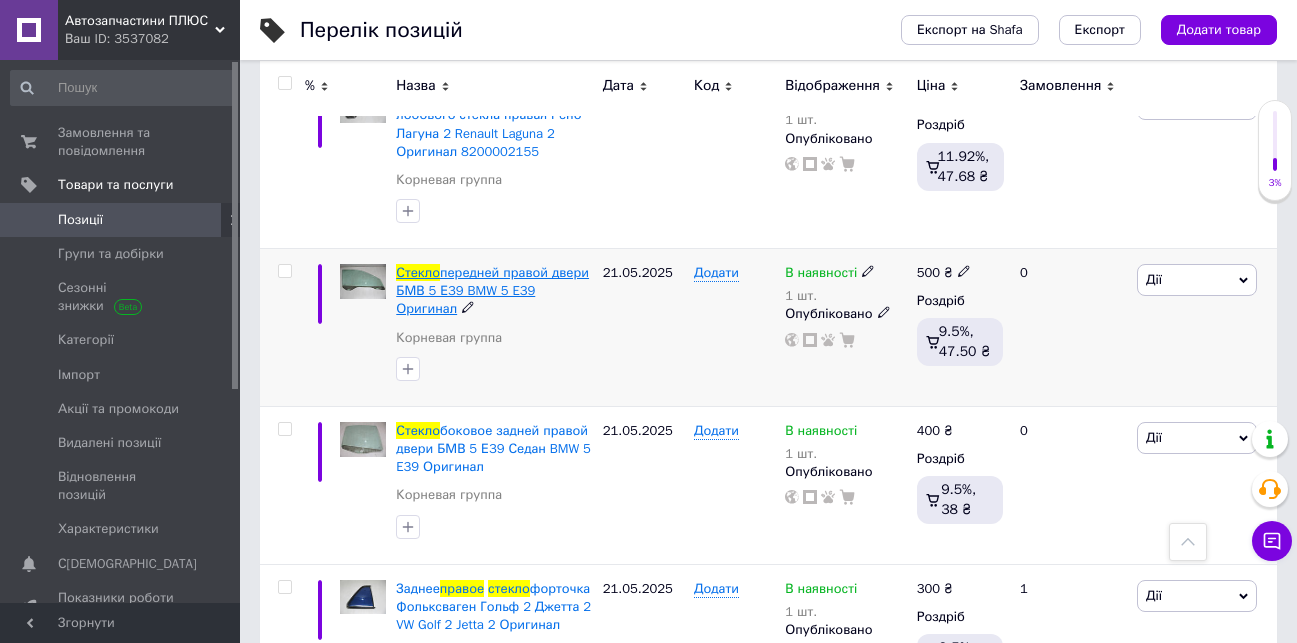 click on "передней правой двери БМВ 5 Е39 BMW 5 E39 Оригинал" at bounding box center (492, 290) 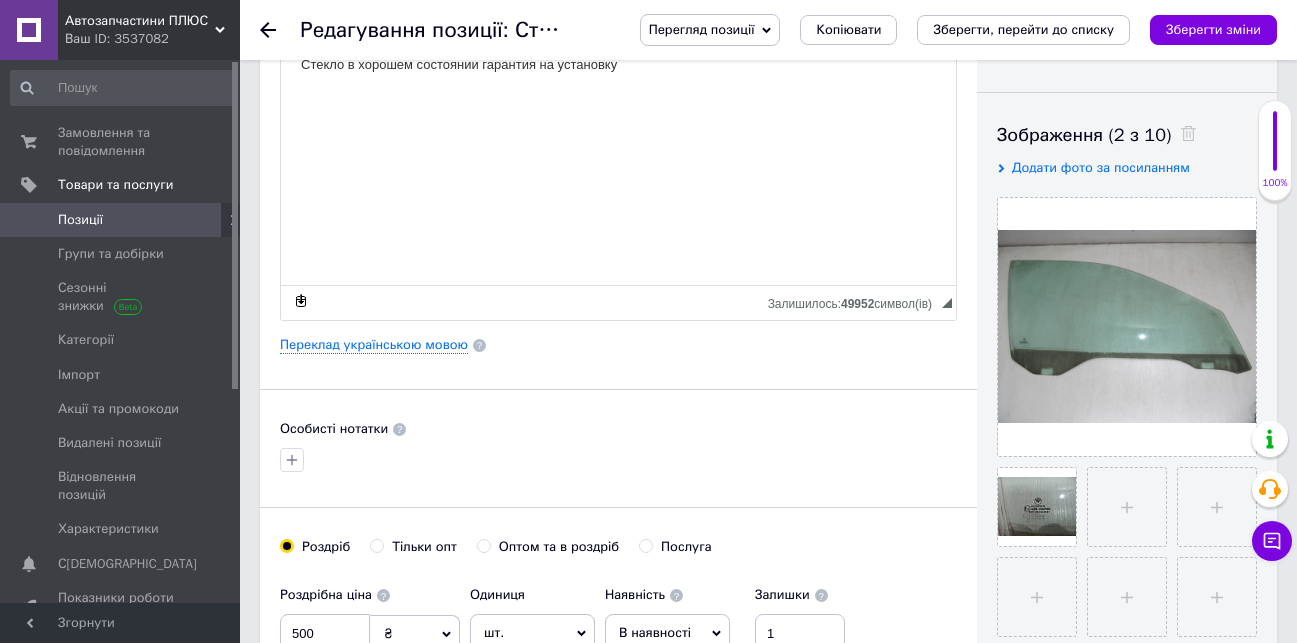 scroll, scrollTop: 700, scrollLeft: 0, axis: vertical 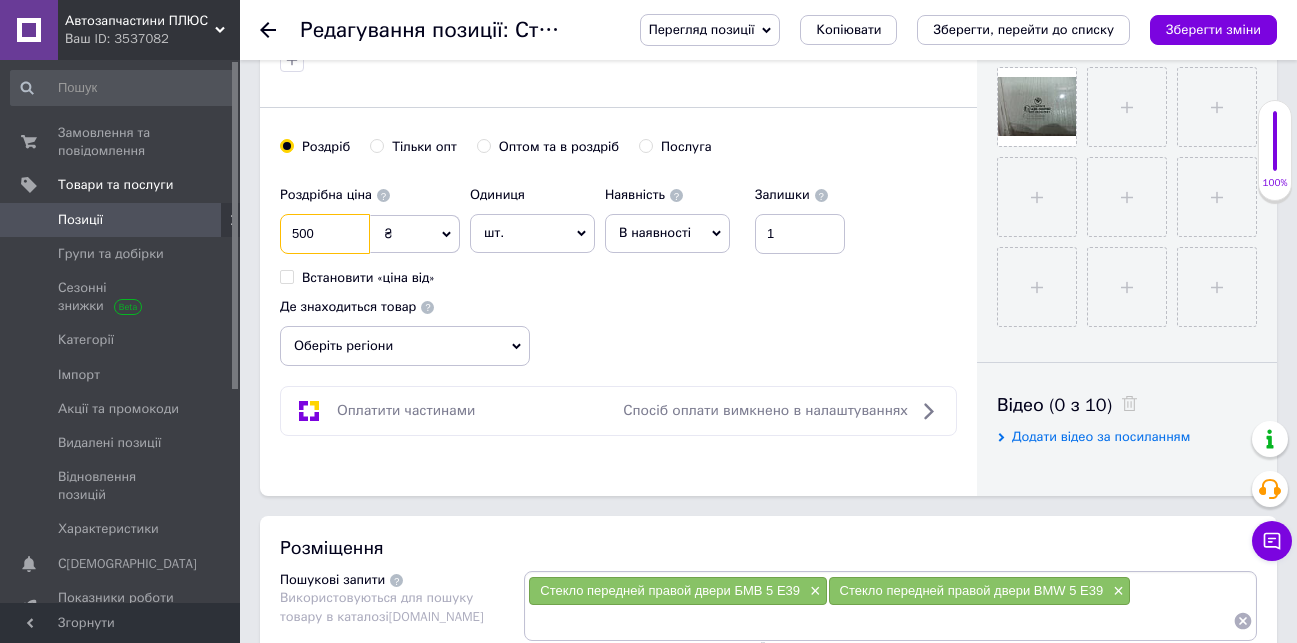 click on "500" at bounding box center (325, 234) 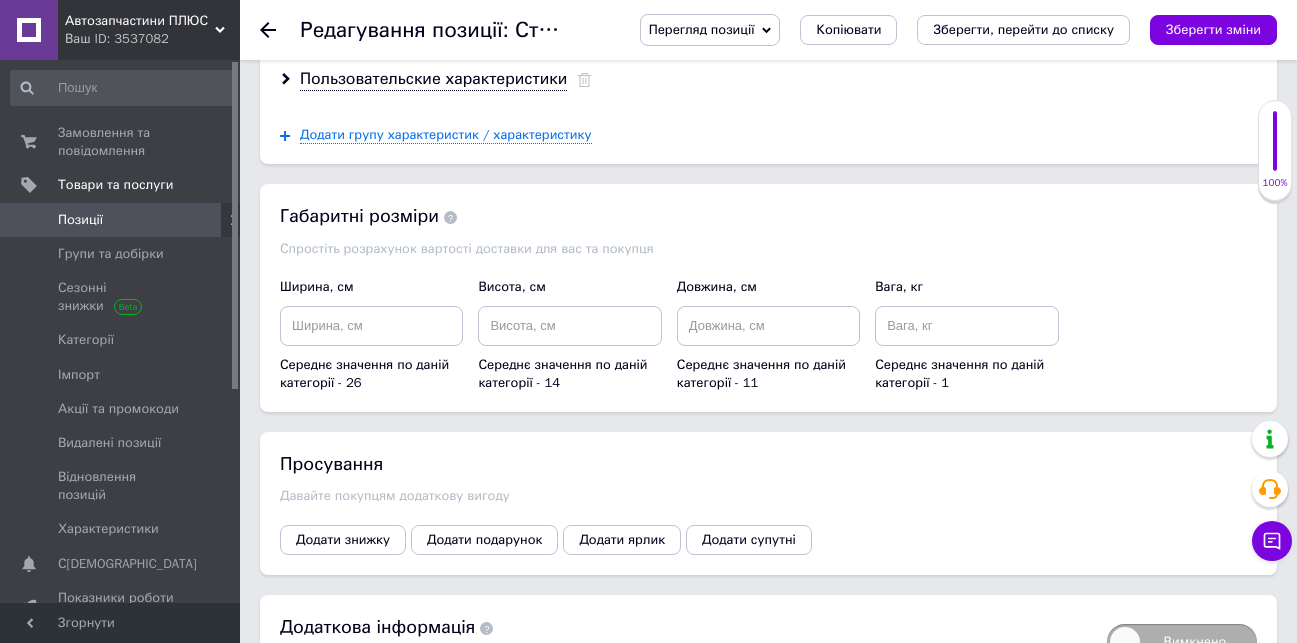 scroll, scrollTop: 2423, scrollLeft: 0, axis: vertical 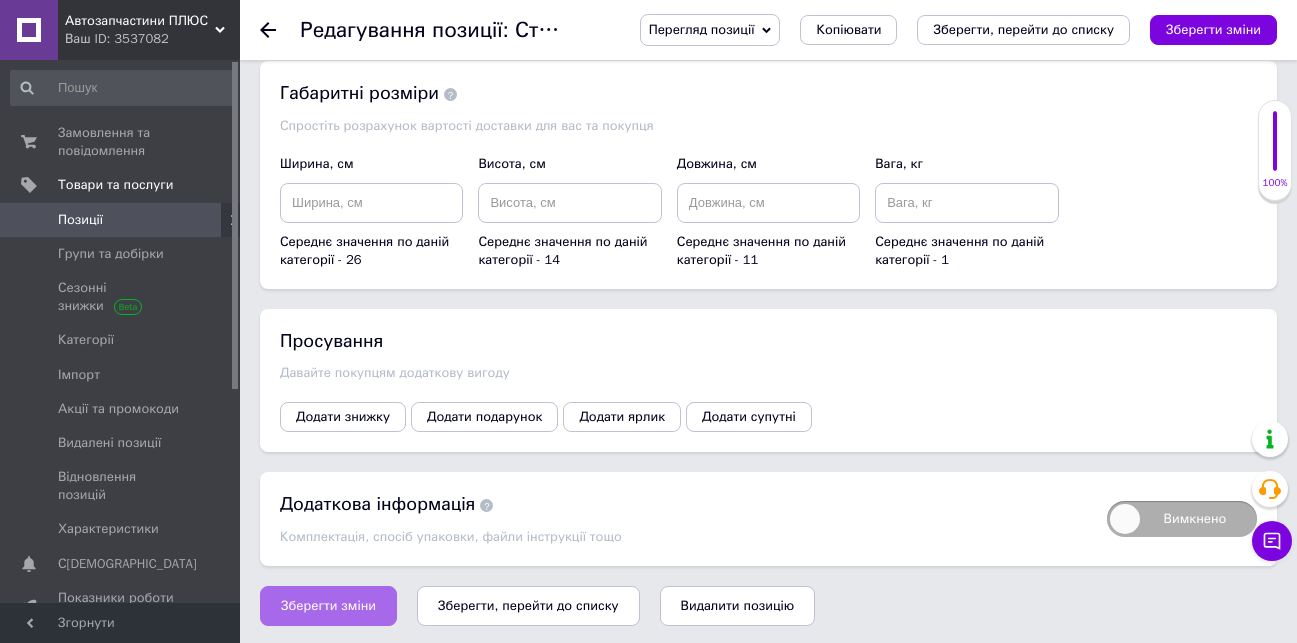 type on "600" 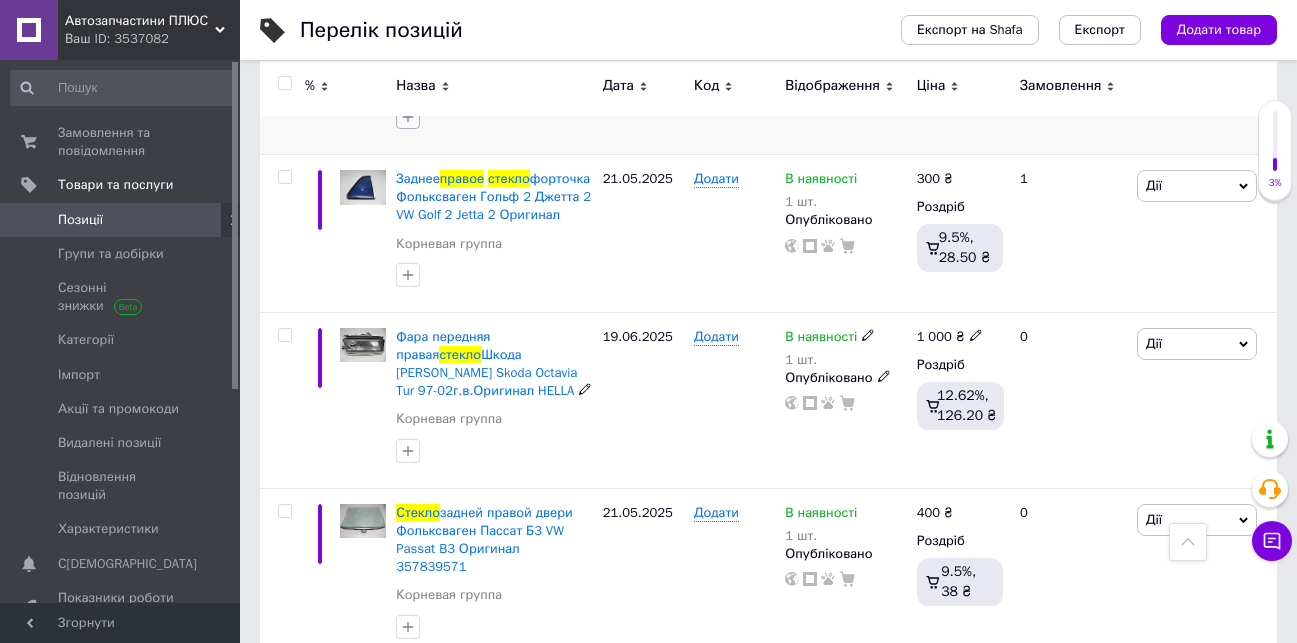 scroll, scrollTop: 700, scrollLeft: 0, axis: vertical 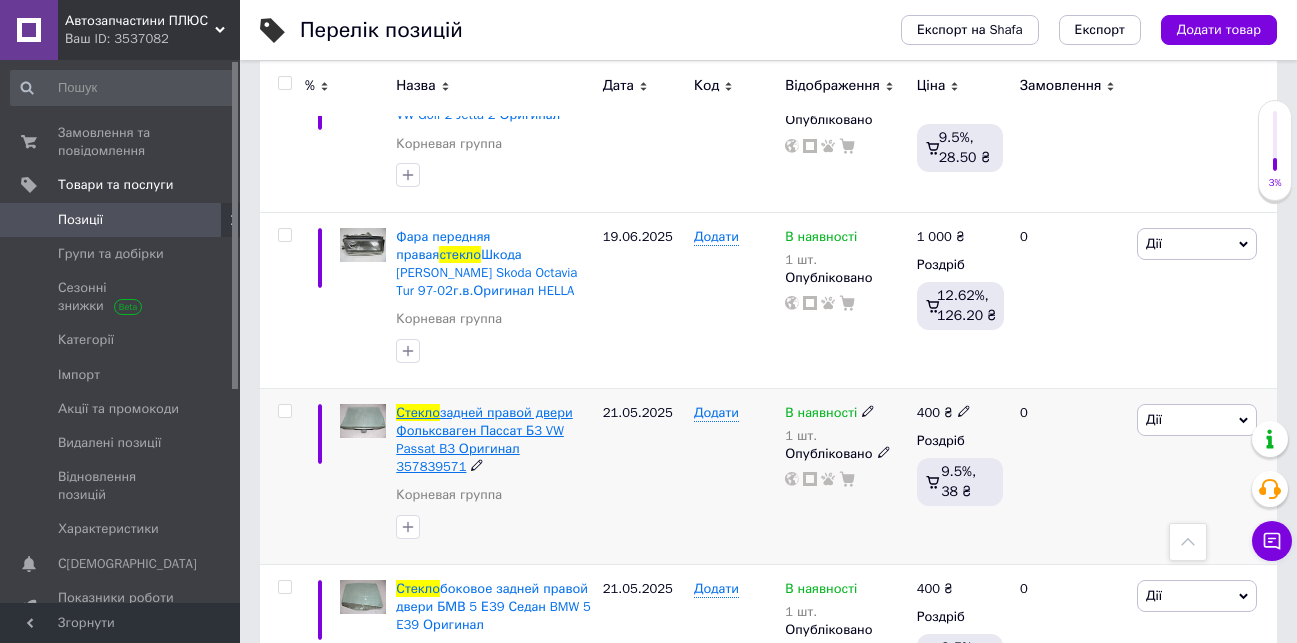 click on "задней правой двери Фольксваген Пассат Б3 VW Passat B3 Оригинал 357839571" at bounding box center (484, 440) 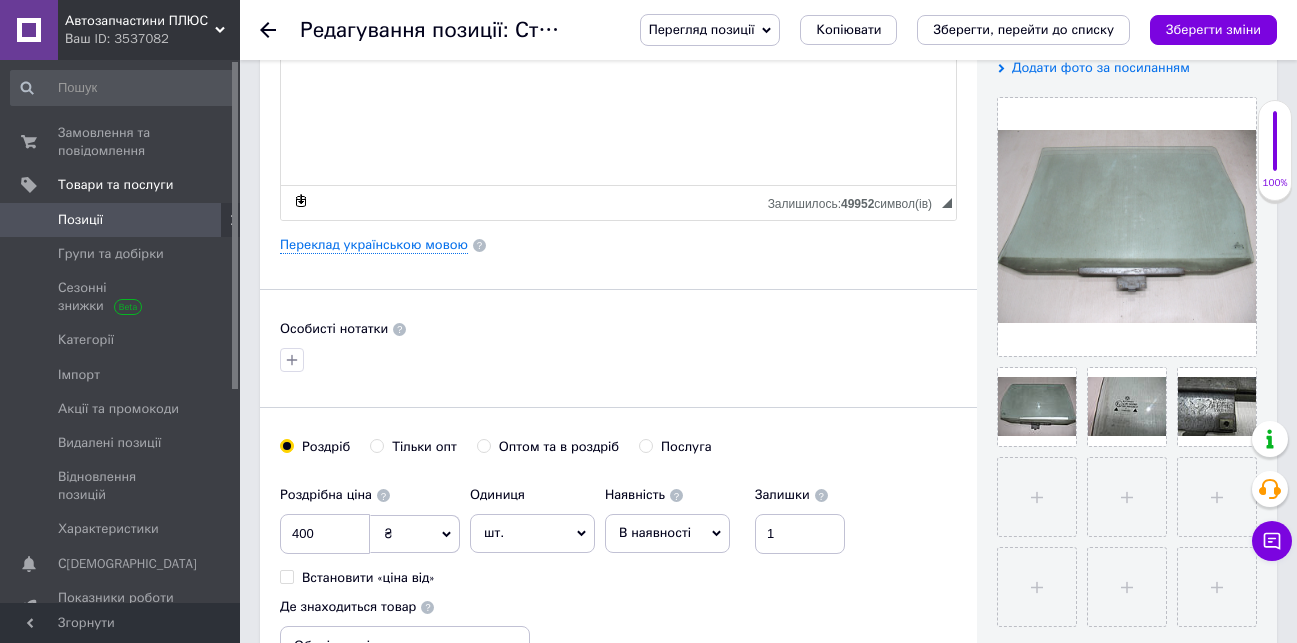 scroll, scrollTop: 600, scrollLeft: 0, axis: vertical 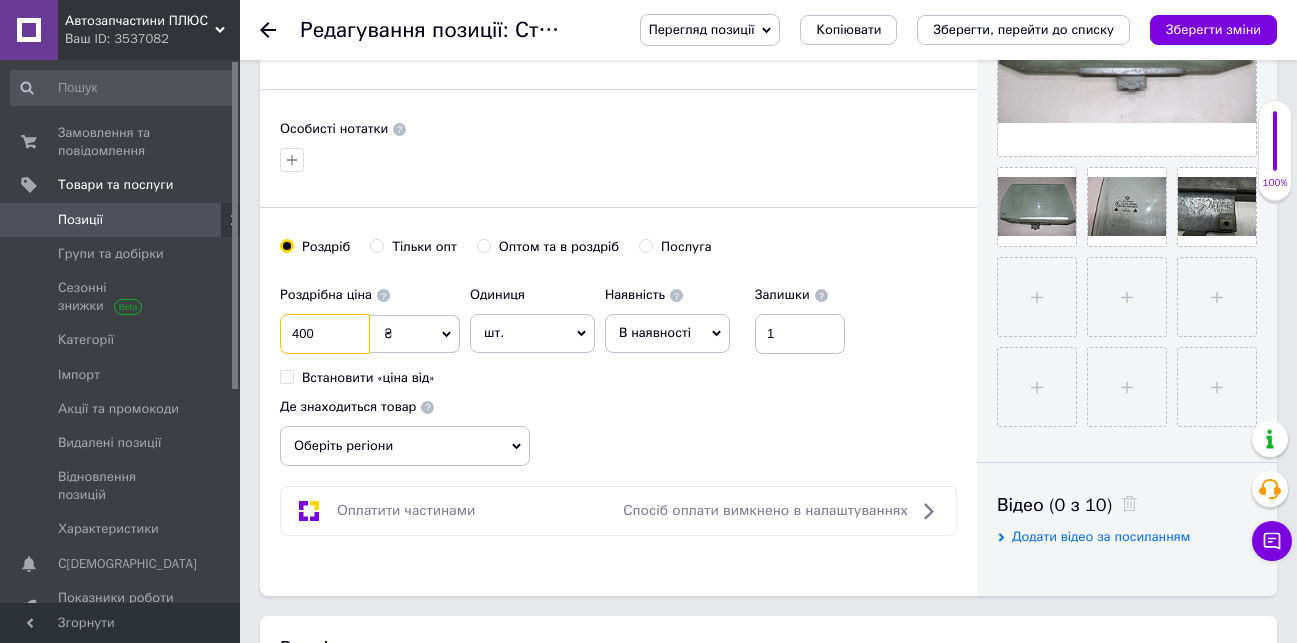 click on "400" at bounding box center (325, 334) 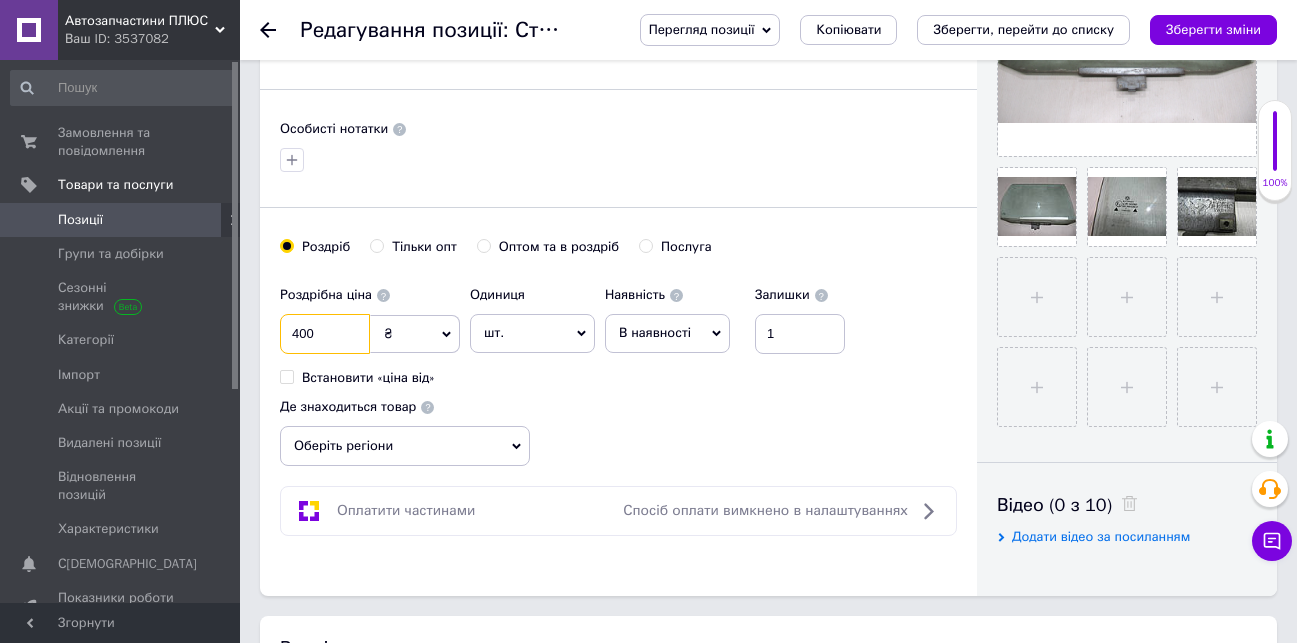 type on "40" 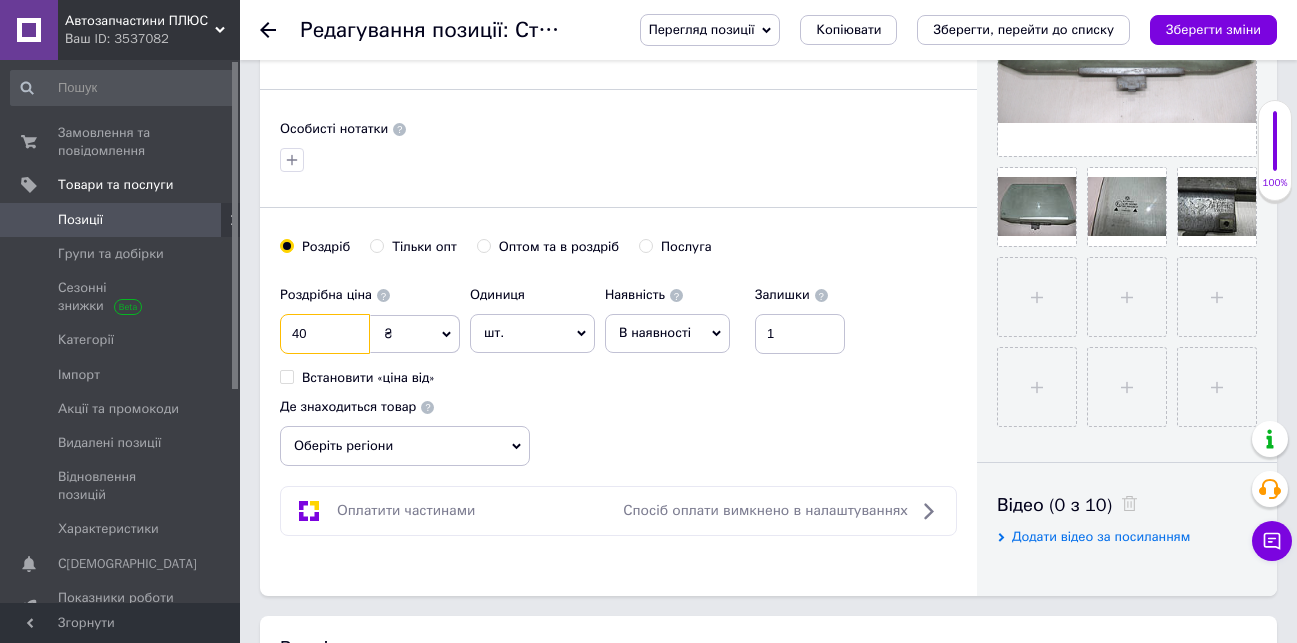 type on "450" 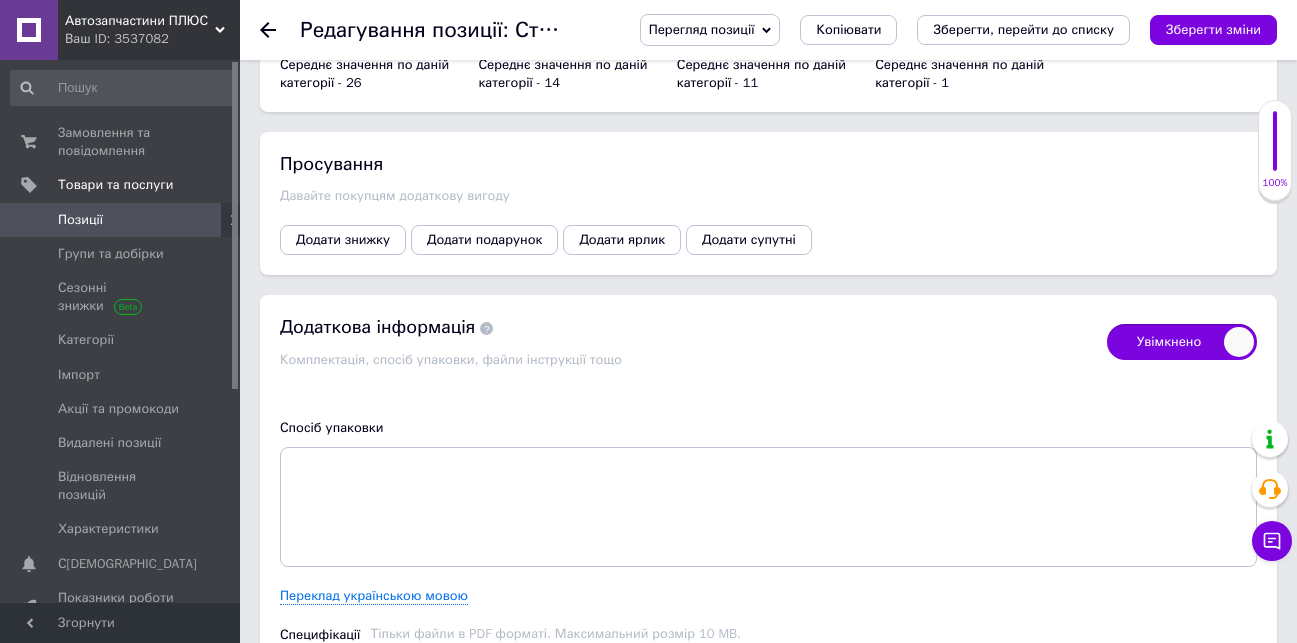 scroll, scrollTop: 2923, scrollLeft: 0, axis: vertical 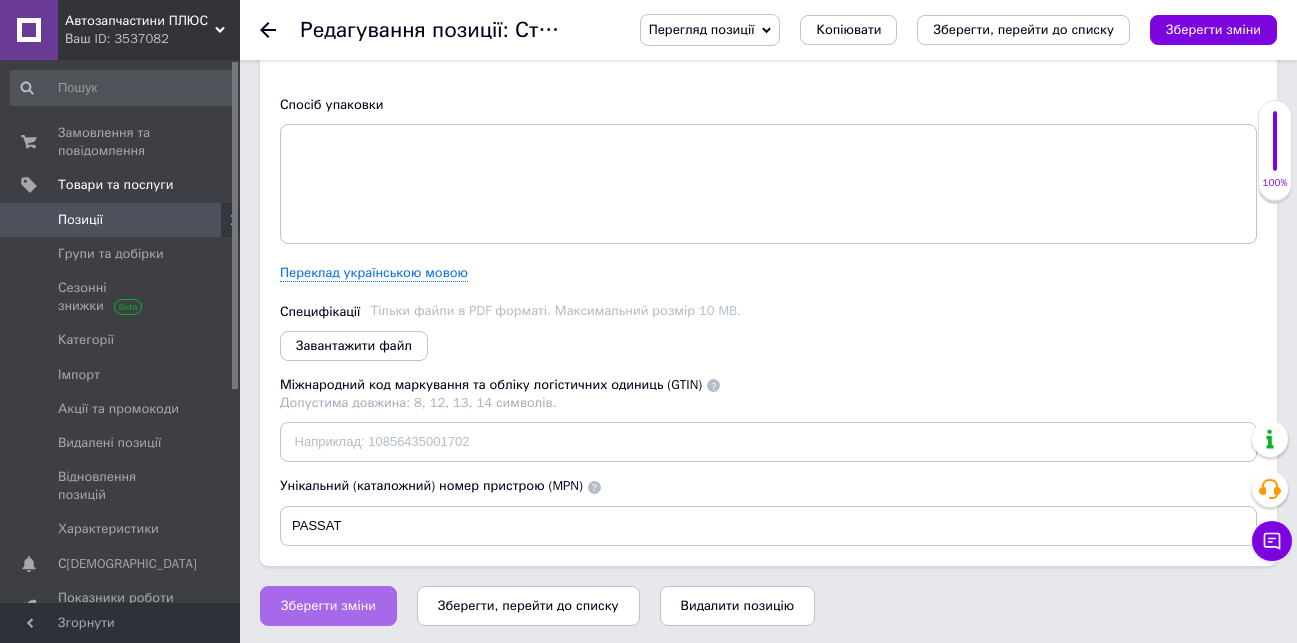 type on "450" 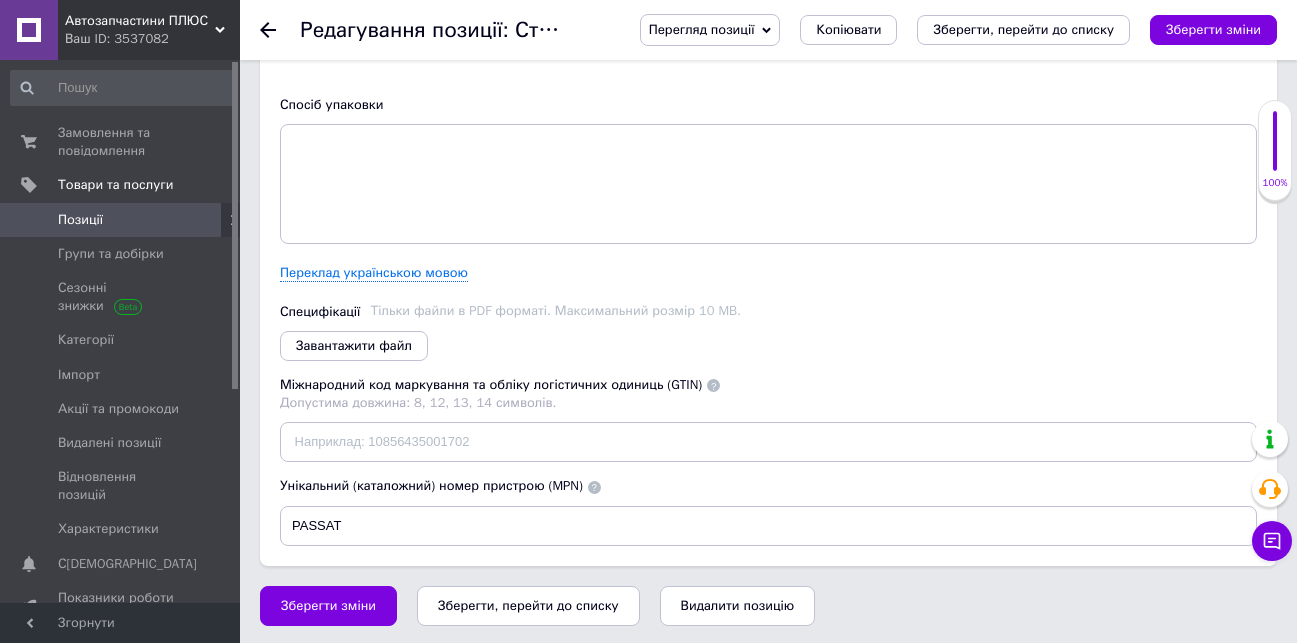 click on "Зберегти зміни" at bounding box center [328, 606] 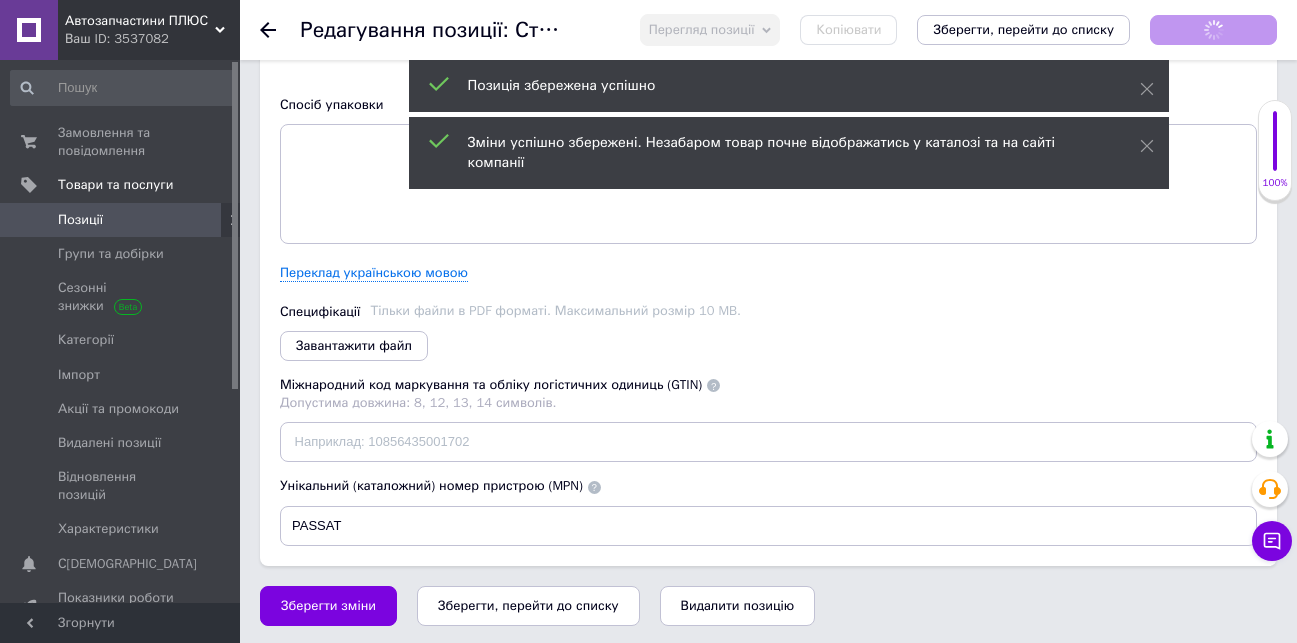 checkbox on "true" 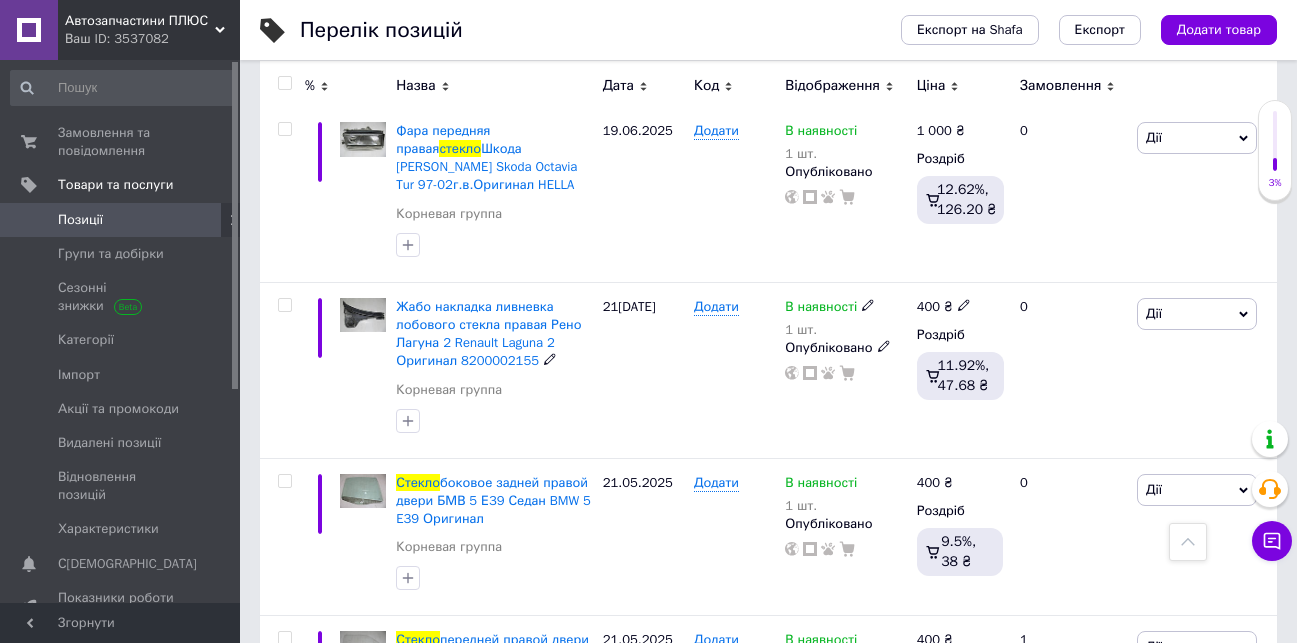 scroll, scrollTop: 1300, scrollLeft: 0, axis: vertical 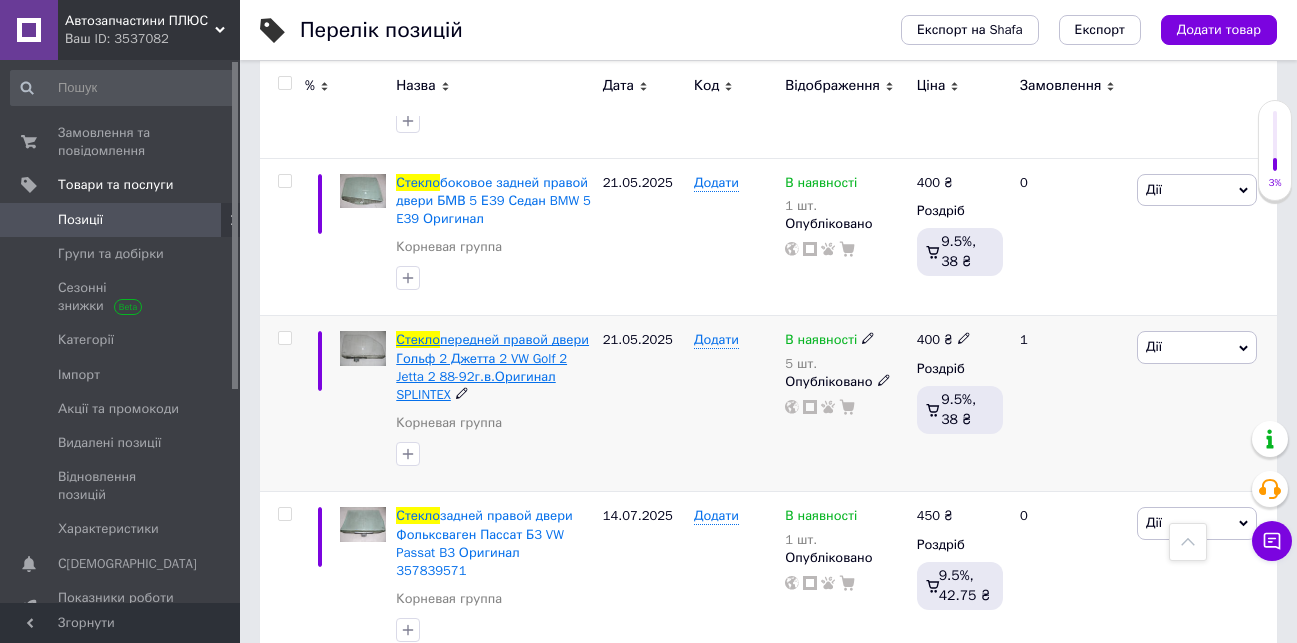 click on "передней правой двери Гольф 2 Джетта 2 VW Golf 2 Jetta 2 88-92г.в.Оригинал SPLINTEX" at bounding box center (492, 367) 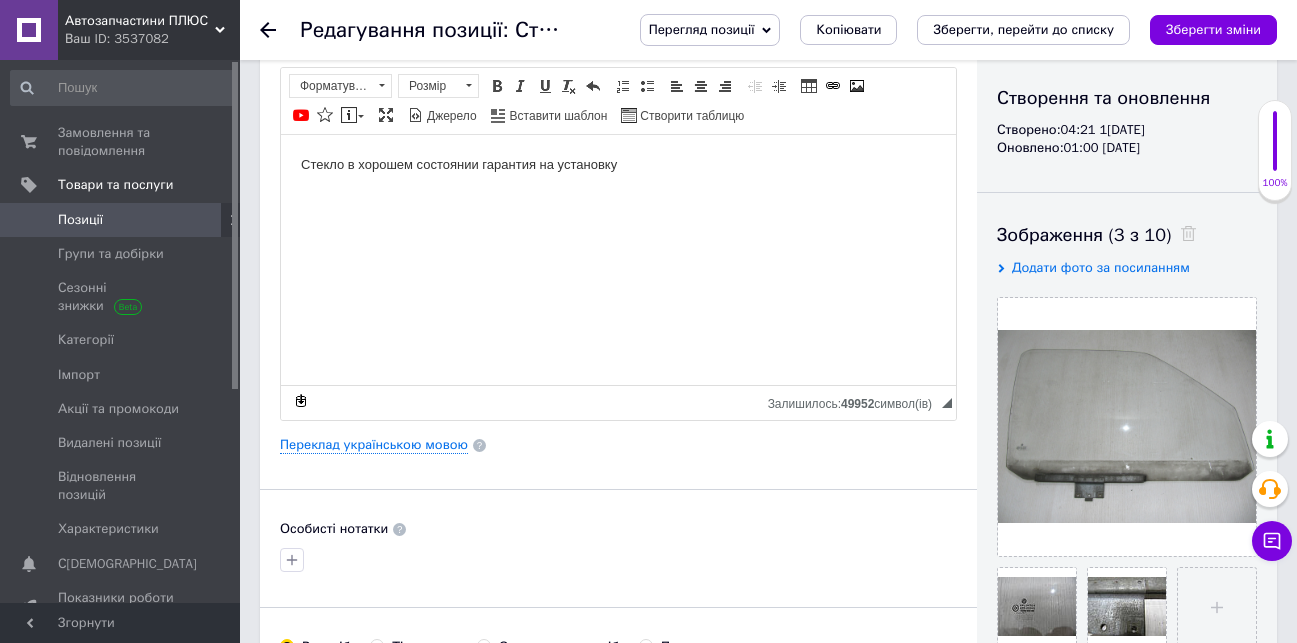 scroll, scrollTop: 500, scrollLeft: 0, axis: vertical 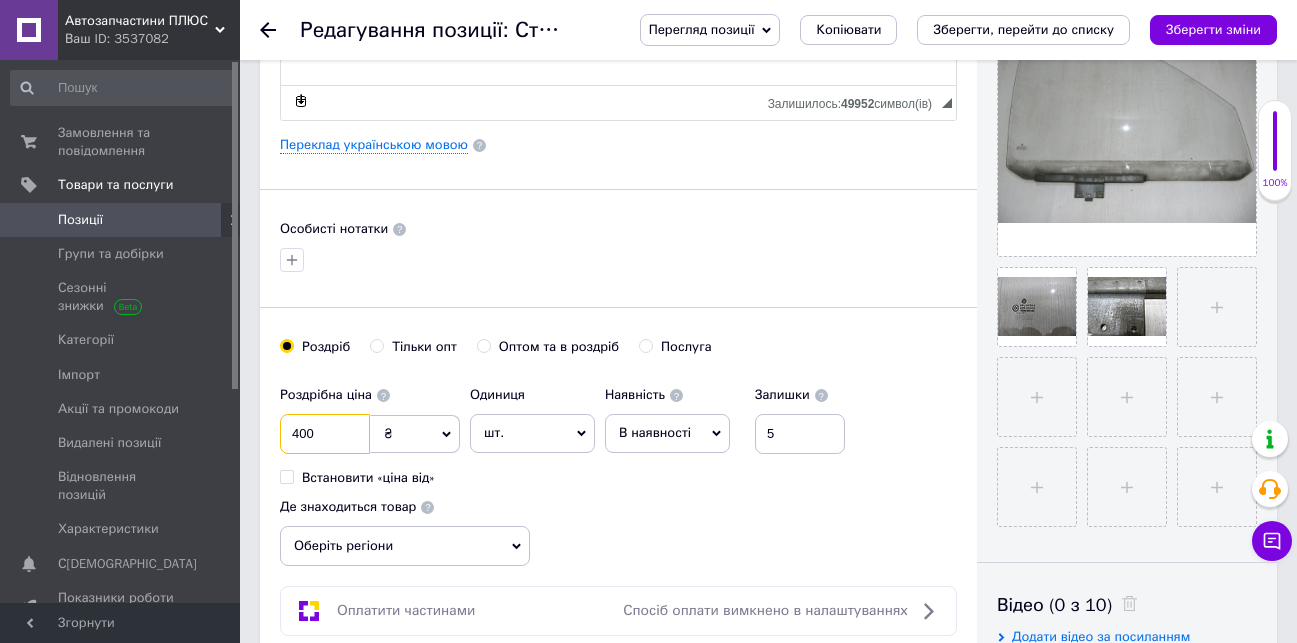 click on "400" at bounding box center [325, 434] 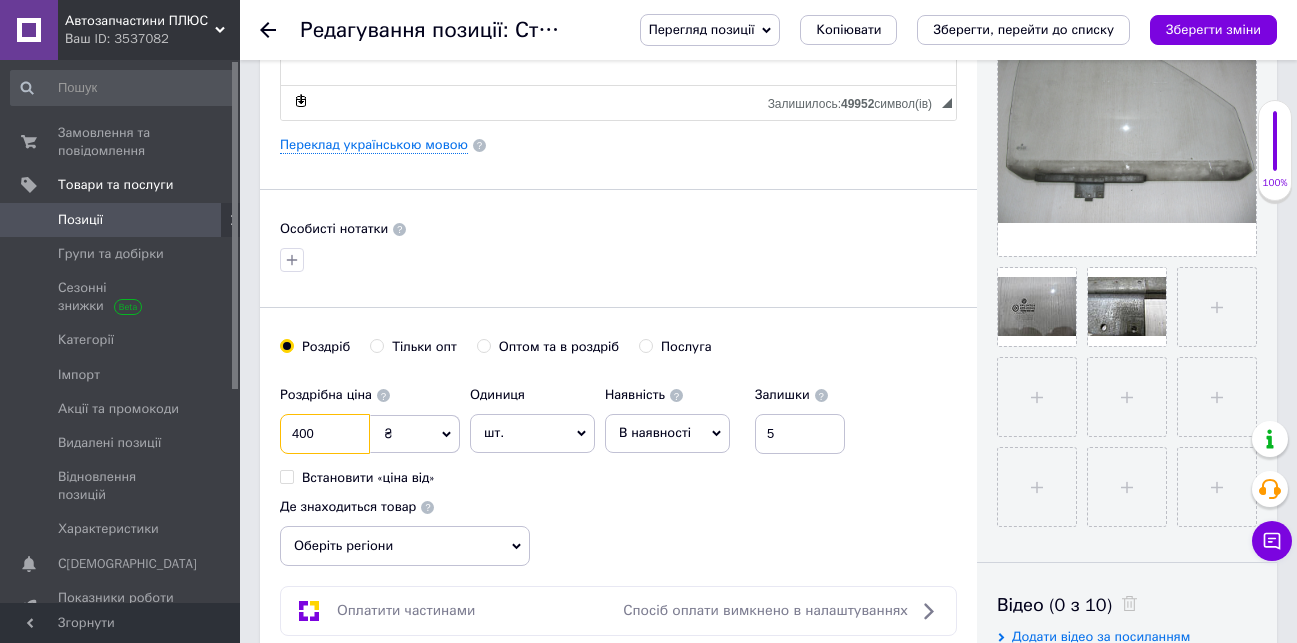 type on "00" 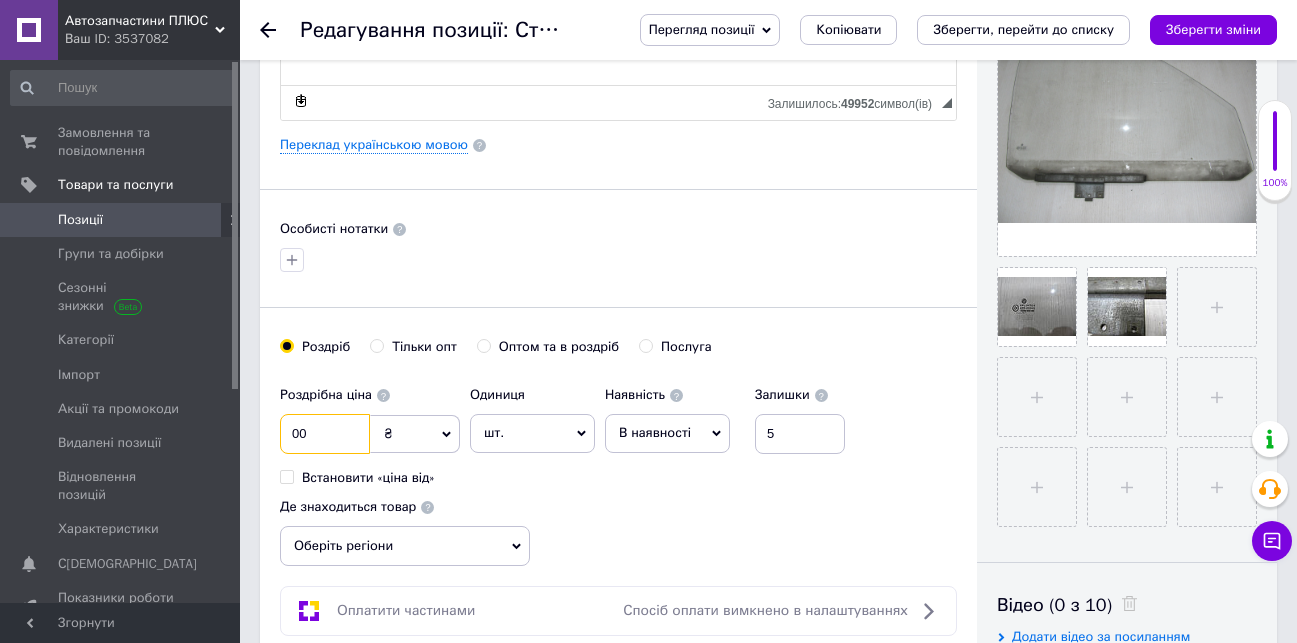 checkbox on "true" 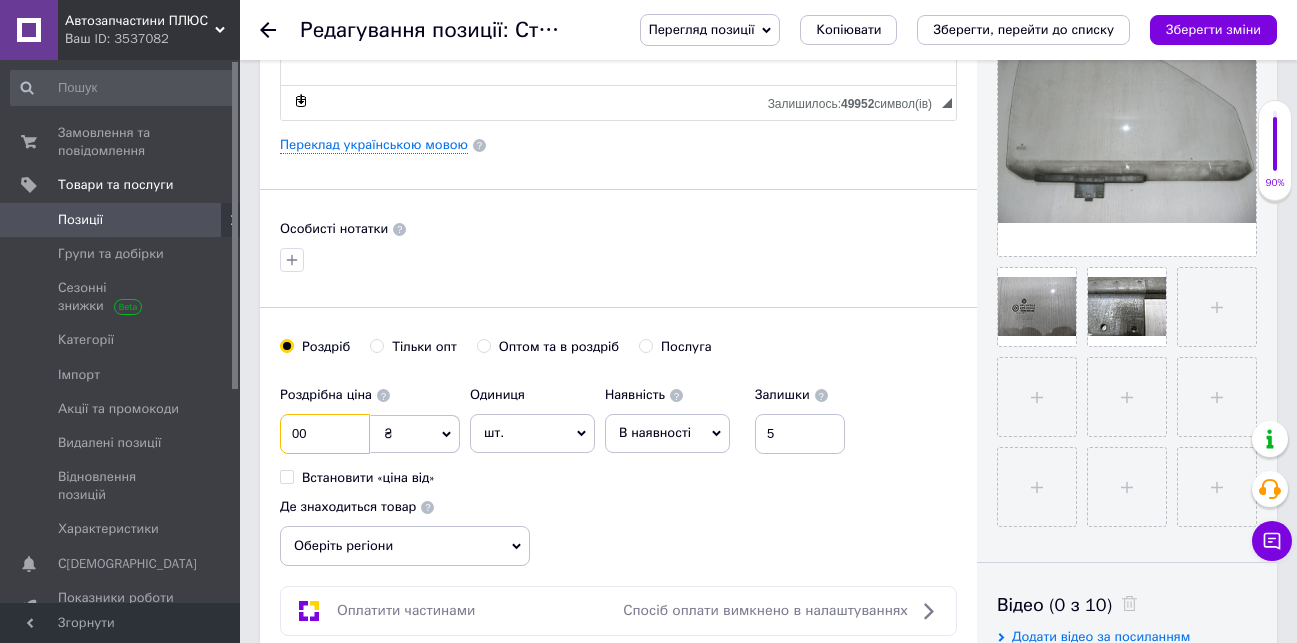 type on "500" 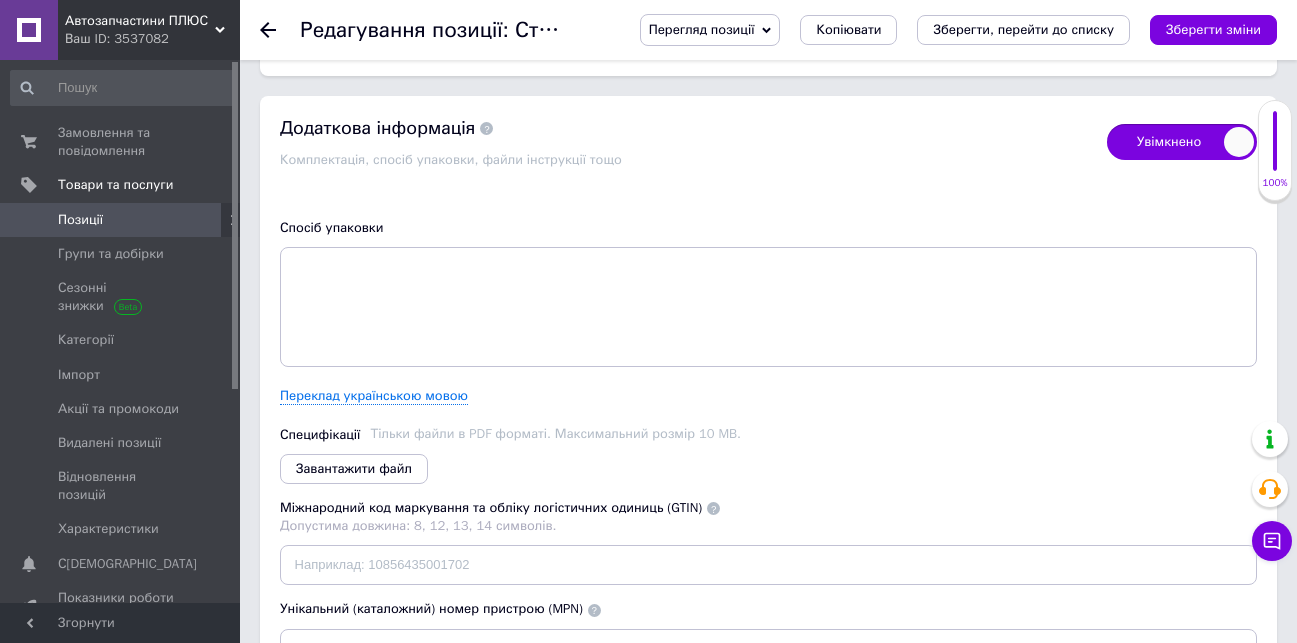scroll, scrollTop: 2923, scrollLeft: 0, axis: vertical 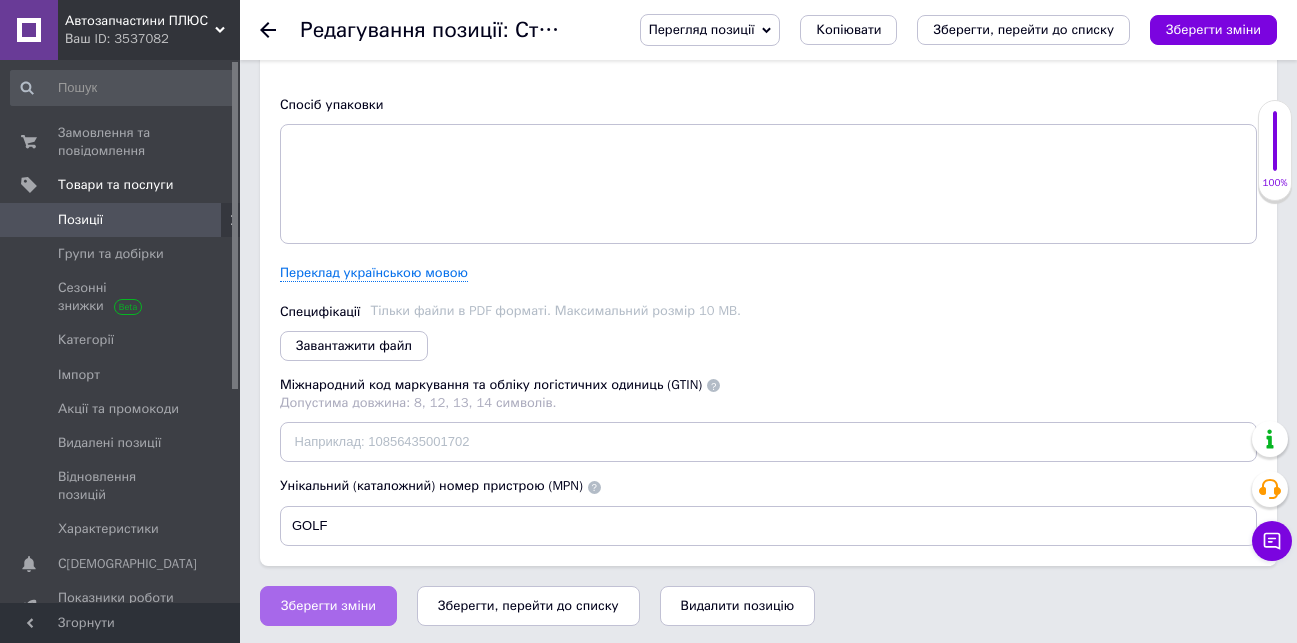 type on "500" 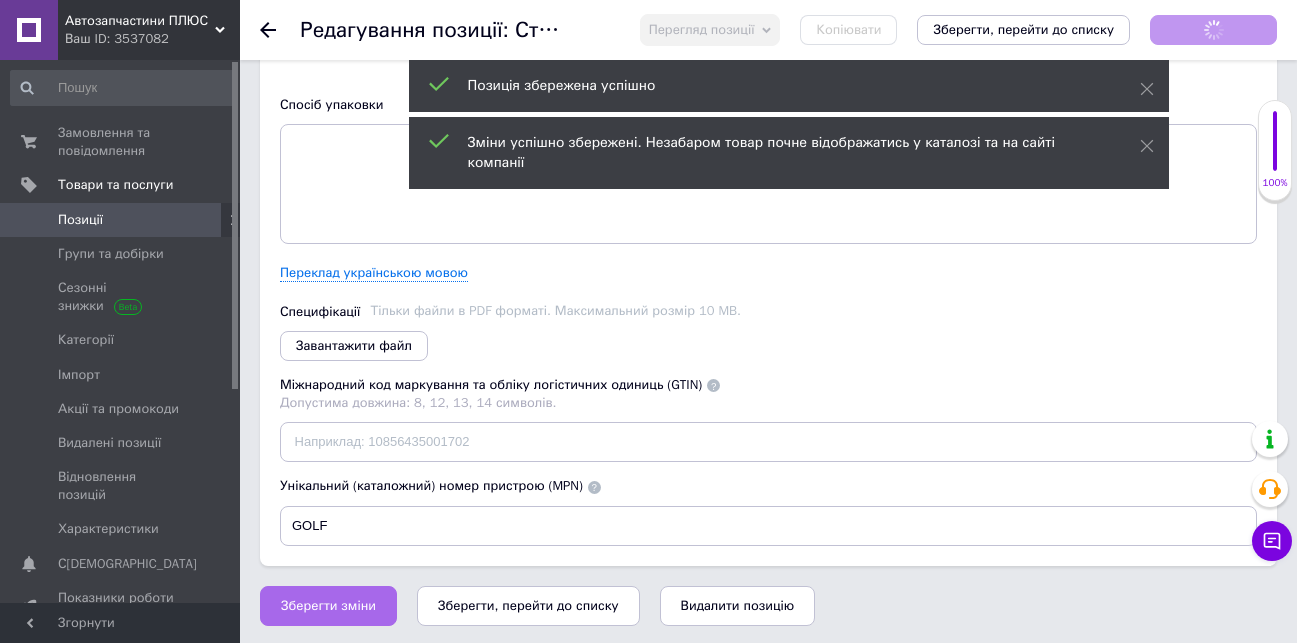 checkbox on "true" 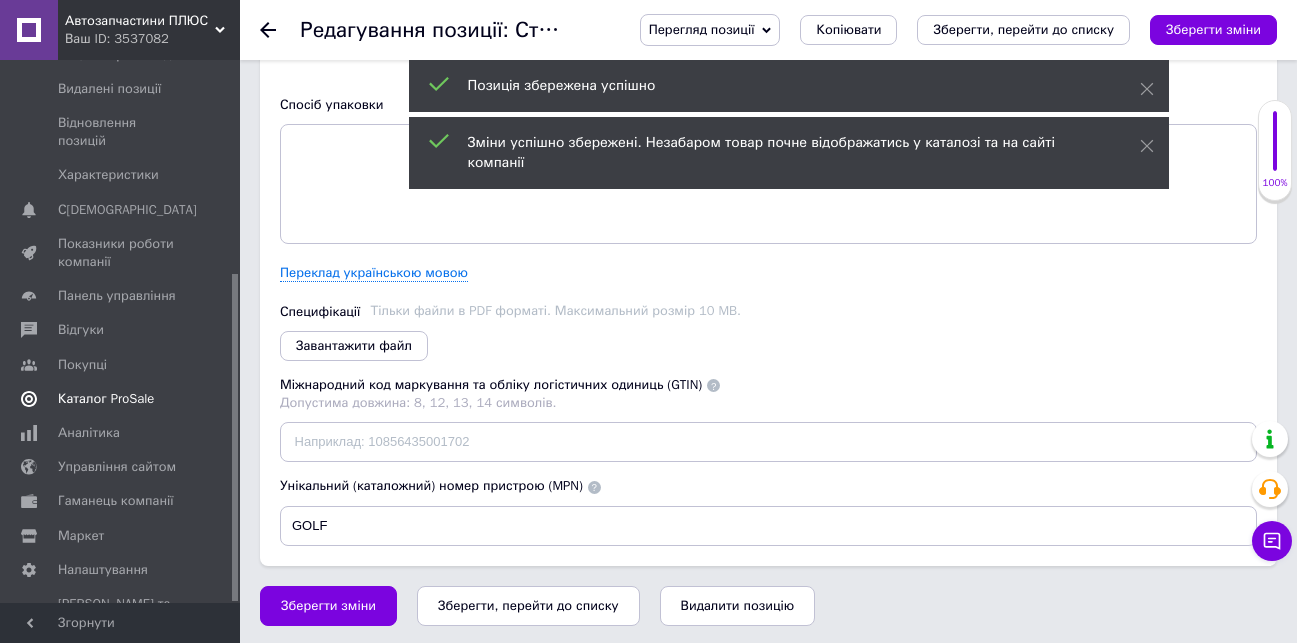 scroll, scrollTop: 354, scrollLeft: 0, axis: vertical 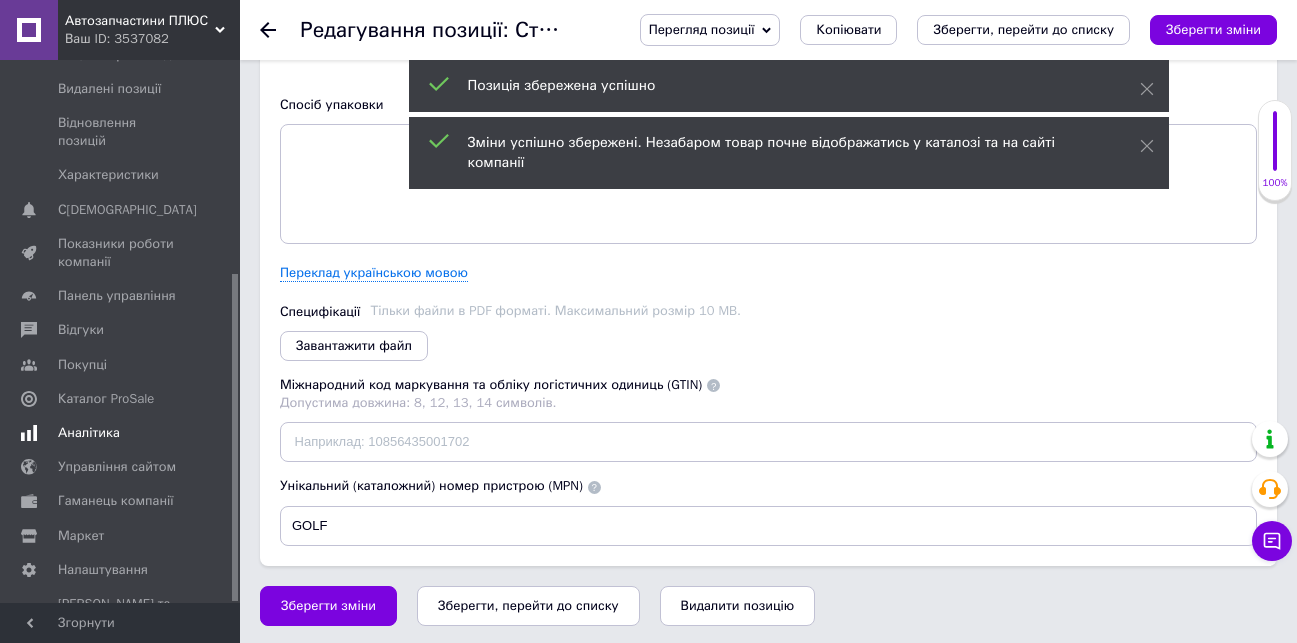 click on "Аналітика" at bounding box center (89, 433) 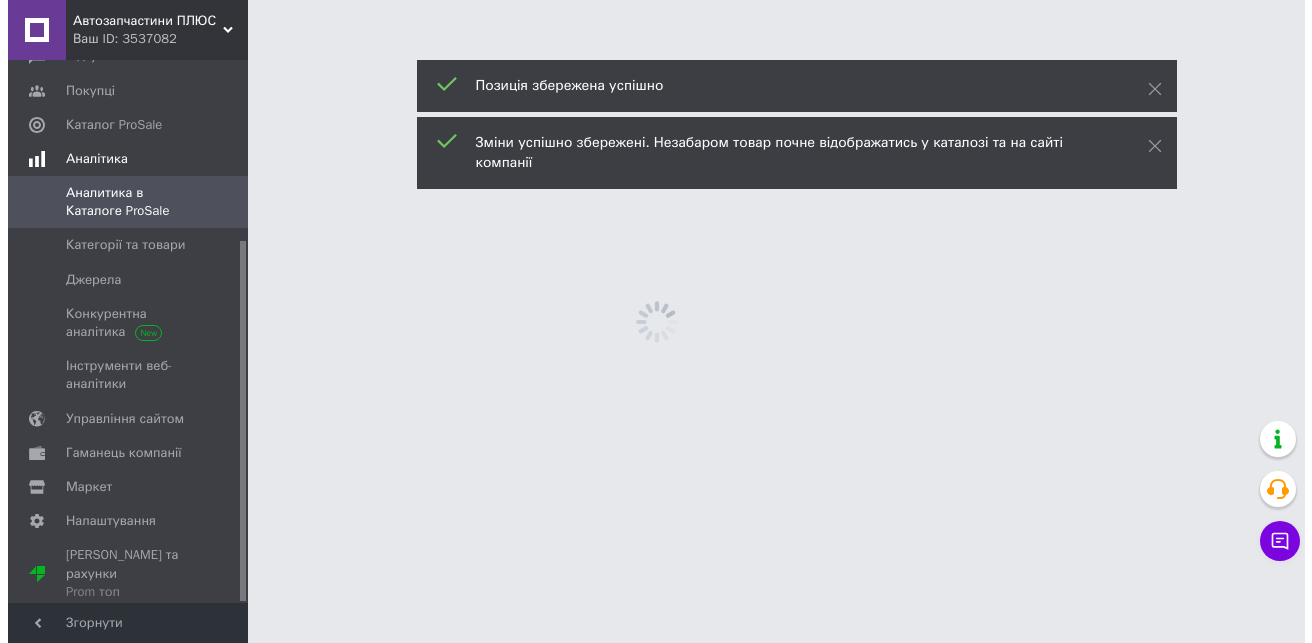 scroll, scrollTop: 0, scrollLeft: 0, axis: both 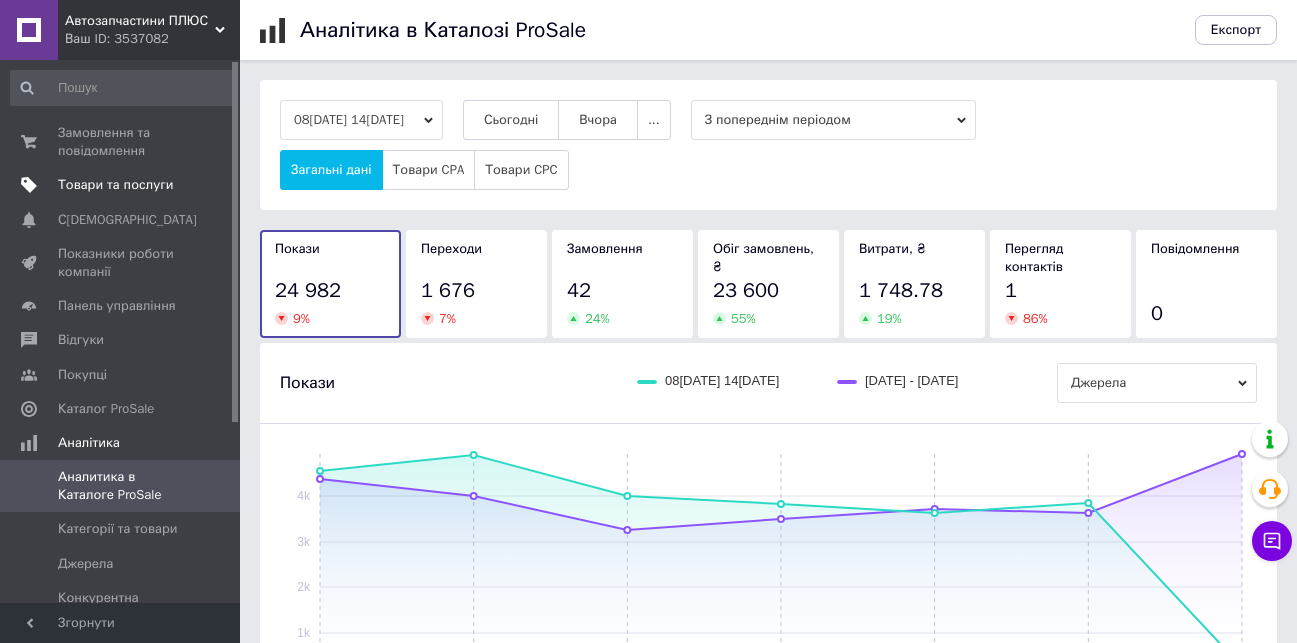 click on "Товари та послуги" at bounding box center (115, 185) 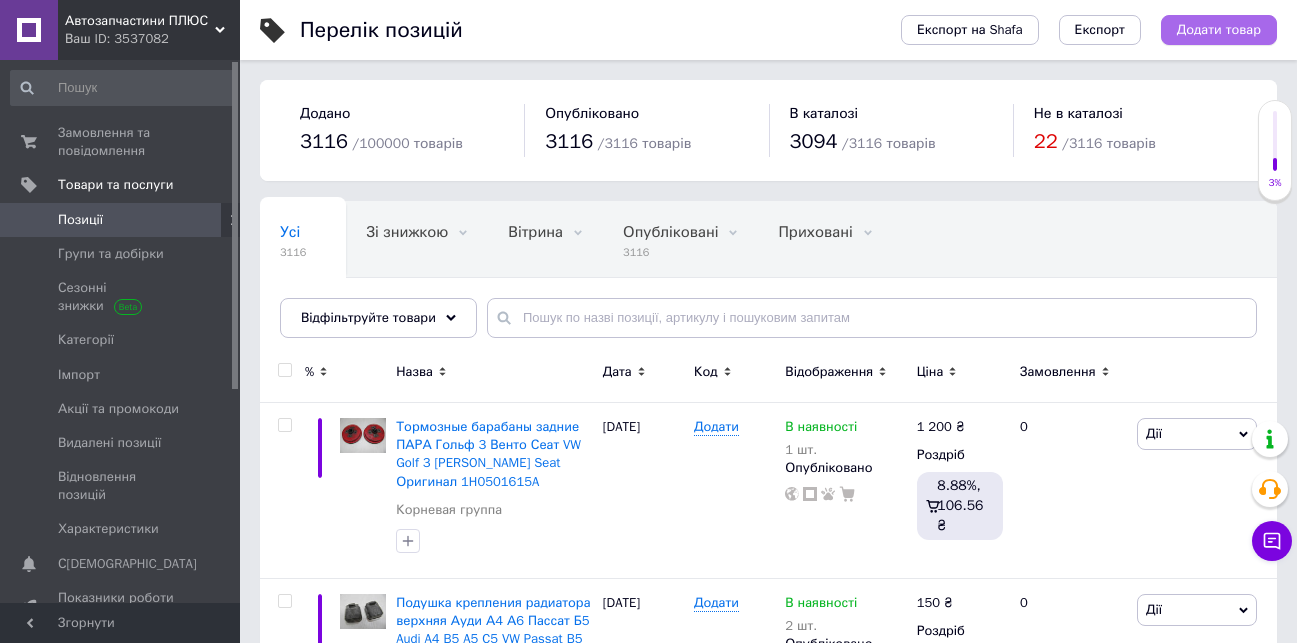 click on "Додати товар" at bounding box center (1219, 30) 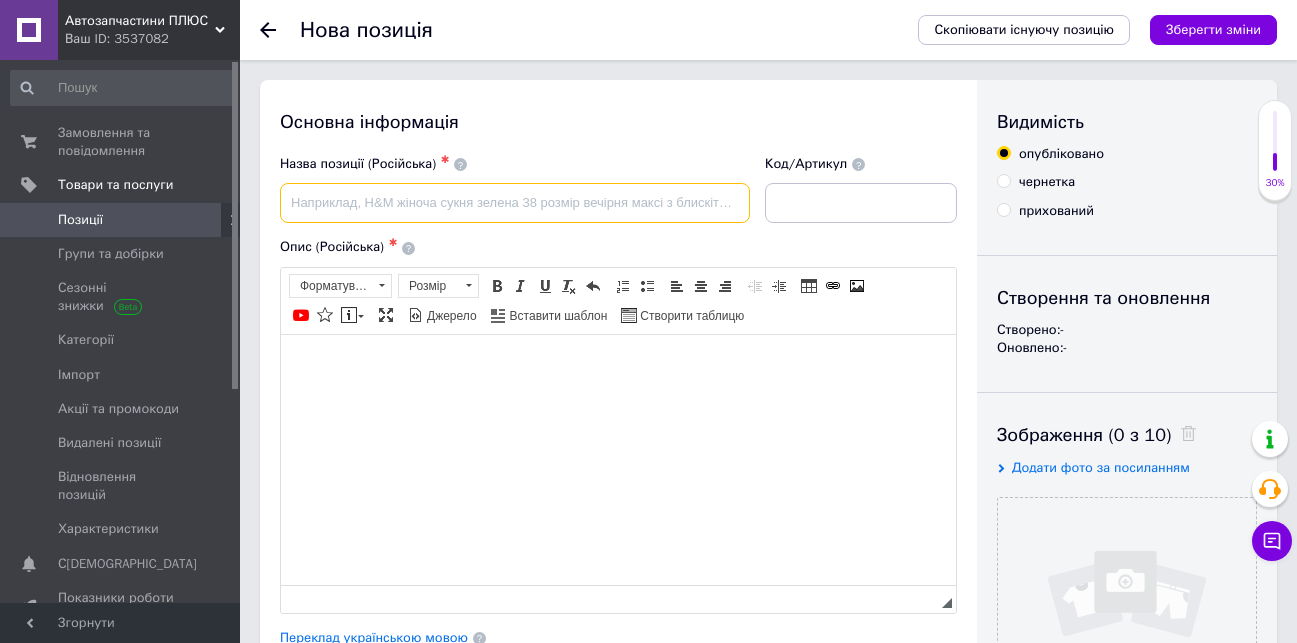 click at bounding box center (515, 203) 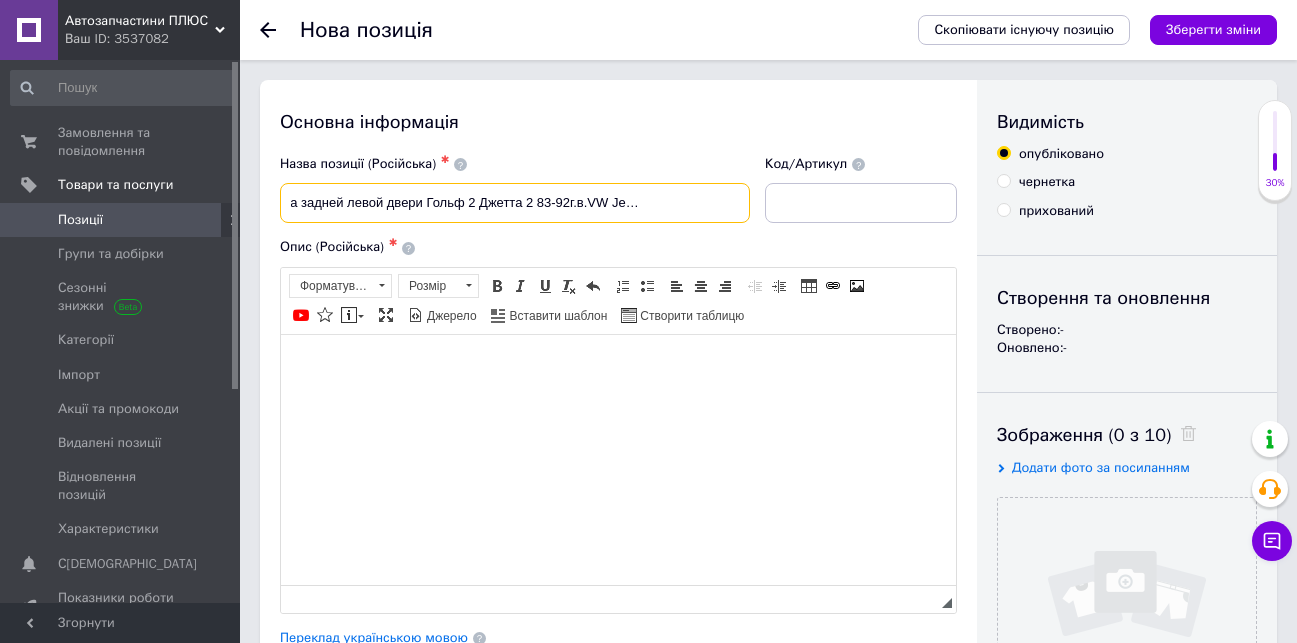 scroll, scrollTop: 0, scrollLeft: 105, axis: horizontal 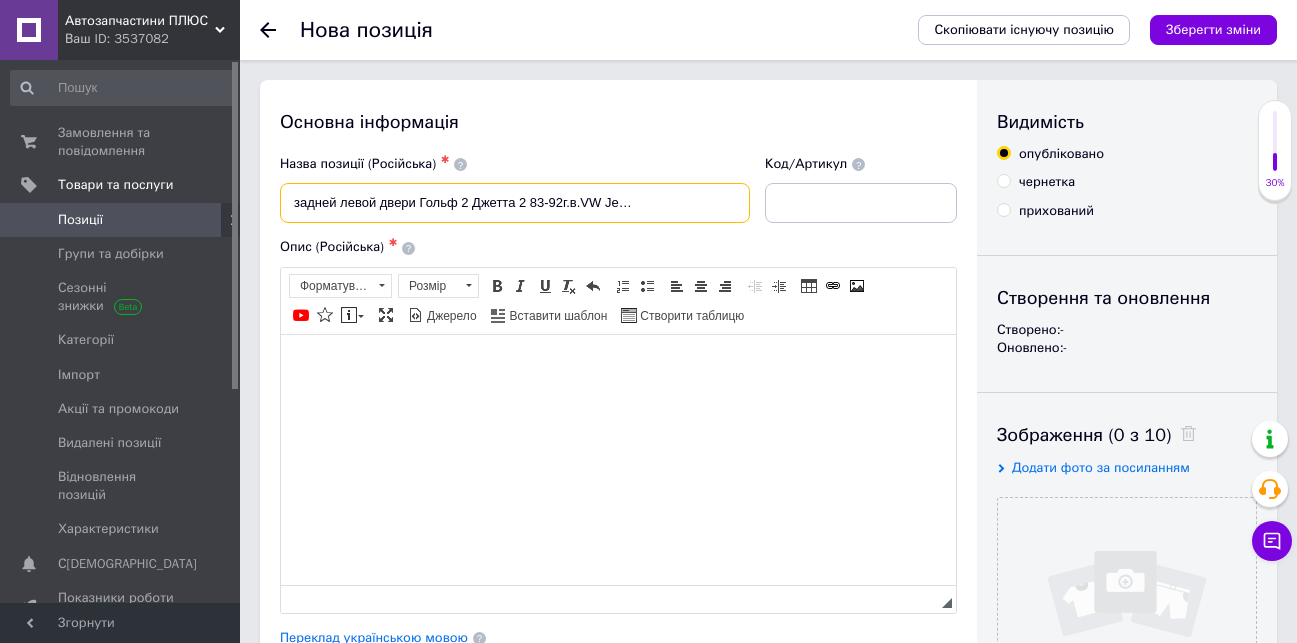 type on "Стекло форточка задней левой двери Гольф 2 Джетта 2 83-92г.в.VW Jetta 2 Golf 2 Оригинал" 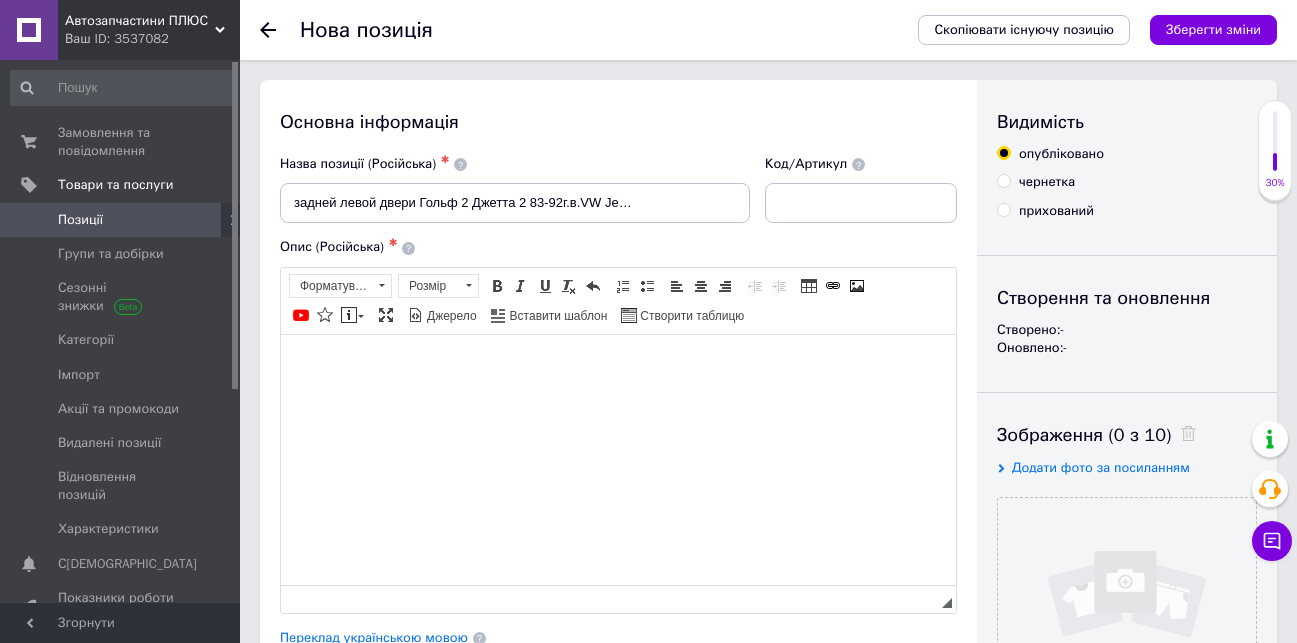 scroll, scrollTop: 0, scrollLeft: 0, axis: both 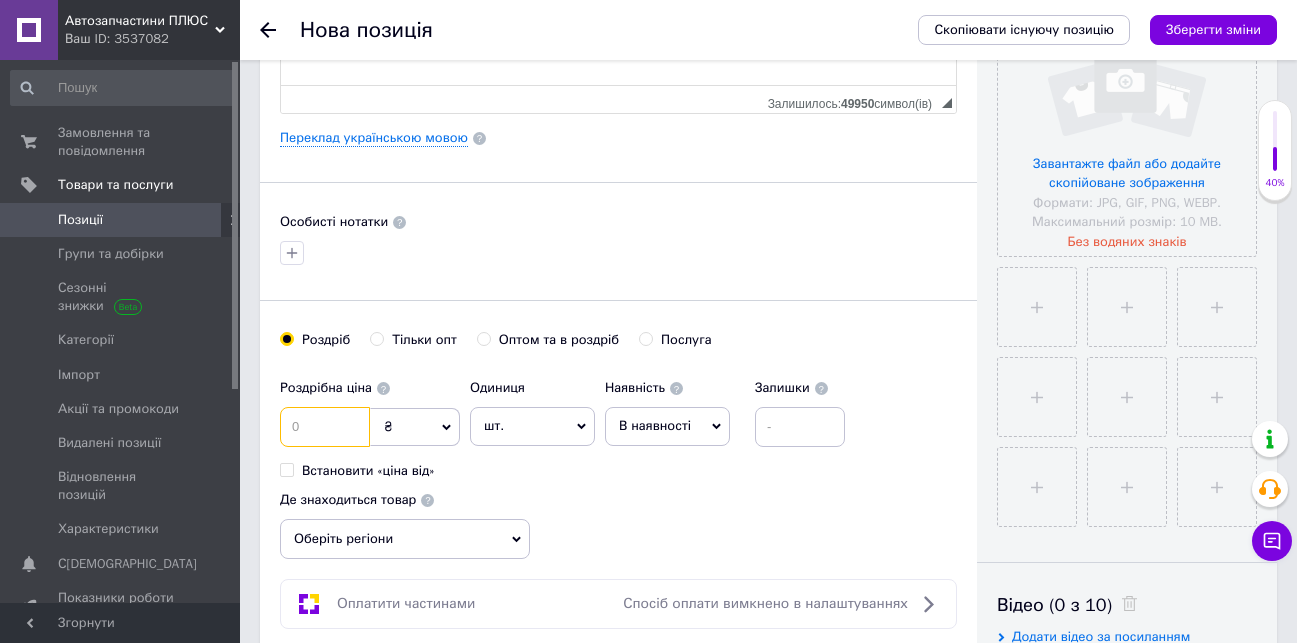 click at bounding box center [325, 427] 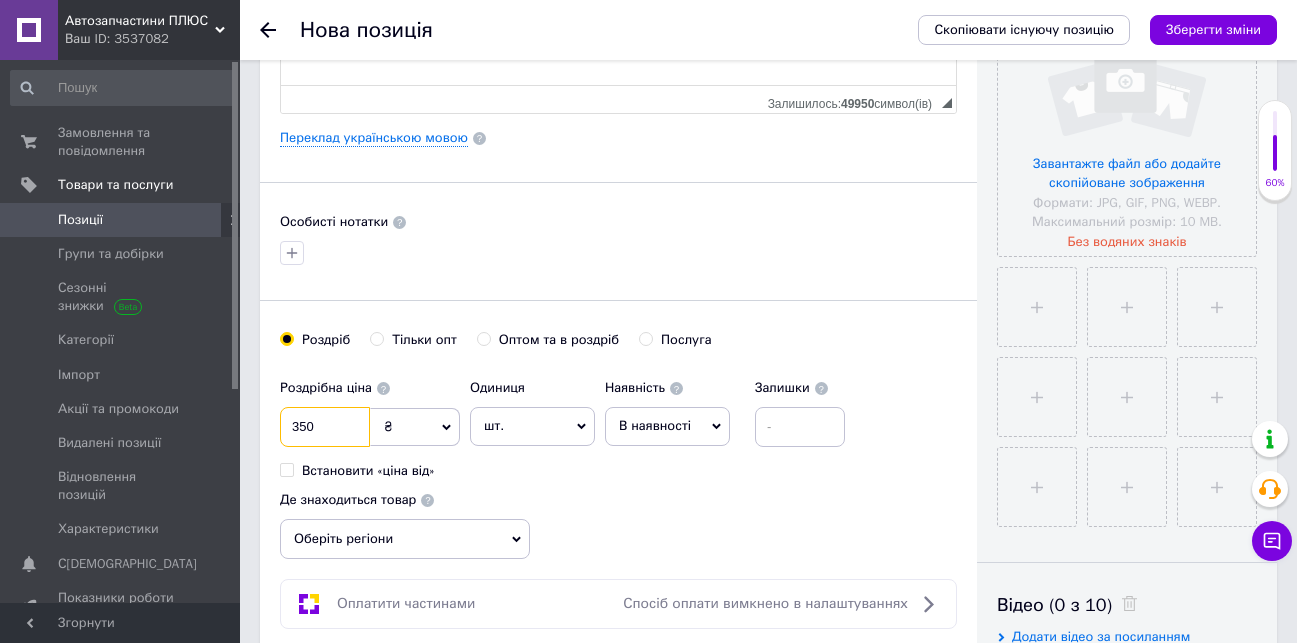 type on "350" 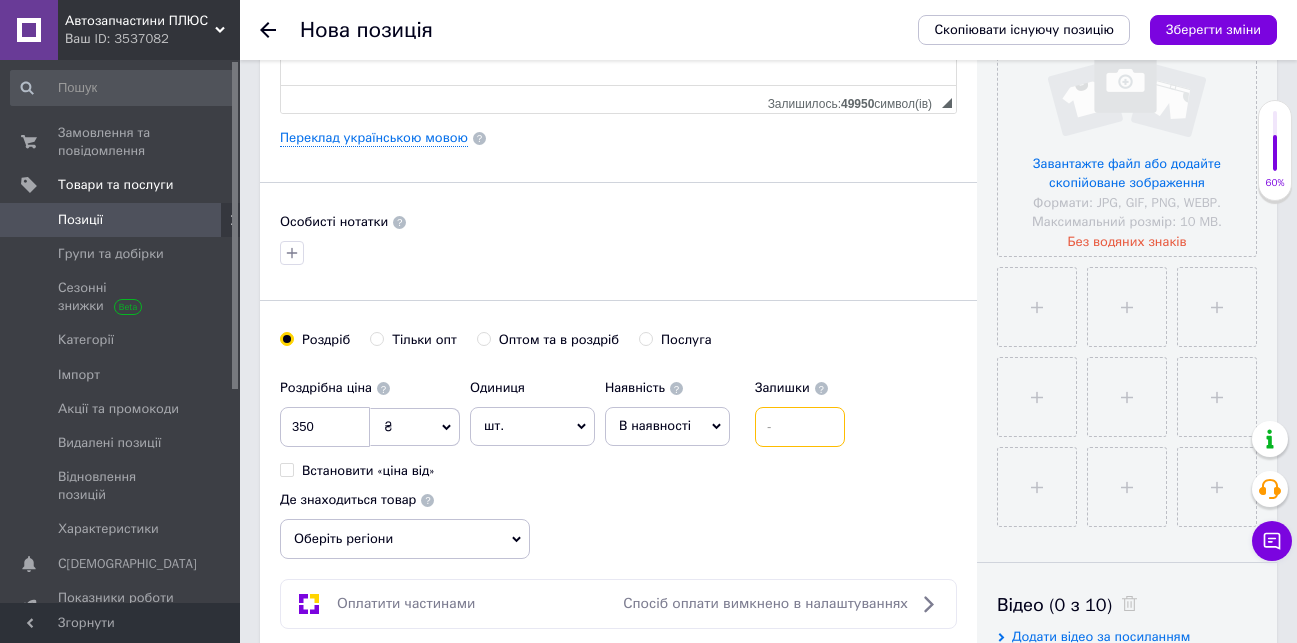 click at bounding box center [800, 427] 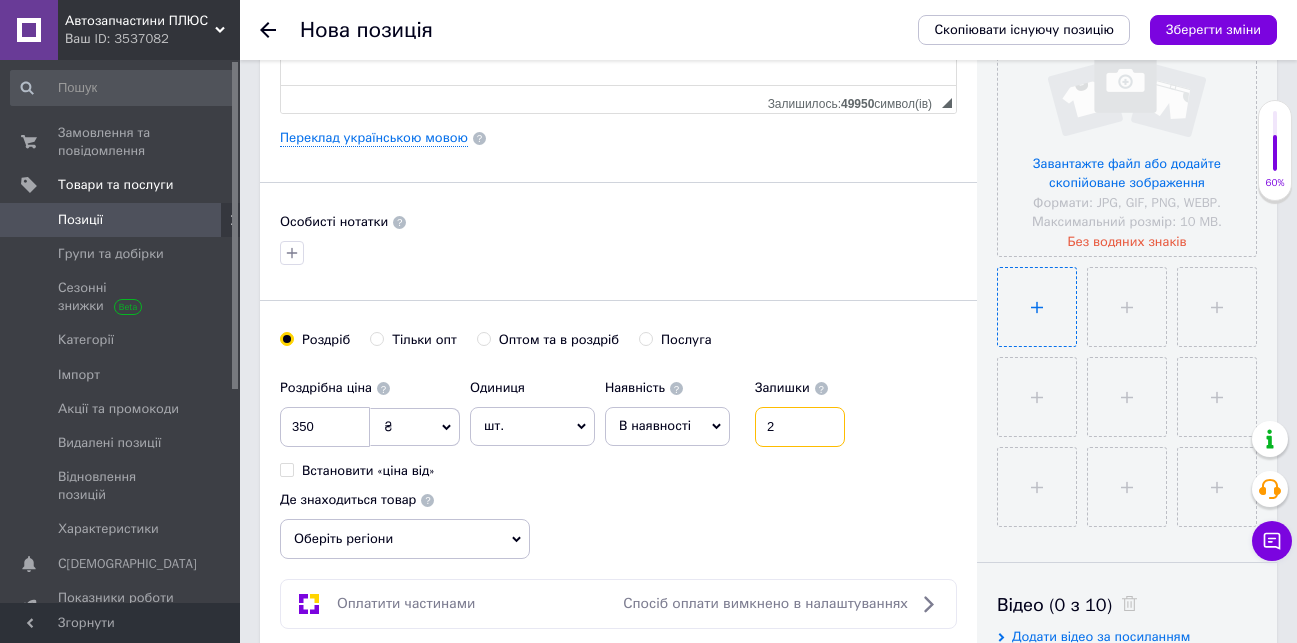 type on "2" 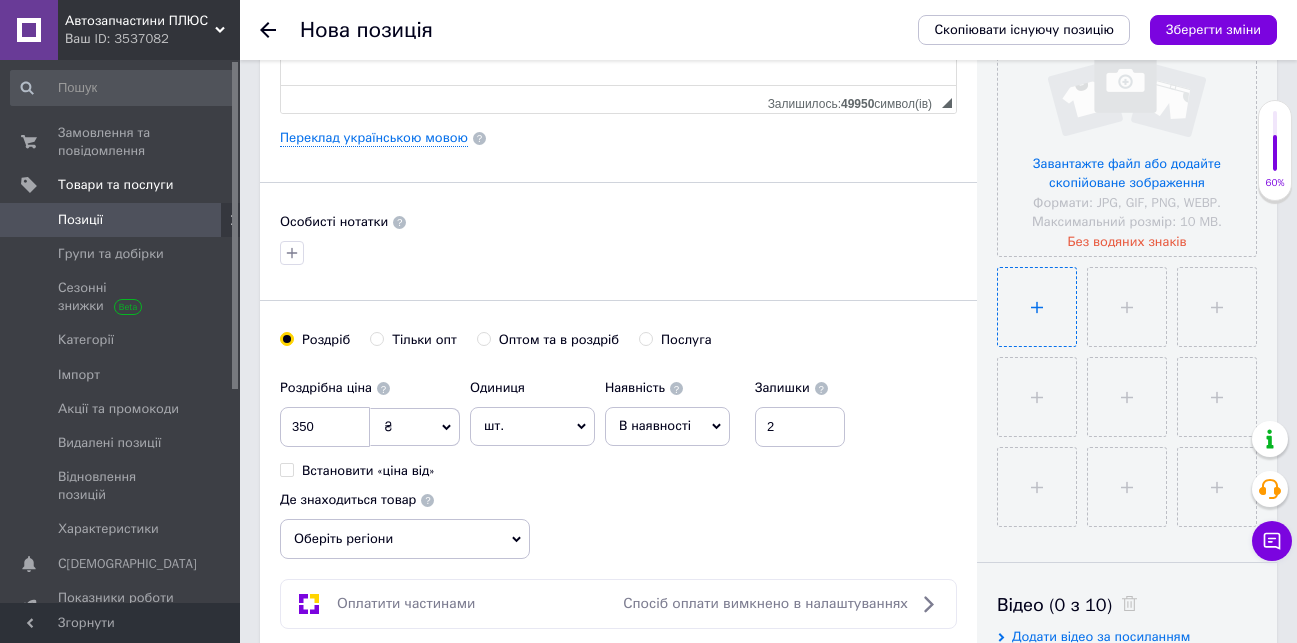 click at bounding box center [1037, 307] 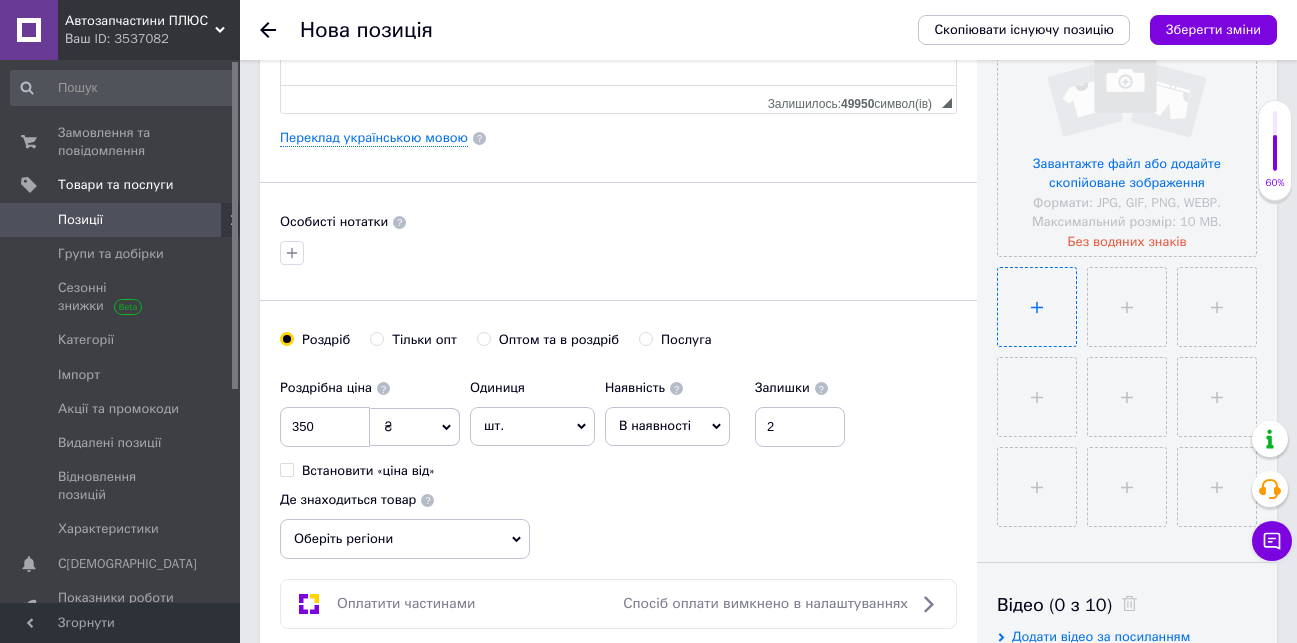 type on "C:\fakepath\IMG_1865.JPG" 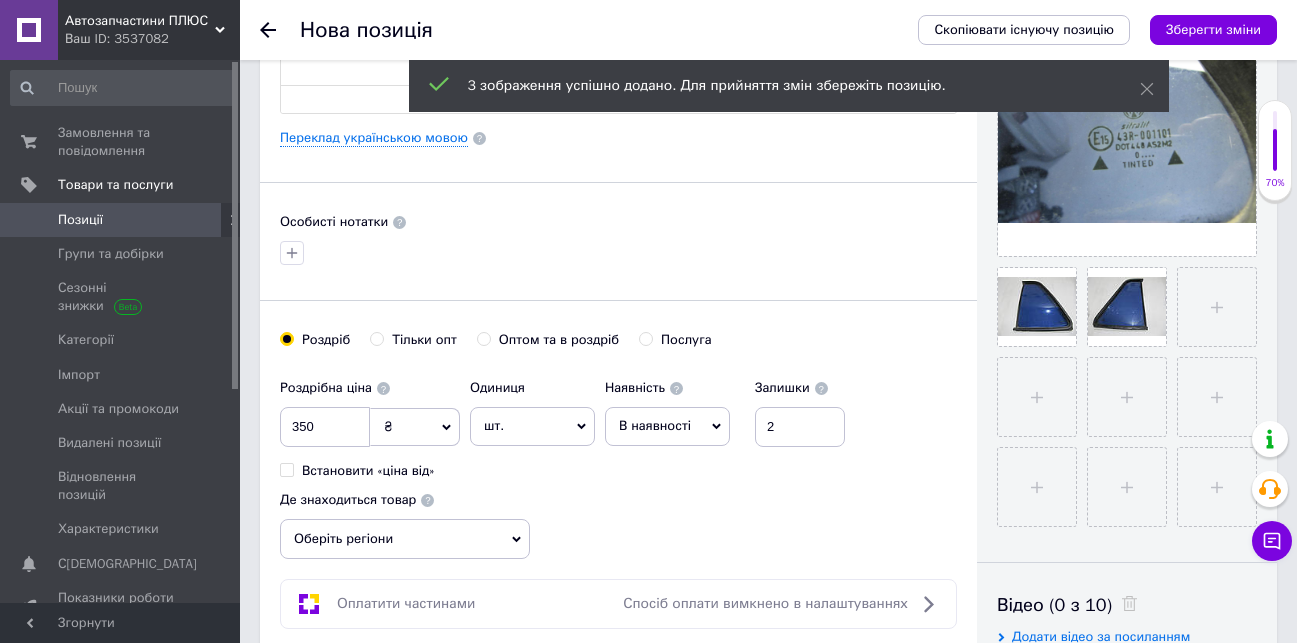 scroll, scrollTop: 300, scrollLeft: 0, axis: vertical 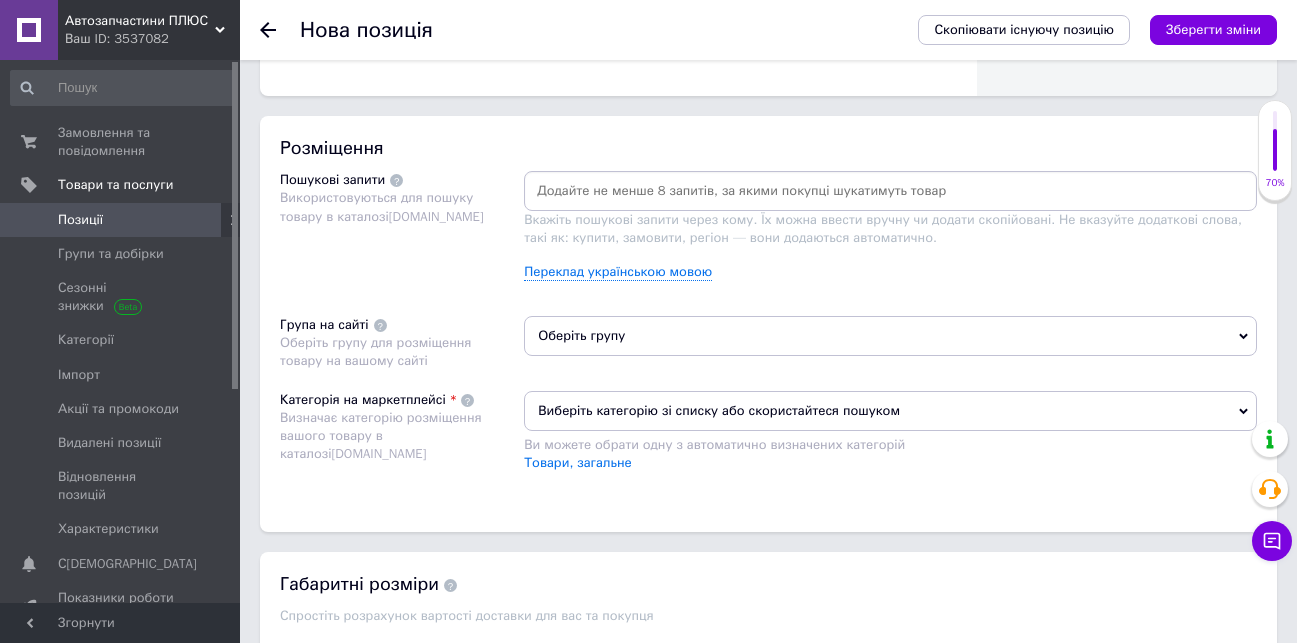 click at bounding box center (890, 191) 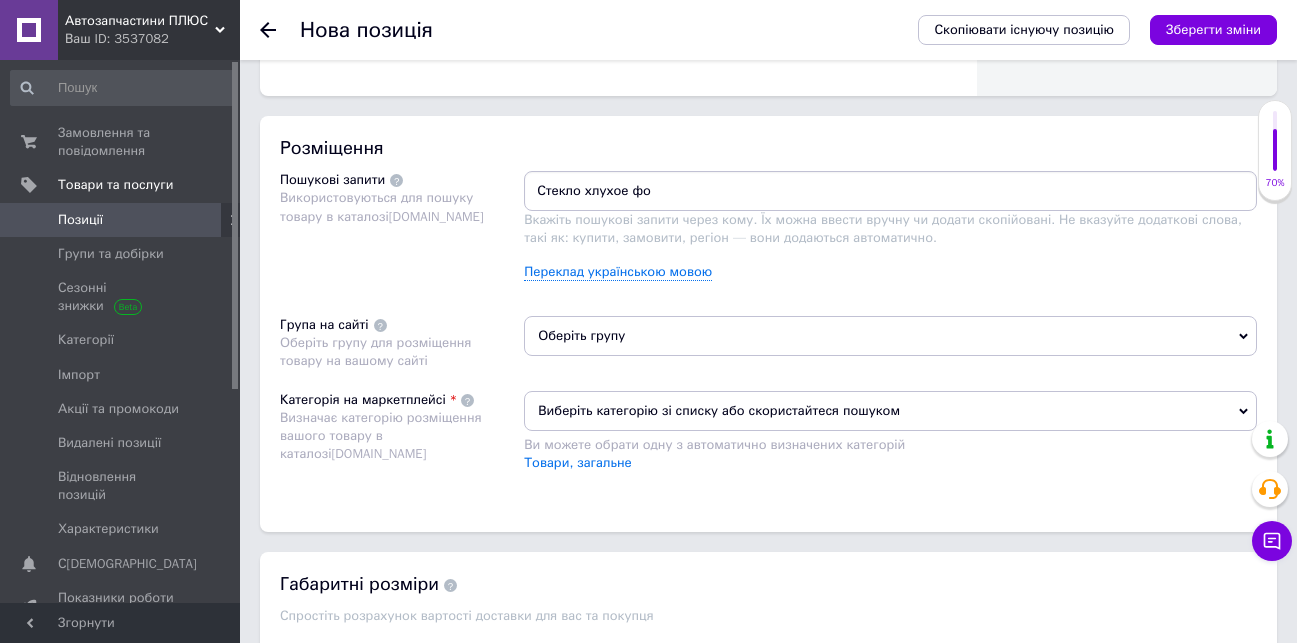 click on "Стекло хлухое фо" at bounding box center (890, 191) 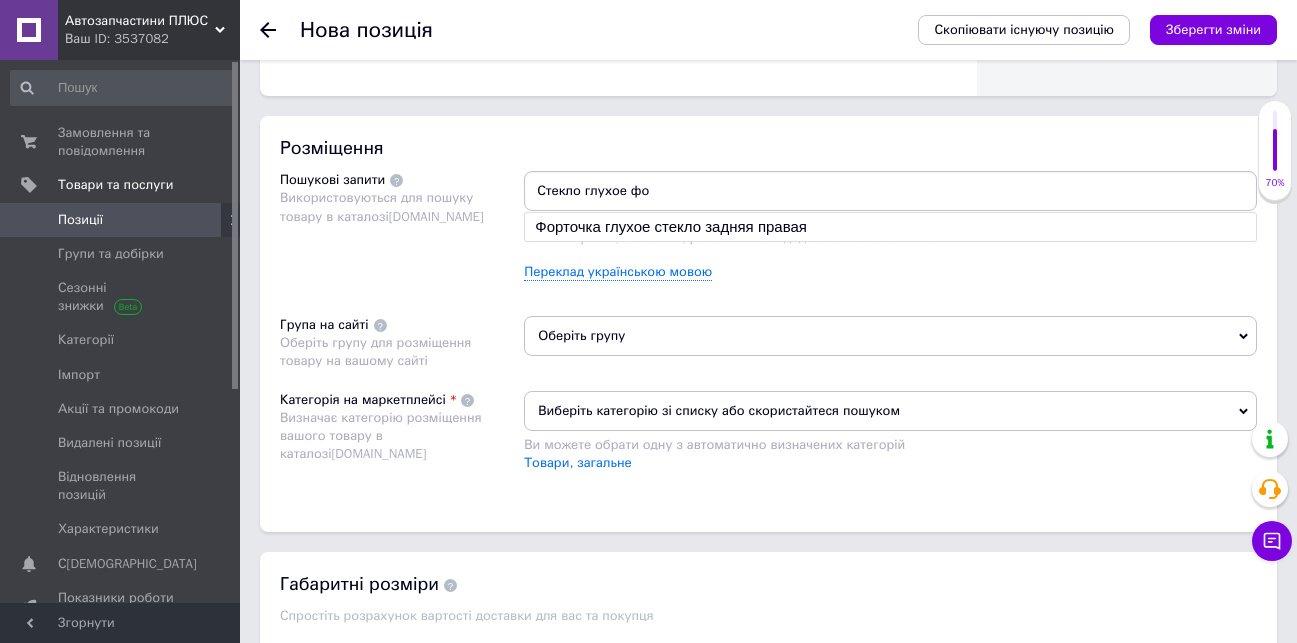 click on "Стекло глухое фо" at bounding box center (890, 191) 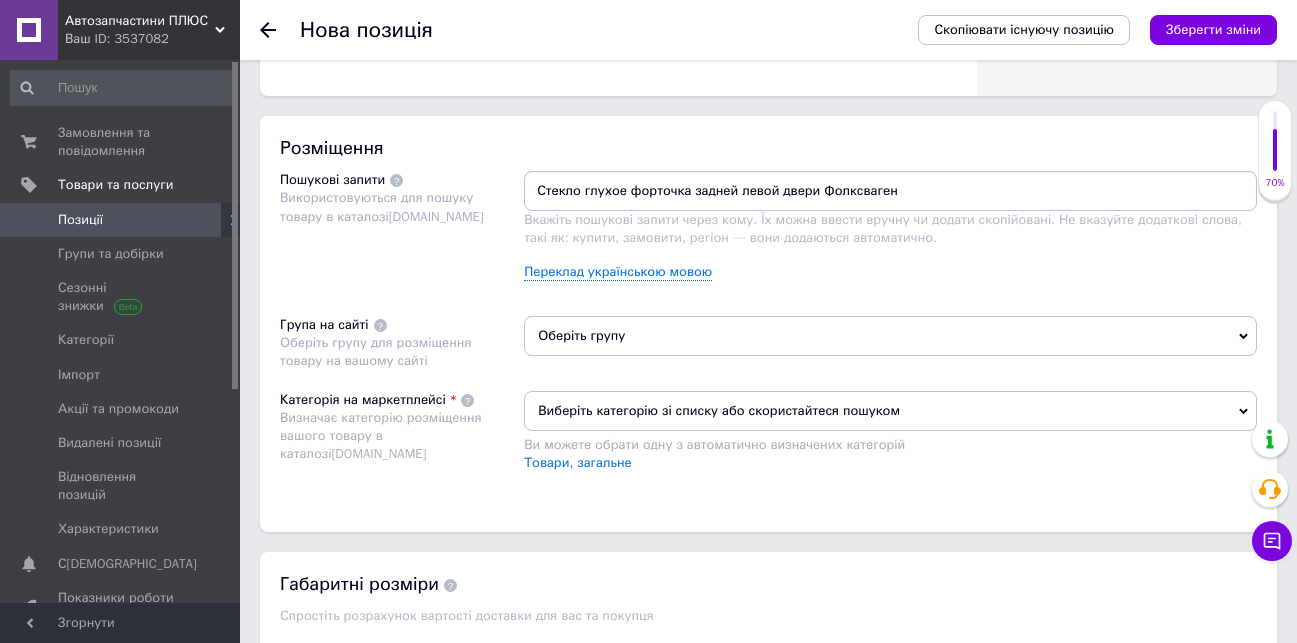 click on "Стекло глухое форточка задней левой двери Фолксваген" at bounding box center [890, 191] 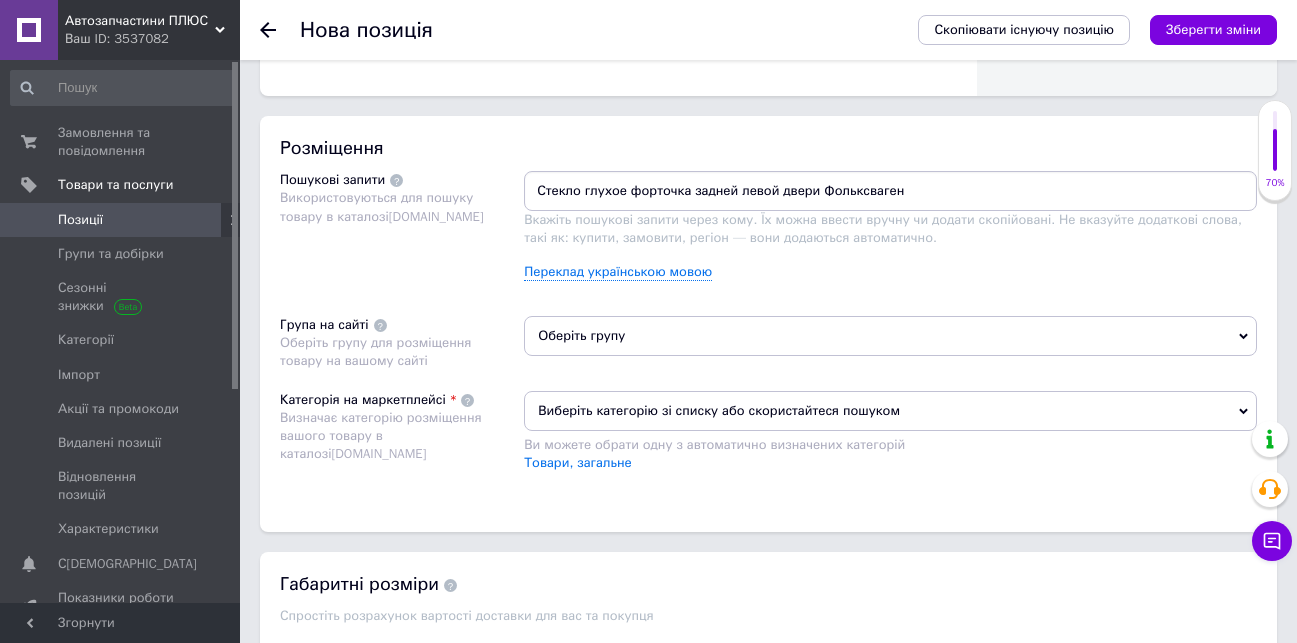 click on "Стекло глухое форточка задней левой двери Фольксваген" at bounding box center [890, 191] 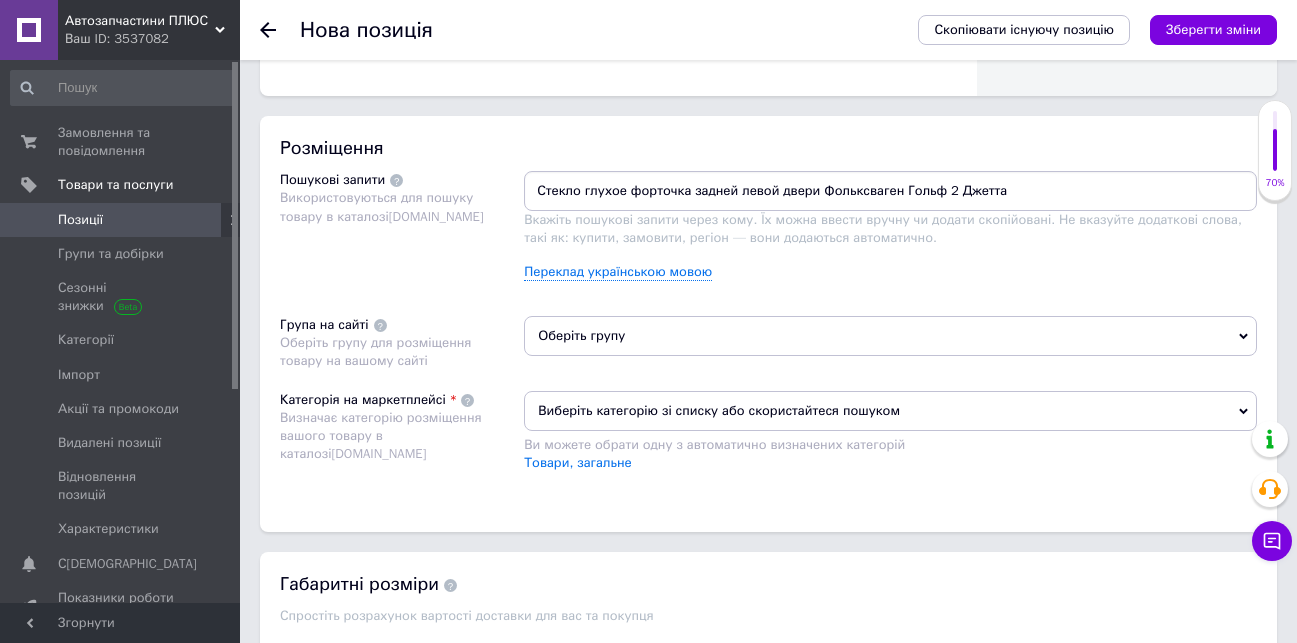 type on "Стекло глухое форточка задней левой двери Фольксваген Гольф 2 Джетта 2" 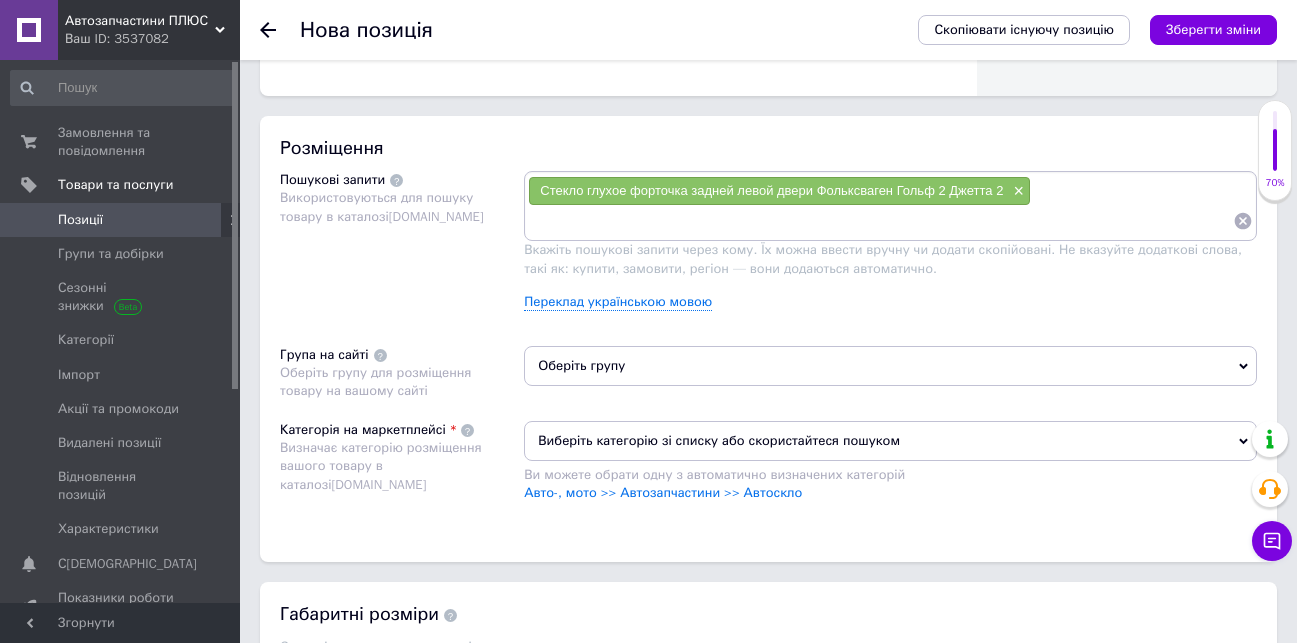 click at bounding box center (880, 221) 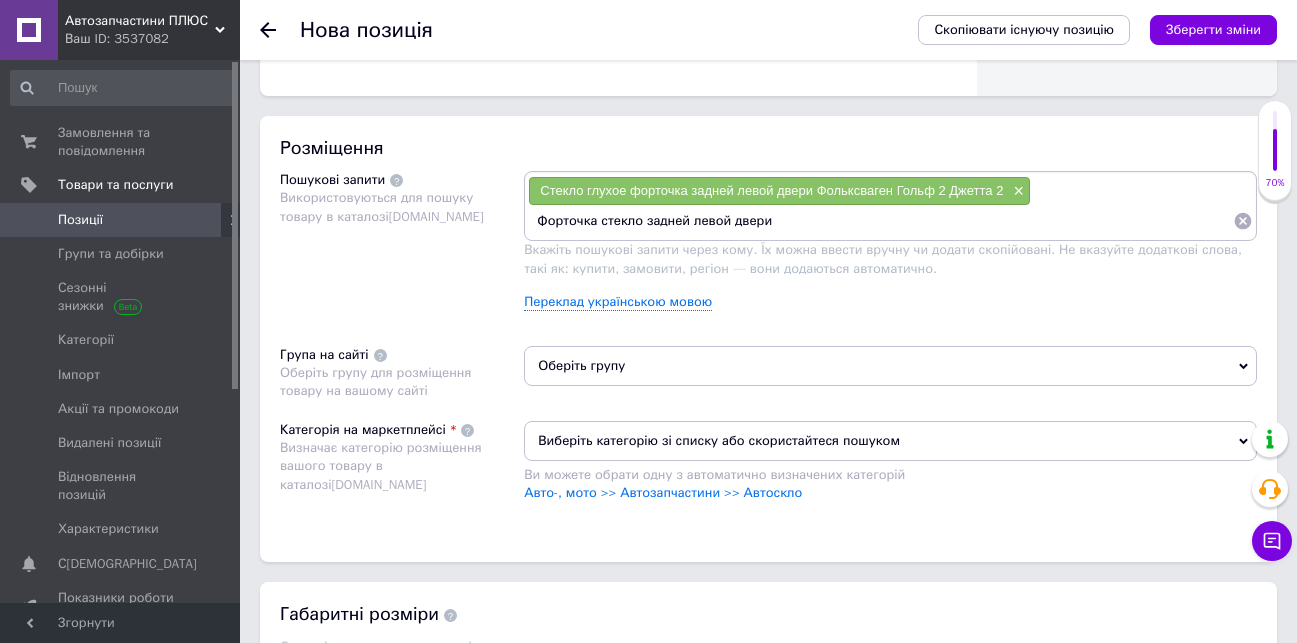 click on "Форточка стекло задней левой двери" at bounding box center (880, 221) 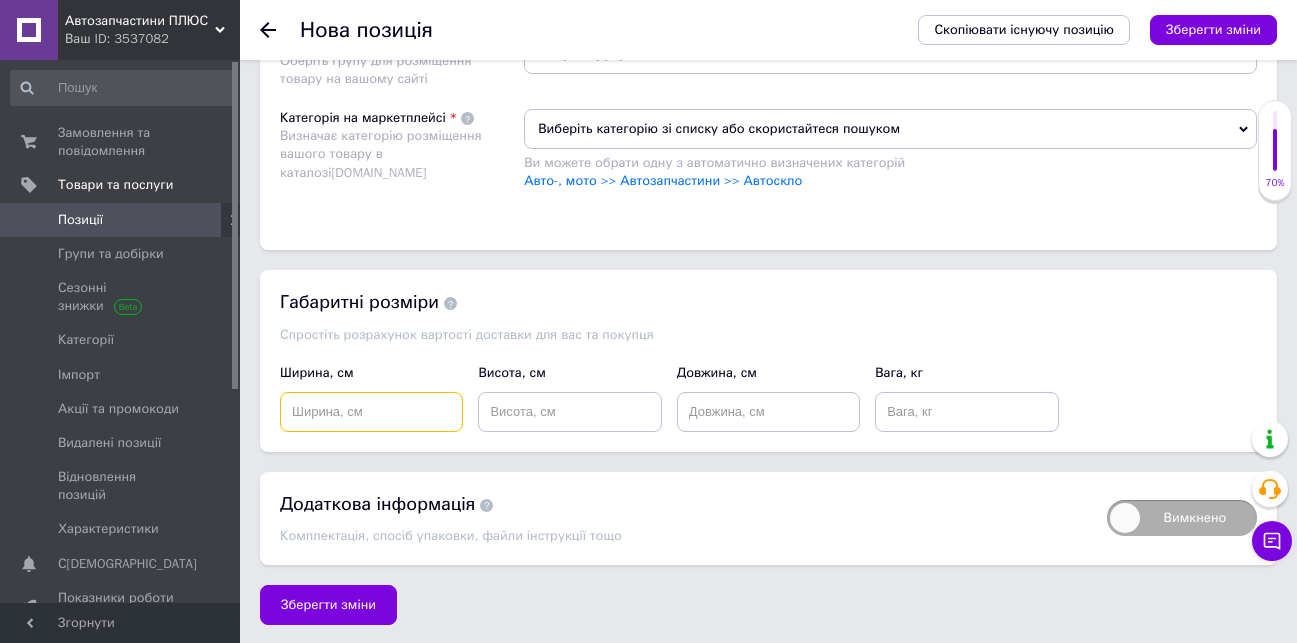 scroll, scrollTop: 1012, scrollLeft: 0, axis: vertical 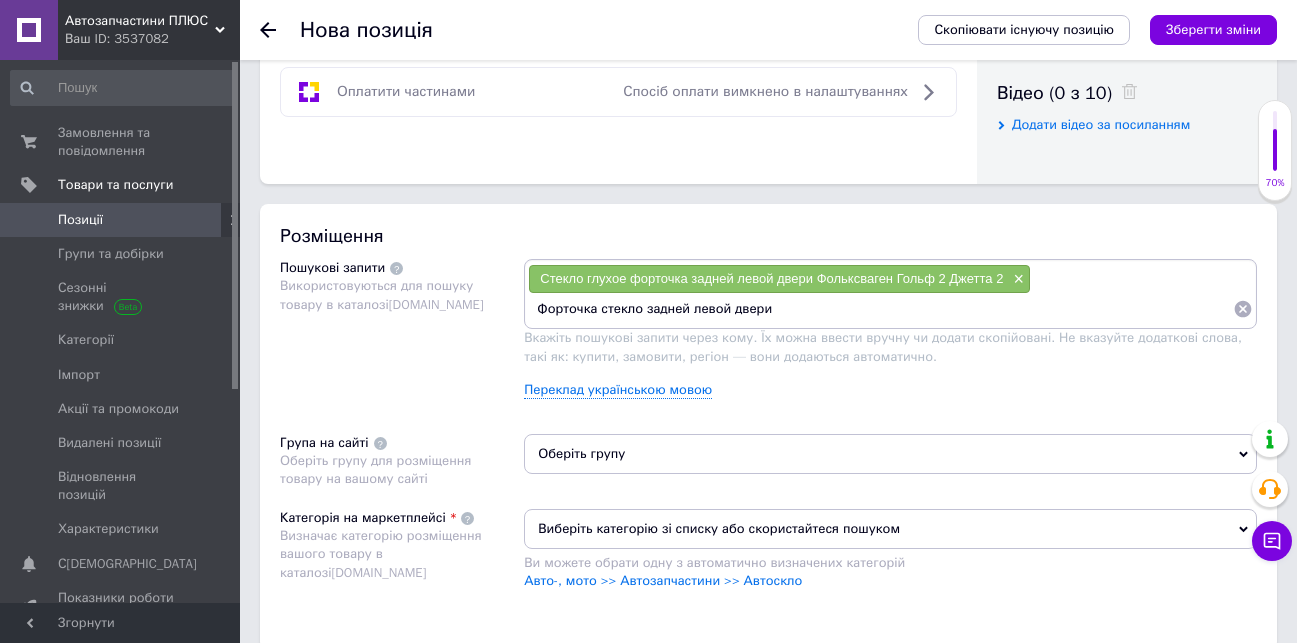 click on "Форточка стекло задней левой двери" at bounding box center [880, 309] 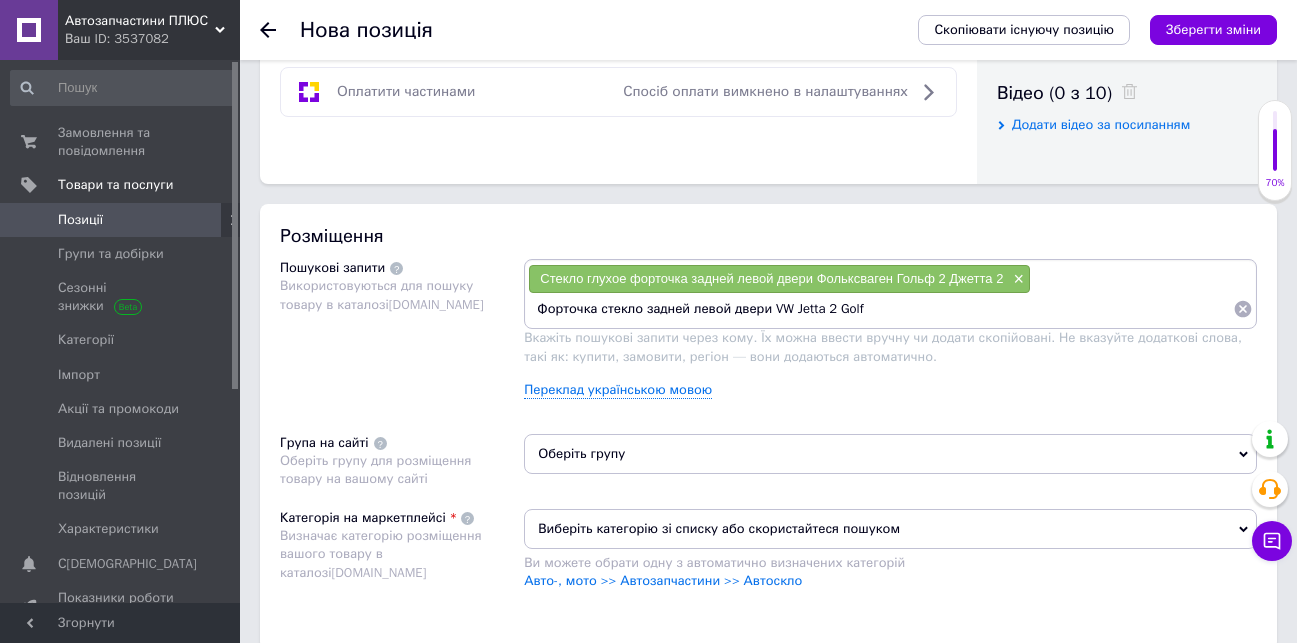 type on "Форточка стекло задней левой двери VW Jetta 2 Golf 2" 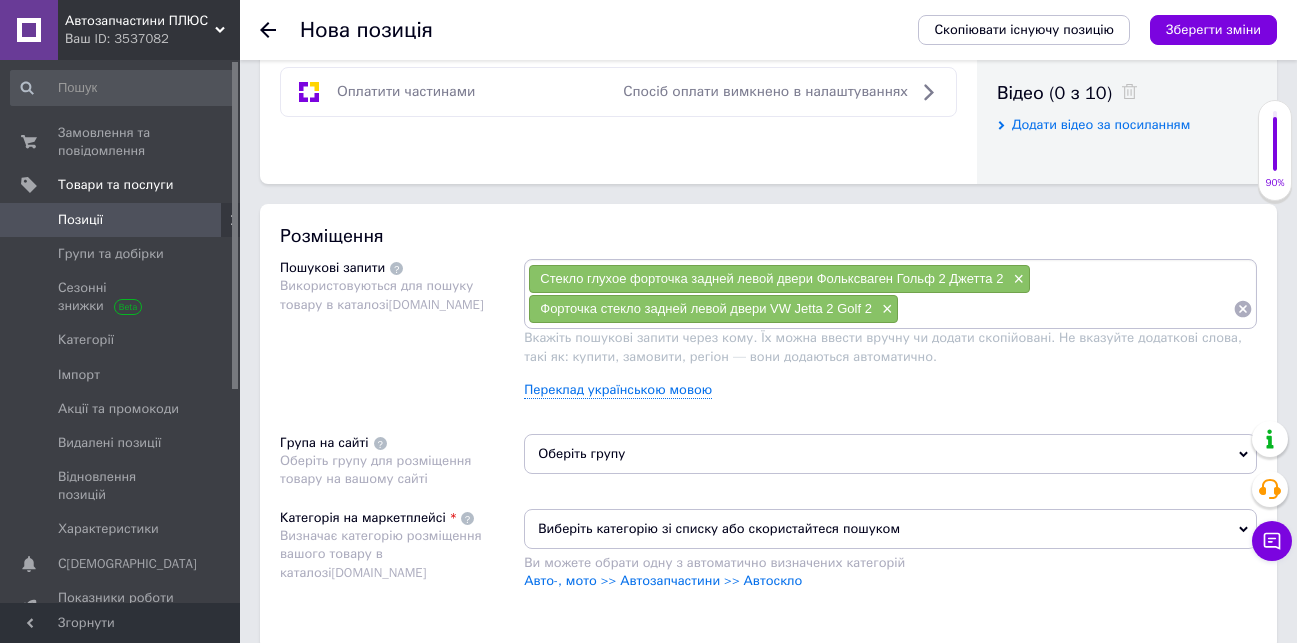 scroll, scrollTop: 1412, scrollLeft: 0, axis: vertical 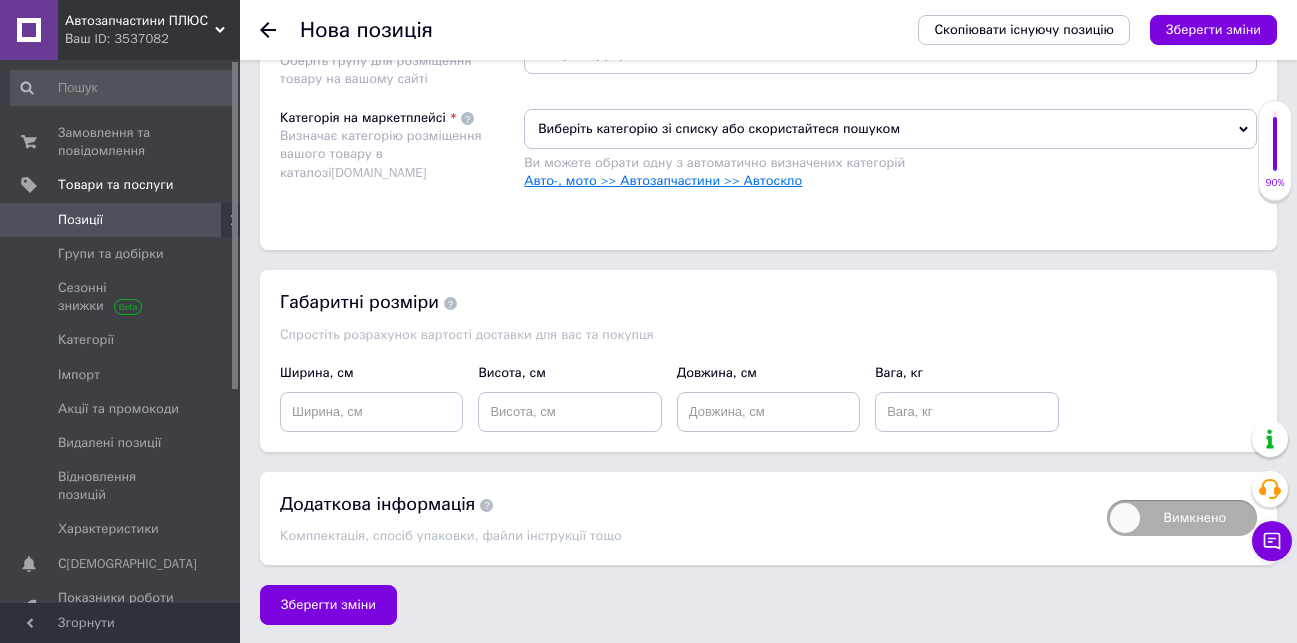 type 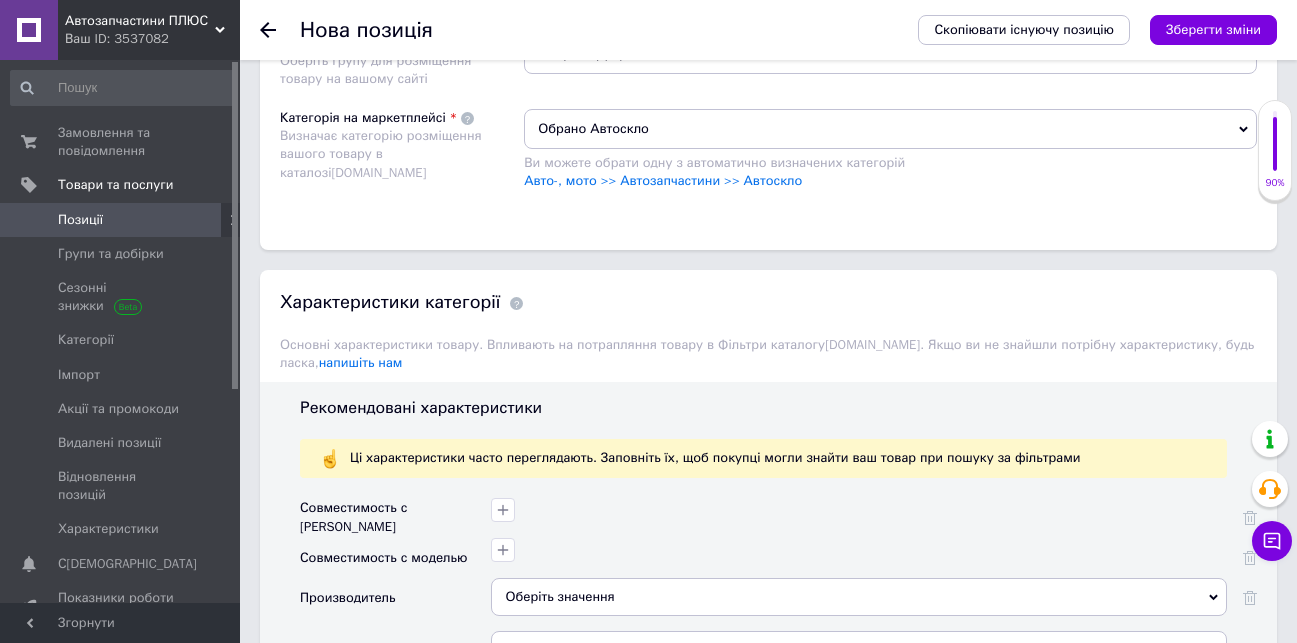 scroll, scrollTop: 1612, scrollLeft: 0, axis: vertical 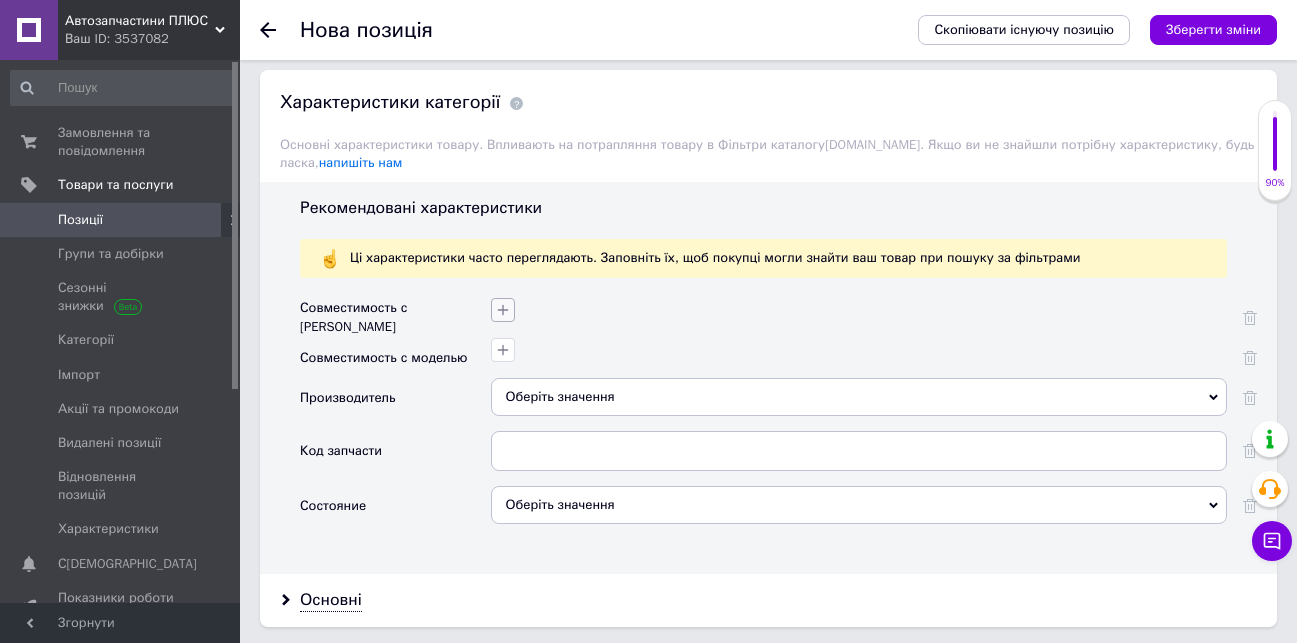 click at bounding box center [503, 310] 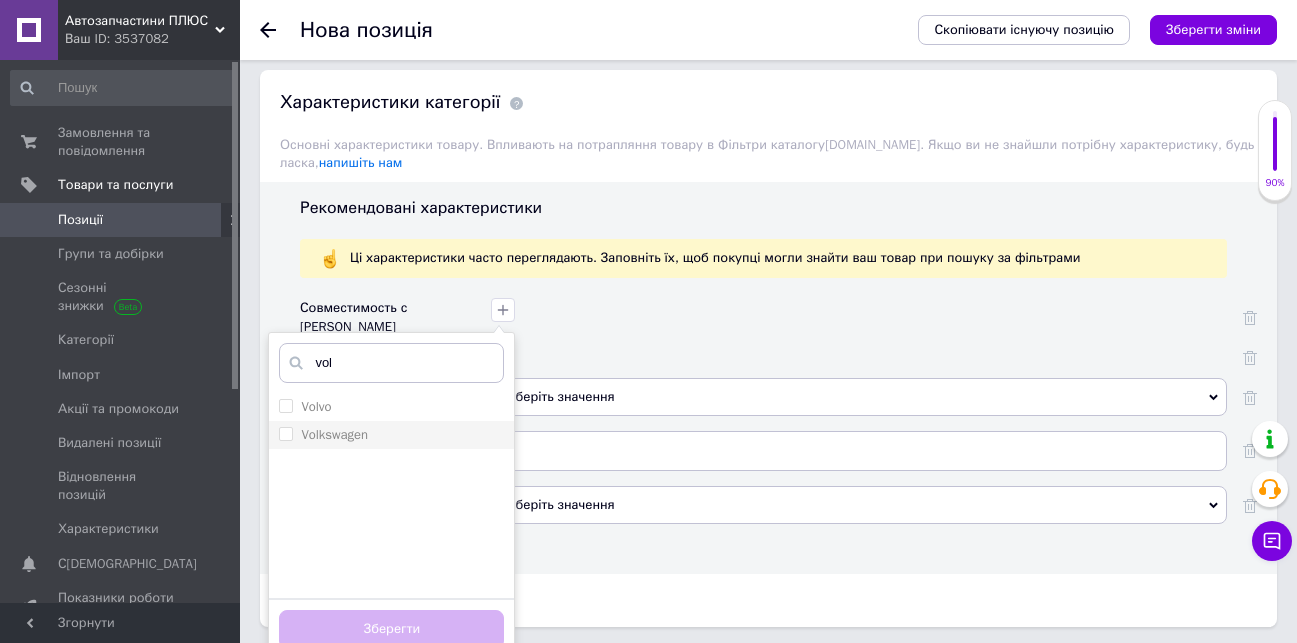 type on "vol" 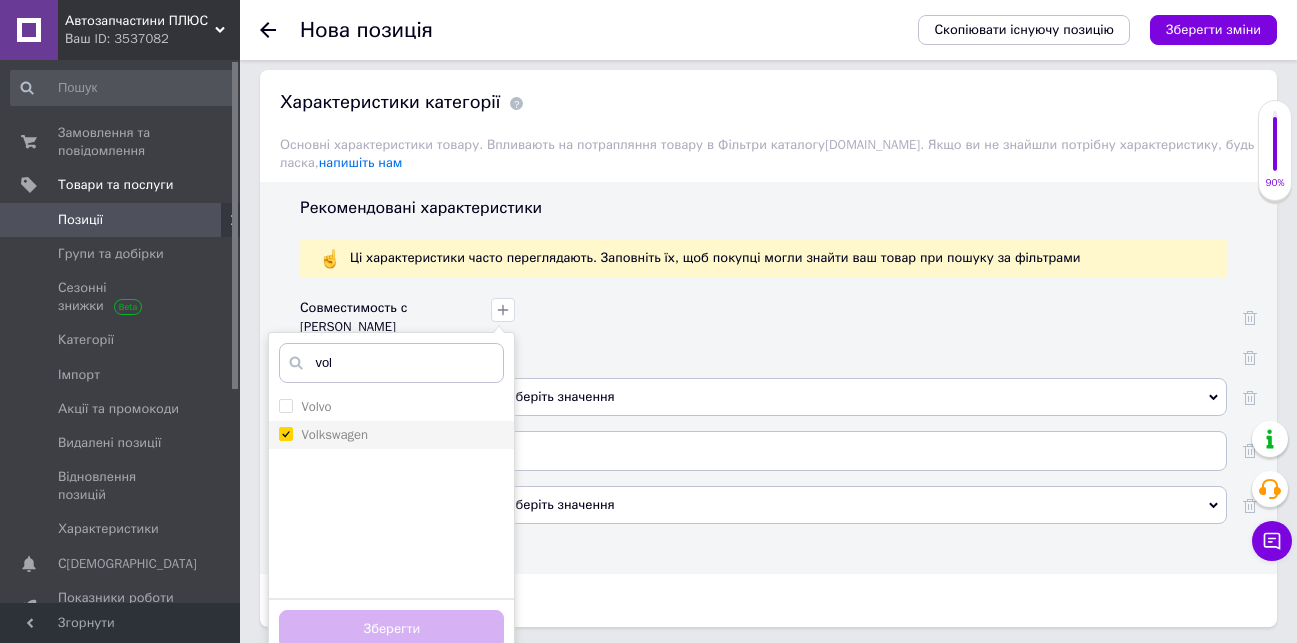 checkbox on "true" 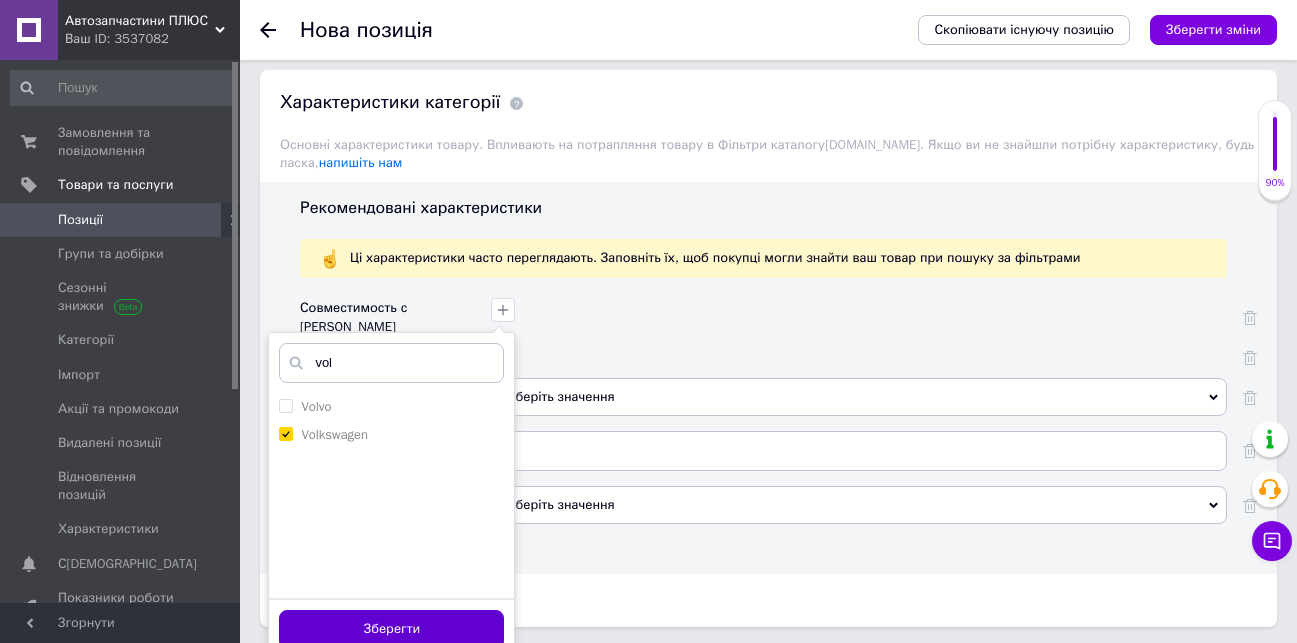 click on "Зберегти" at bounding box center (391, 629) 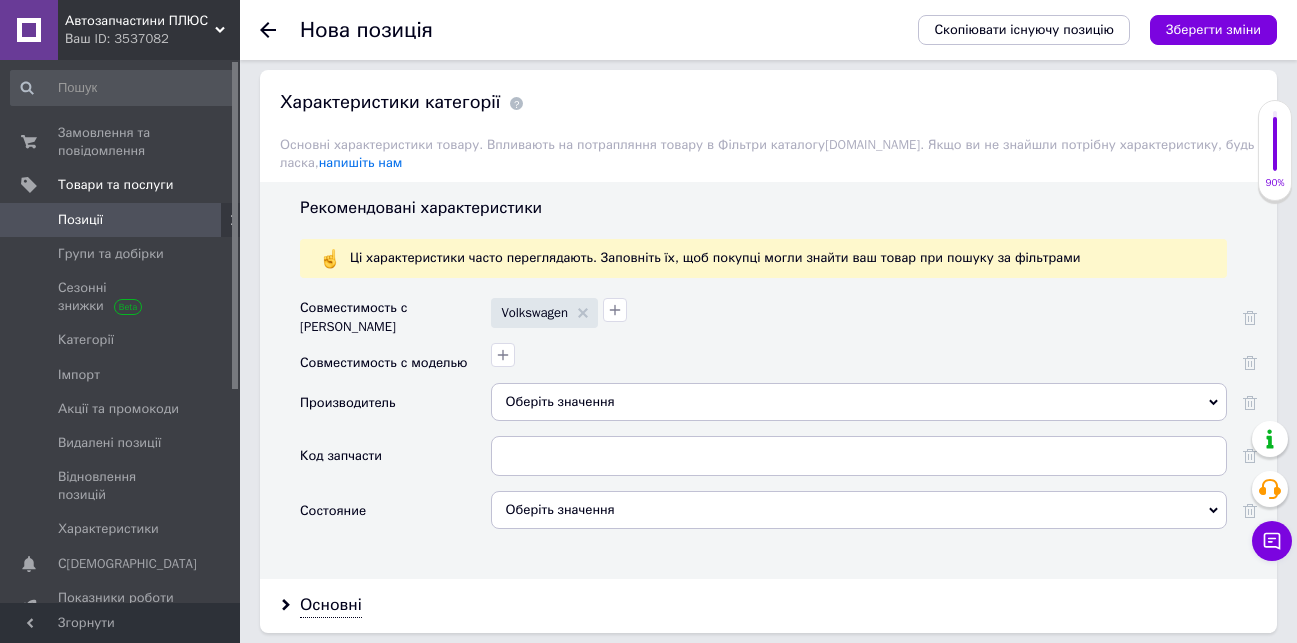 click on "Оберіть значення" at bounding box center [859, 510] 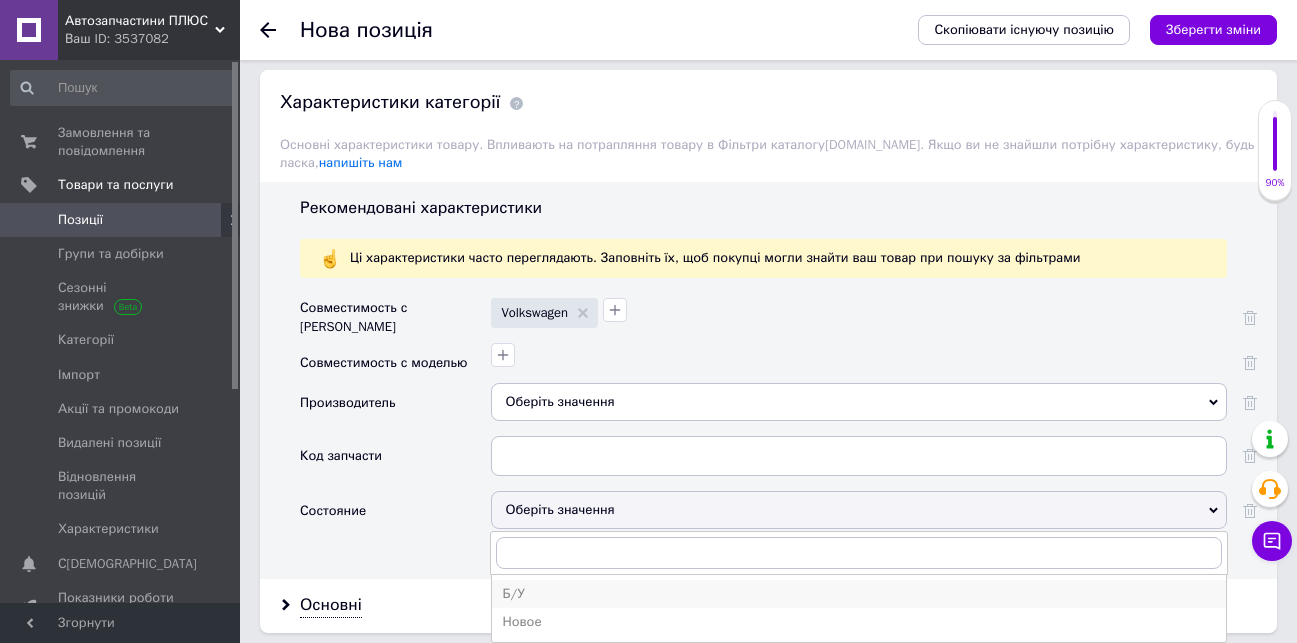 click on "Б/У" at bounding box center [859, 594] 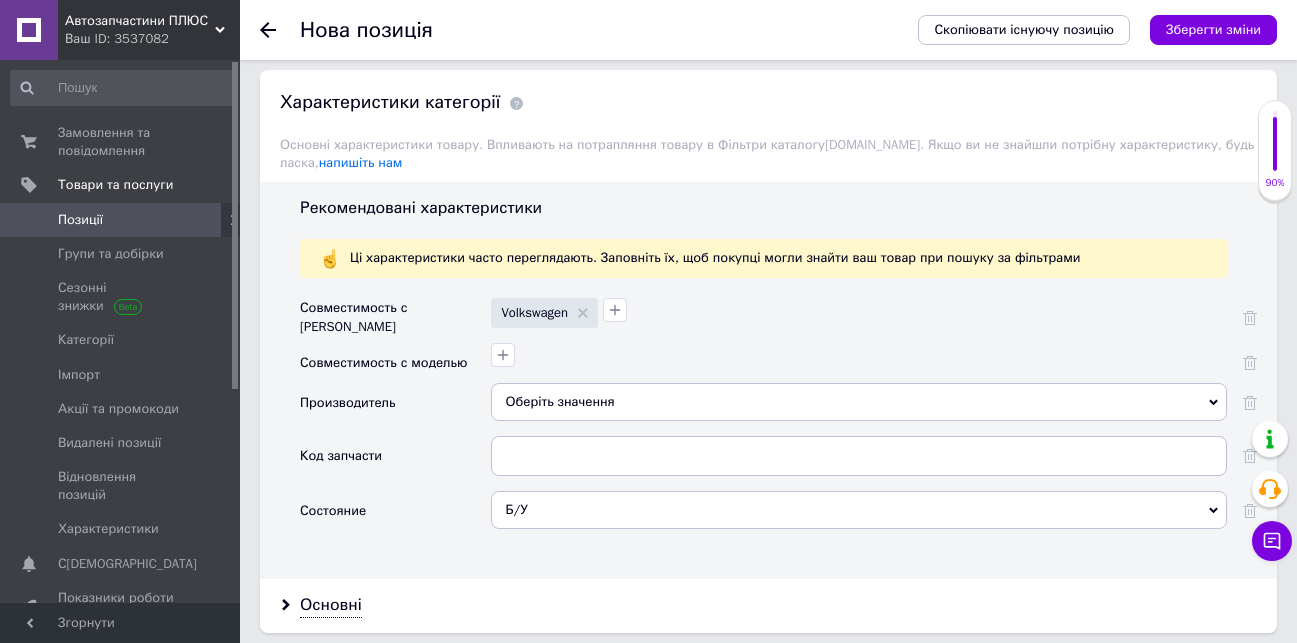 click on "Оберіть значення" at bounding box center [859, 402] 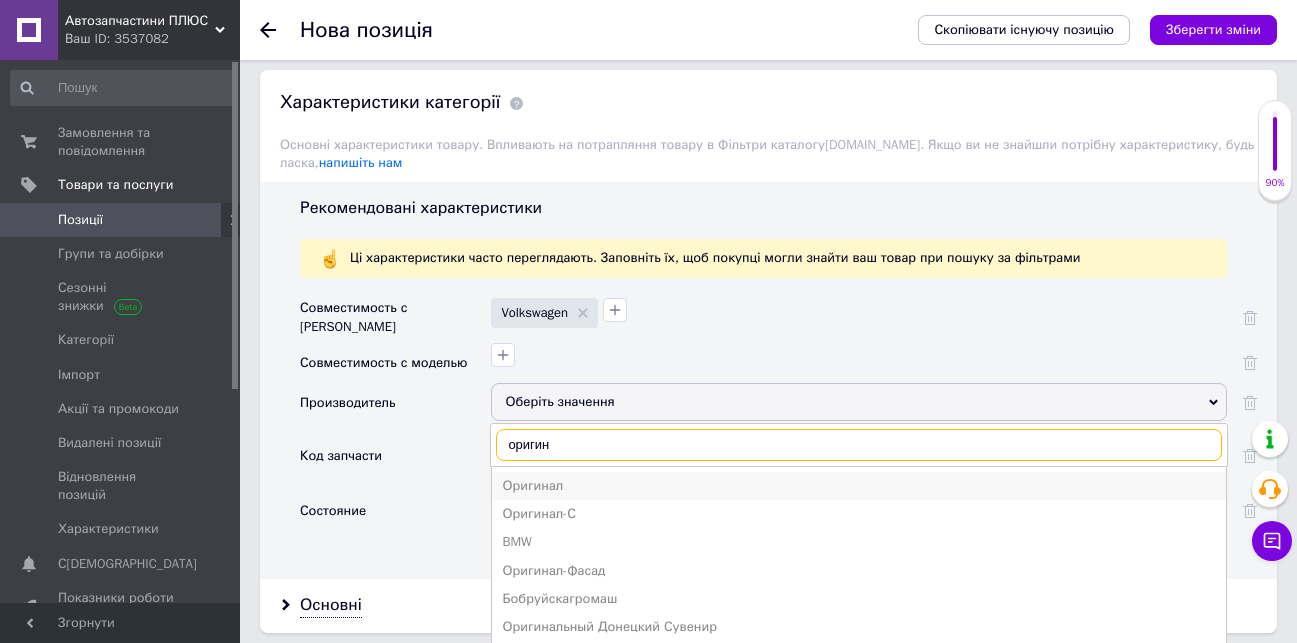 type on "оригин" 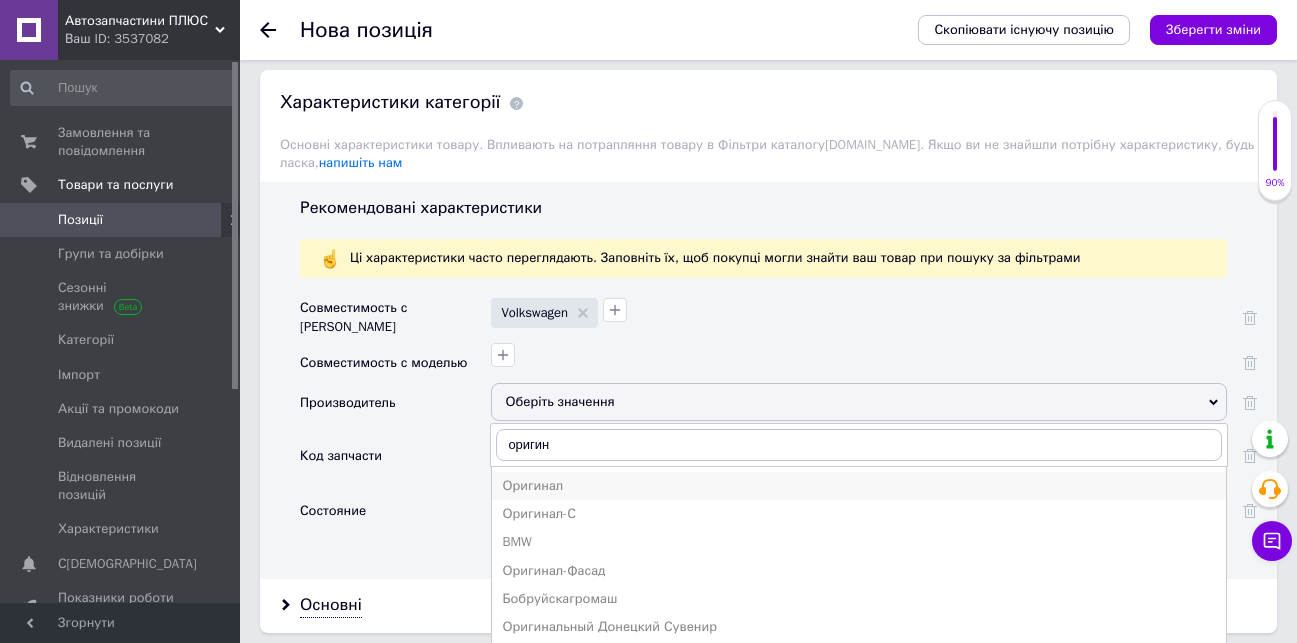 click on "Оригинал" at bounding box center (859, 486) 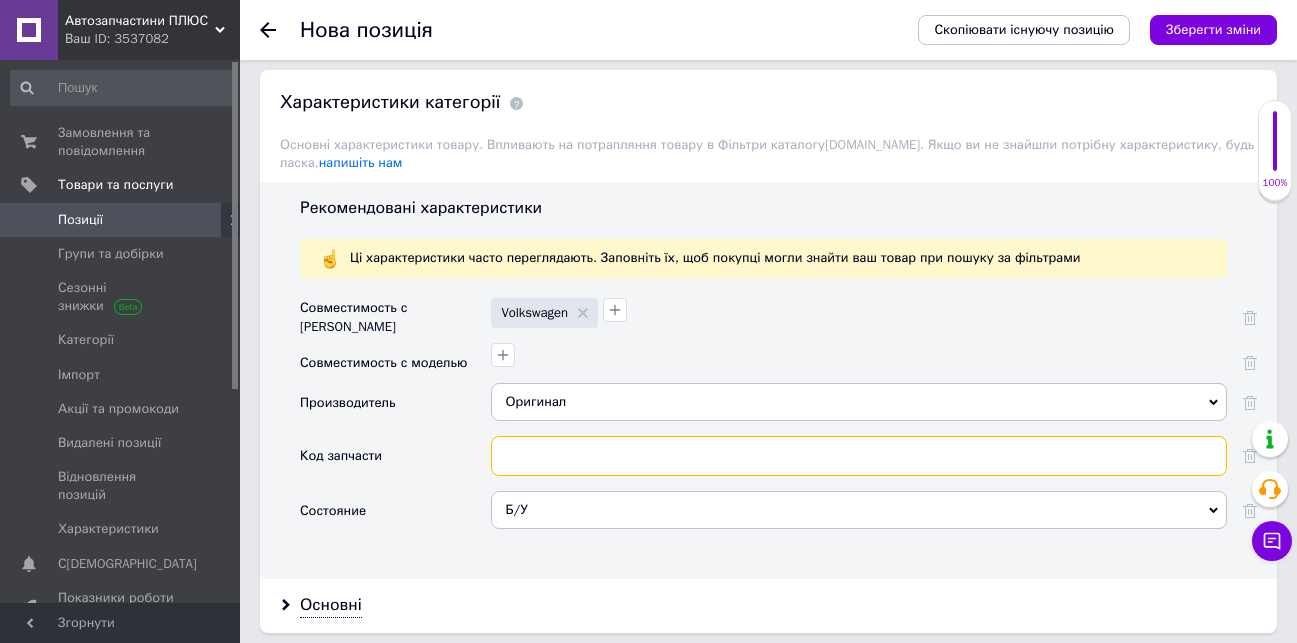 click at bounding box center (859, 456) 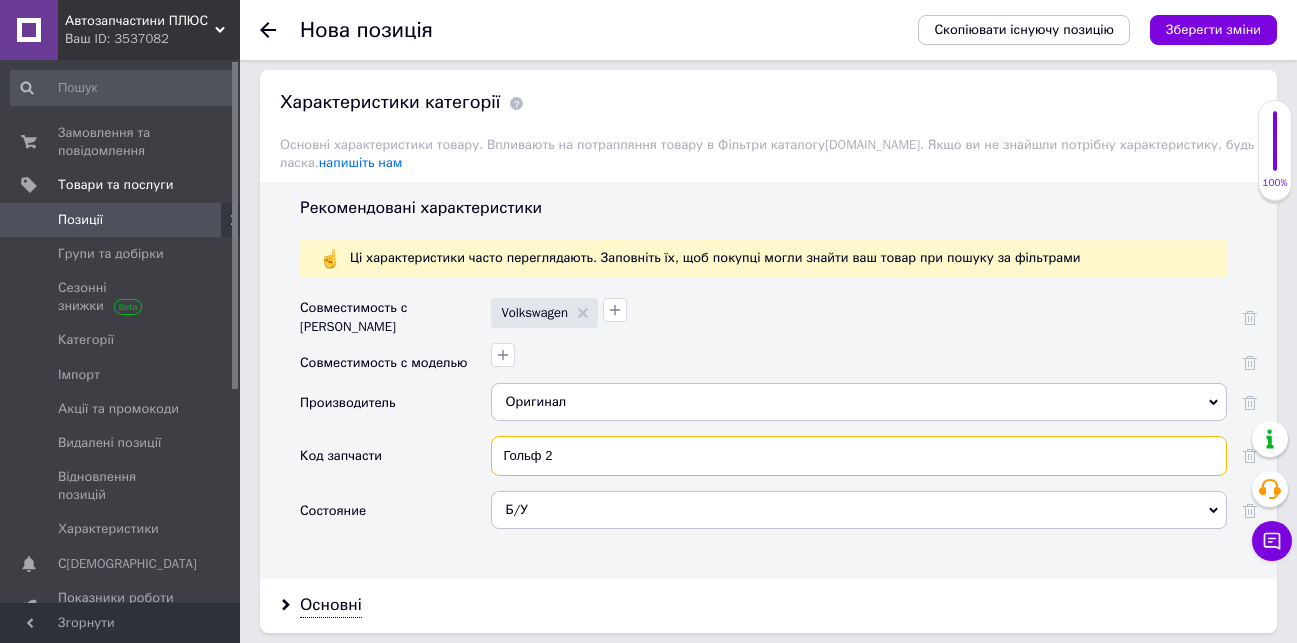scroll, scrollTop: 1912, scrollLeft: 0, axis: vertical 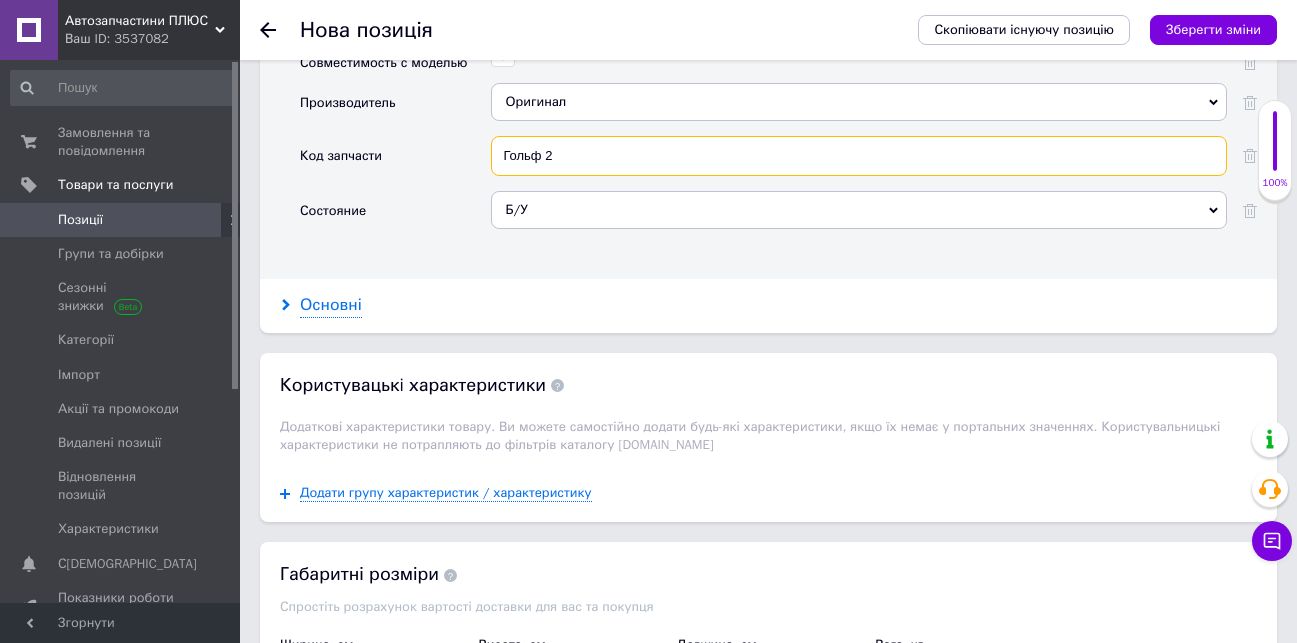 type on "Гольф 2" 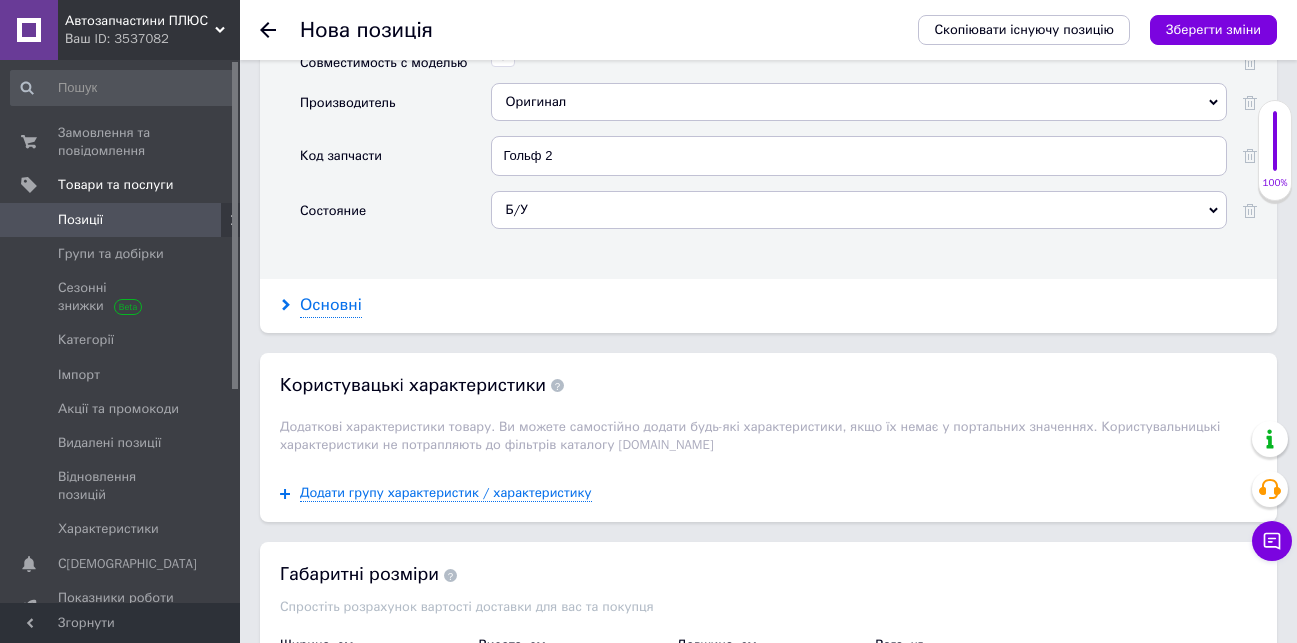 click on "Основні" at bounding box center [331, 305] 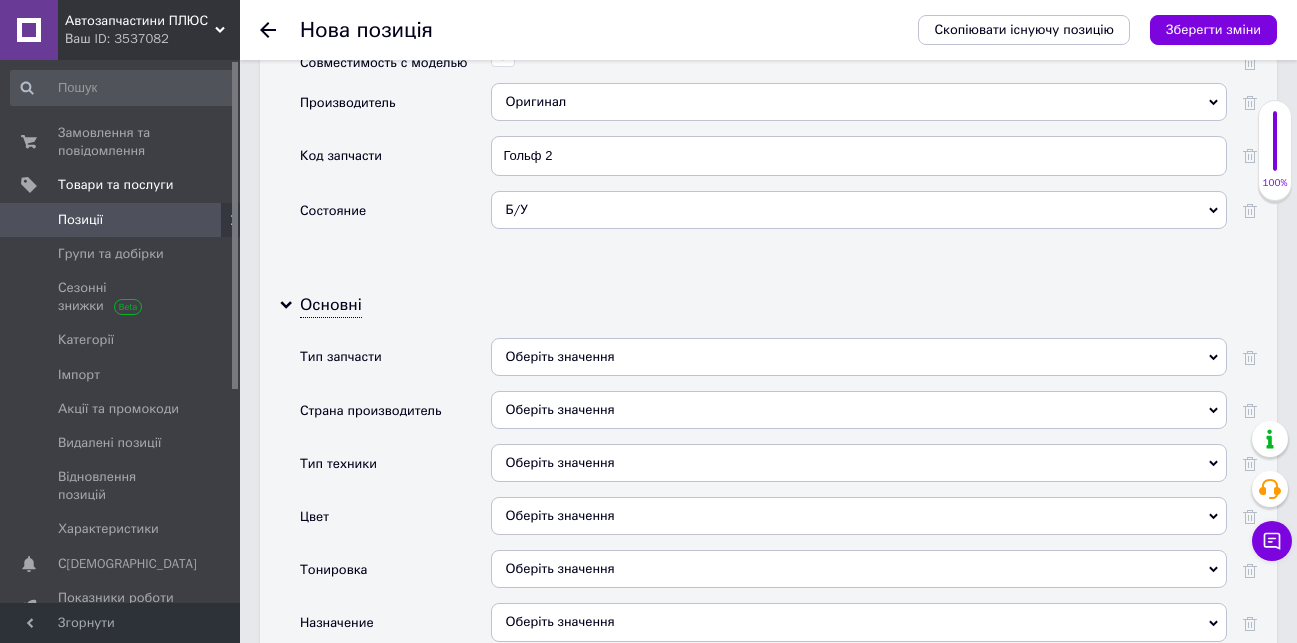 click on "Оберіть значення" at bounding box center [859, 357] 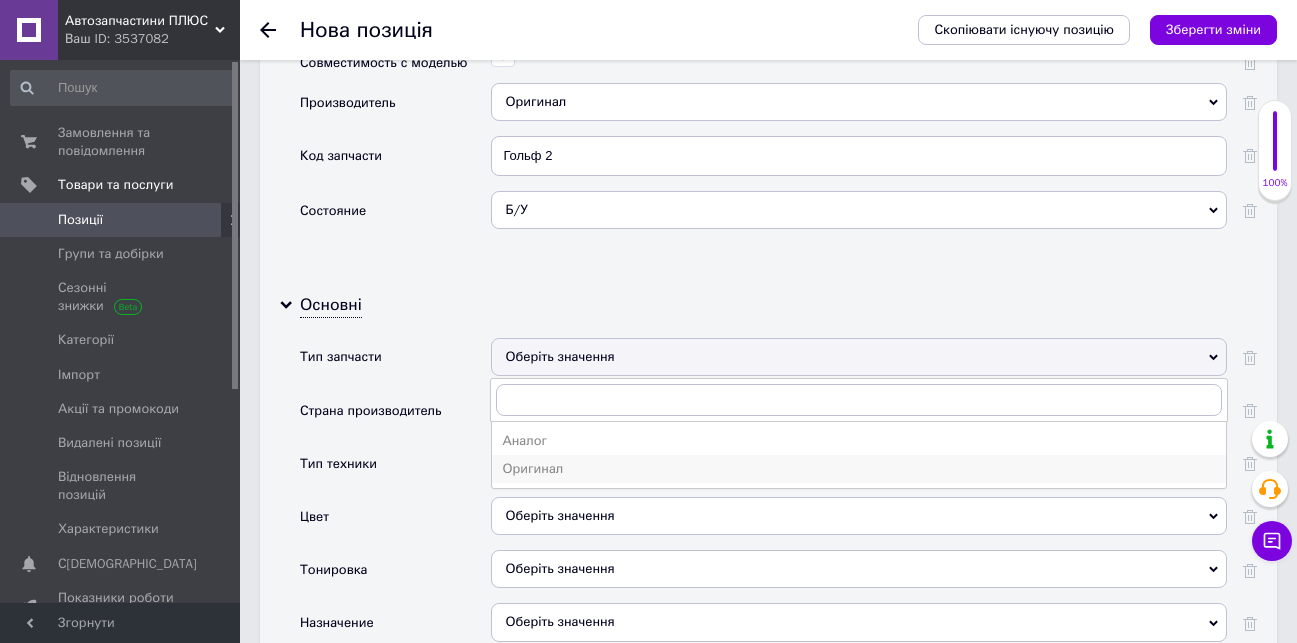 click on "Оригинал" at bounding box center (859, 469) 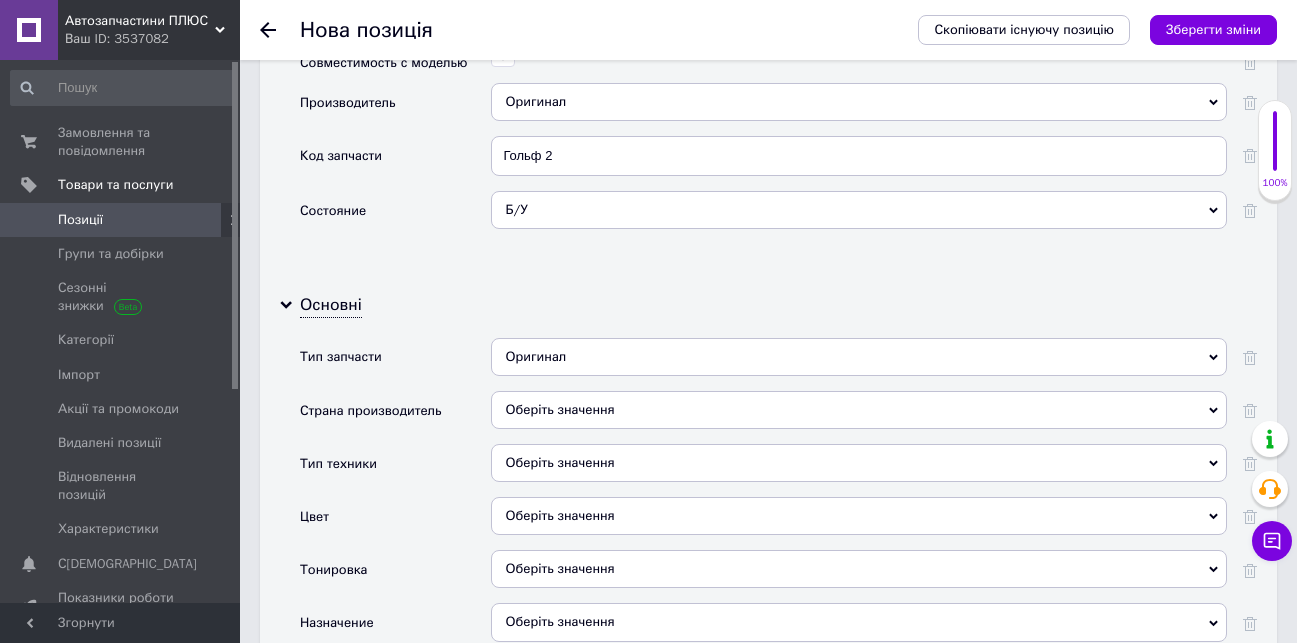 click on "Оберіть значення" at bounding box center [859, 410] 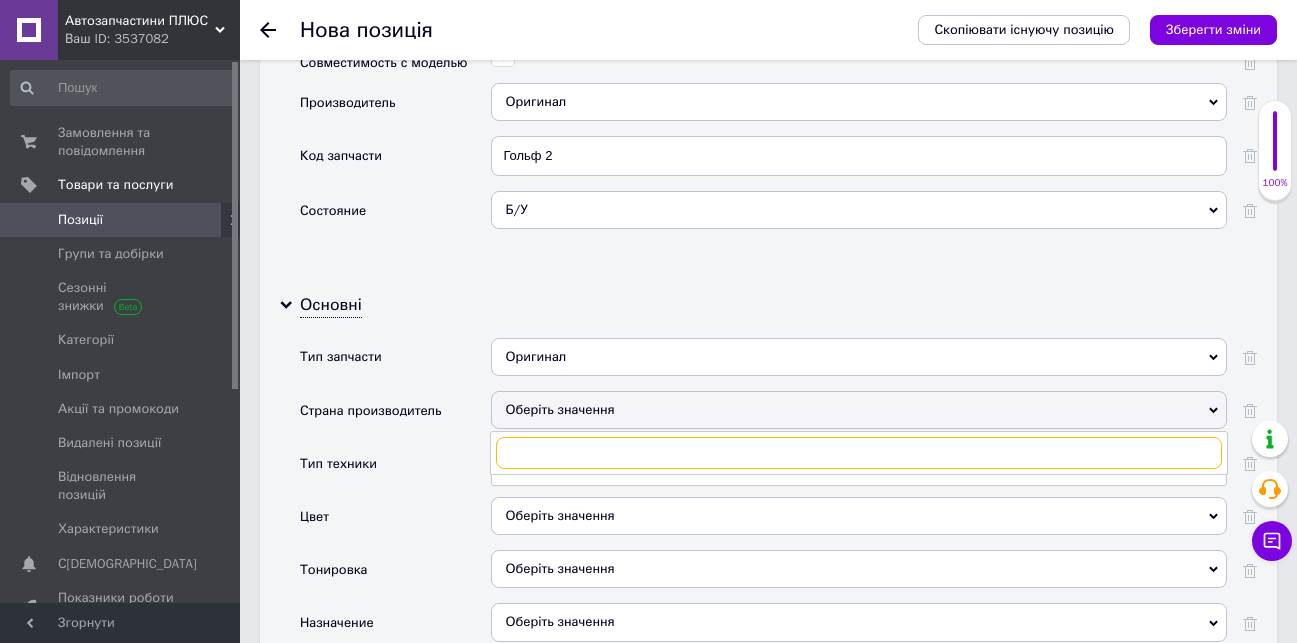 scroll, scrollTop: 2212, scrollLeft: 0, axis: vertical 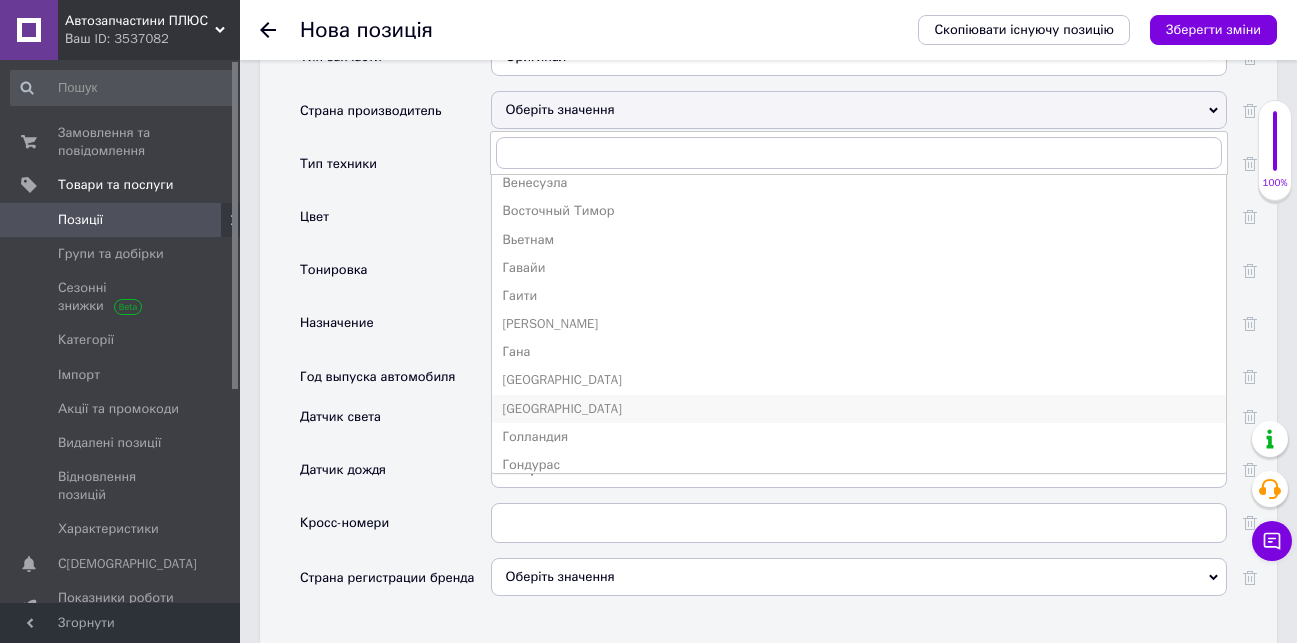 click on "[GEOGRAPHIC_DATA]" at bounding box center [859, 409] 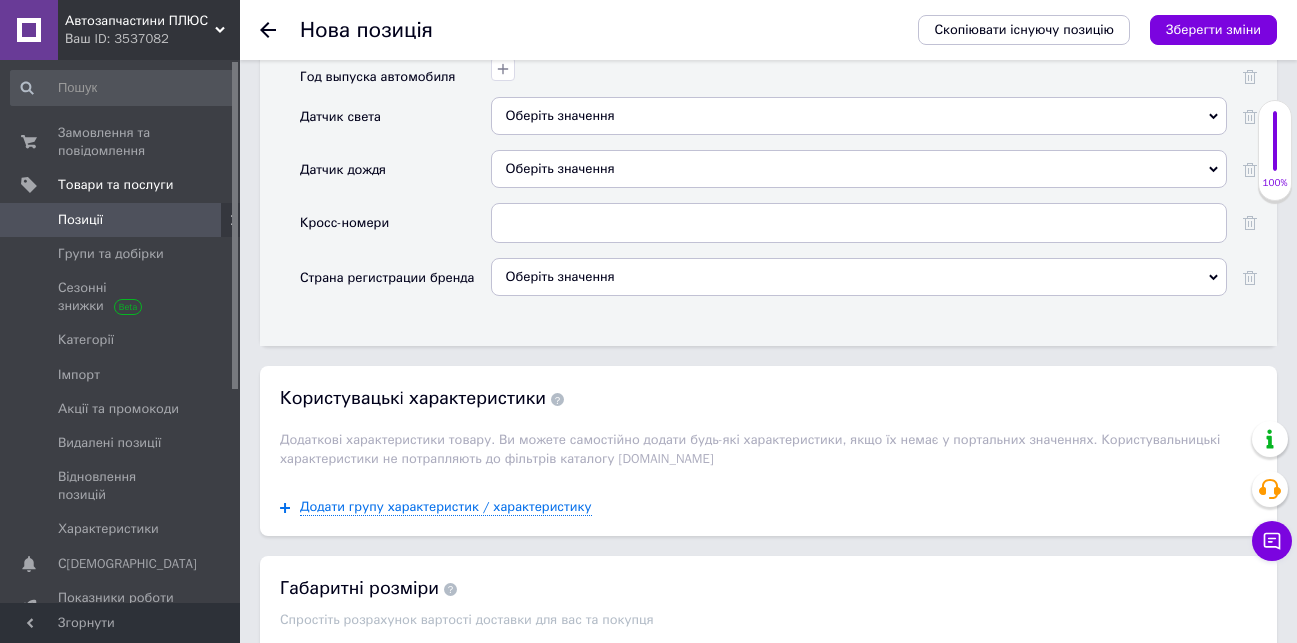 scroll, scrollTop: 2797, scrollLeft: 0, axis: vertical 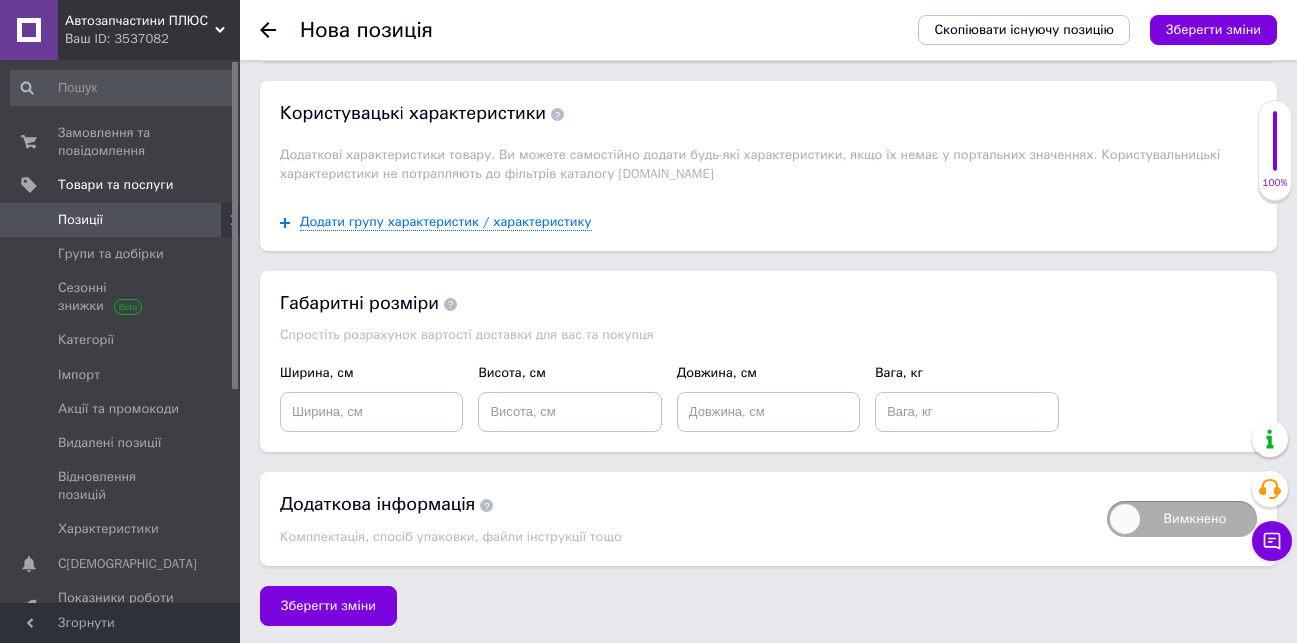 click on "Зберегти зміни" at bounding box center [328, 606] 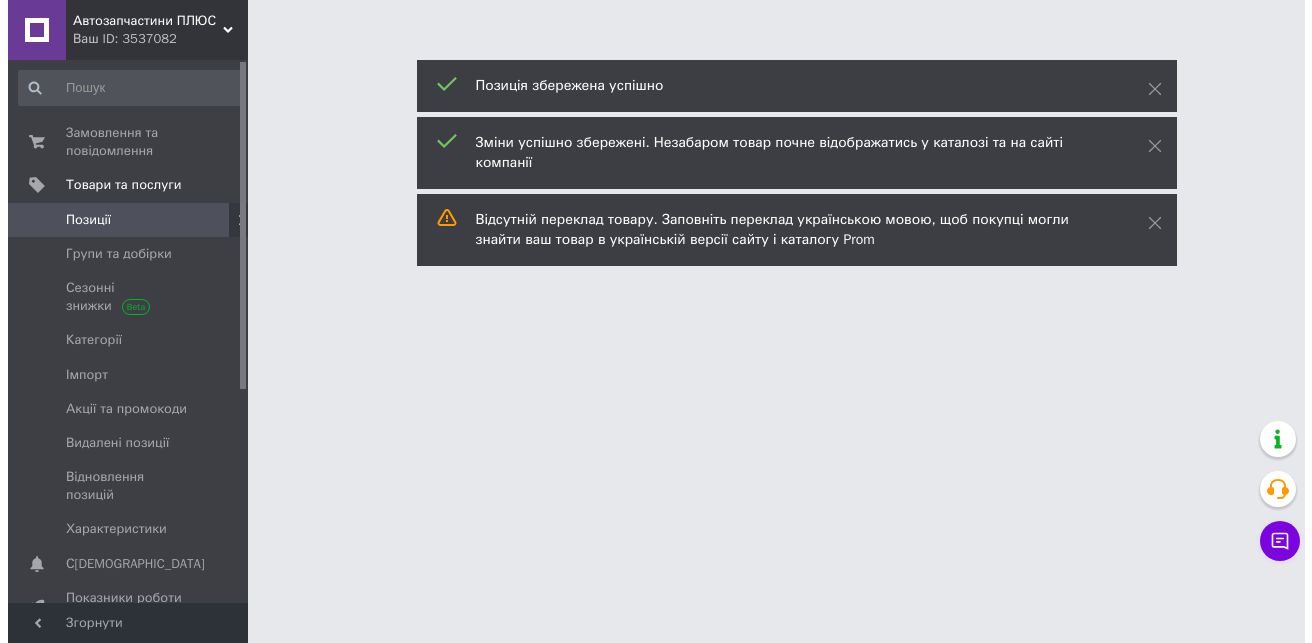 scroll, scrollTop: 0, scrollLeft: 0, axis: both 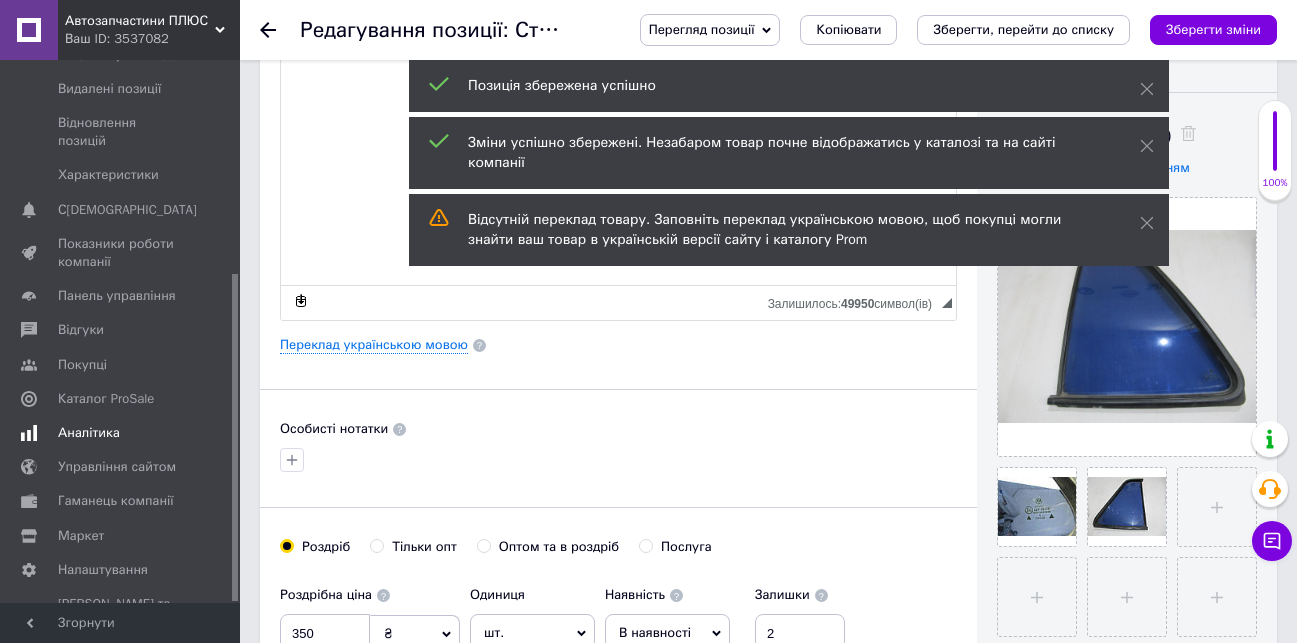 click on "Аналітика" at bounding box center [89, 433] 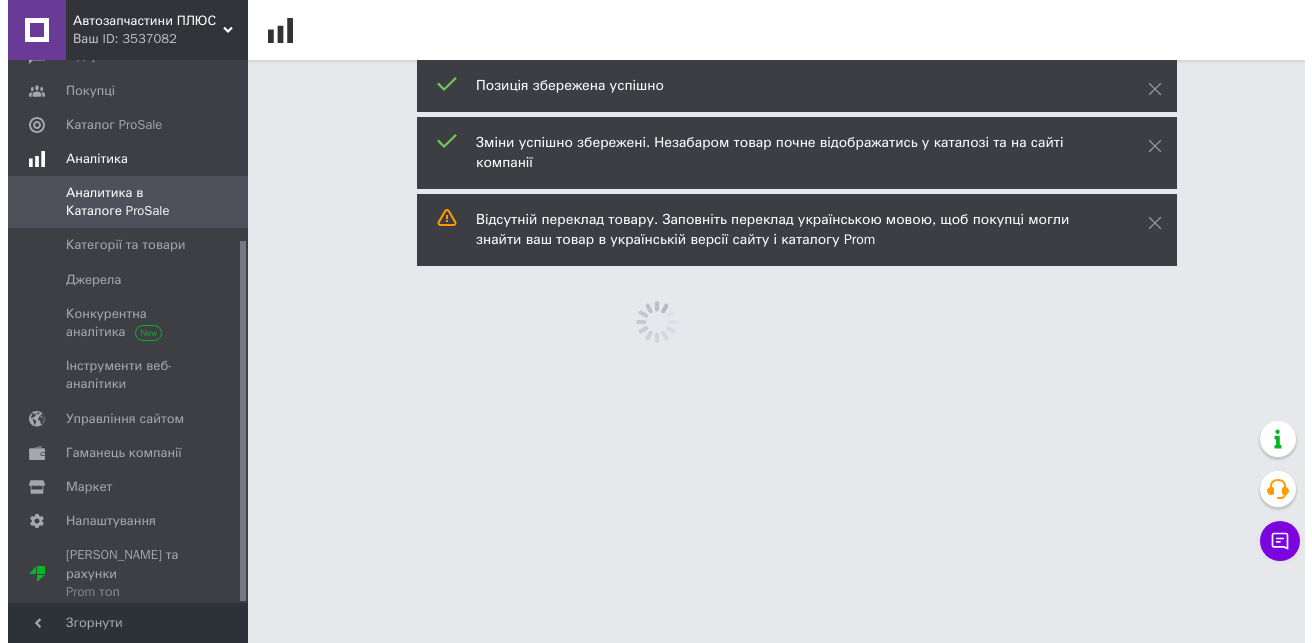 scroll, scrollTop: 0, scrollLeft: 0, axis: both 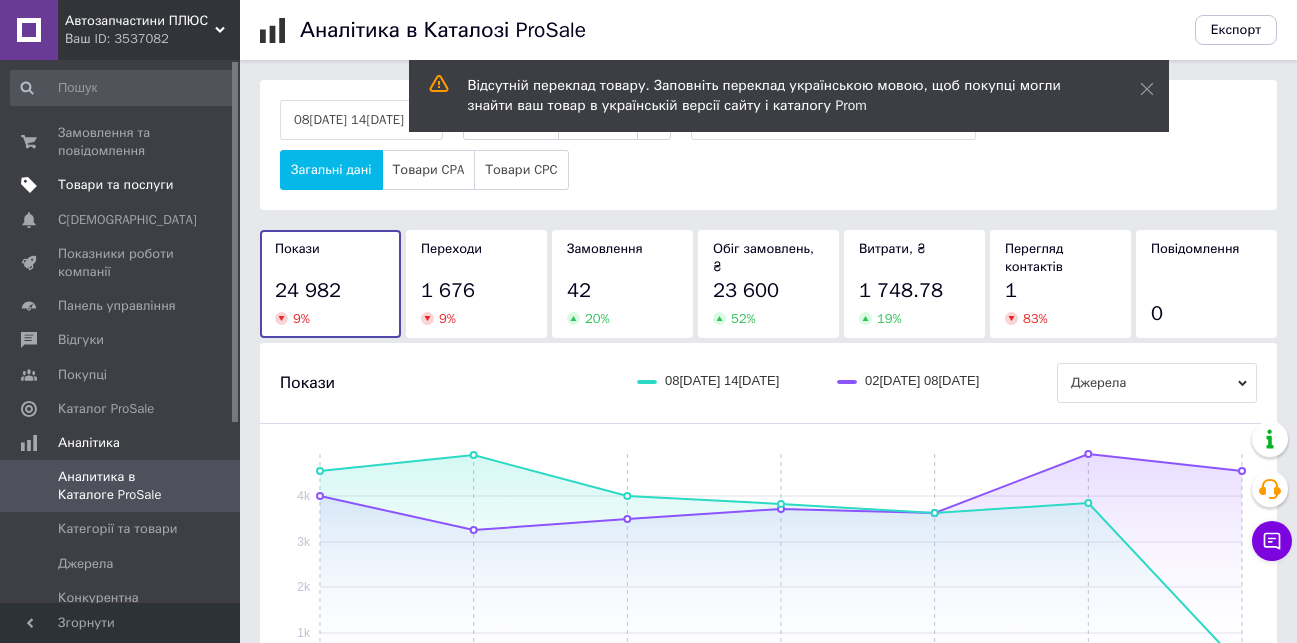 click on "Товари та послуги" at bounding box center [115, 185] 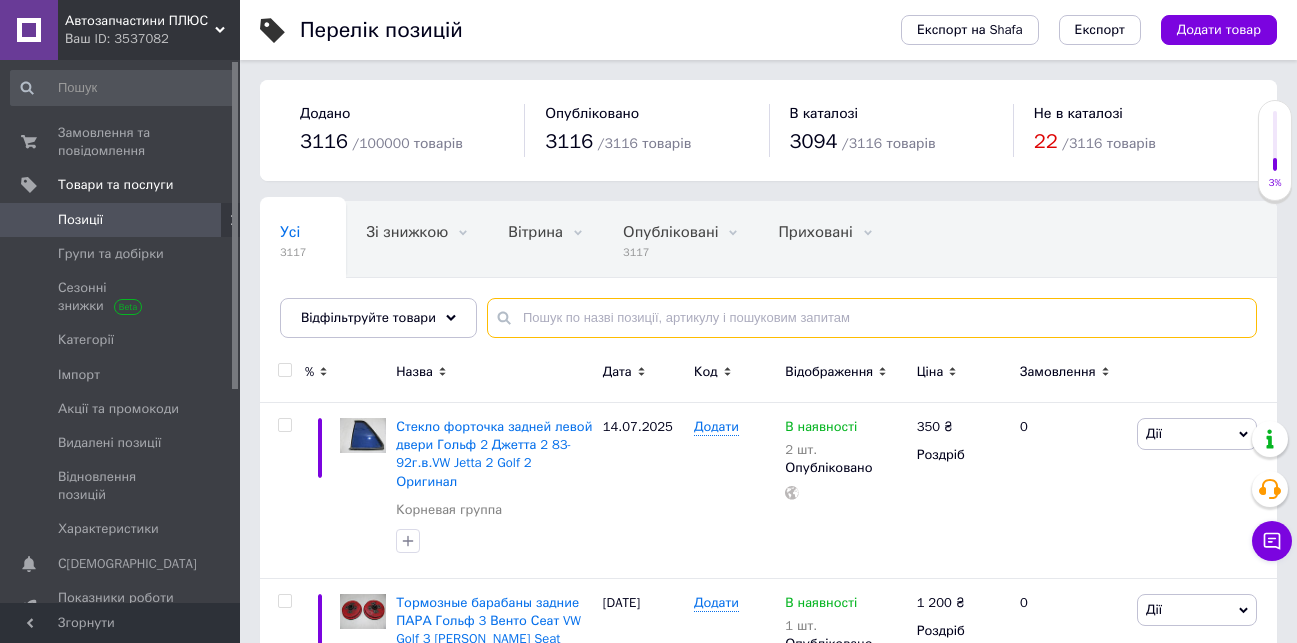 click at bounding box center (872, 318) 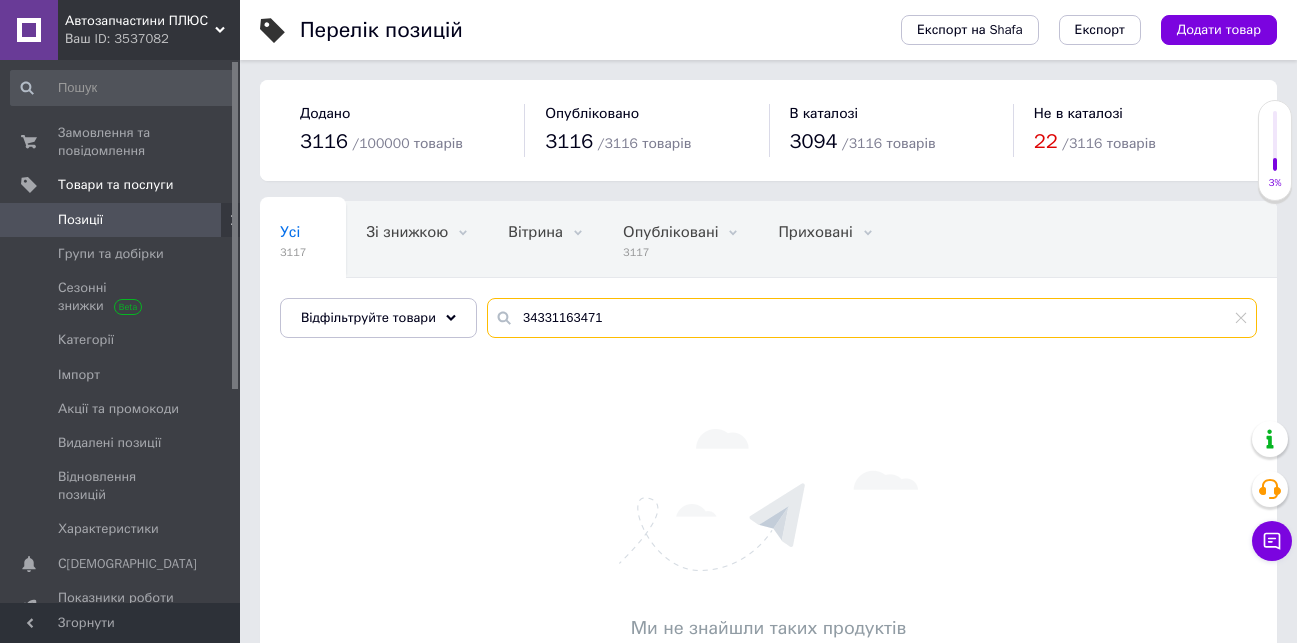 drag, startPoint x: 594, startPoint y: 318, endPoint x: 518, endPoint y: 313, distance: 76.1643 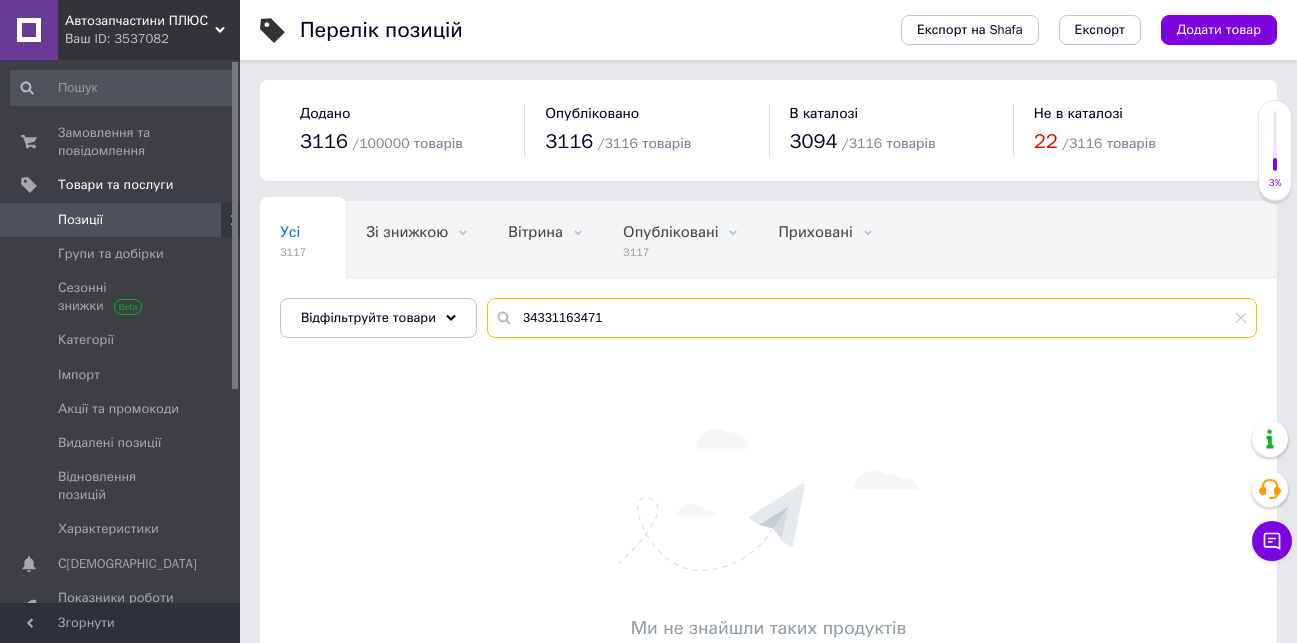 type on "34331163471" 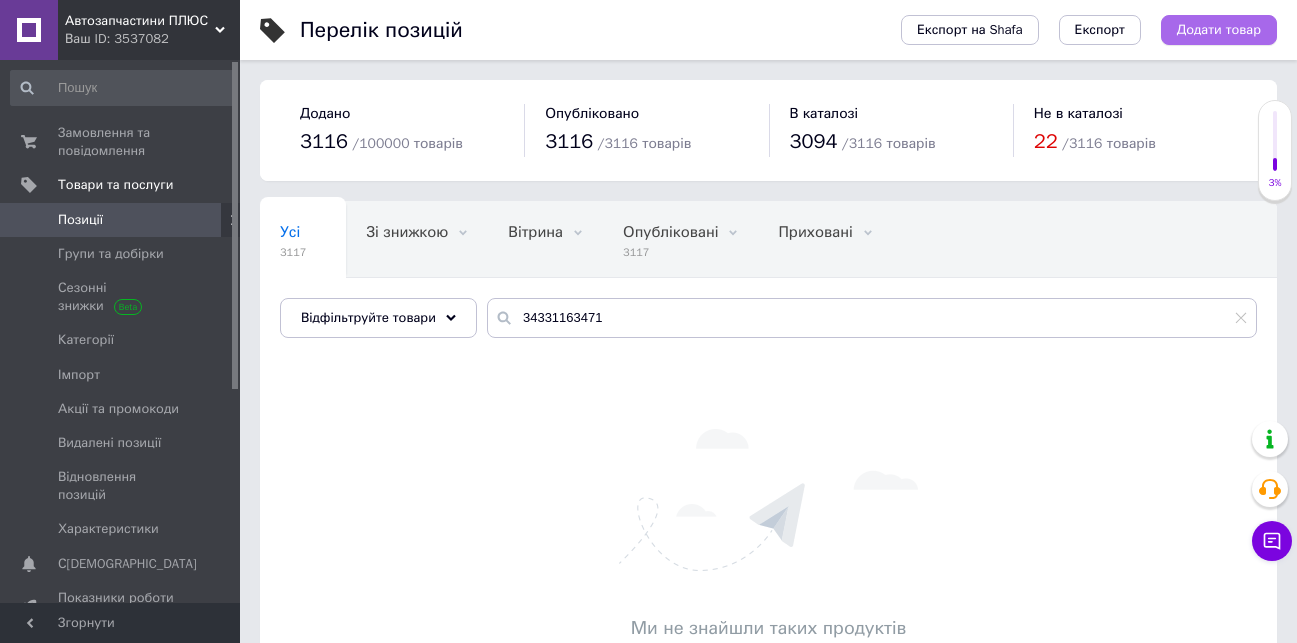click on "Додати товар" at bounding box center [1219, 30] 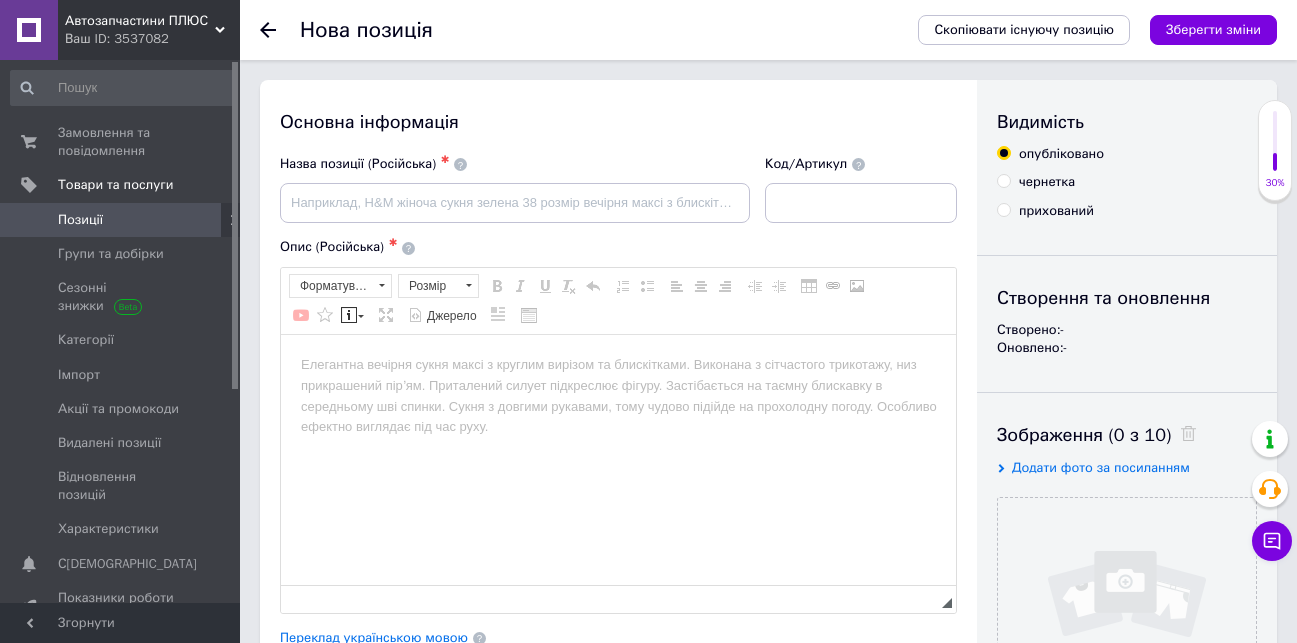 scroll, scrollTop: 0, scrollLeft: 0, axis: both 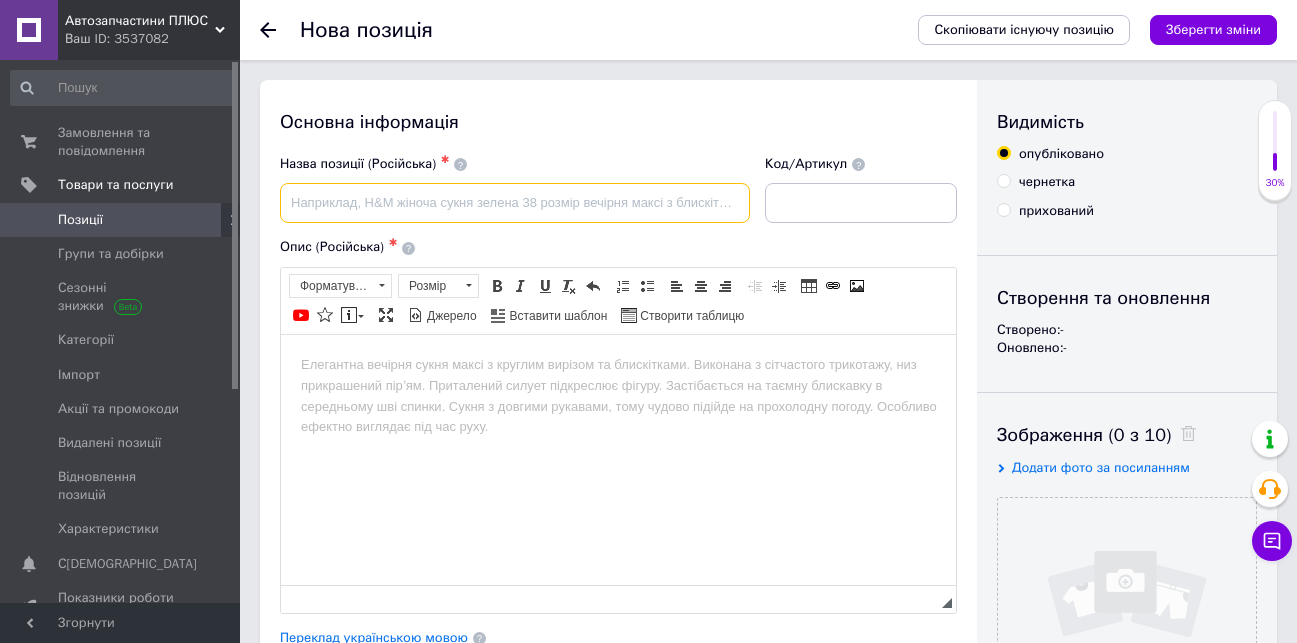 click at bounding box center (515, 203) 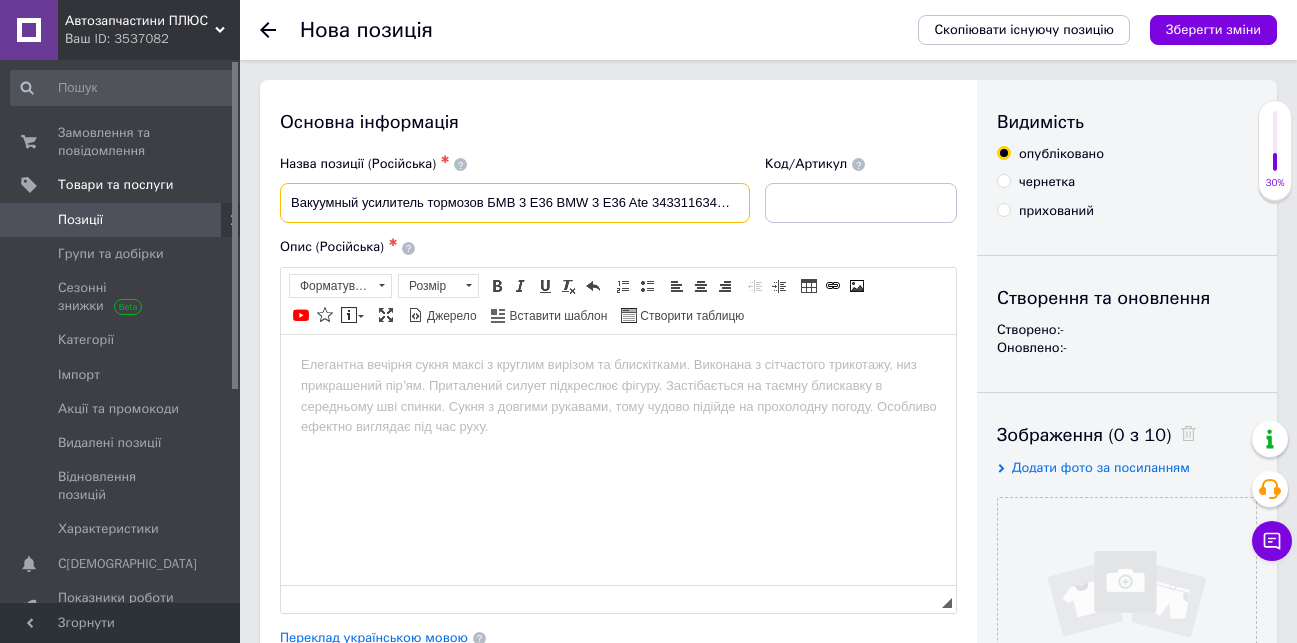 scroll, scrollTop: 0, scrollLeft: 2, axis: horizontal 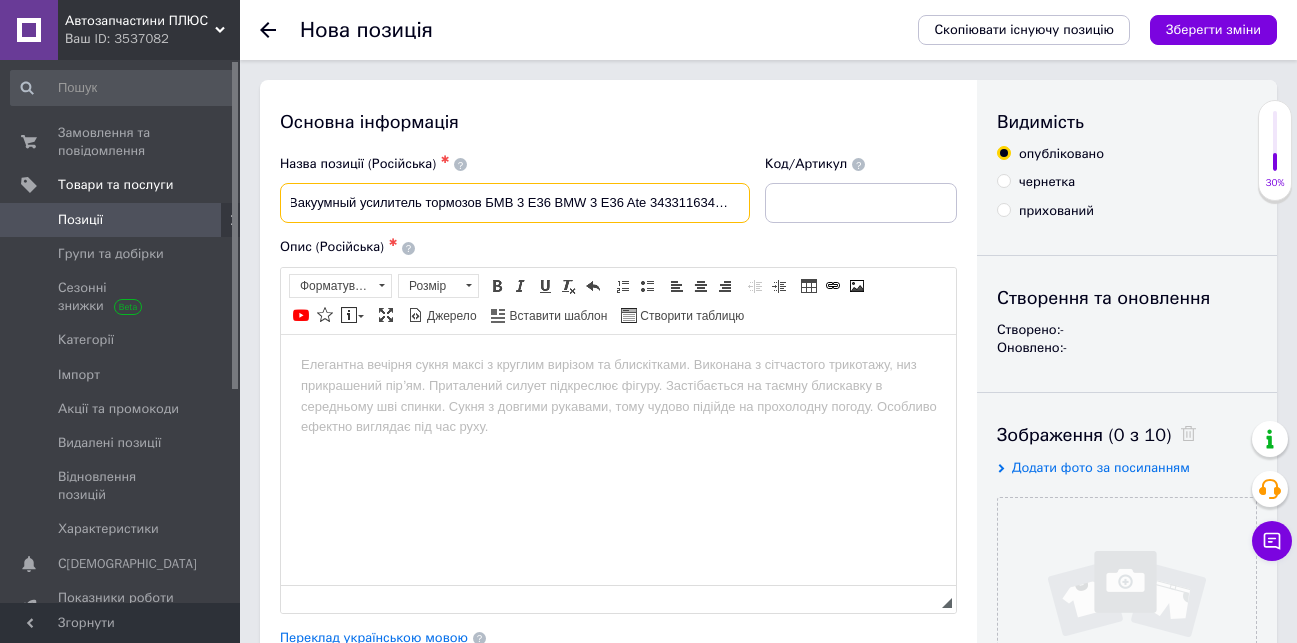 click on "Вакуумный усилитель тормозов БМВ 3 Е36 BMW 3 E36 Ate 343311634719" at bounding box center (515, 203) 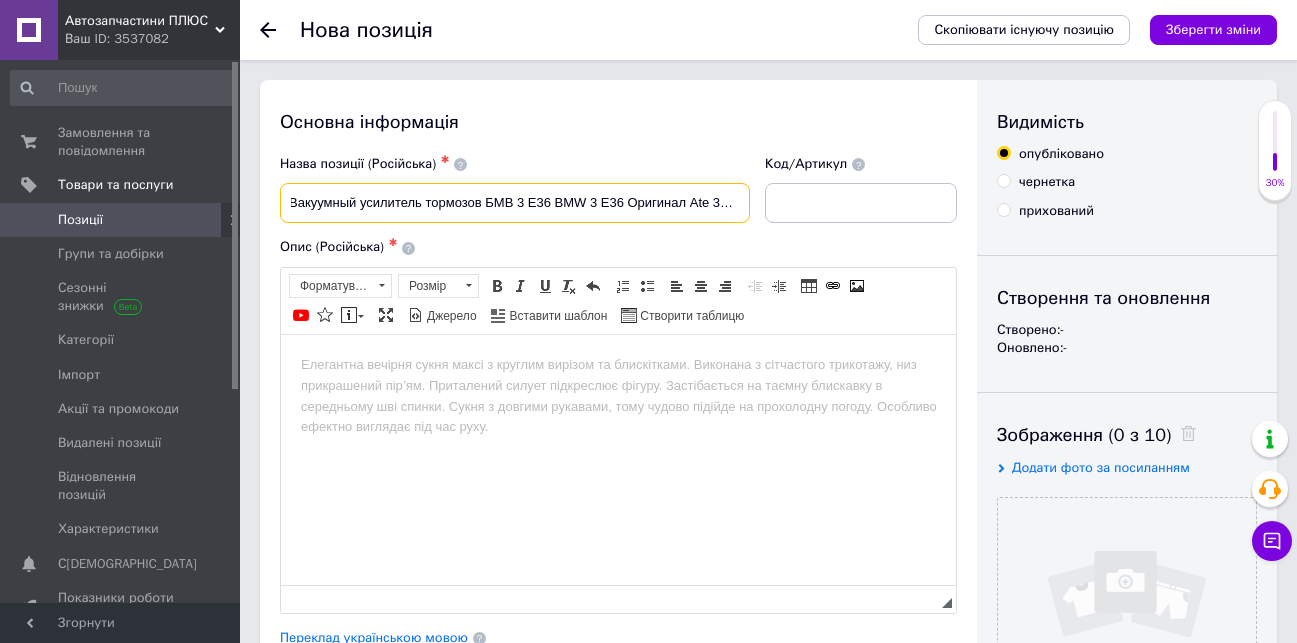 type on "Вакуумный усилитель тормозов БМВ 3 Е36 BMW 3 E36 Оригинал Ate 343311634719" 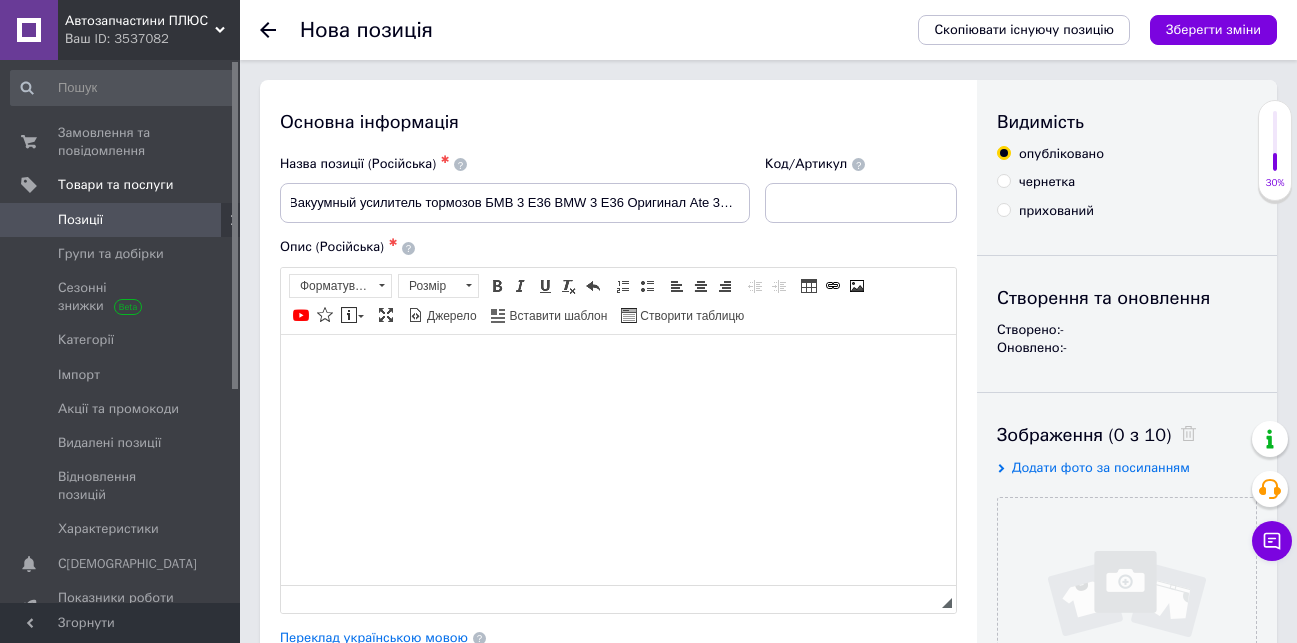 click at bounding box center (618, 364) 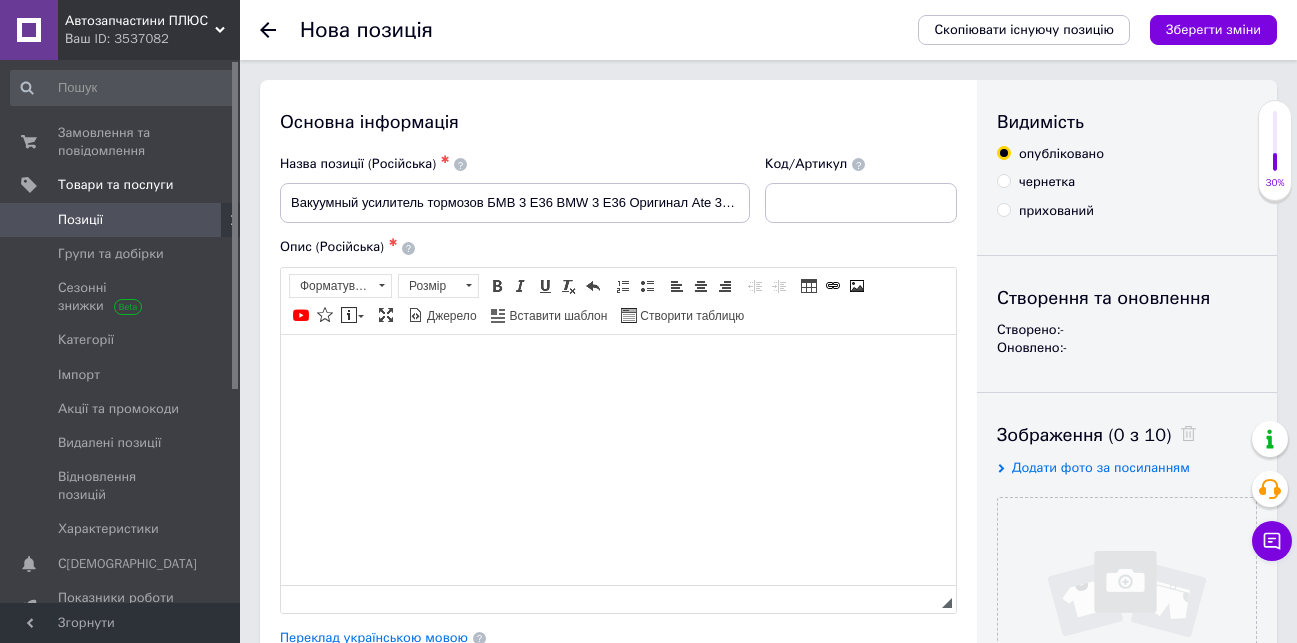 type 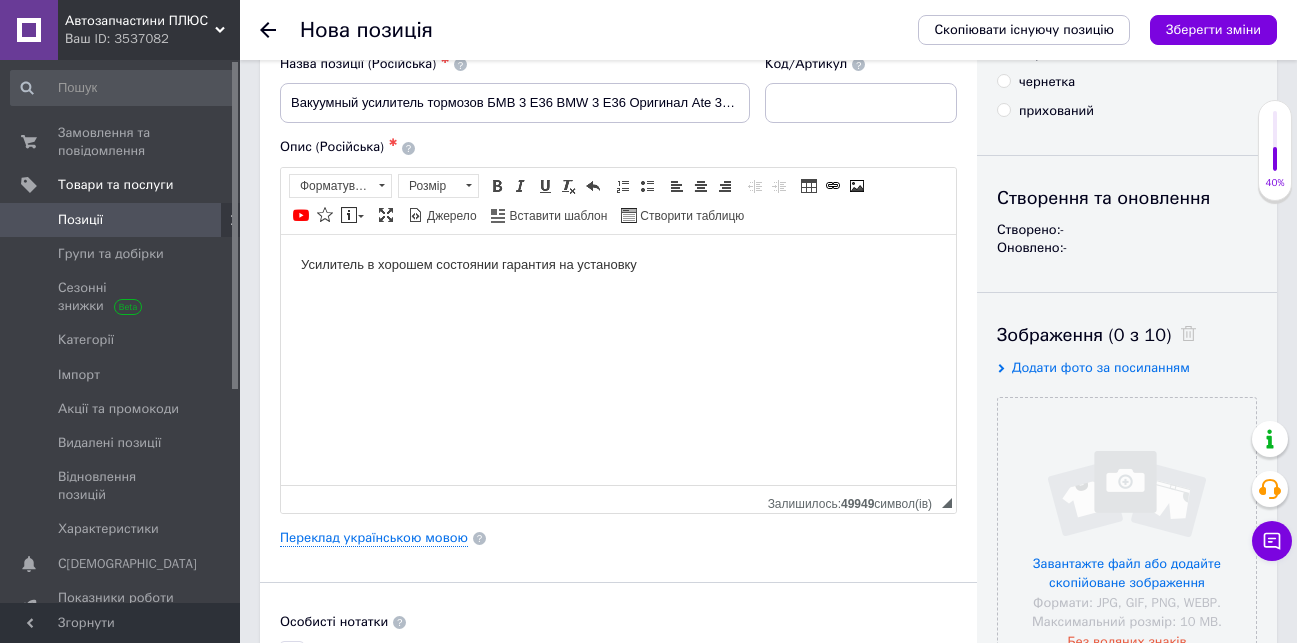 scroll, scrollTop: 500, scrollLeft: 0, axis: vertical 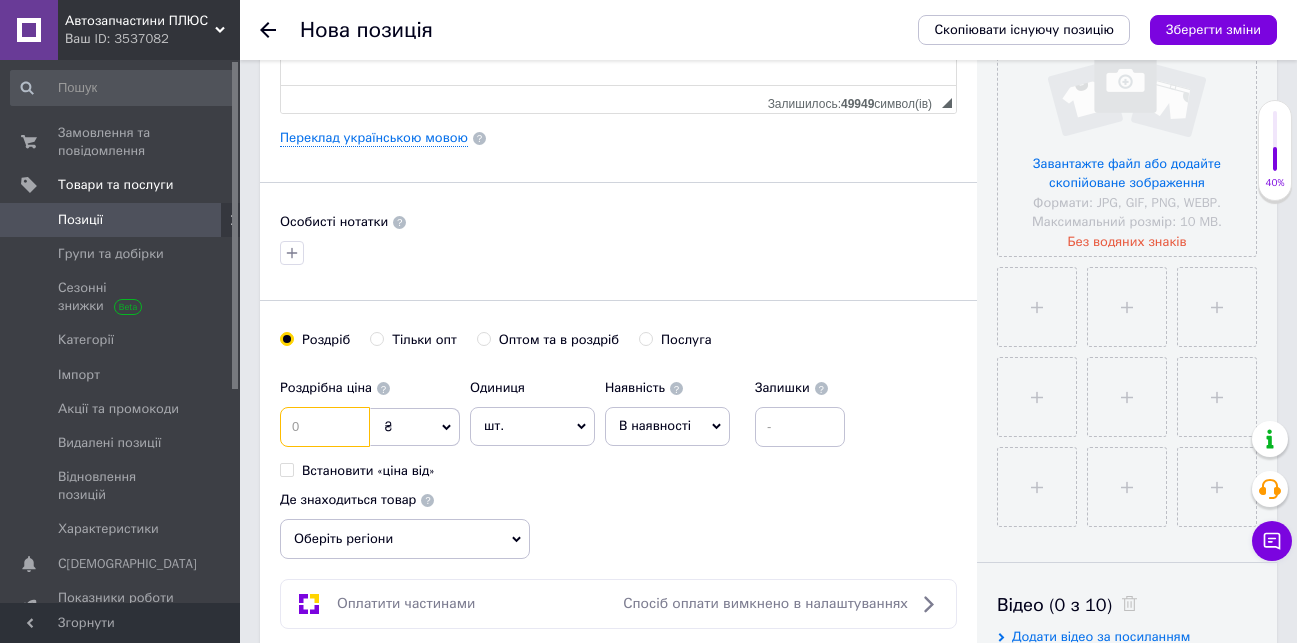 click at bounding box center [325, 427] 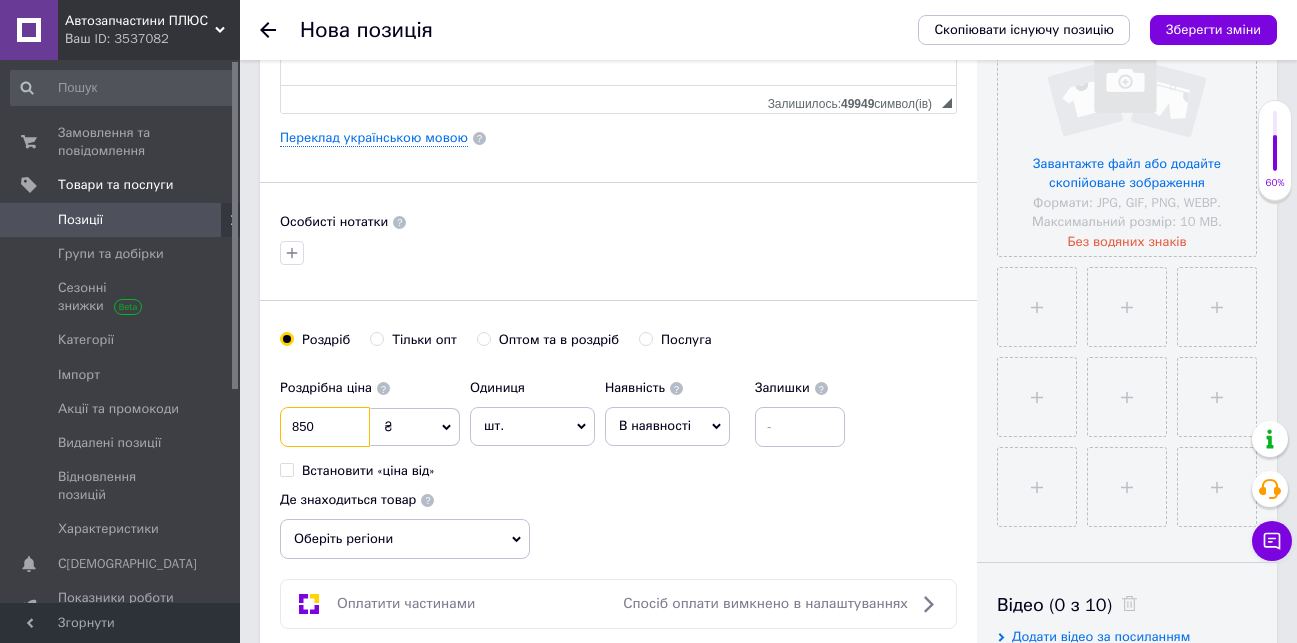 type on "850" 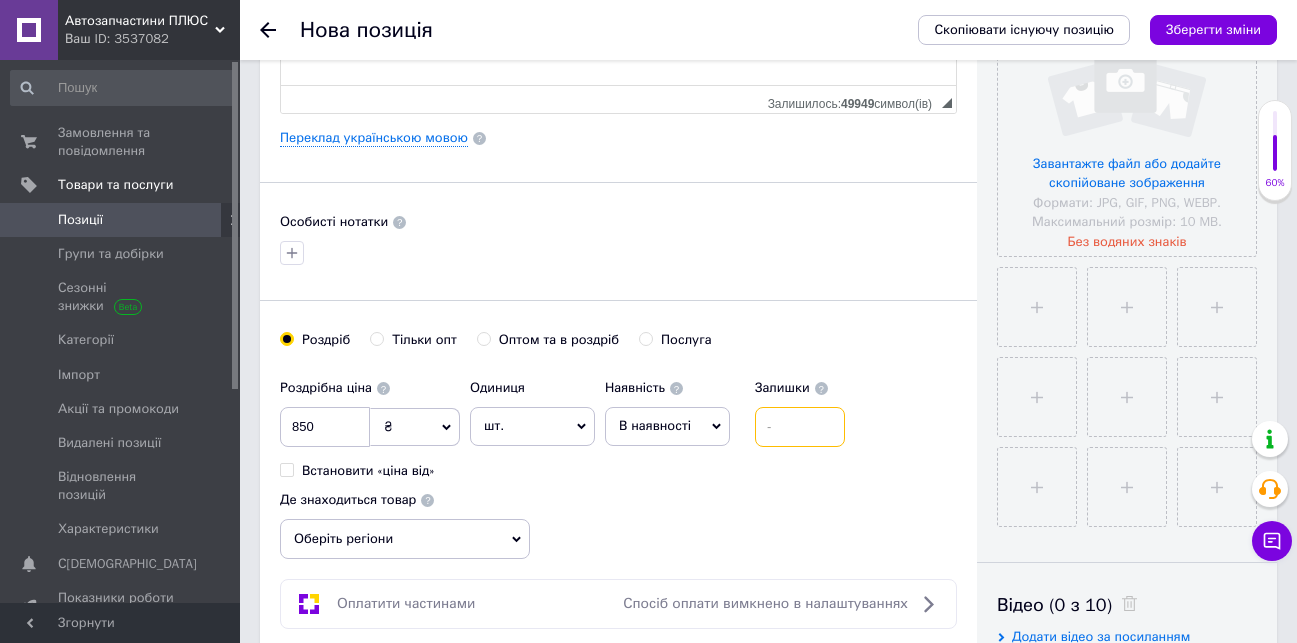 click at bounding box center (800, 427) 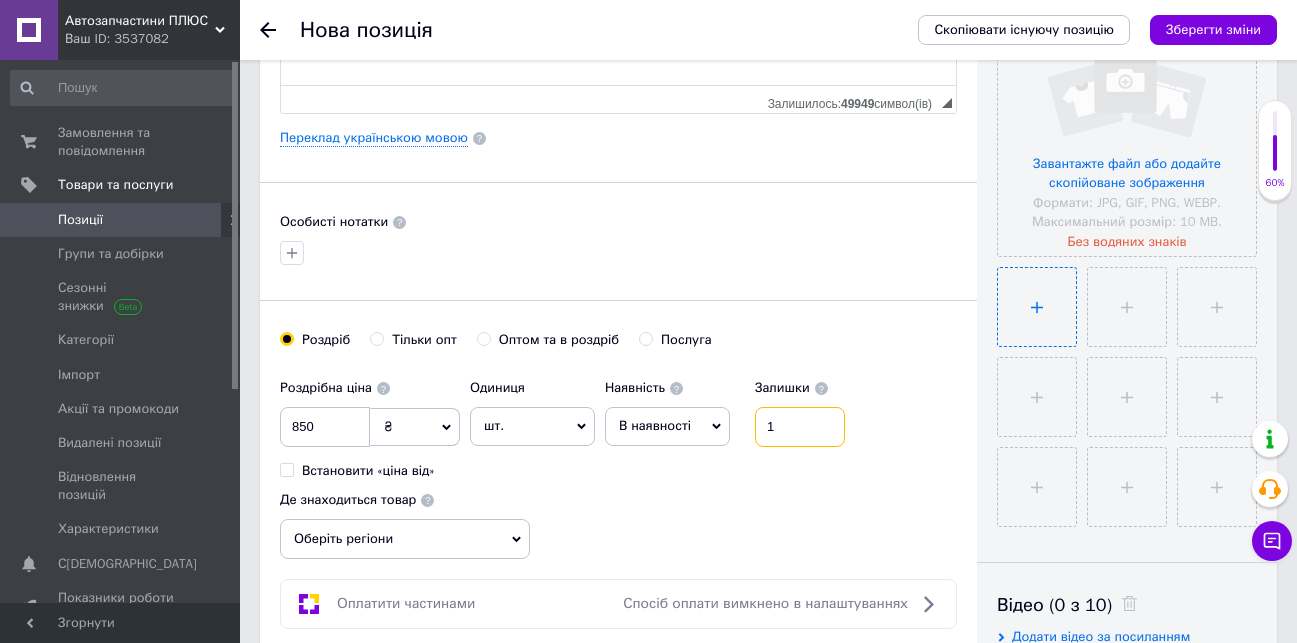 type on "1" 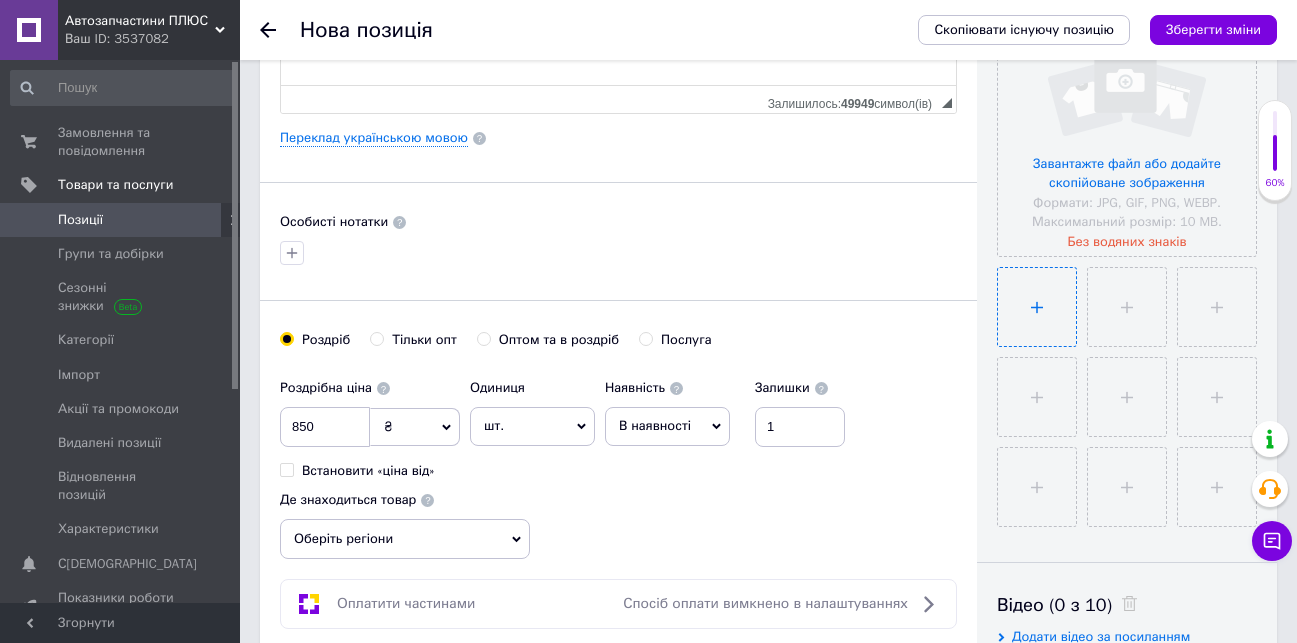 click at bounding box center [1037, 307] 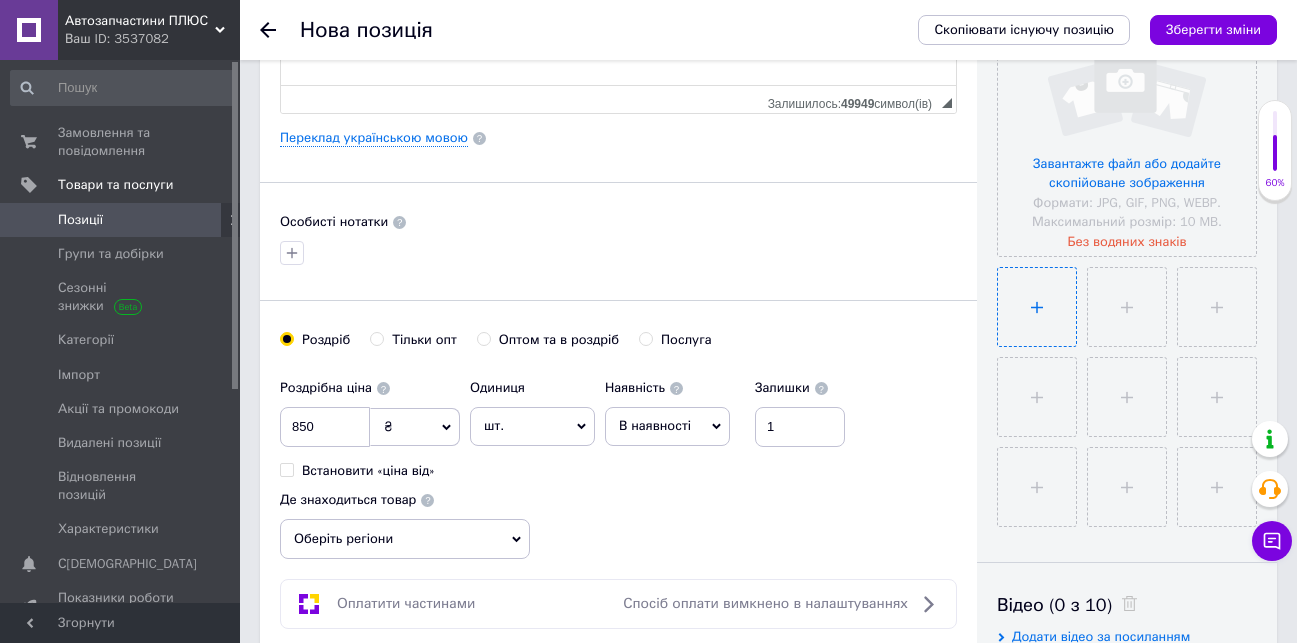 type on "C:\fakepath\IMG_1868.JPG" 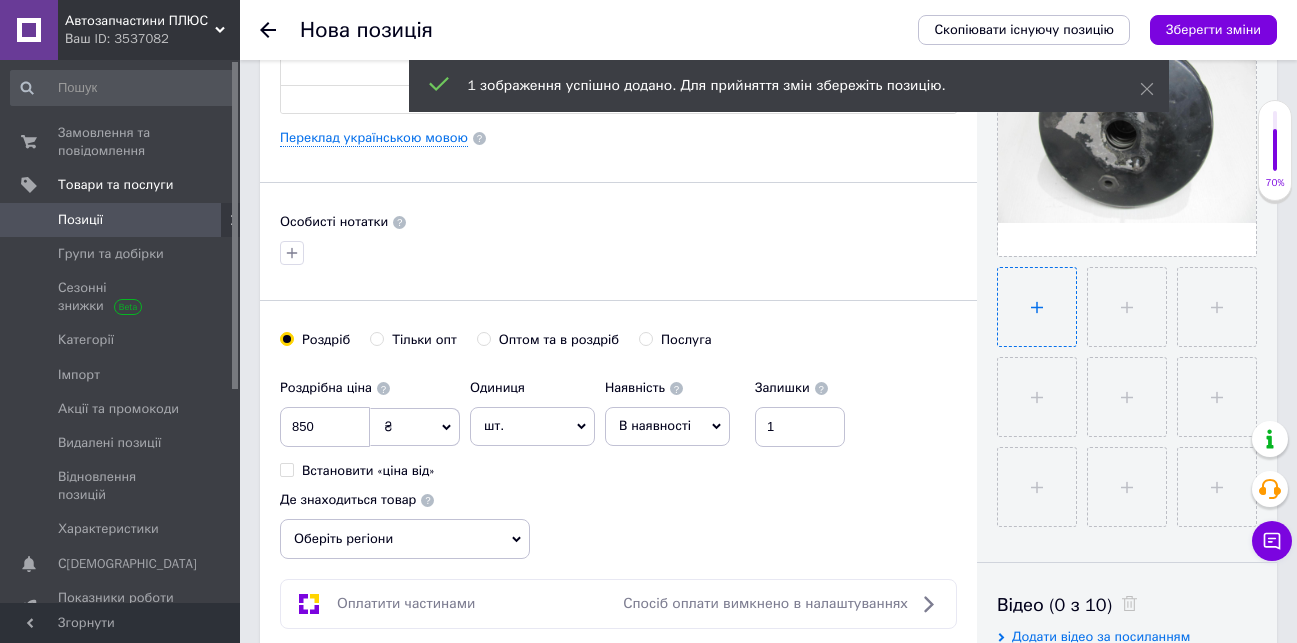 click at bounding box center (1037, 307) 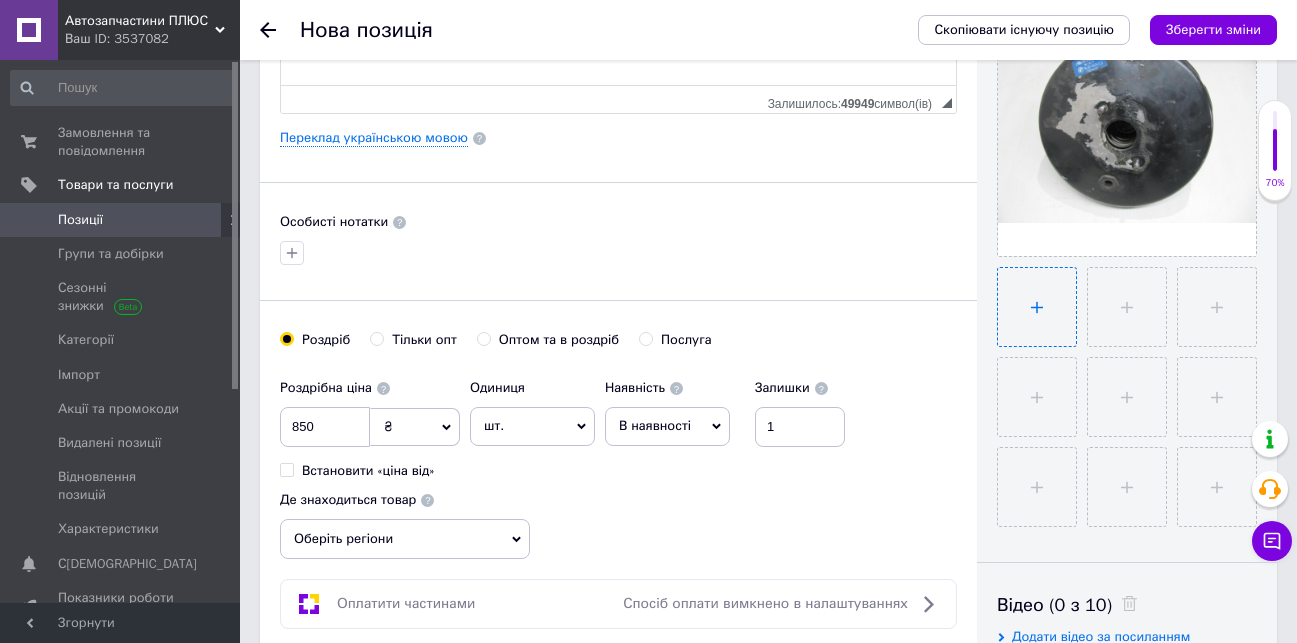 type on "C:\fakepath\IMG_1869.JPG" 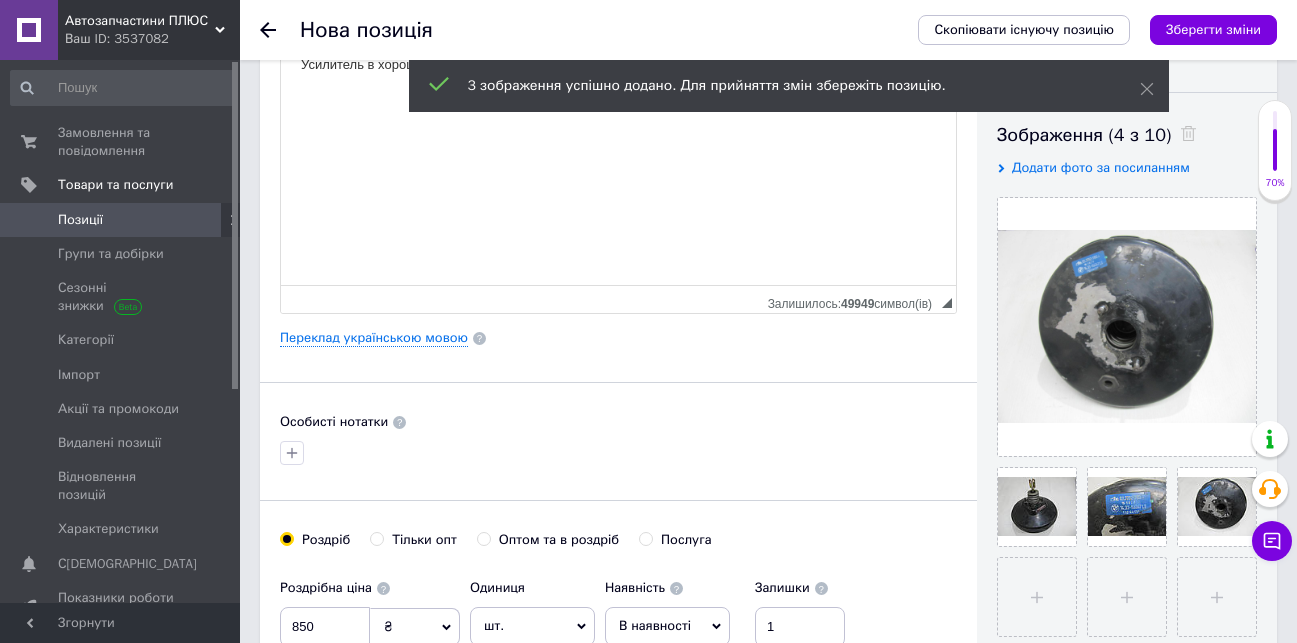 scroll, scrollTop: 800, scrollLeft: 0, axis: vertical 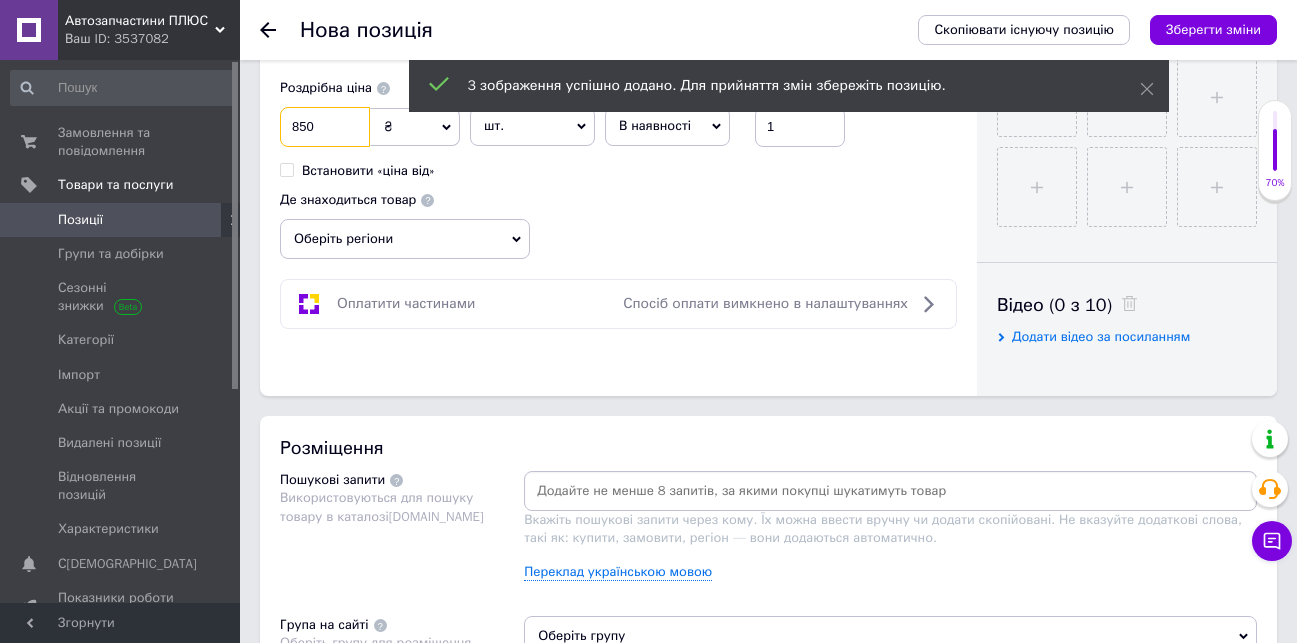 click on "850" at bounding box center (325, 127) 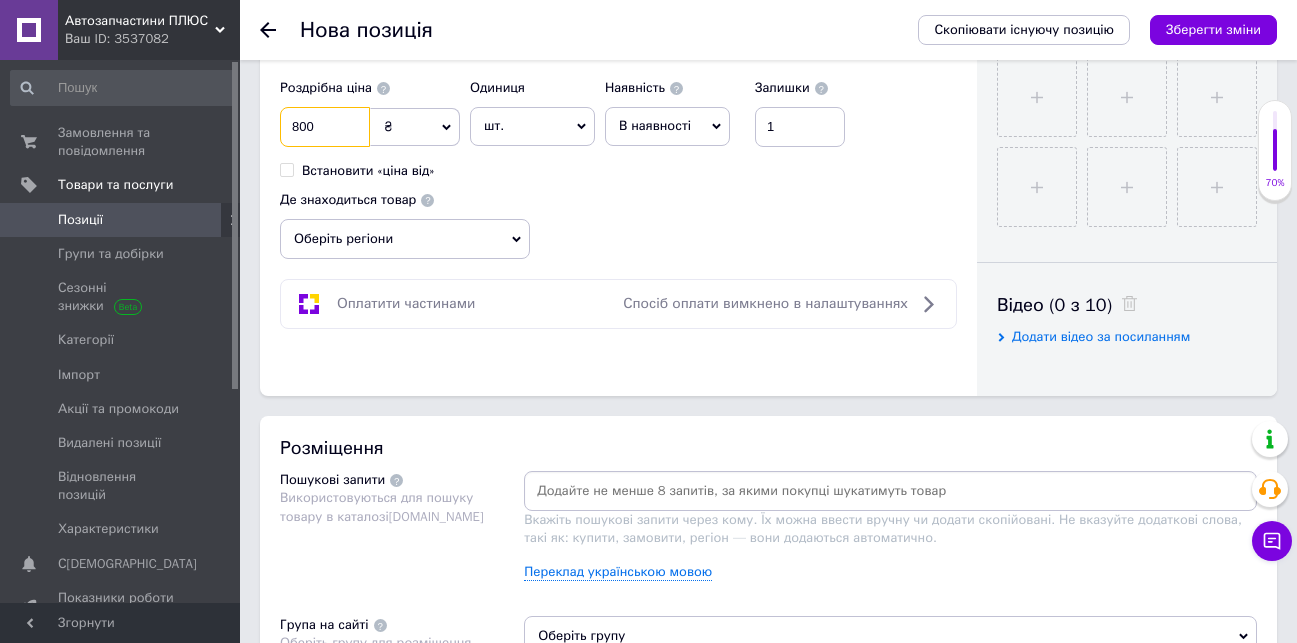 scroll, scrollTop: 1200, scrollLeft: 0, axis: vertical 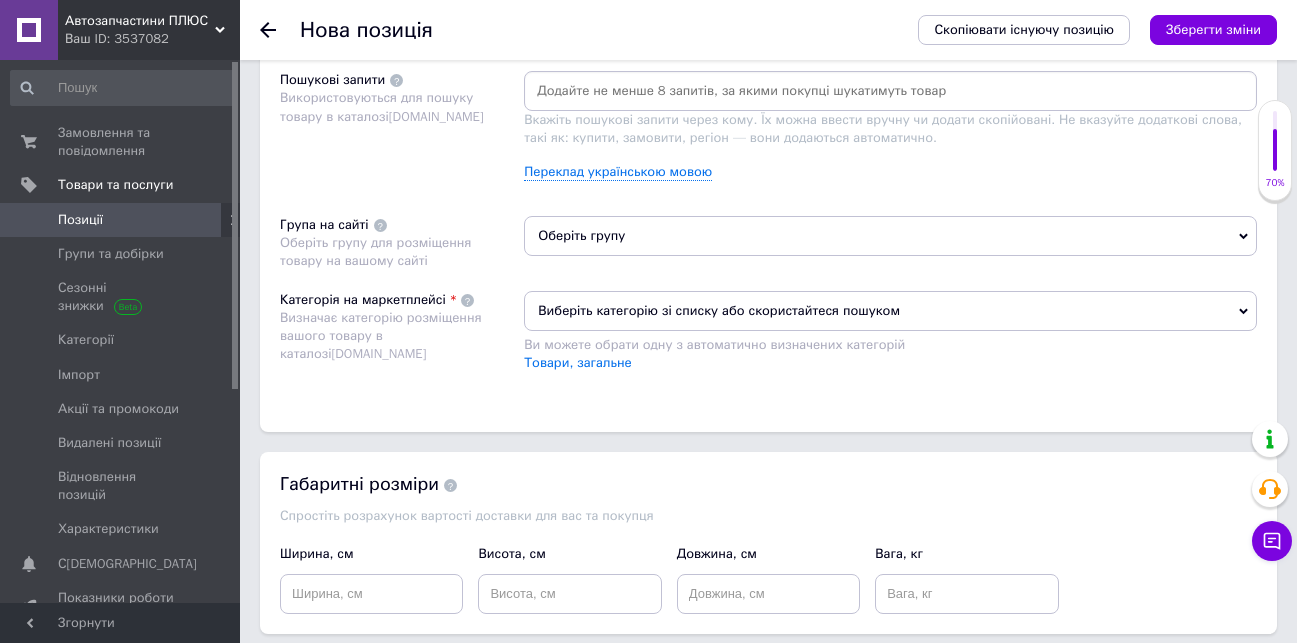 type on "800" 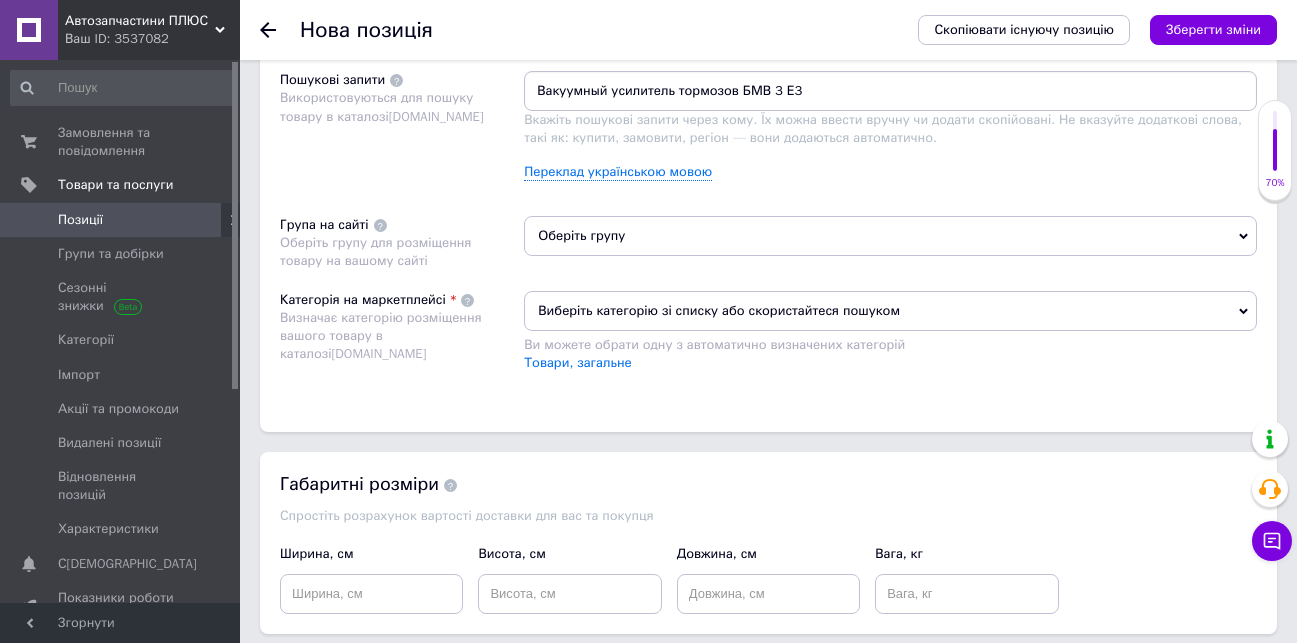 type on "Вакуумный усилитель тормозов БМВ 3 Е36" 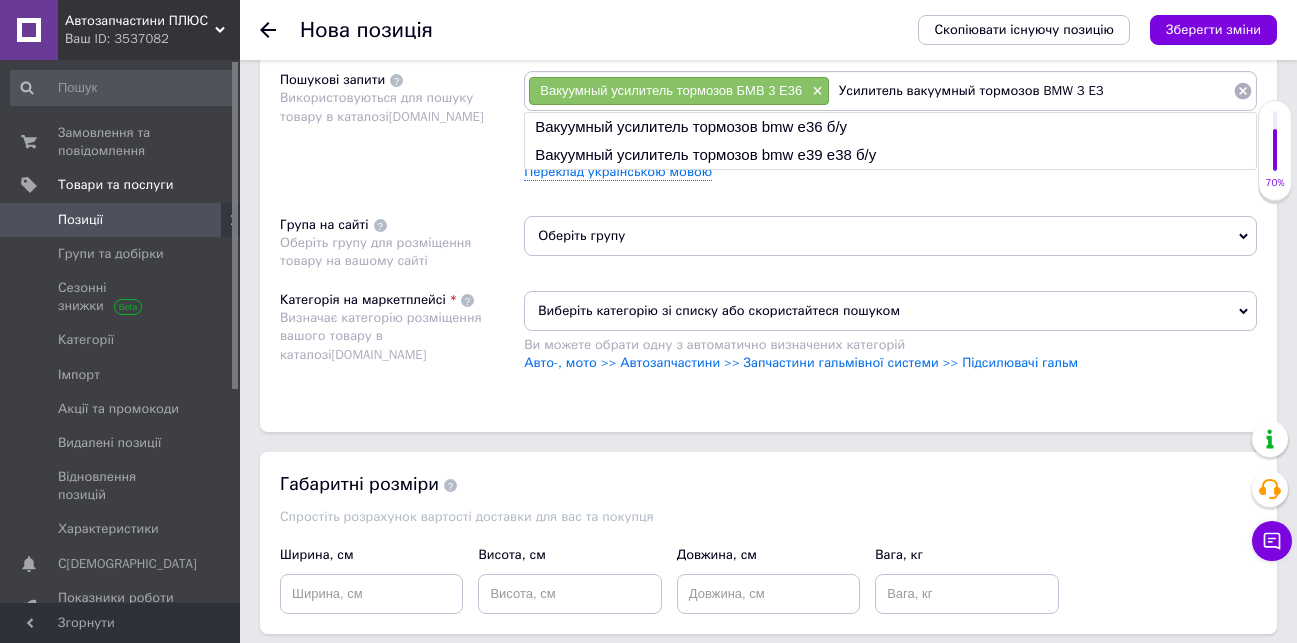 type on "Усилитель вакуумный тормозов BMW 3 E36" 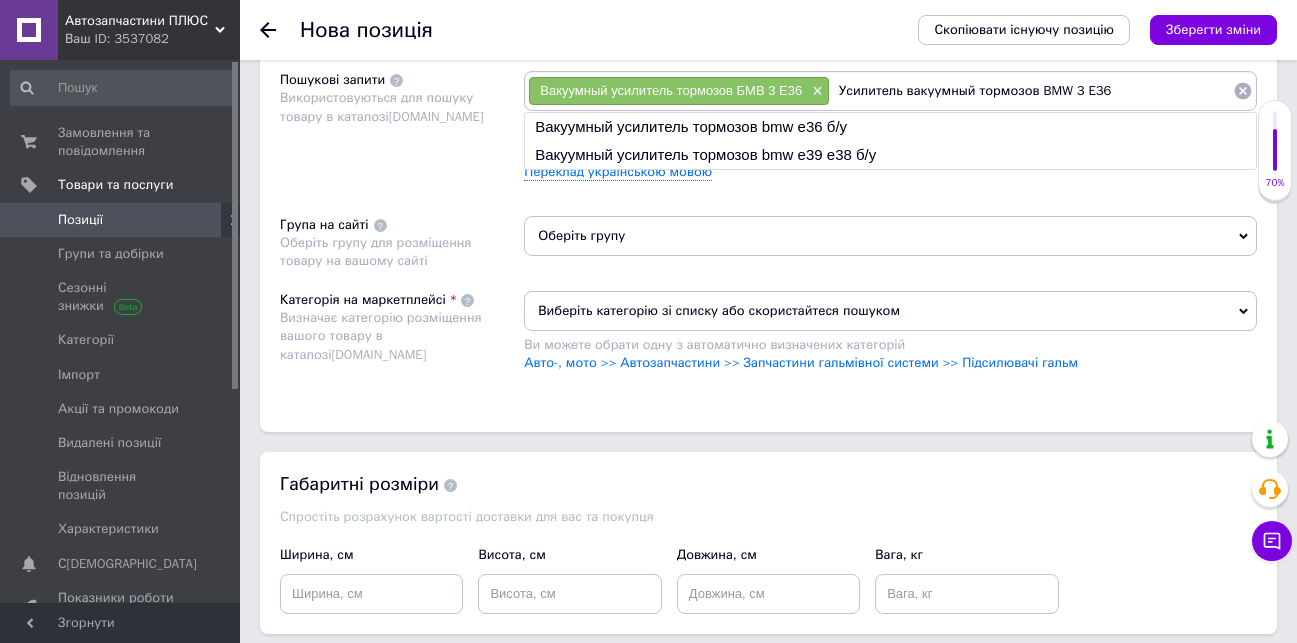 type 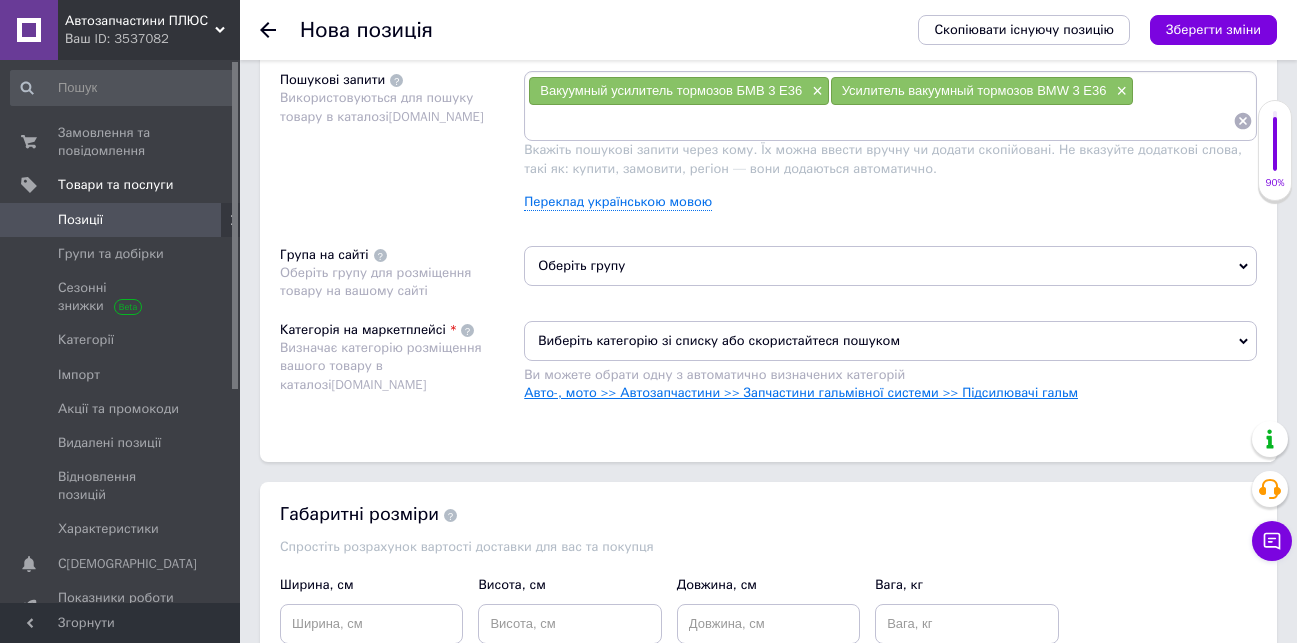 click on "Авто-, мото >> Автозапчастини >> Запчастини гальмівної системи >> Підсилювачі гальм" at bounding box center (801, 392) 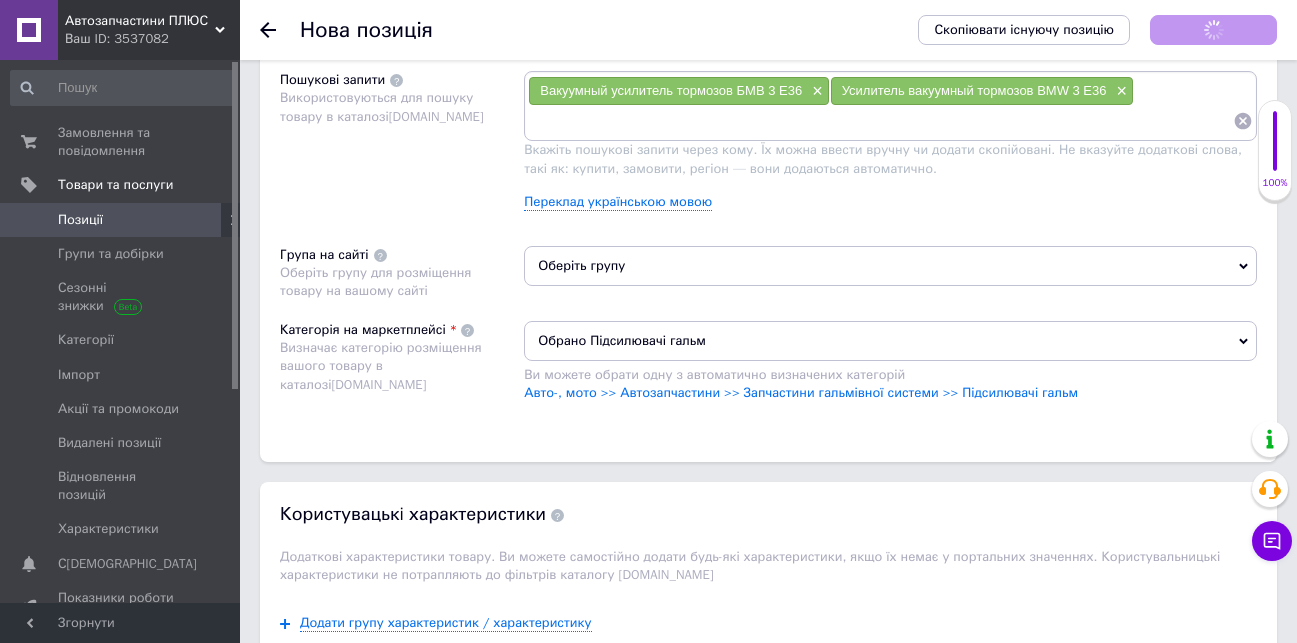 scroll, scrollTop: 1800, scrollLeft: 0, axis: vertical 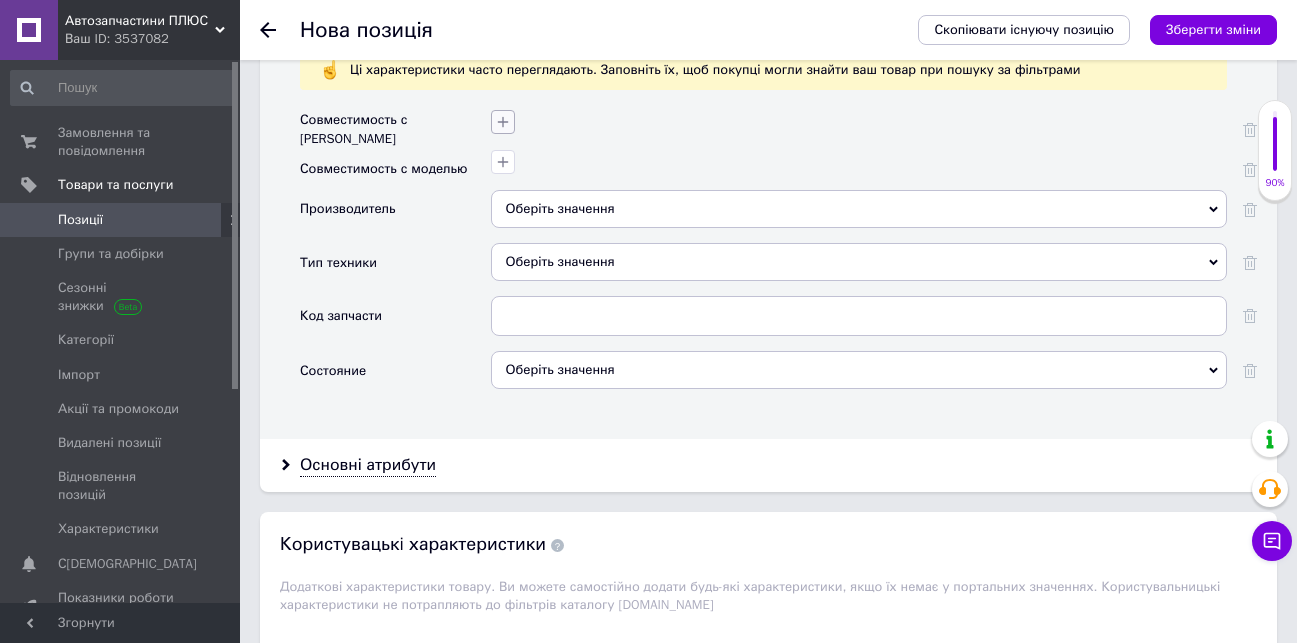 click 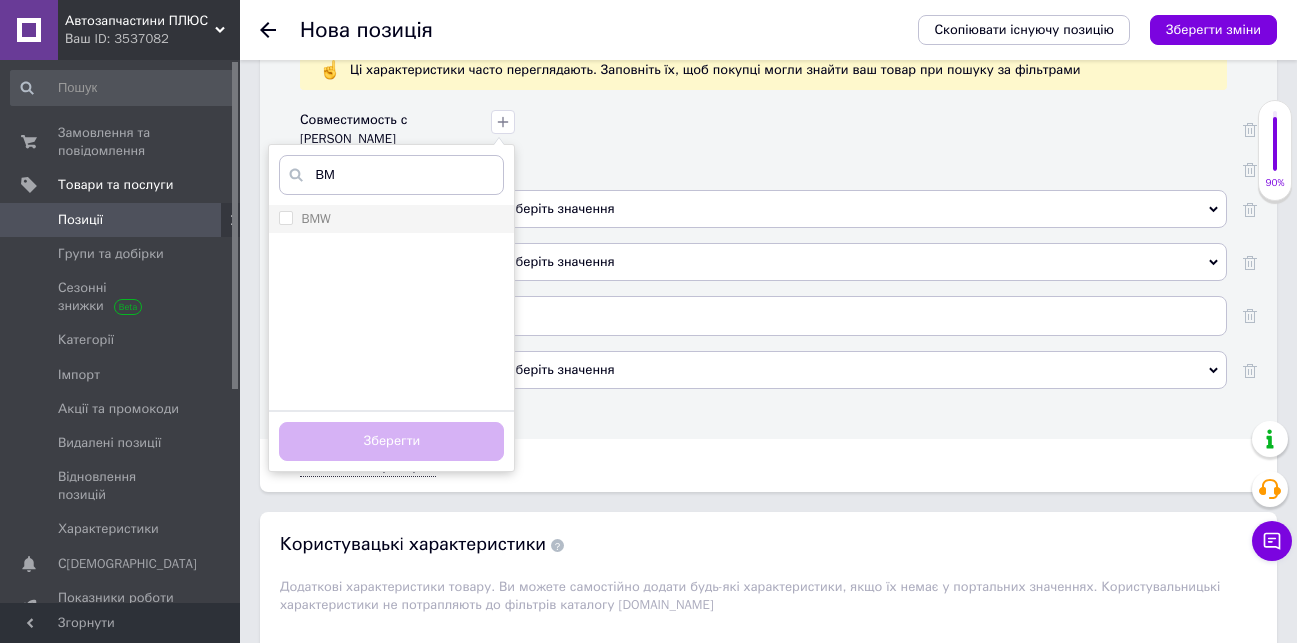 type on "BM" 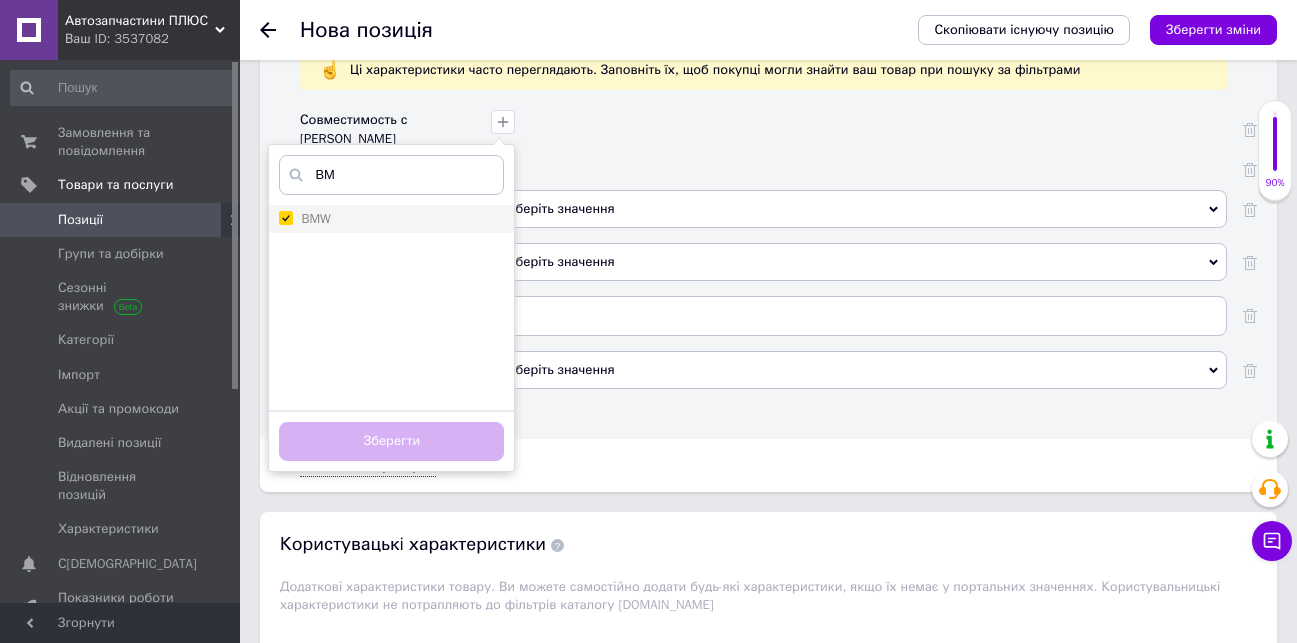 checkbox on "true" 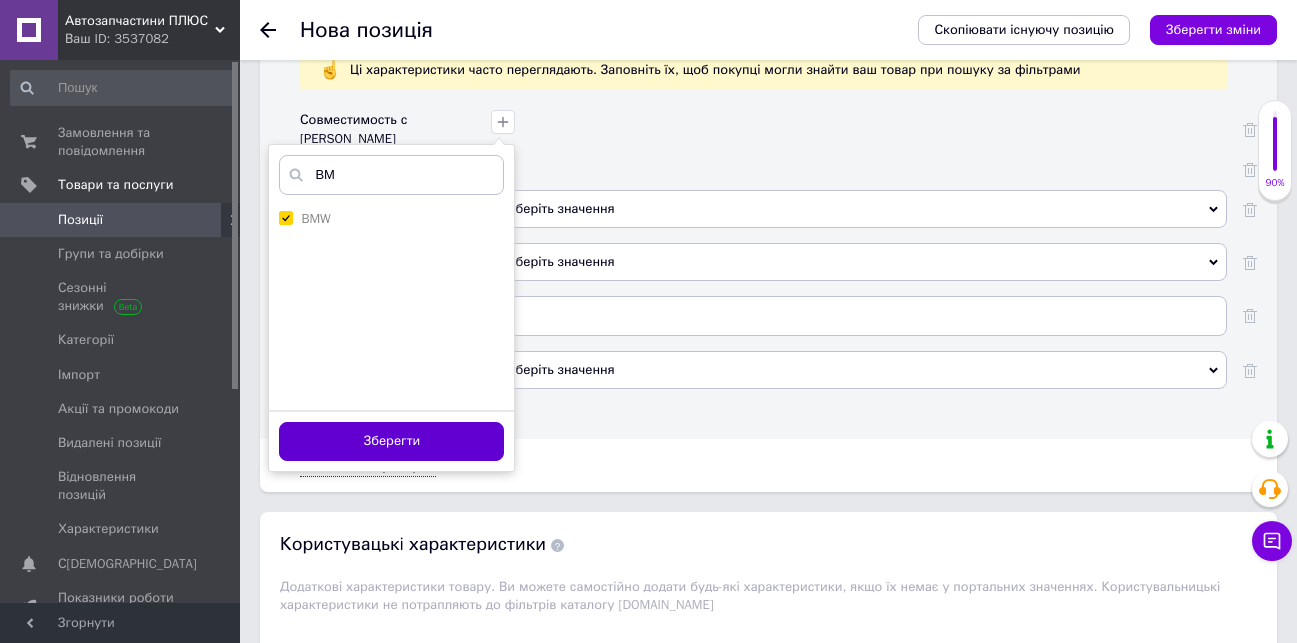 click on "Зберегти" at bounding box center (391, 441) 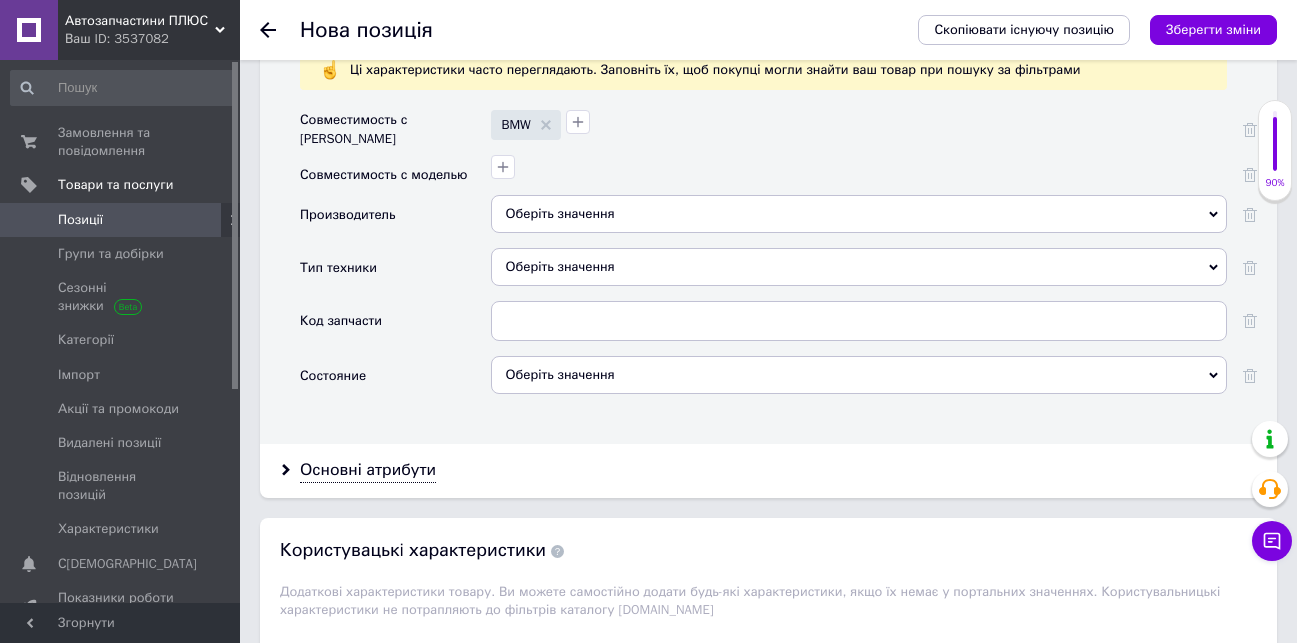 click on "Оберіть значення" at bounding box center (859, 214) 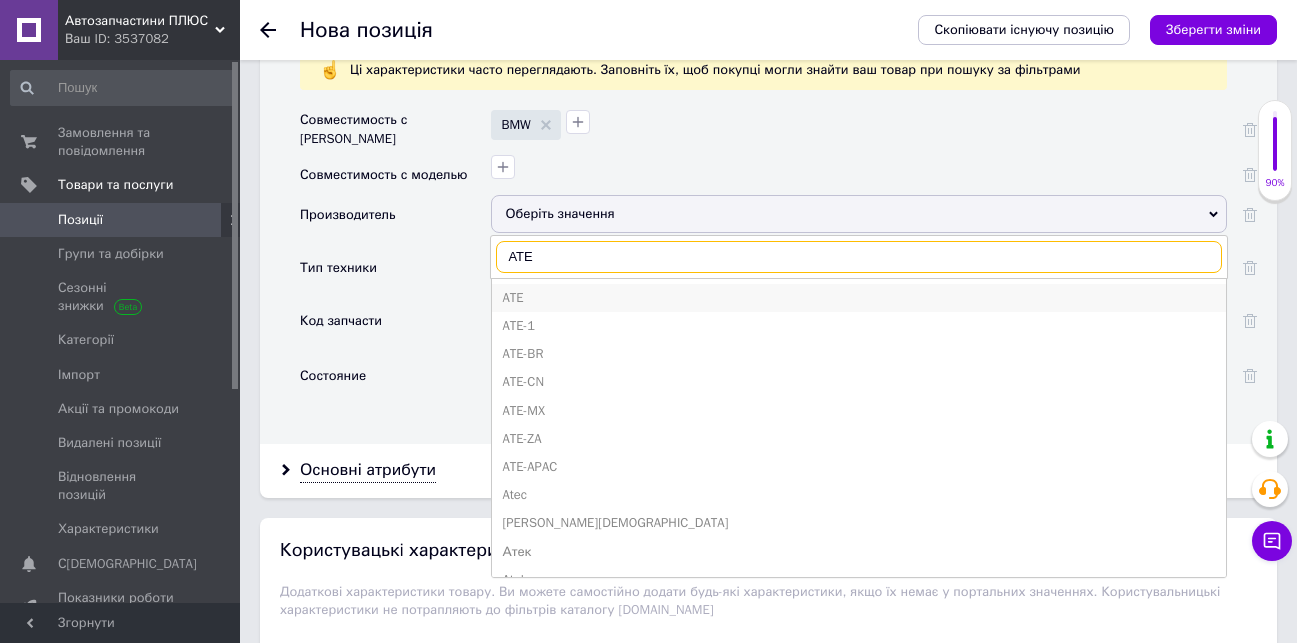type on "ATE" 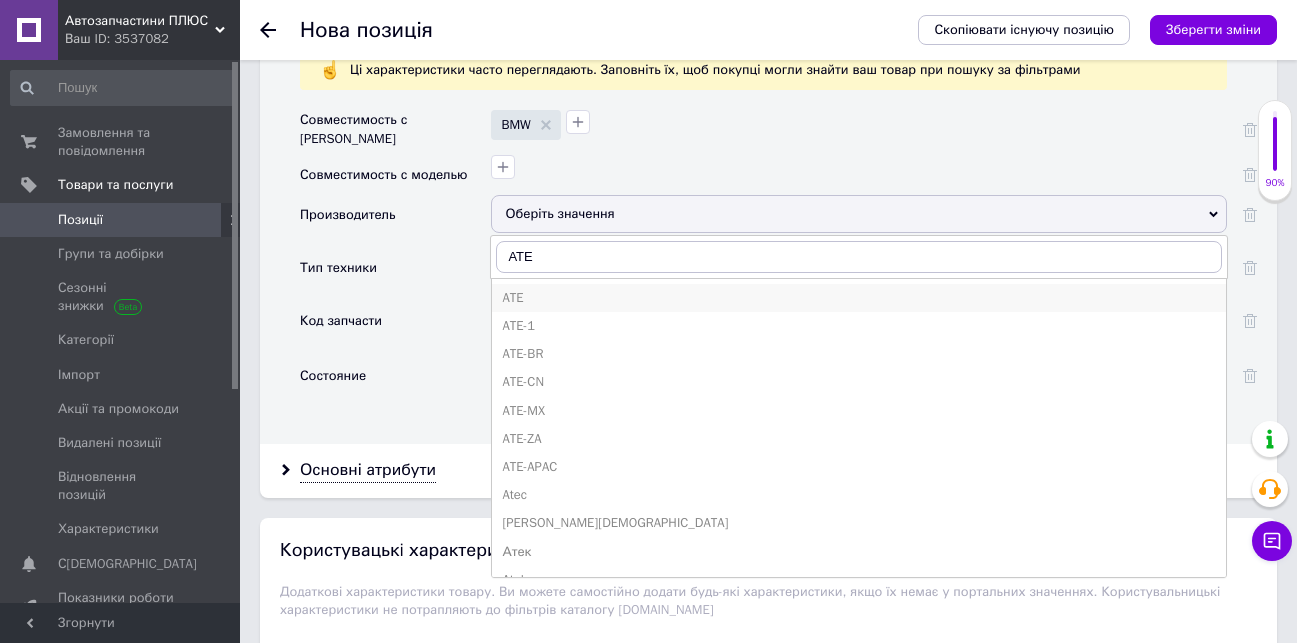 click on "ATE" at bounding box center [859, 298] 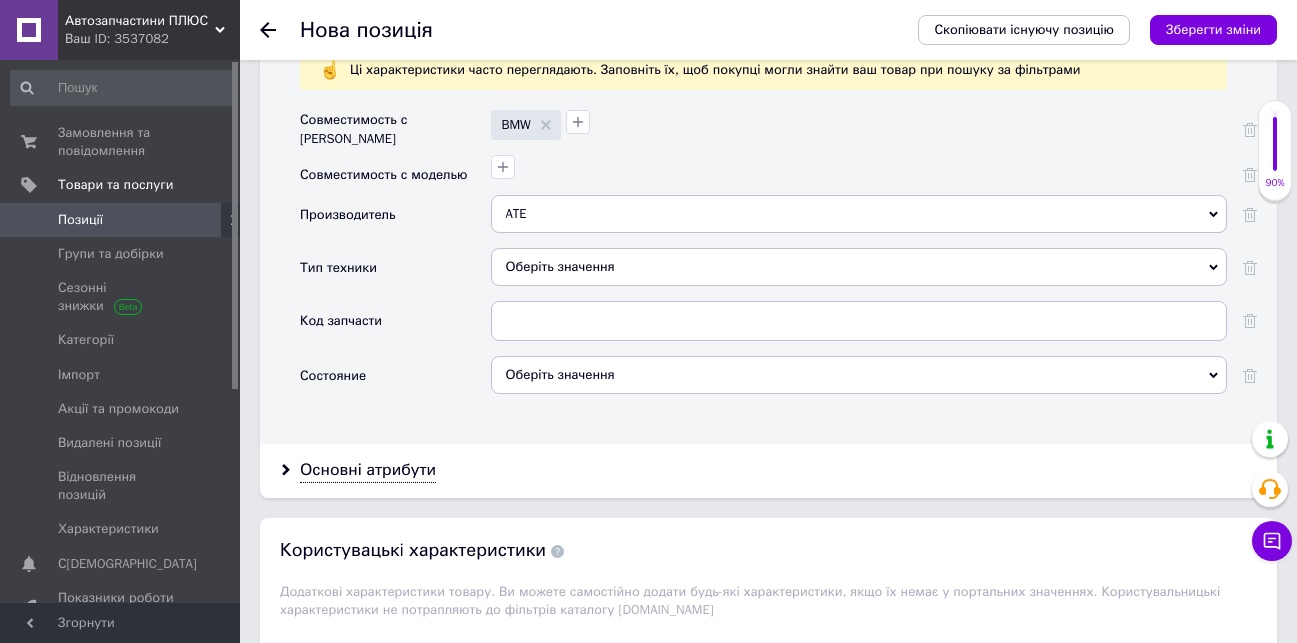 click on "Оберіть значення" at bounding box center (859, 375) 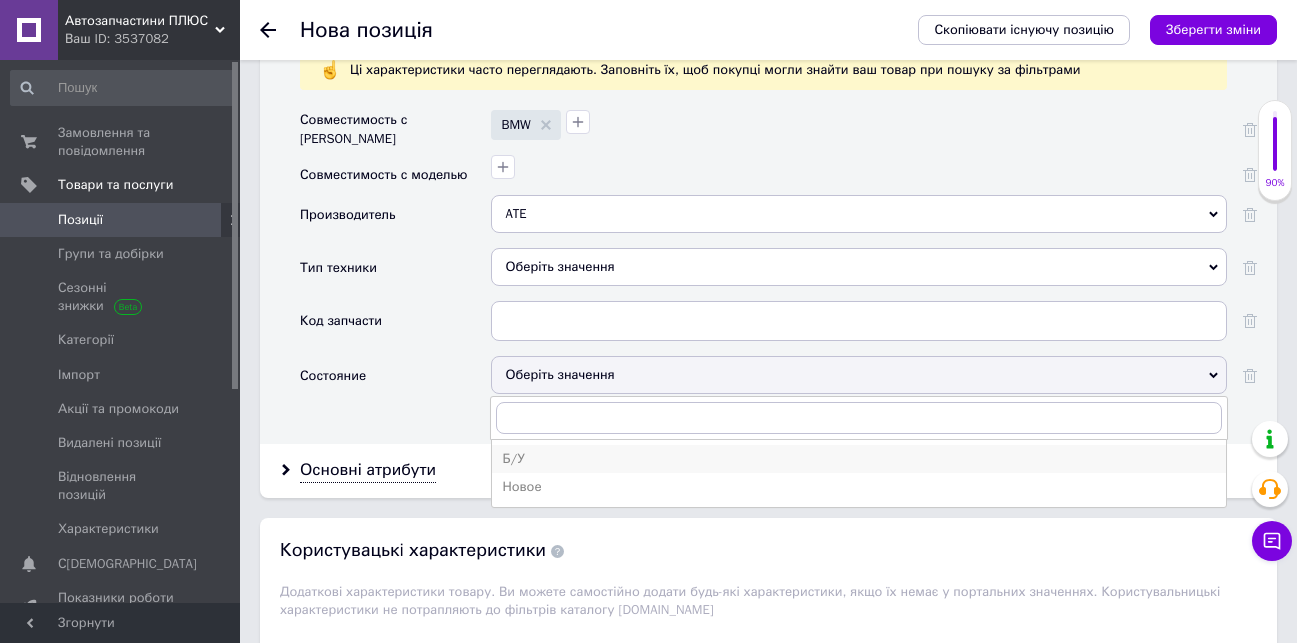 click on "Б/У" at bounding box center (859, 459) 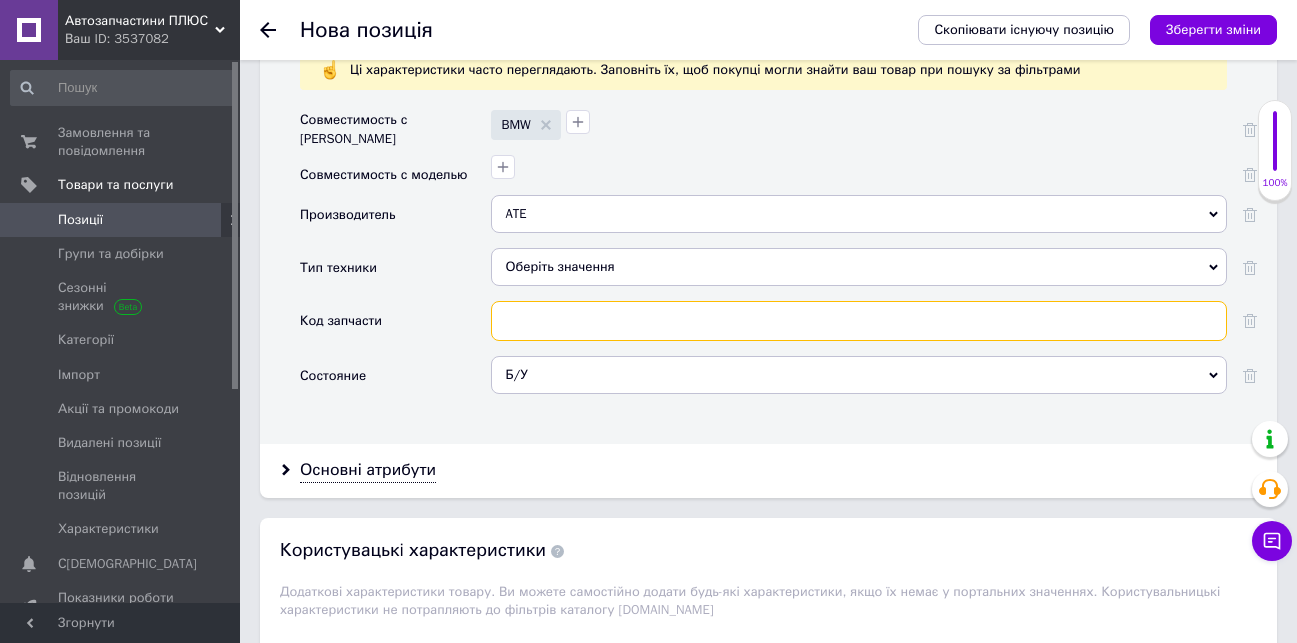 click at bounding box center (859, 321) 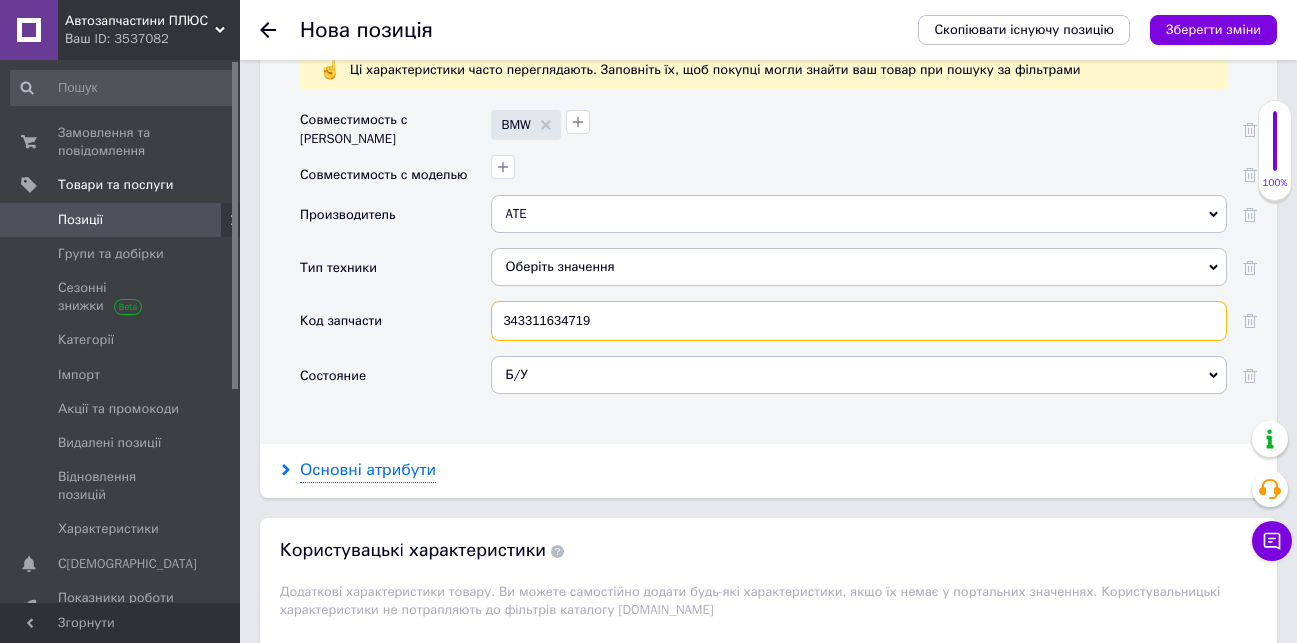 type on "343311634719" 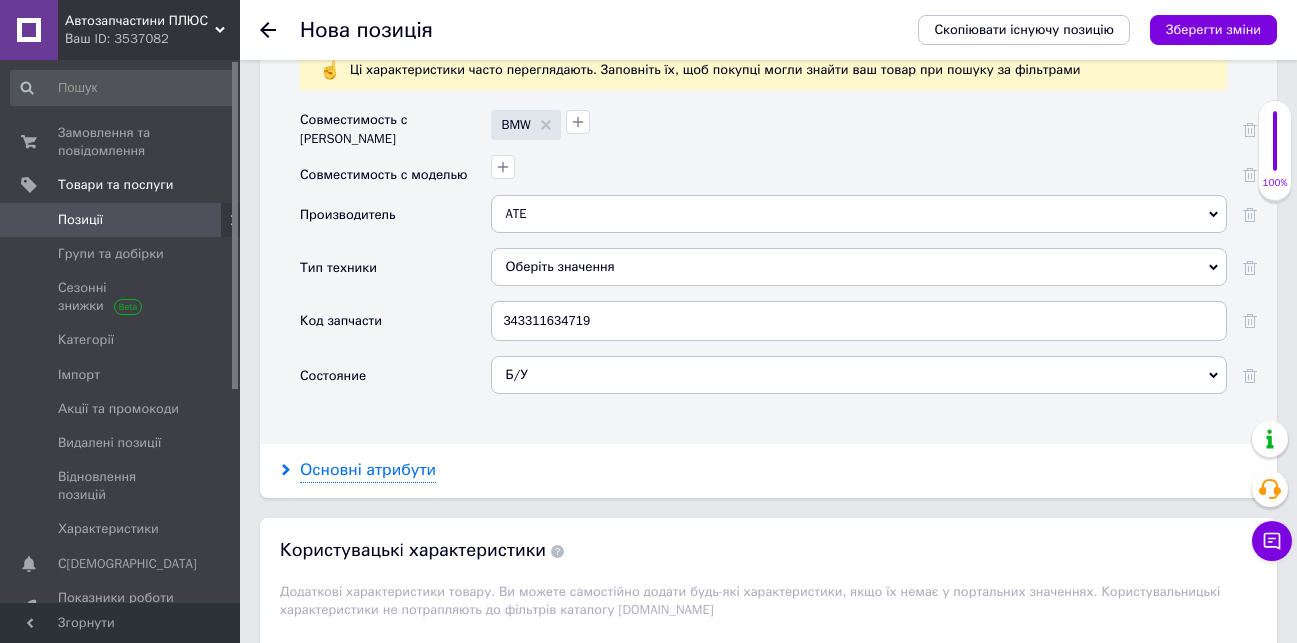 click on "Основні атрибути" at bounding box center [368, 470] 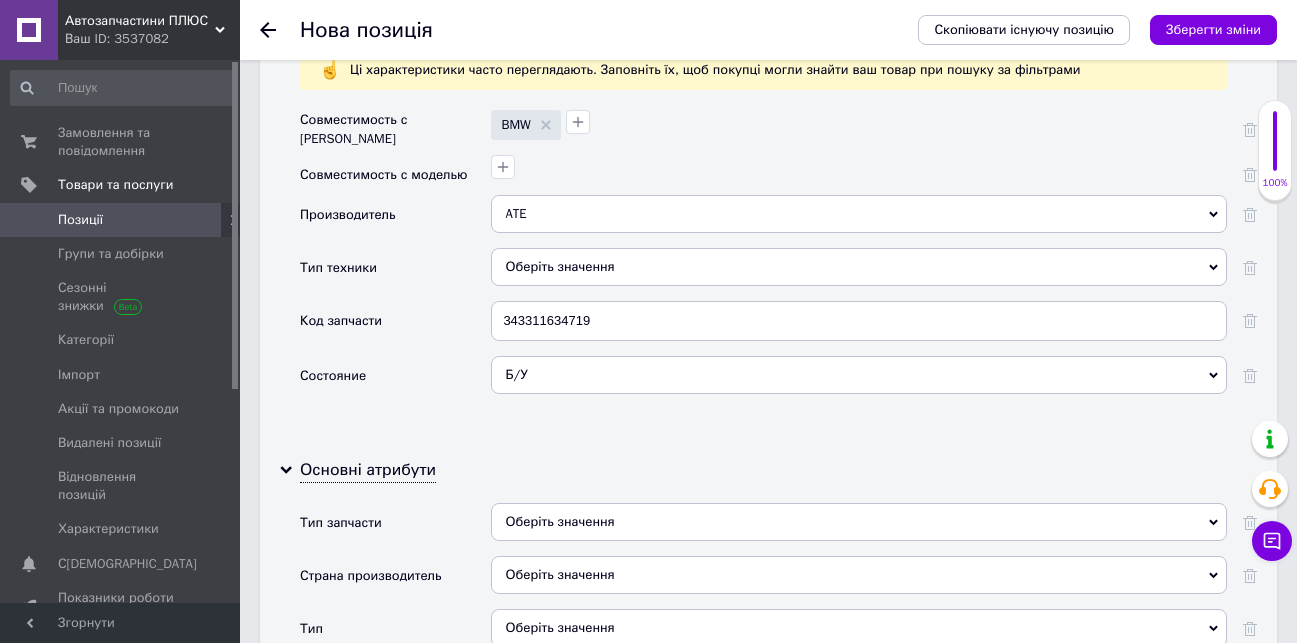 scroll, scrollTop: 1900, scrollLeft: 0, axis: vertical 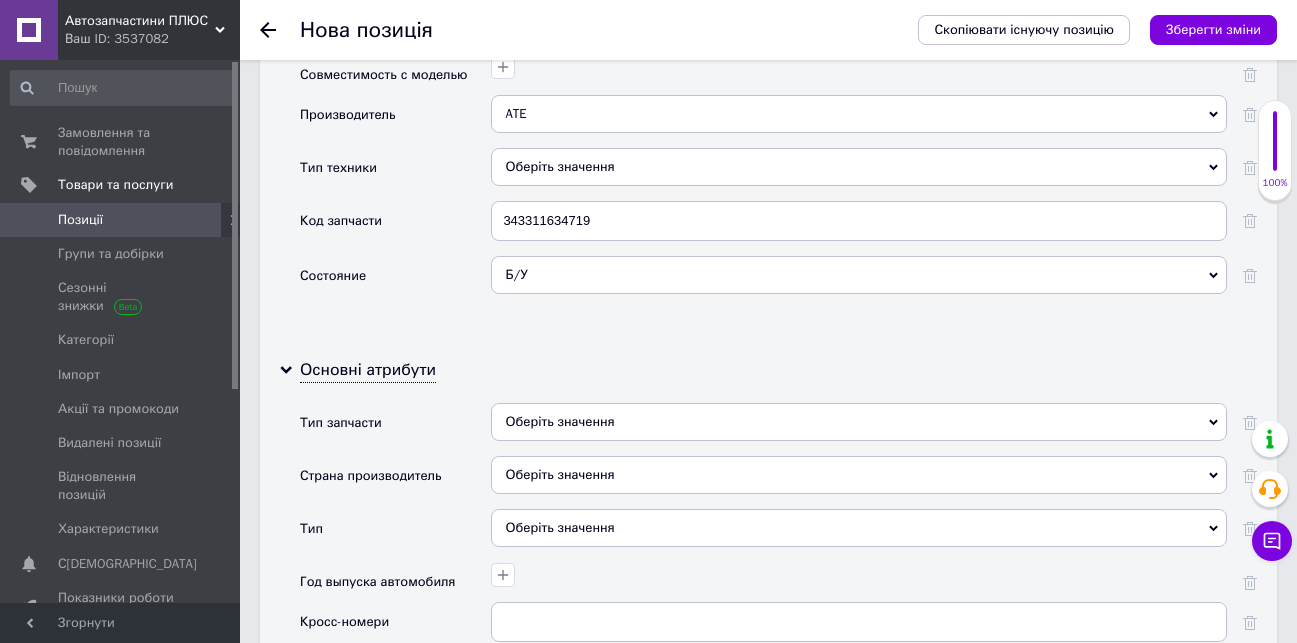 click on "Оберіть значення" at bounding box center (859, 422) 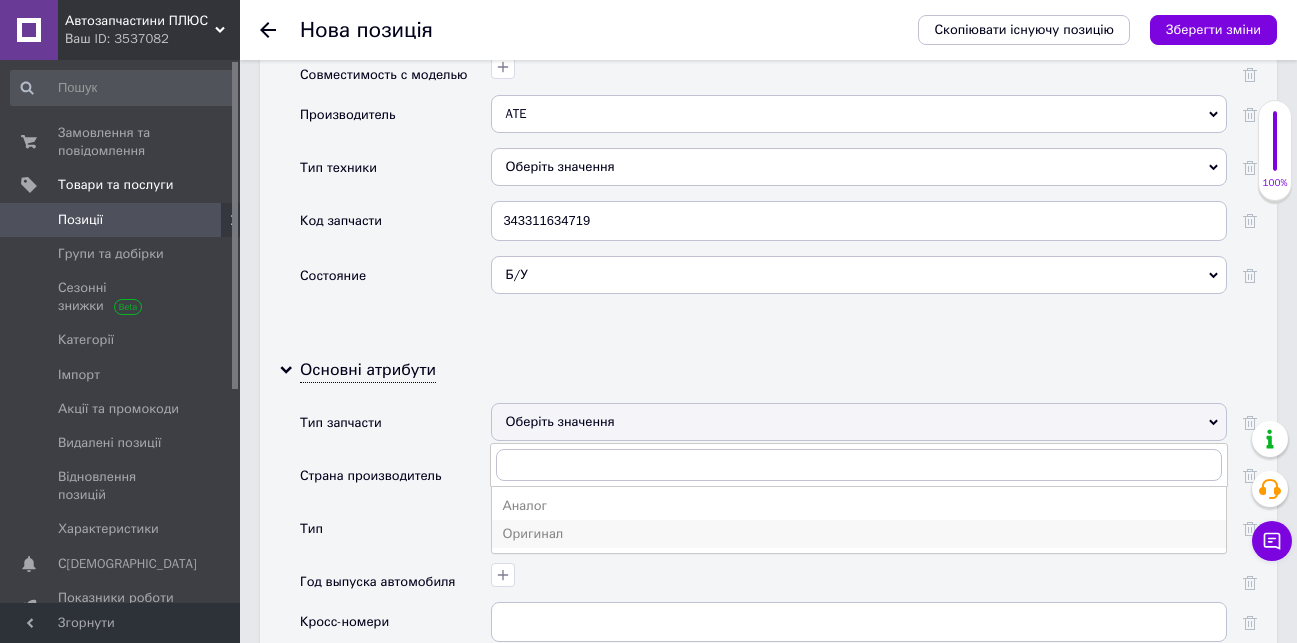click on "Оригинал" at bounding box center (859, 534) 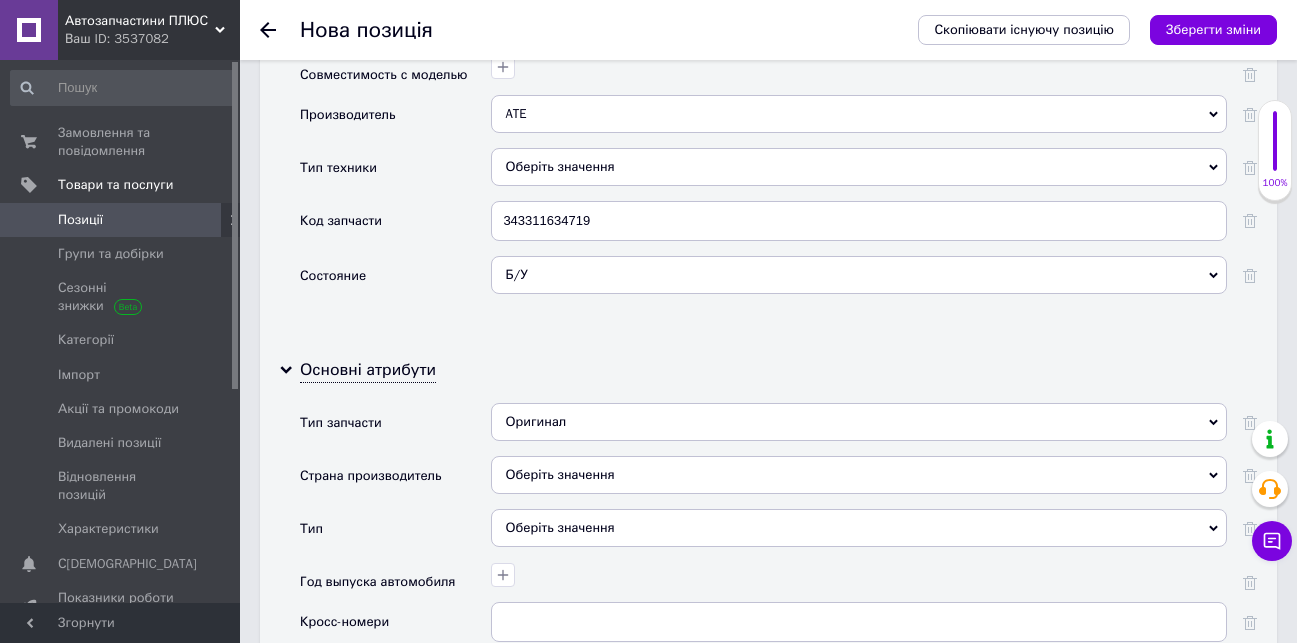 click on "Оберіть значення" at bounding box center [859, 475] 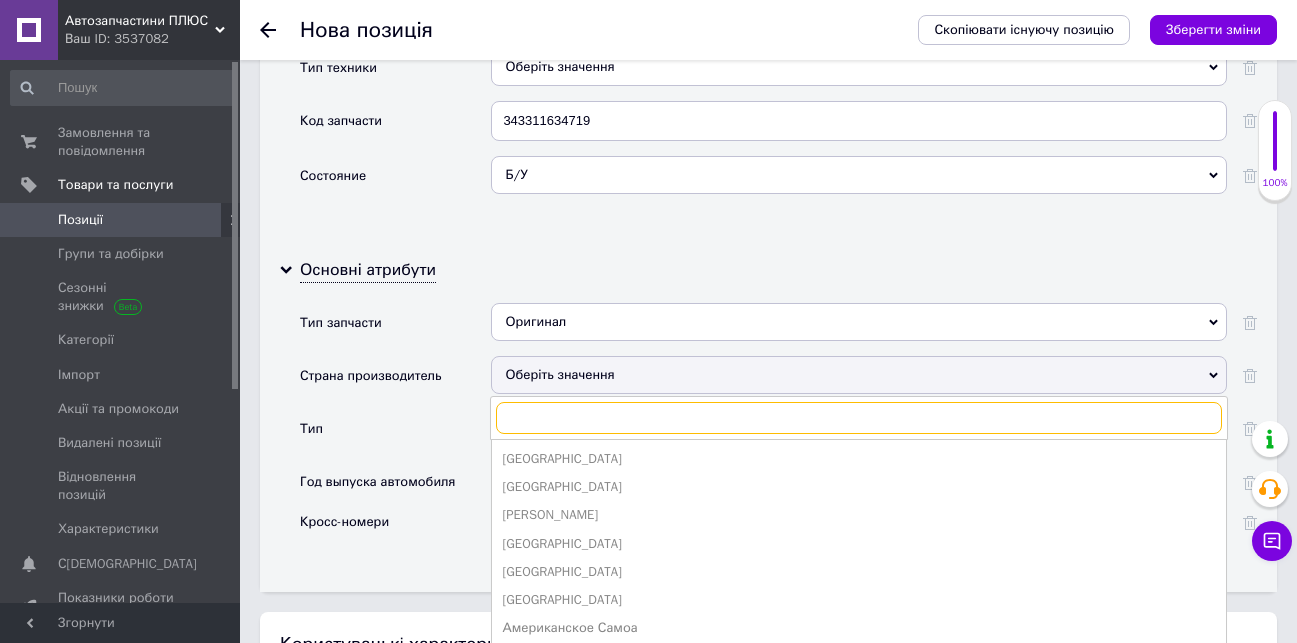 scroll, scrollTop: 2100, scrollLeft: 0, axis: vertical 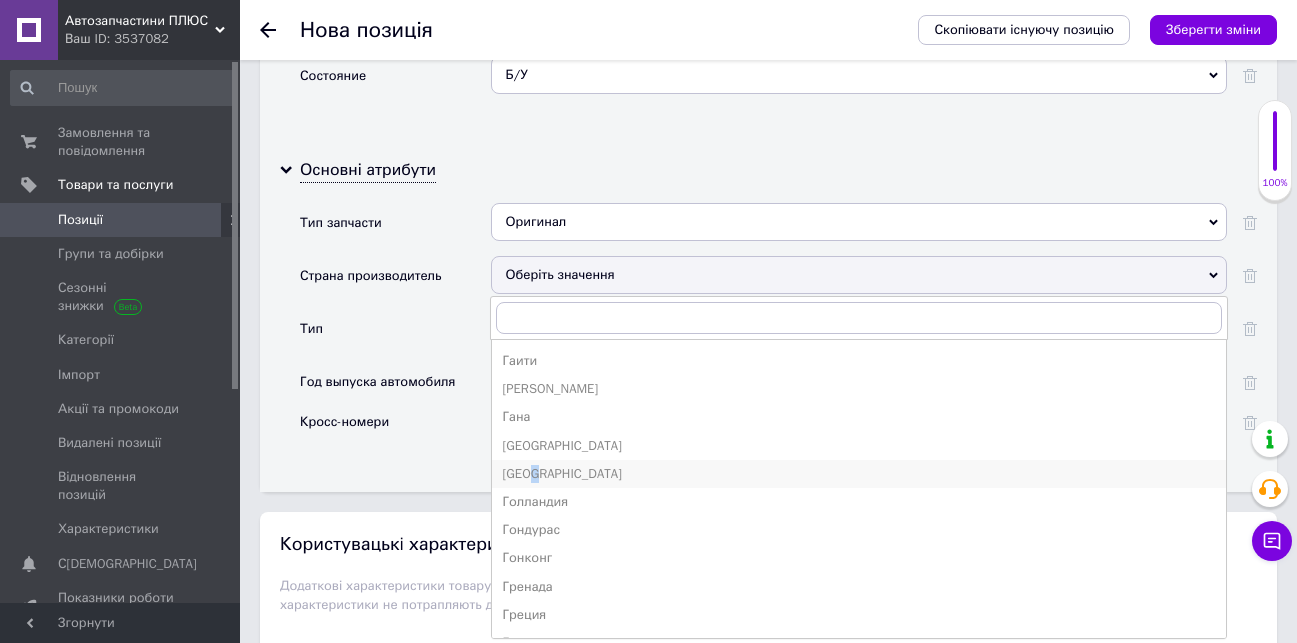 click on "[GEOGRAPHIC_DATA]" at bounding box center (859, 474) 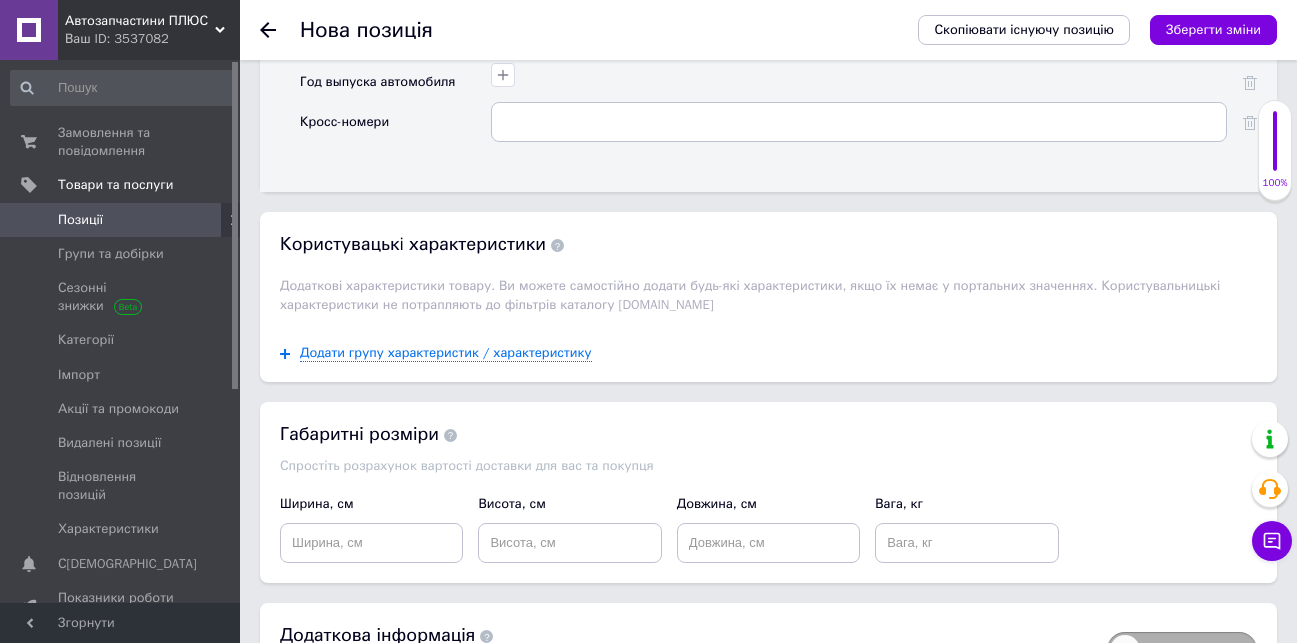 scroll, scrollTop: 2532, scrollLeft: 0, axis: vertical 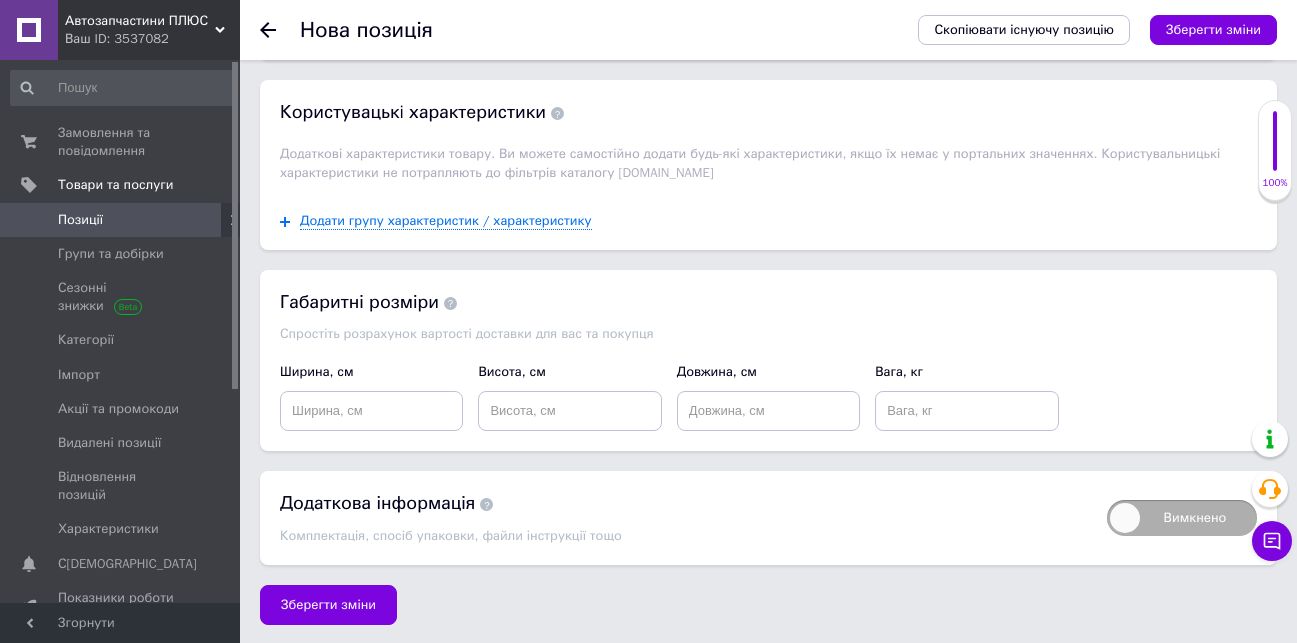click on "Зберегти зміни" at bounding box center (328, 605) 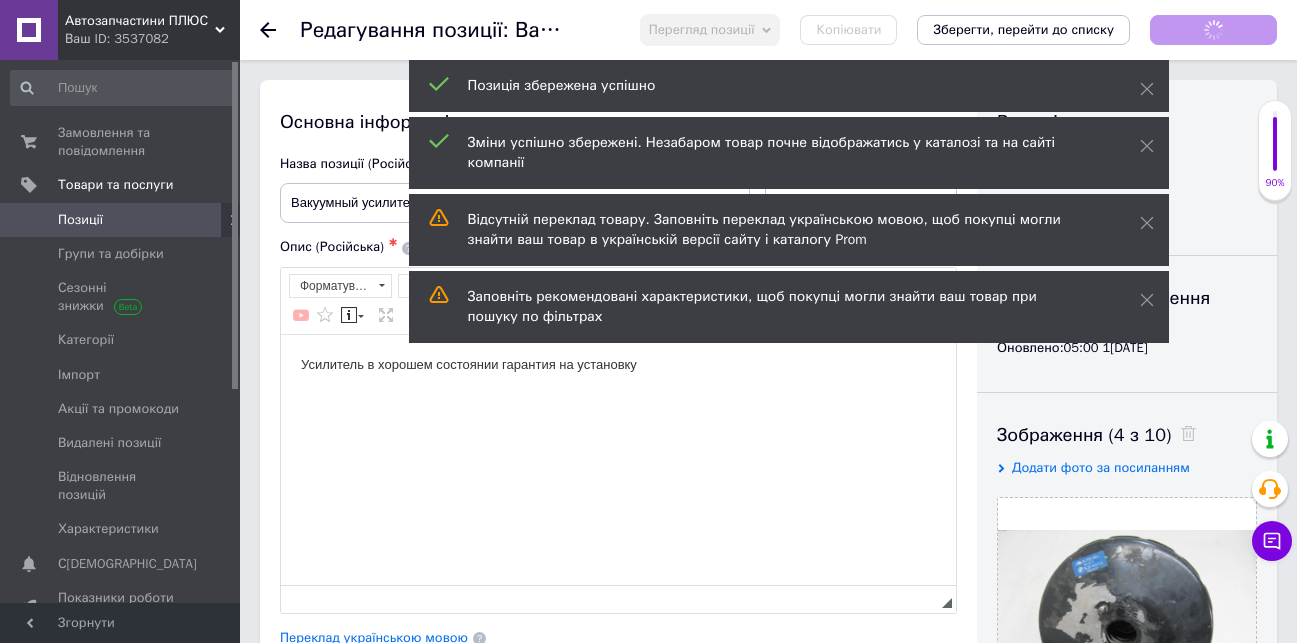 scroll, scrollTop: 0, scrollLeft: 0, axis: both 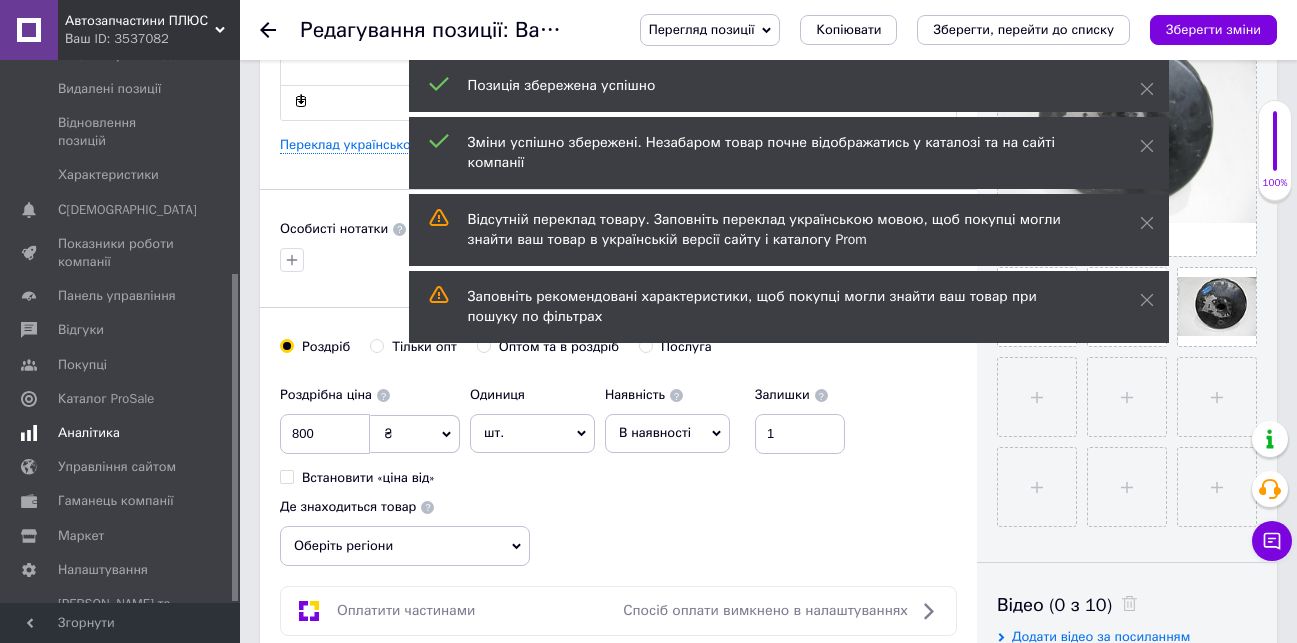 click on "Аналітика" at bounding box center [89, 433] 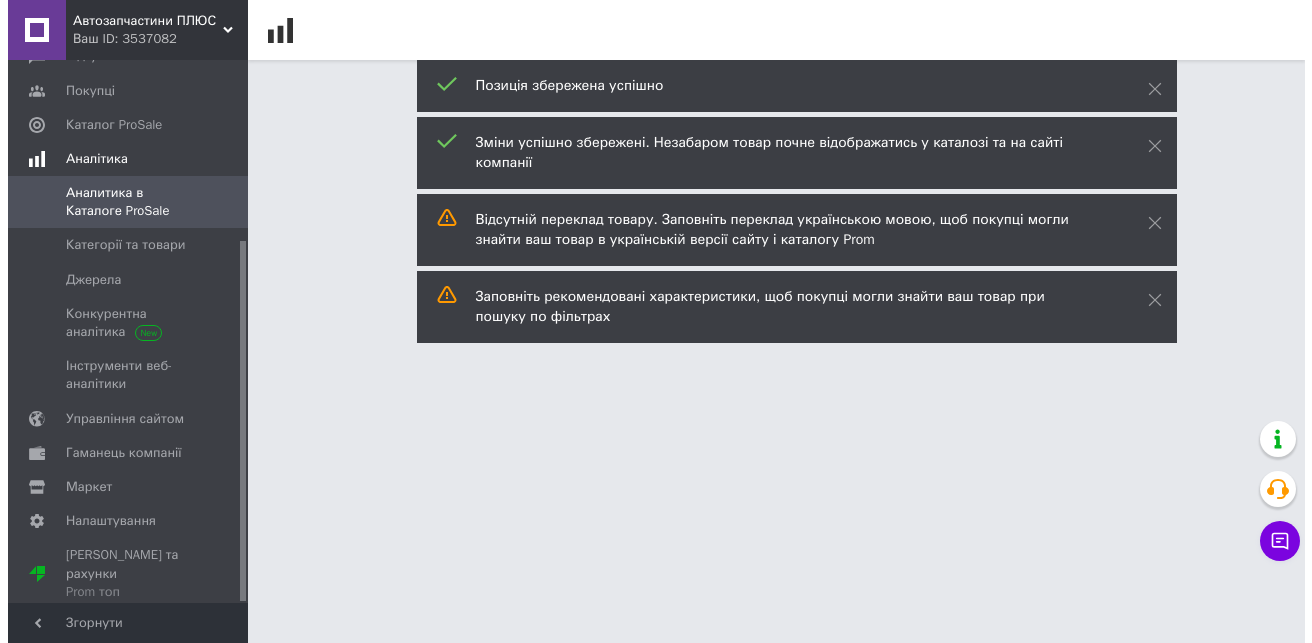 scroll, scrollTop: 0, scrollLeft: 0, axis: both 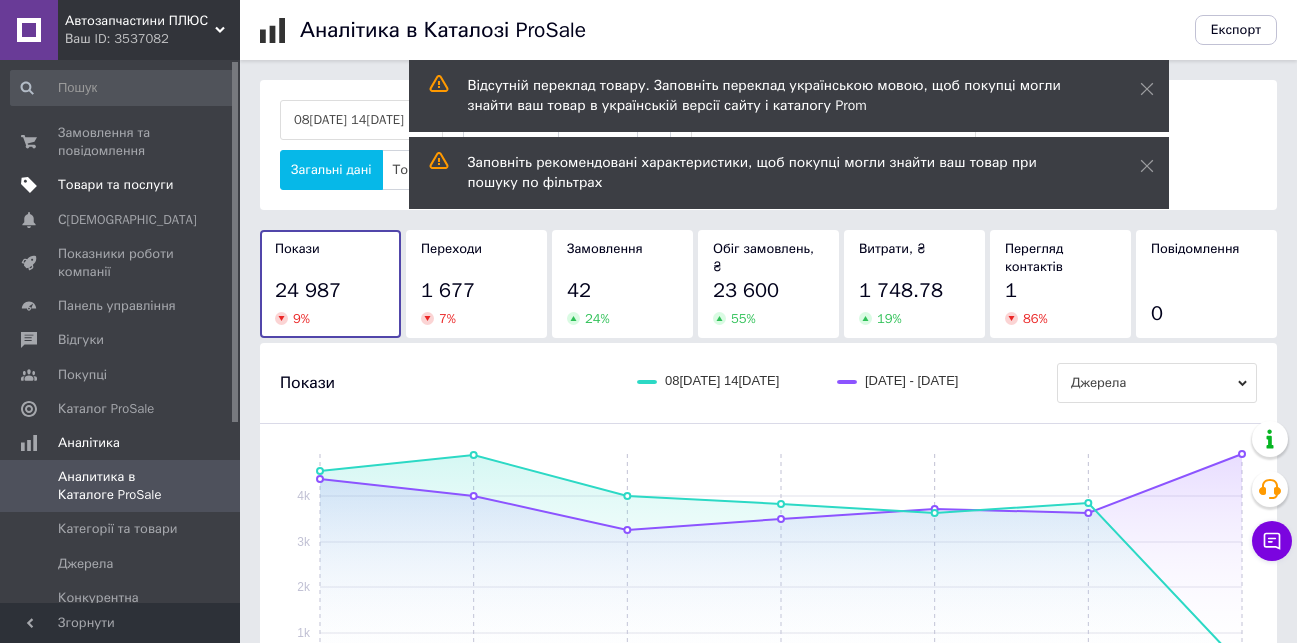 click on "Товари та послуги" at bounding box center [115, 185] 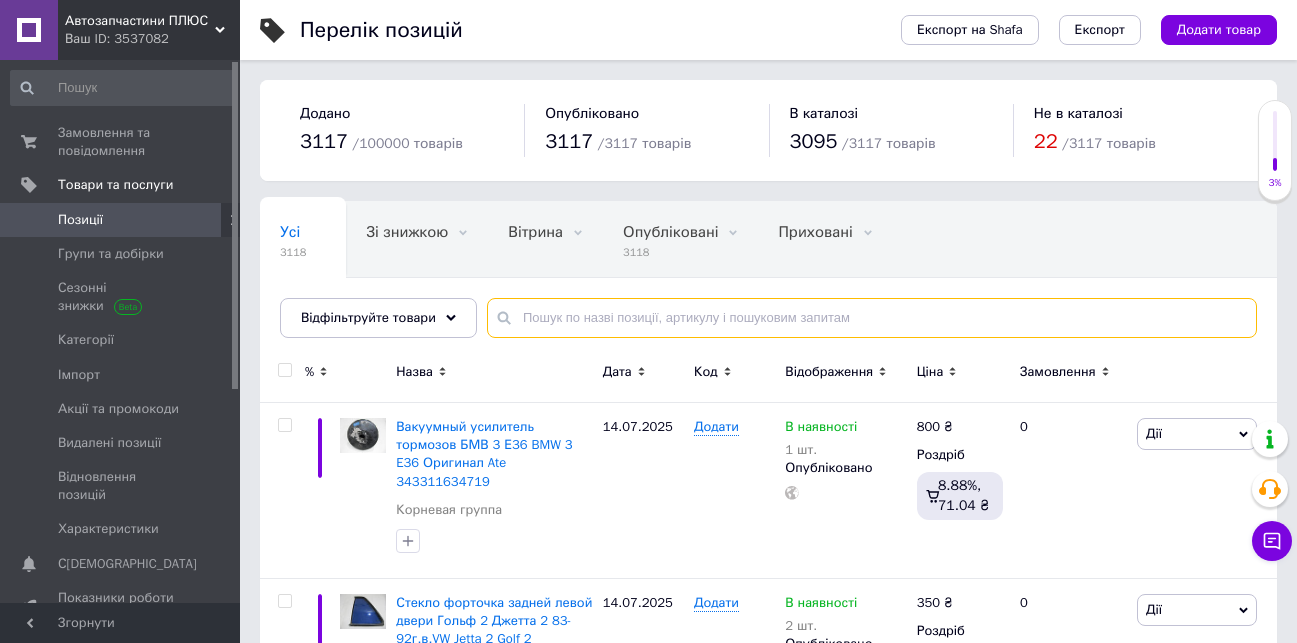 click at bounding box center (872, 318) 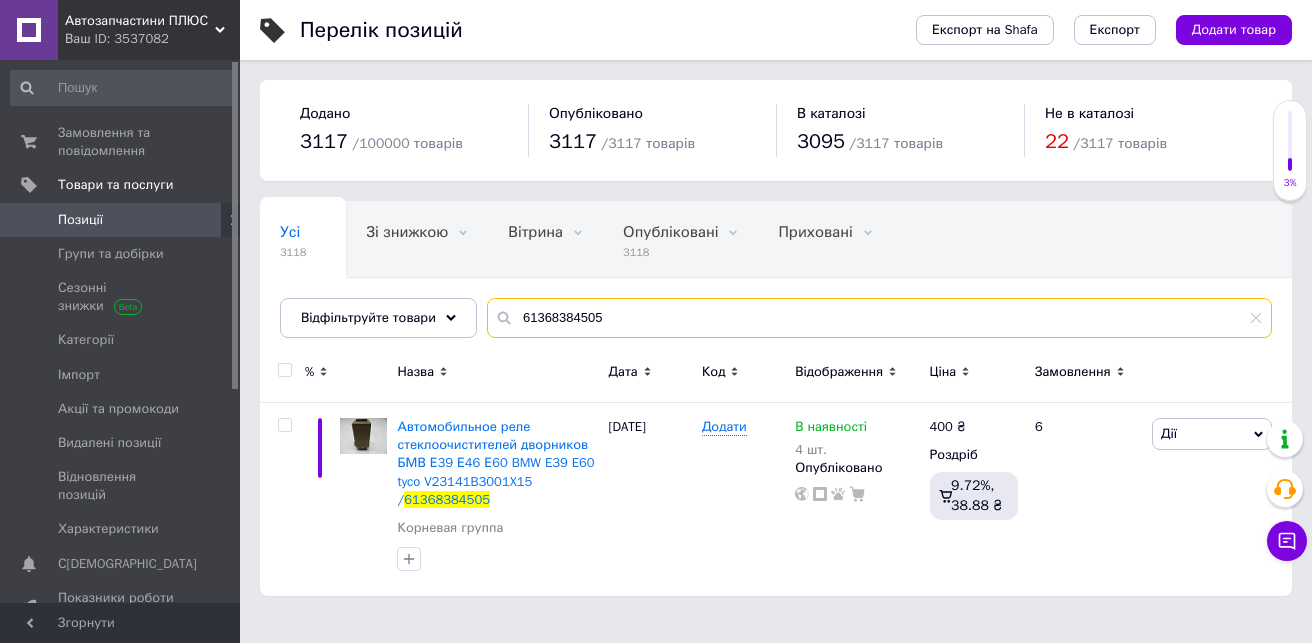 drag, startPoint x: 596, startPoint y: 321, endPoint x: 517, endPoint y: 317, distance: 79.101204 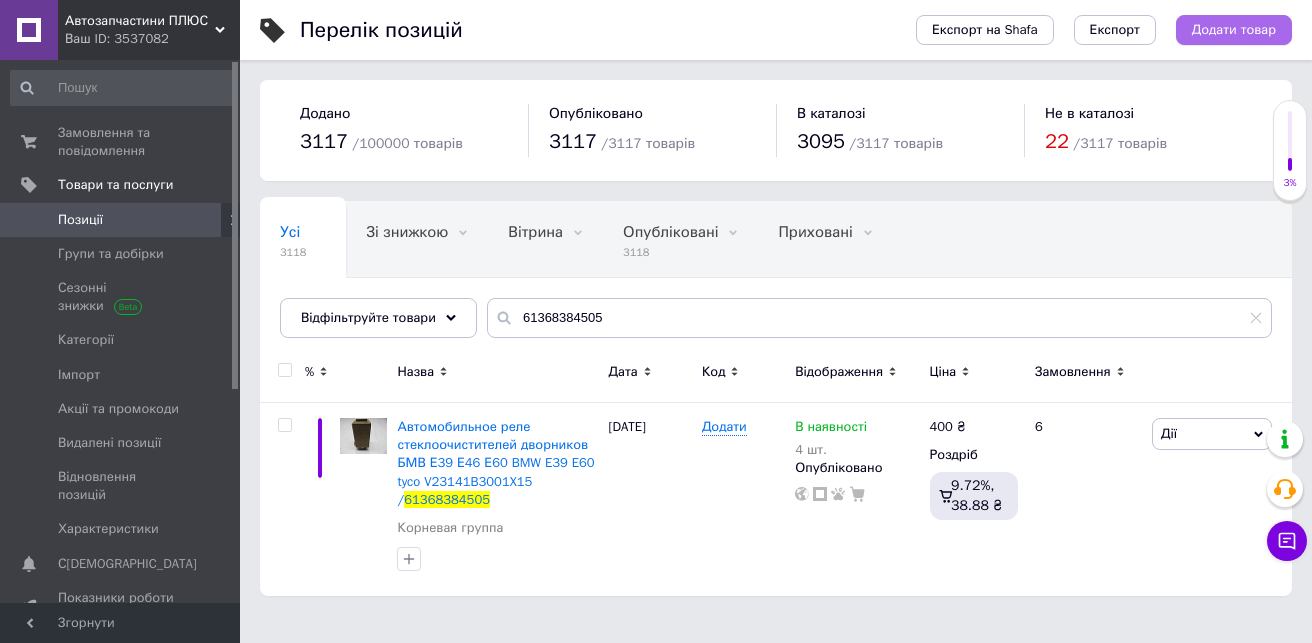 click on "Додати товар" at bounding box center [1234, 30] 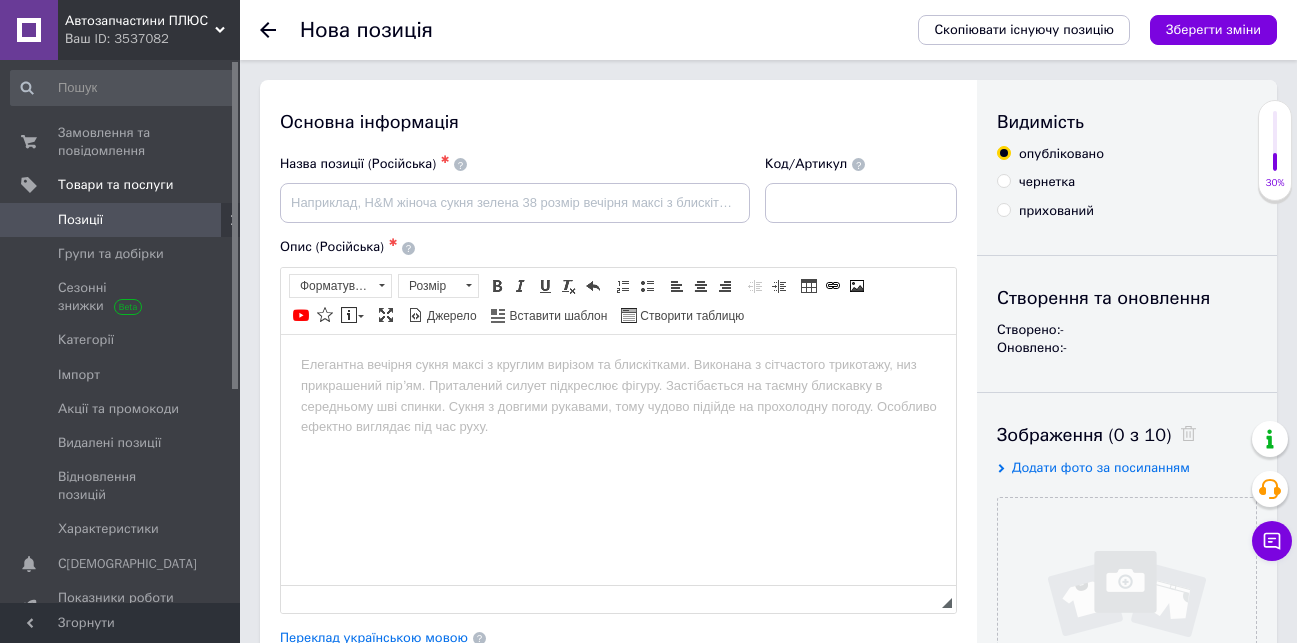 scroll, scrollTop: 0, scrollLeft: 0, axis: both 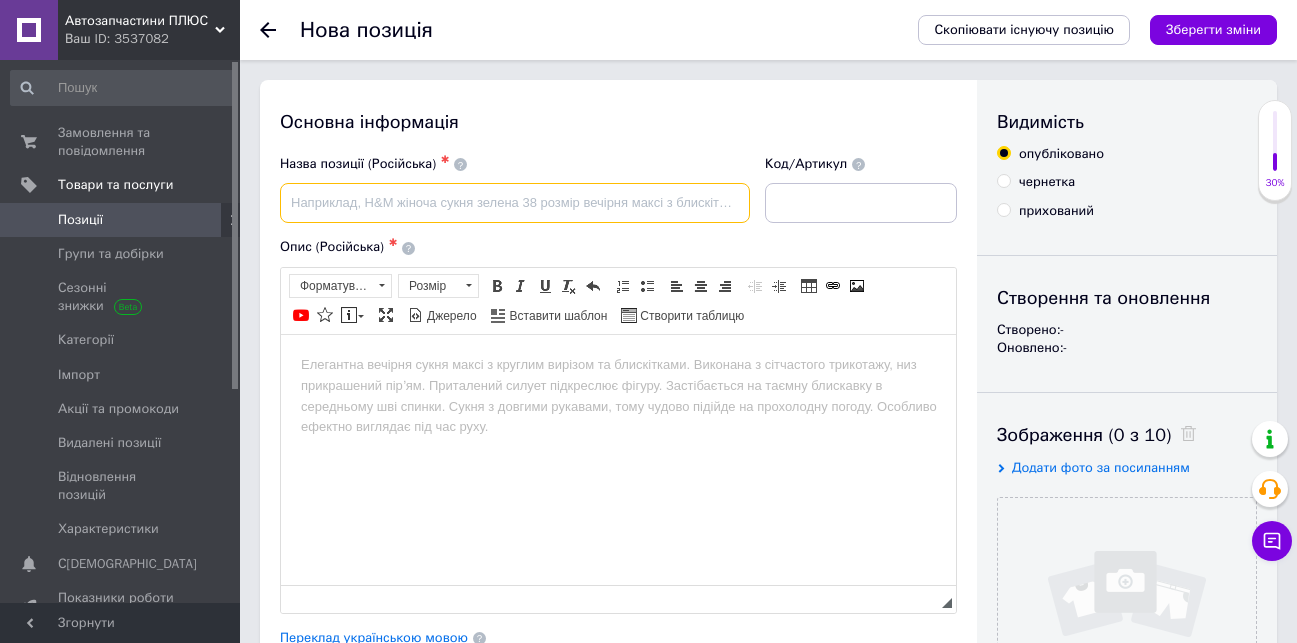 click at bounding box center (515, 203) 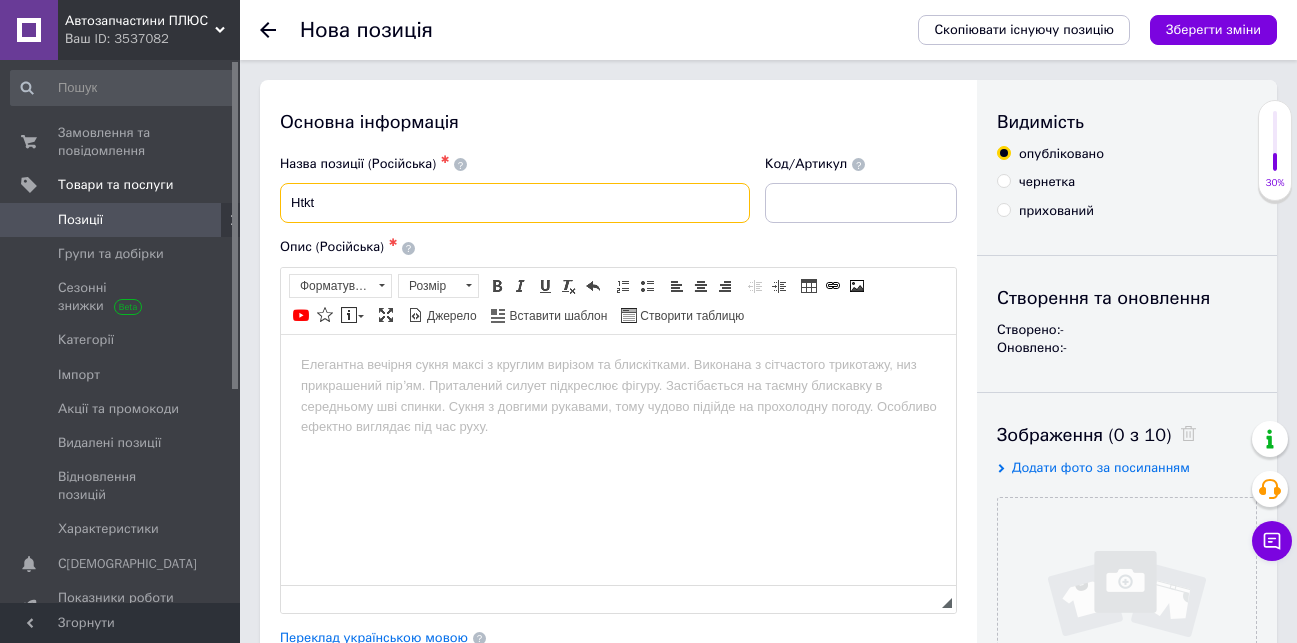 click on "Htkt" at bounding box center (515, 203) 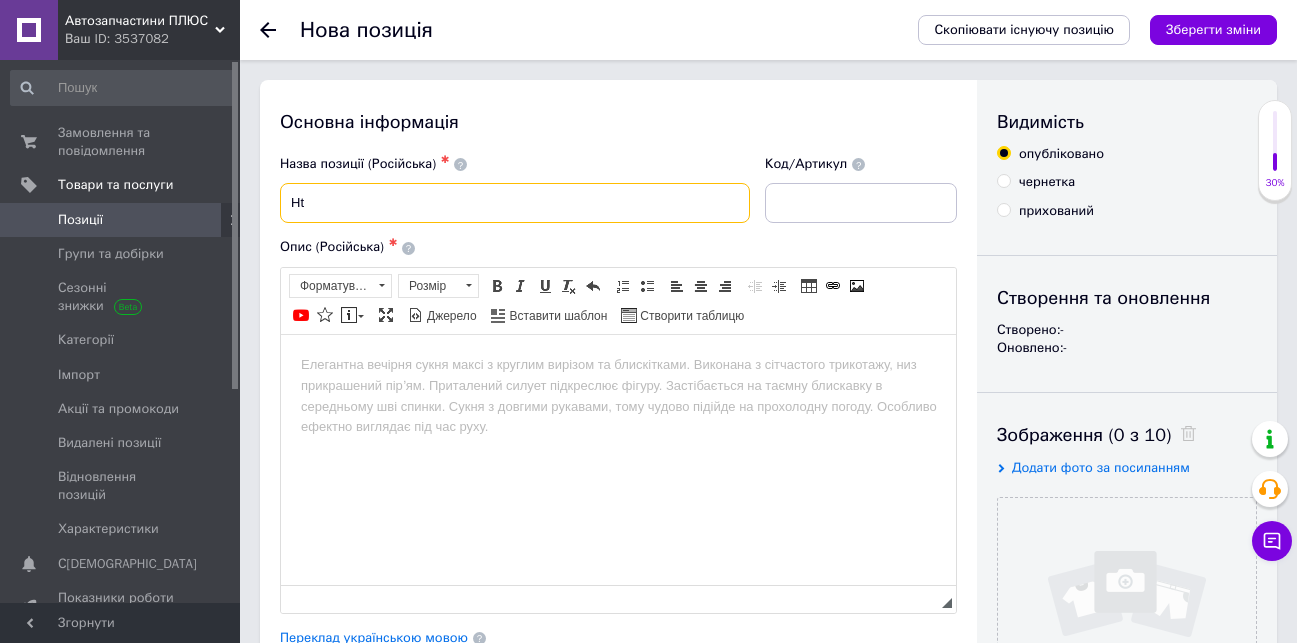 type on "H" 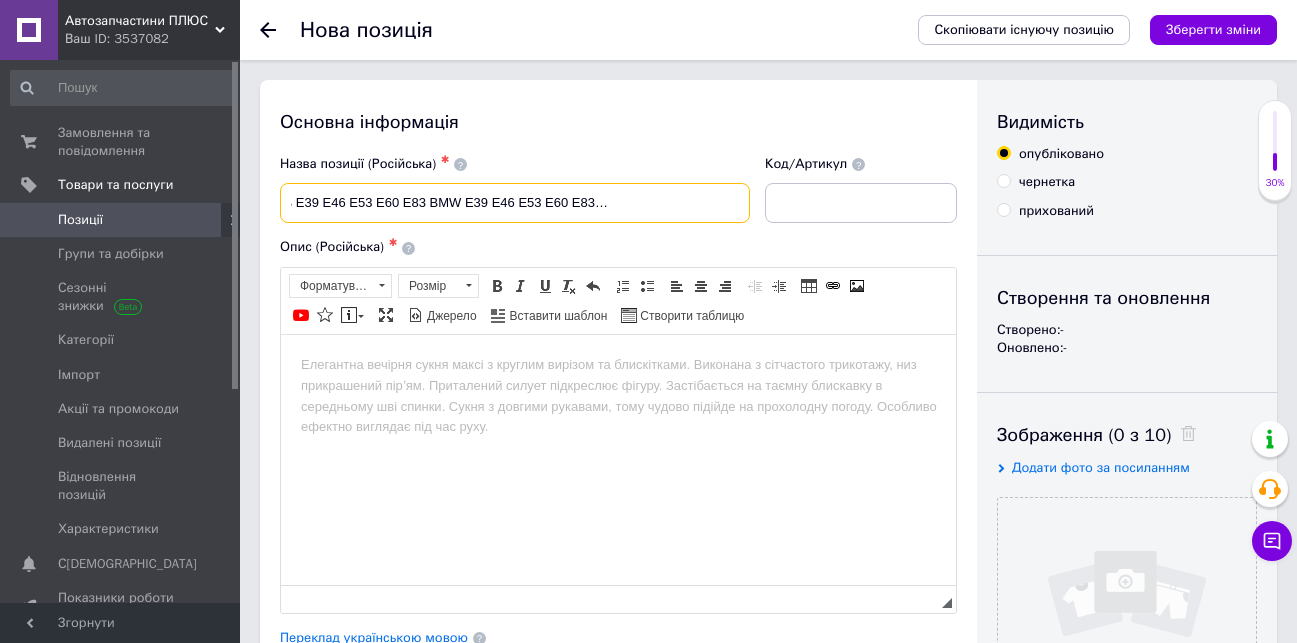 scroll, scrollTop: 0, scrollLeft: 134, axis: horizontal 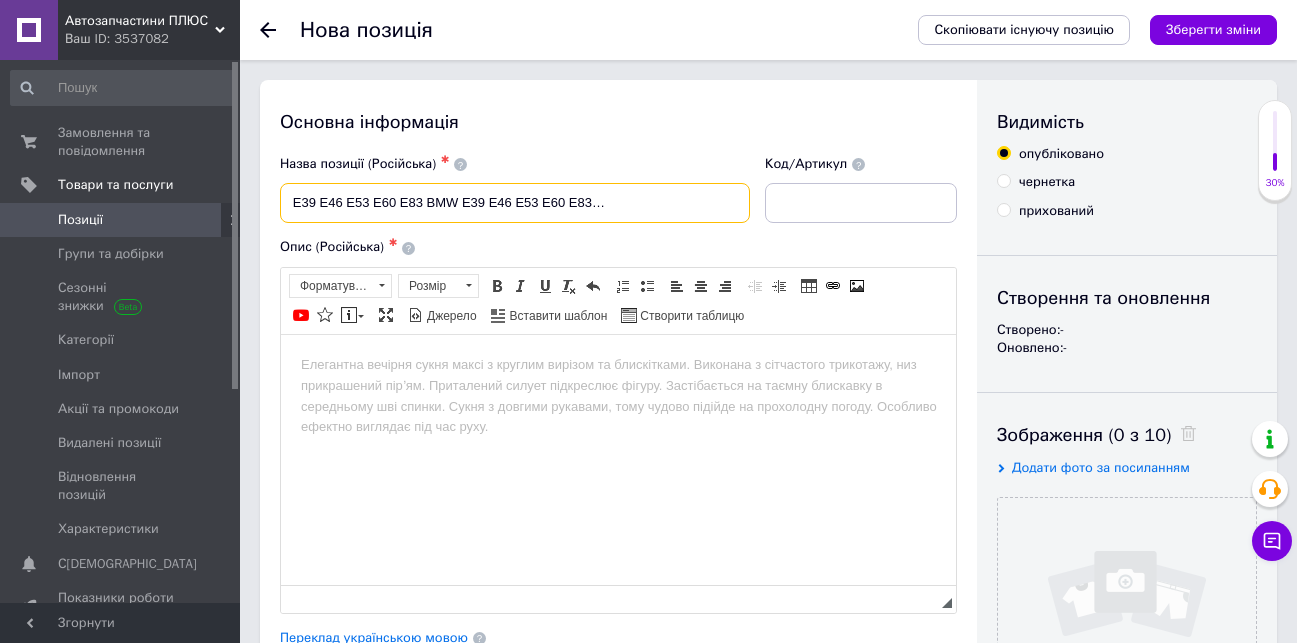 type on "Реле дворников БМВ Е39 Е46 Е53 Е60 Е83 BMW E39 E46 E53 E60 E83 SIEMENS 61368384505" 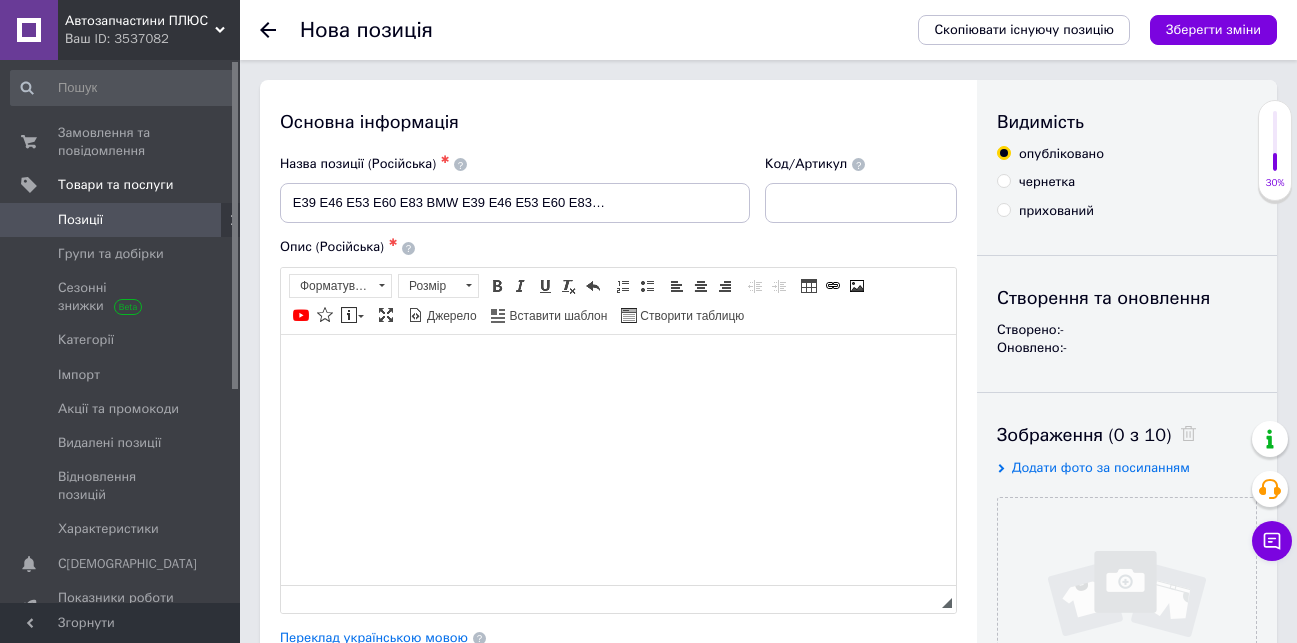 click at bounding box center (618, 364) 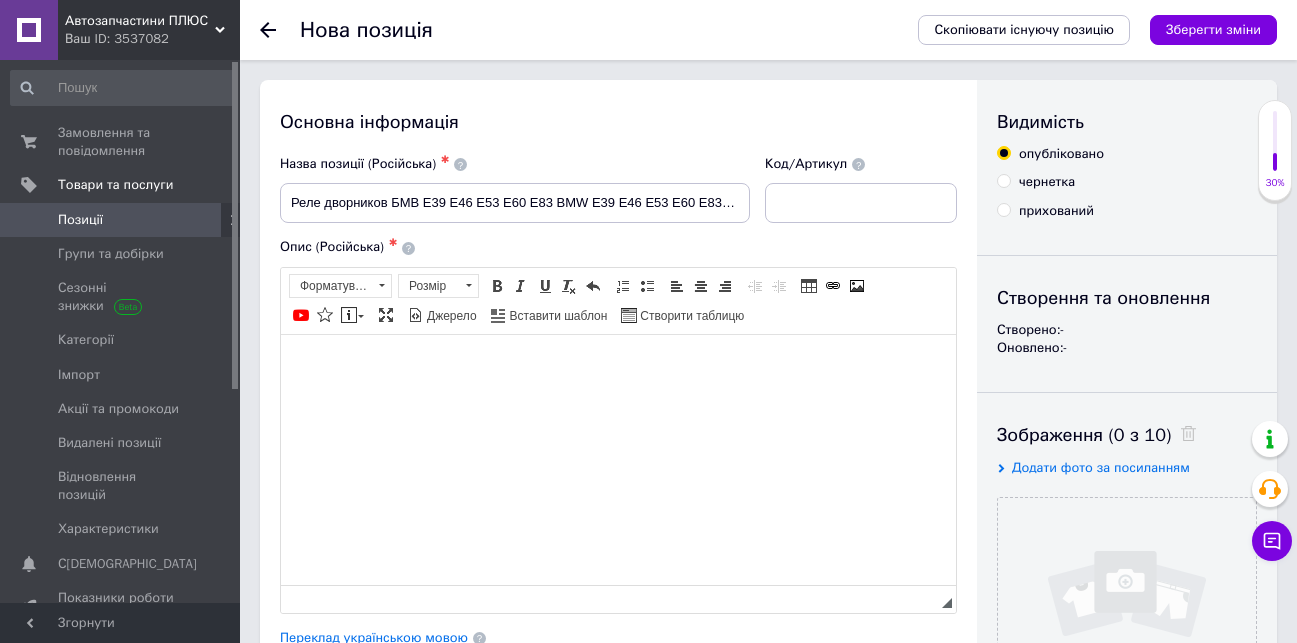 click at bounding box center (618, 364) 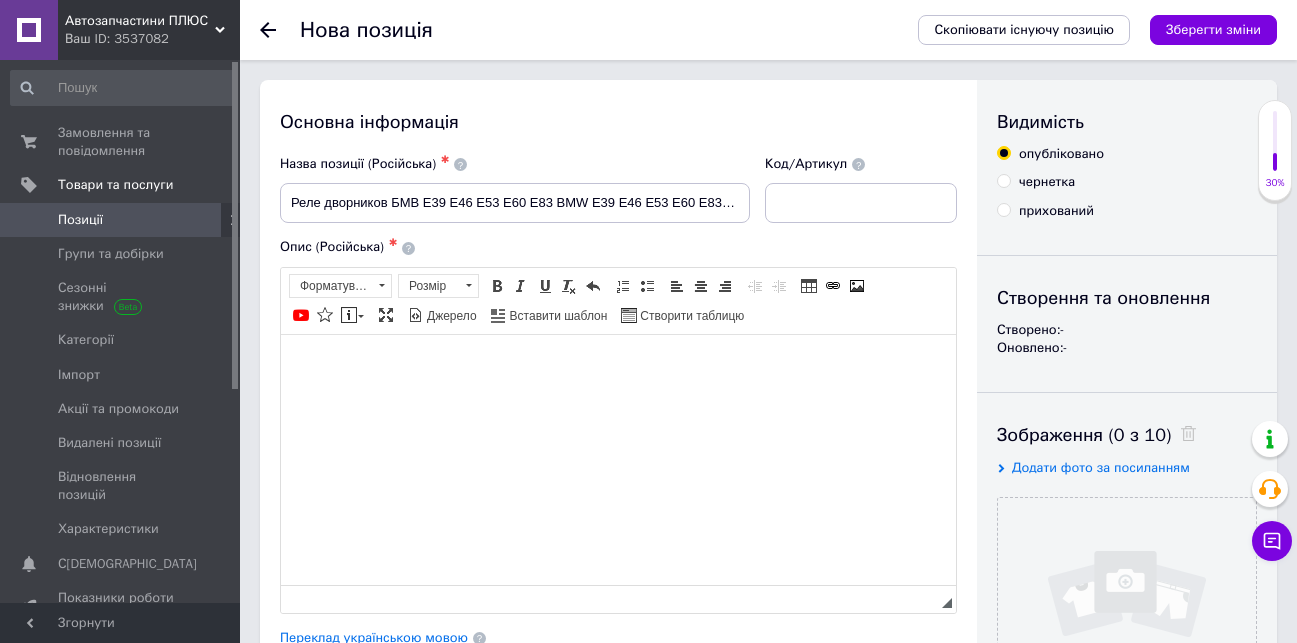 type 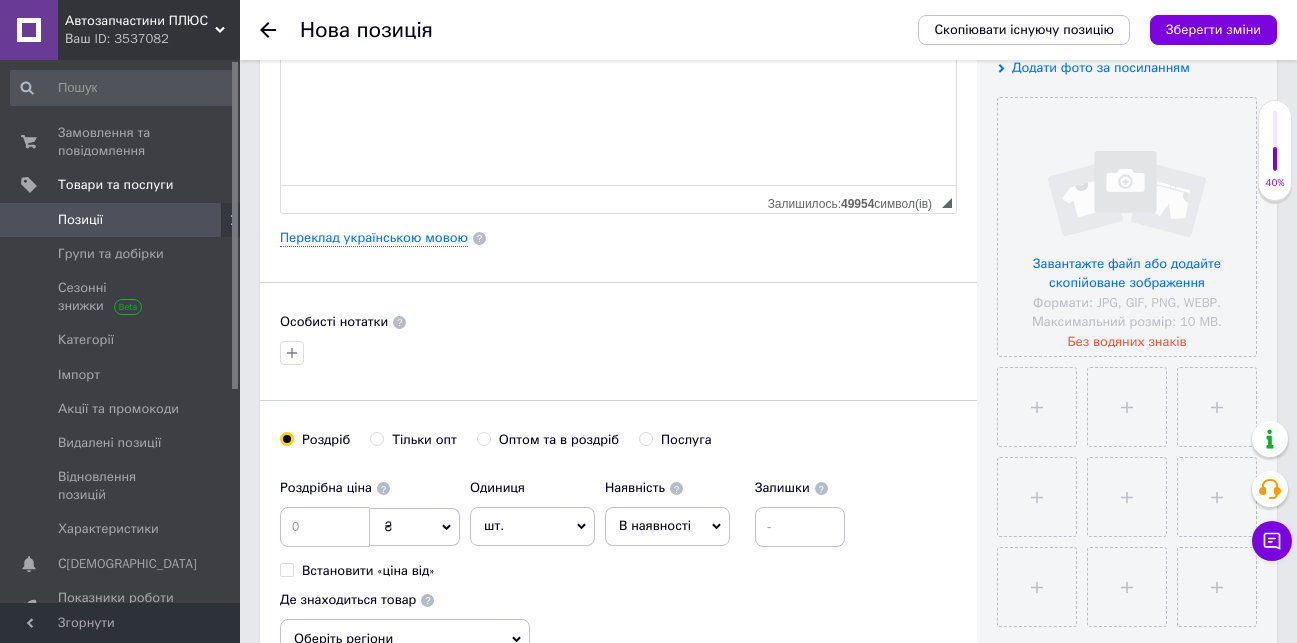 scroll, scrollTop: 800, scrollLeft: 0, axis: vertical 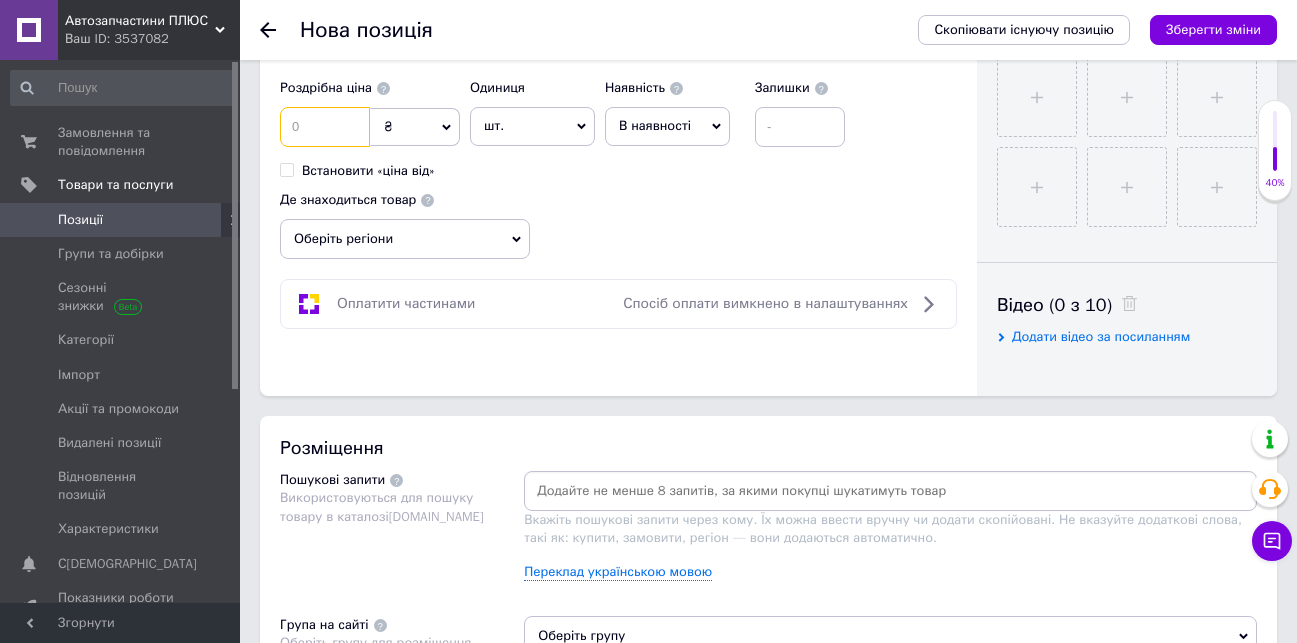 click at bounding box center (325, 127) 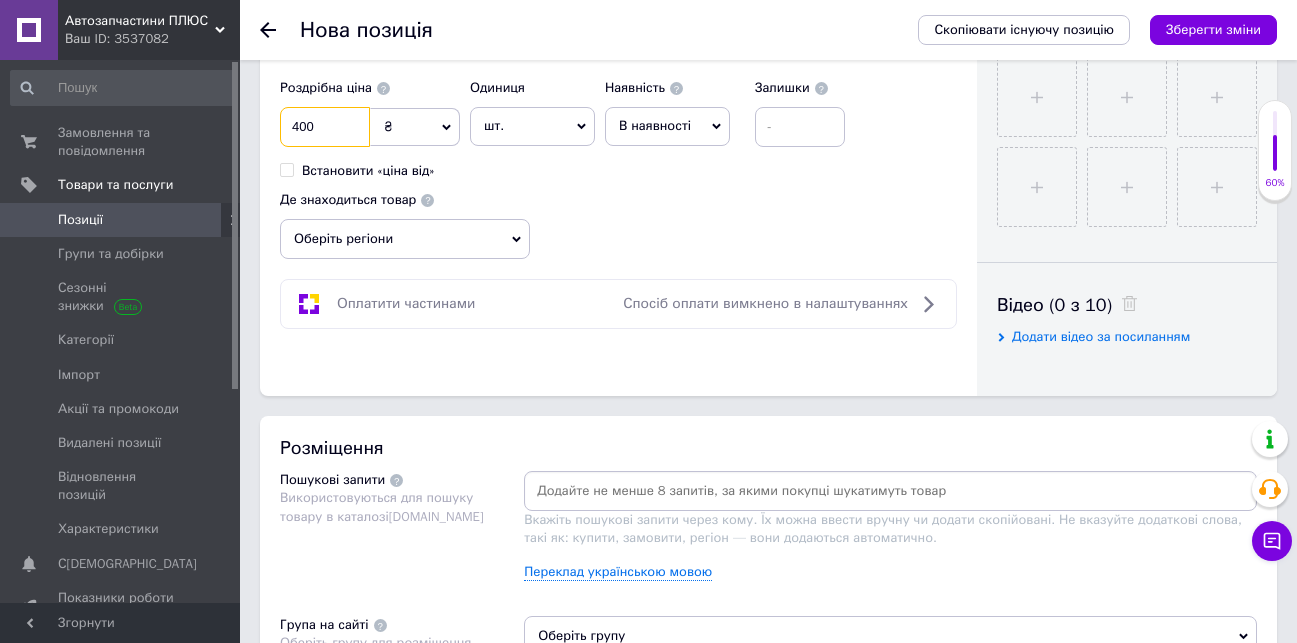 type on "400" 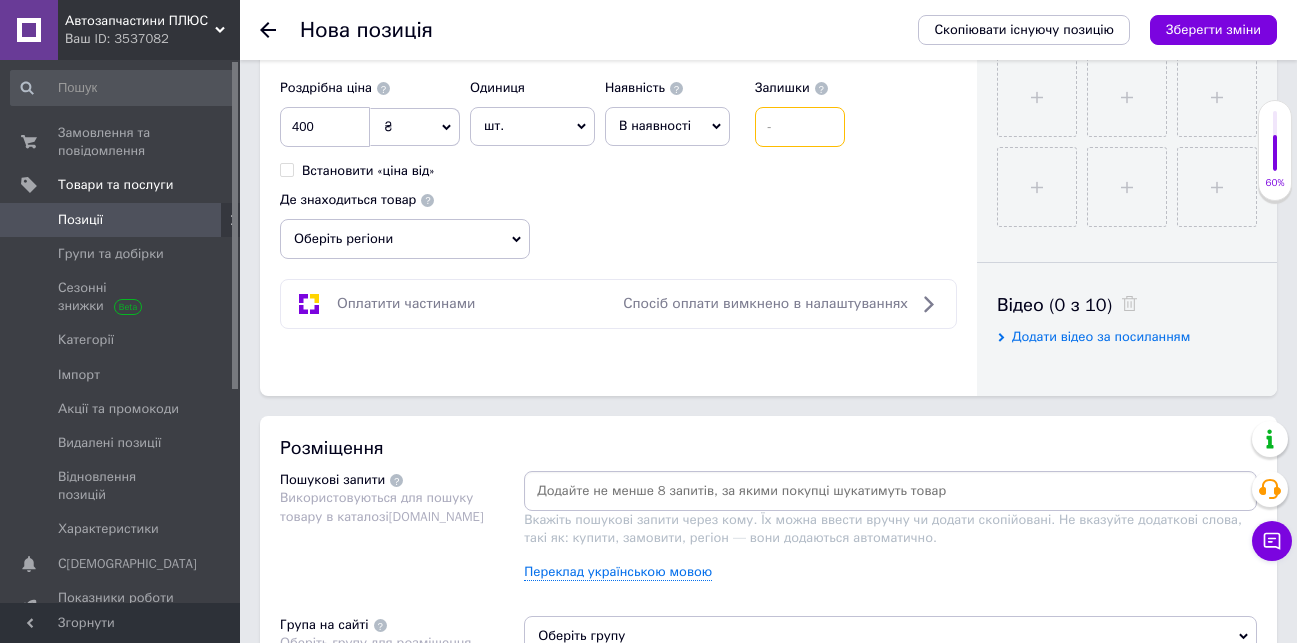 click at bounding box center [800, 127] 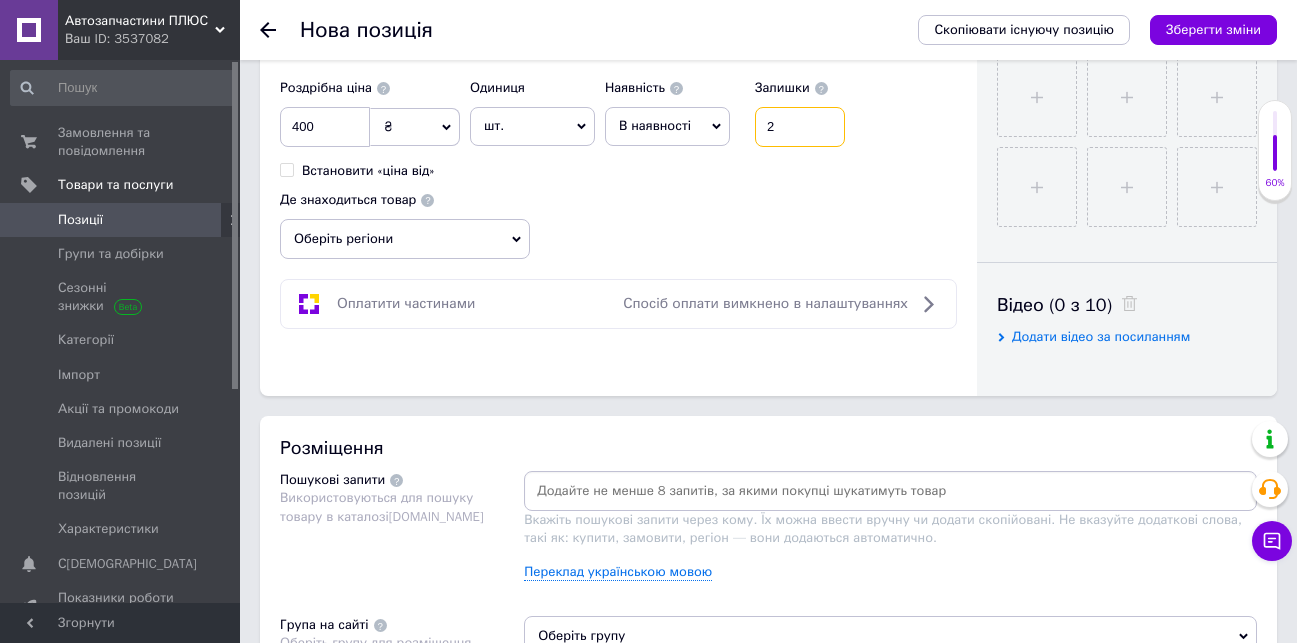 scroll, scrollTop: 700, scrollLeft: 0, axis: vertical 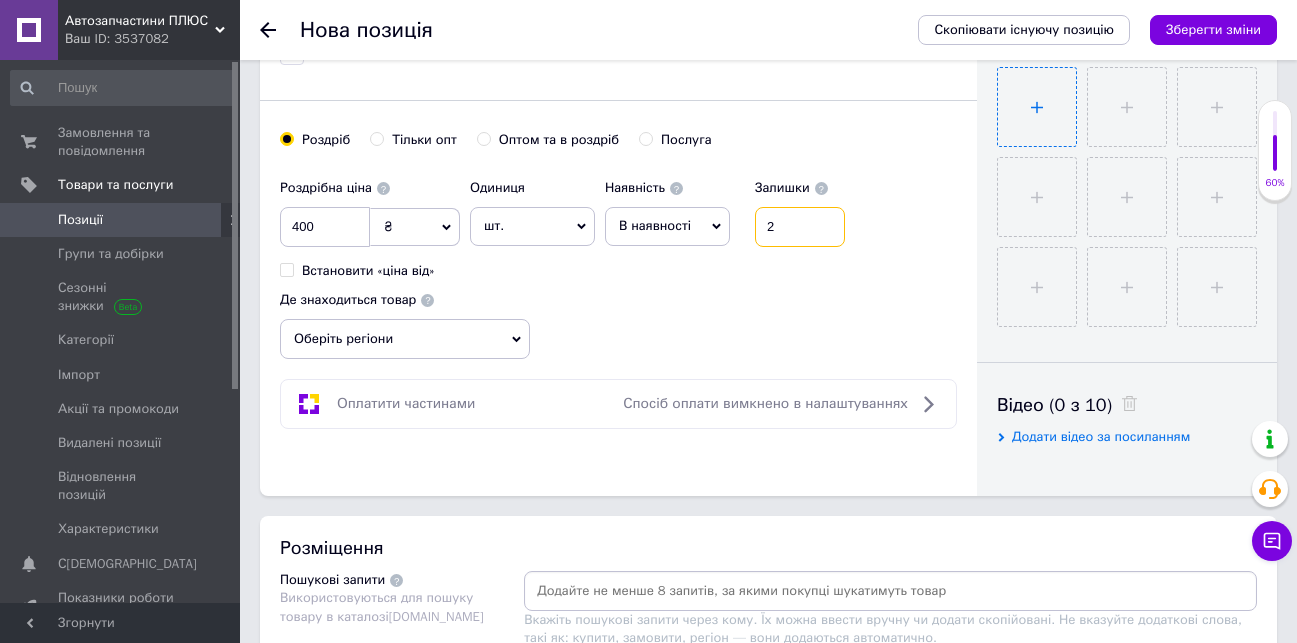 type on "2" 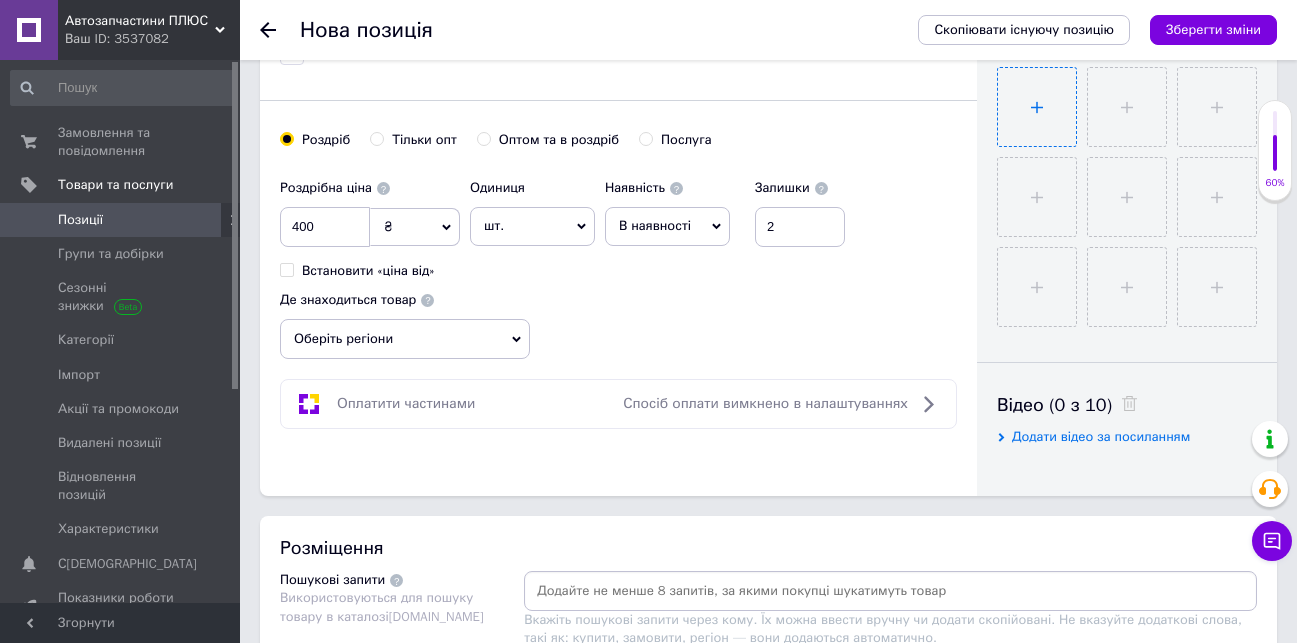 click at bounding box center (1037, 107) 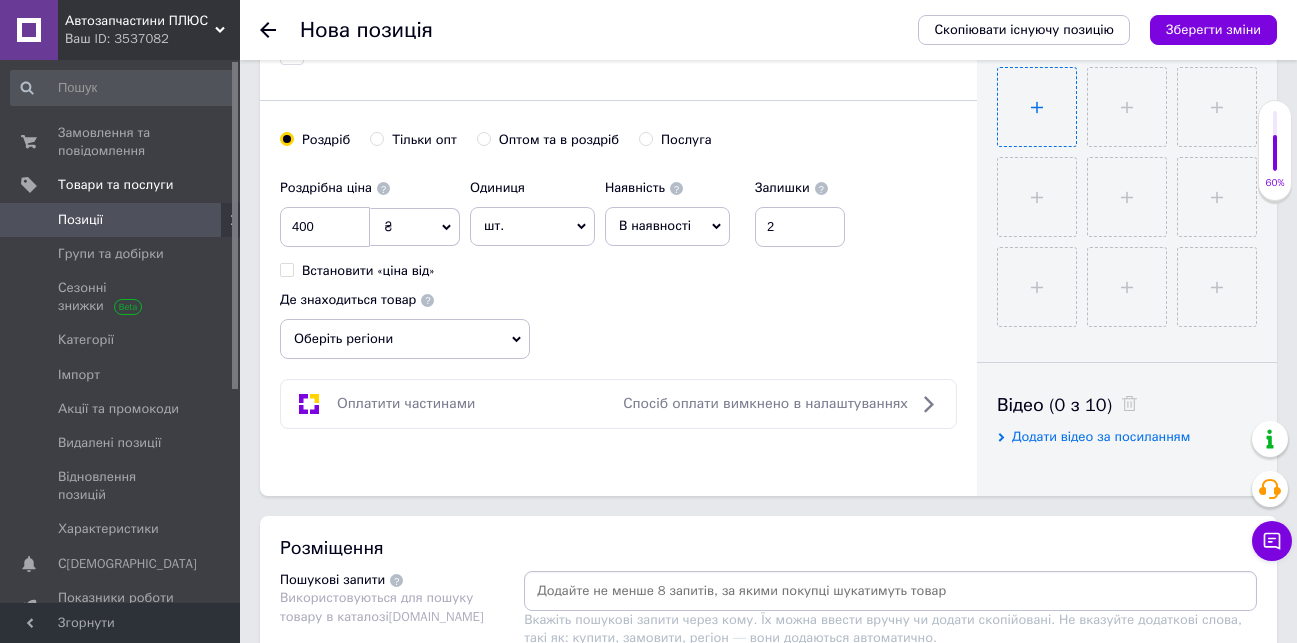 type on "C:\fakepath\IMG_1887.JPG" 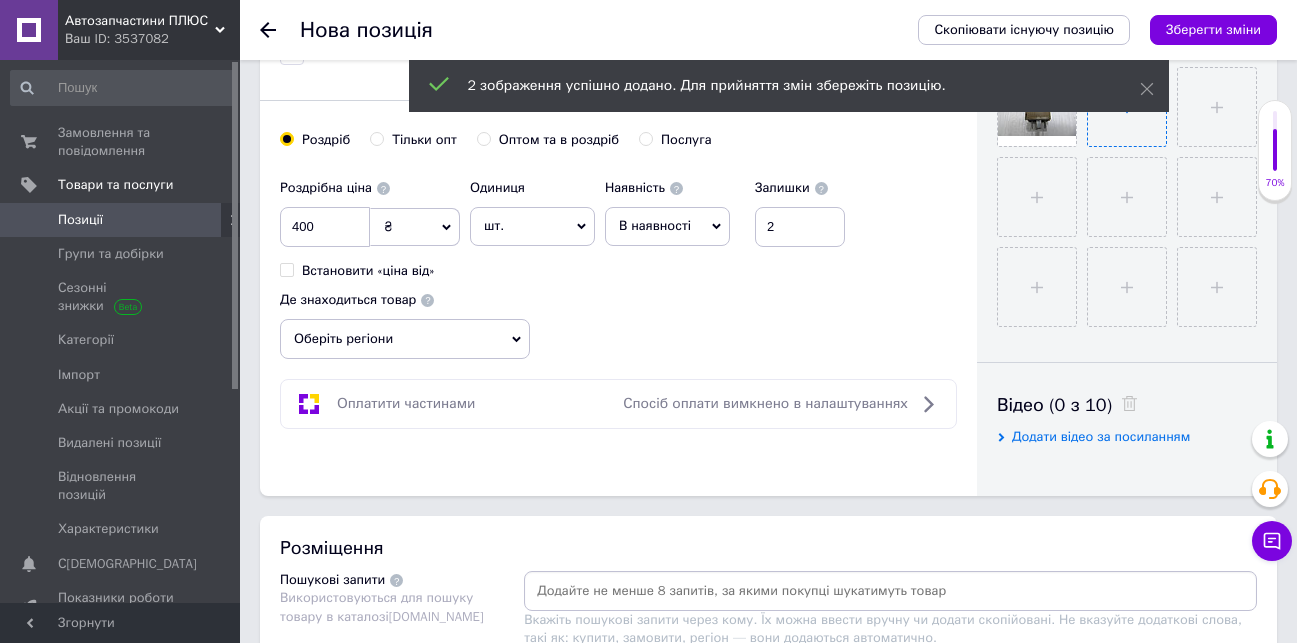 click at bounding box center [1127, 107] 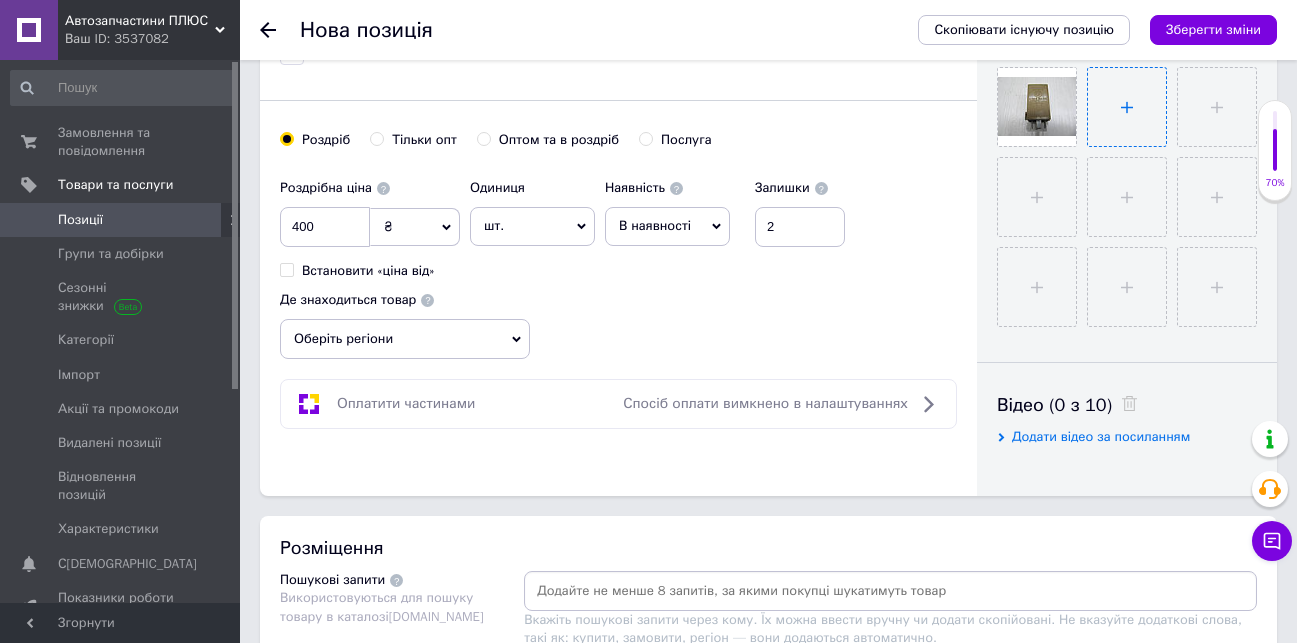 type on "C:\fakepath\IMG_1889.JPG" 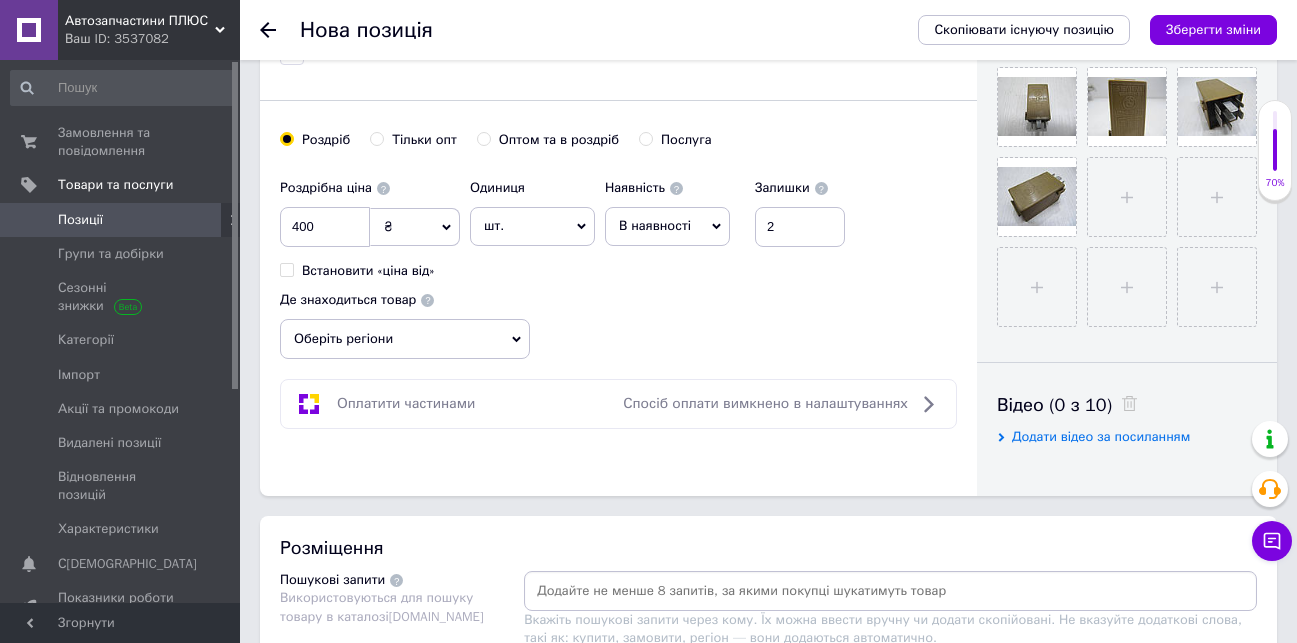 scroll, scrollTop: 900, scrollLeft: 0, axis: vertical 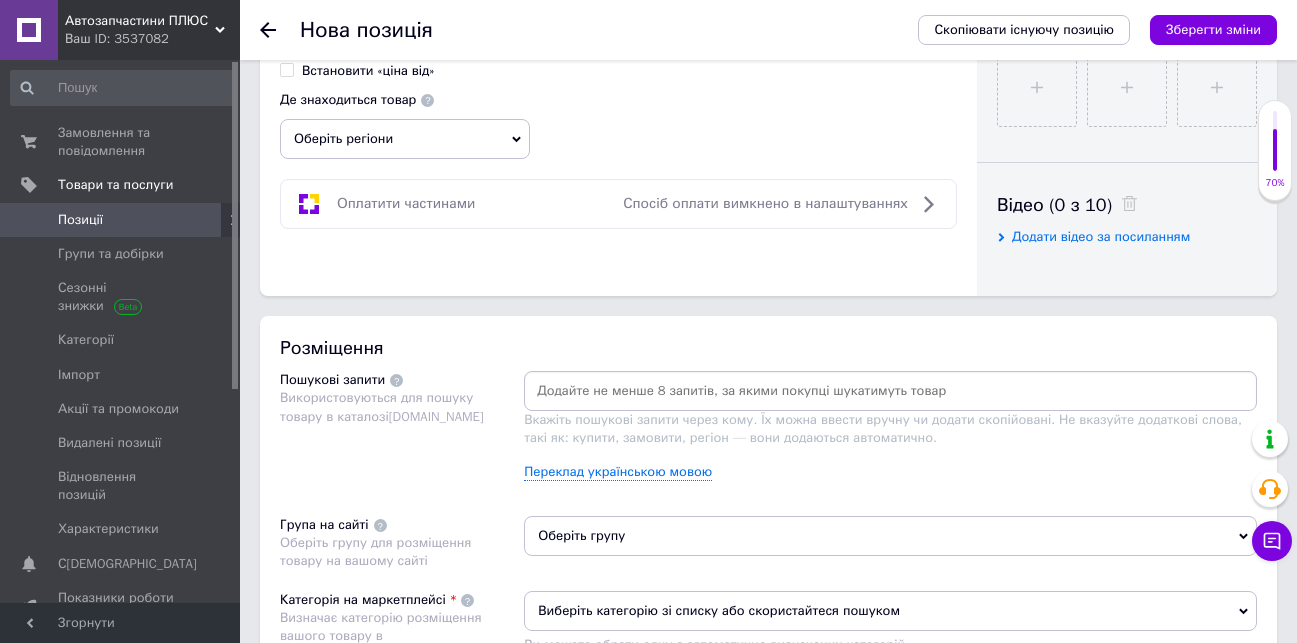 click at bounding box center (890, 391) 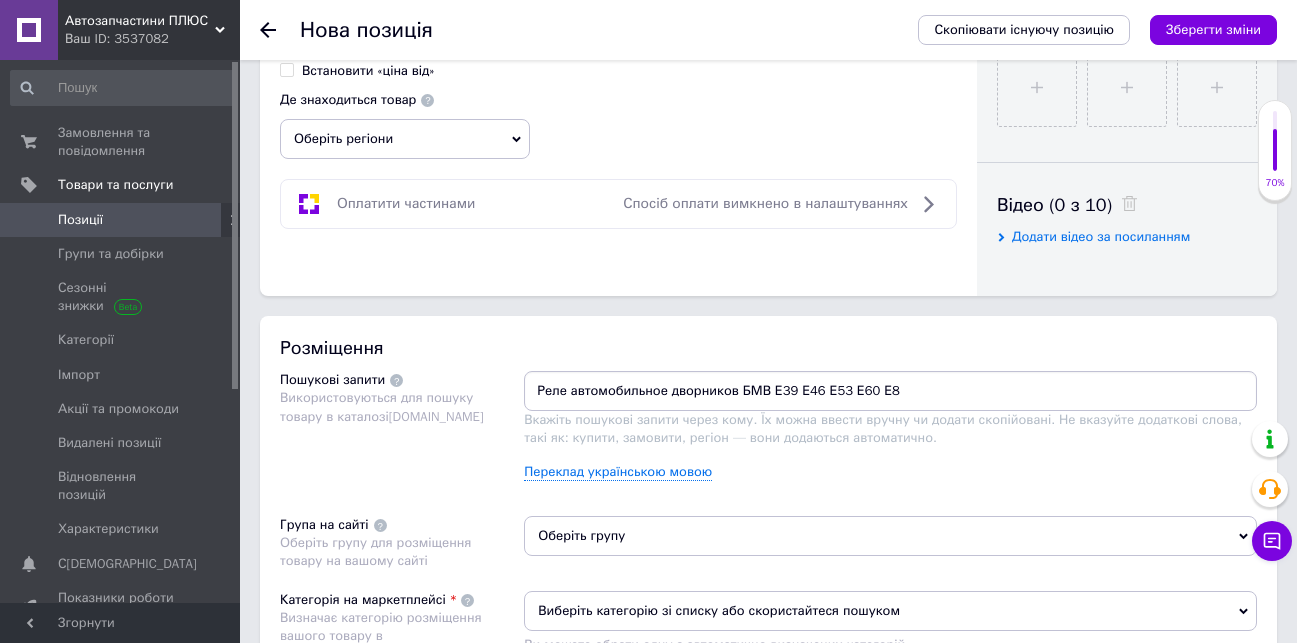 type on "Реле автомобильное дворников БМВ Е39 Е46 Е53 Е60 Е83" 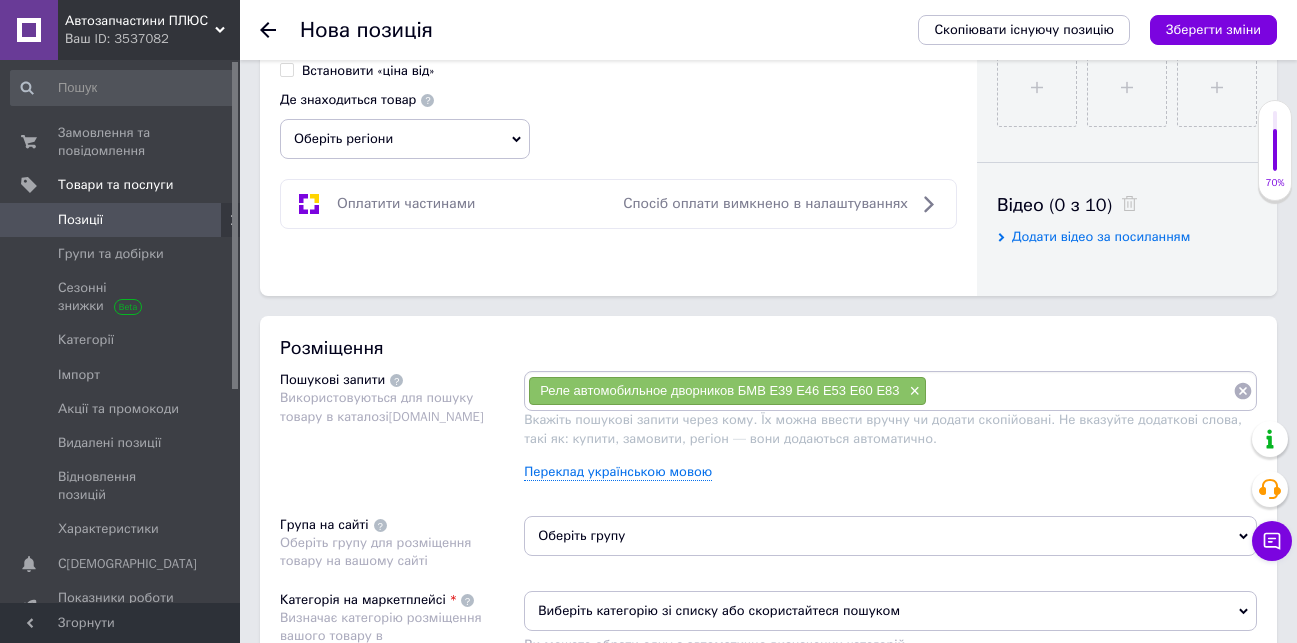 click at bounding box center (1080, 391) 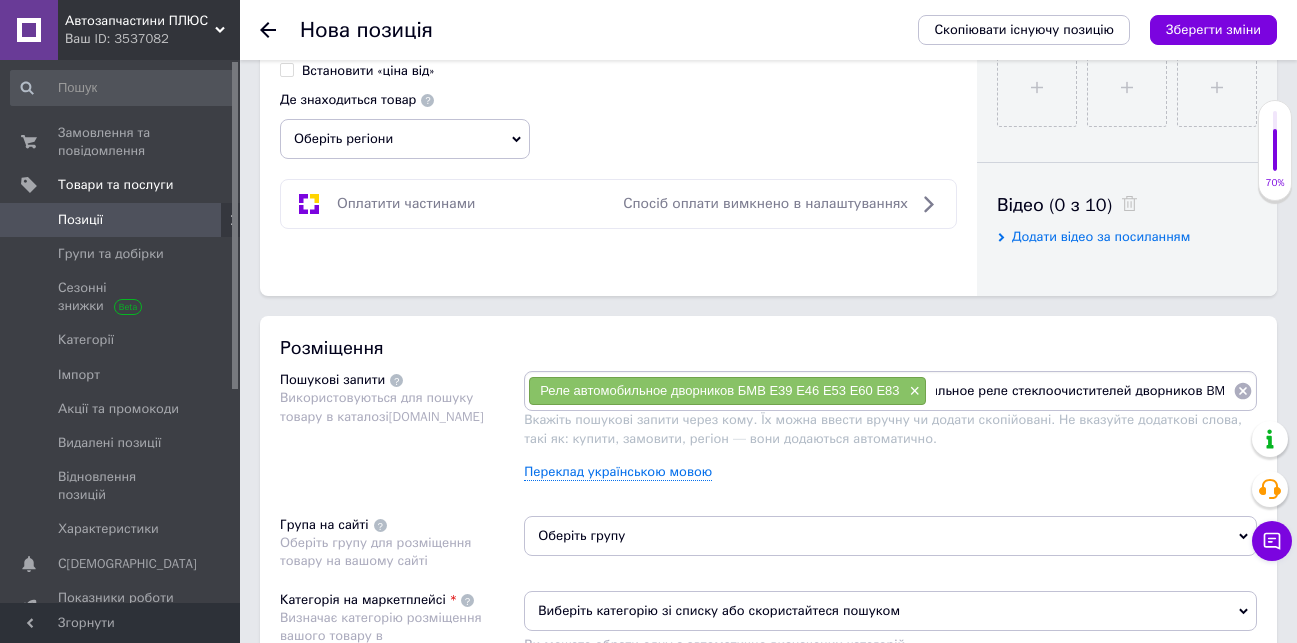scroll, scrollTop: 0, scrollLeft: 65, axis: horizontal 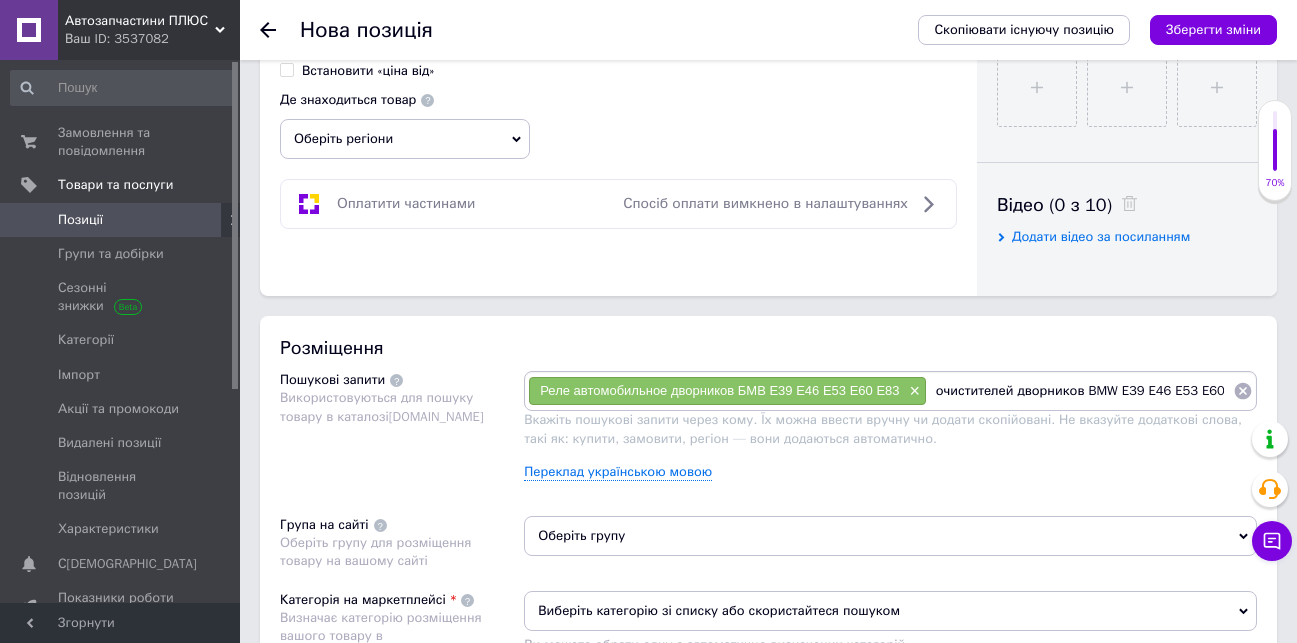 type on "Автомобильное реле стеклоочистителей дворников BMW E39 E46 E53 E60 E83" 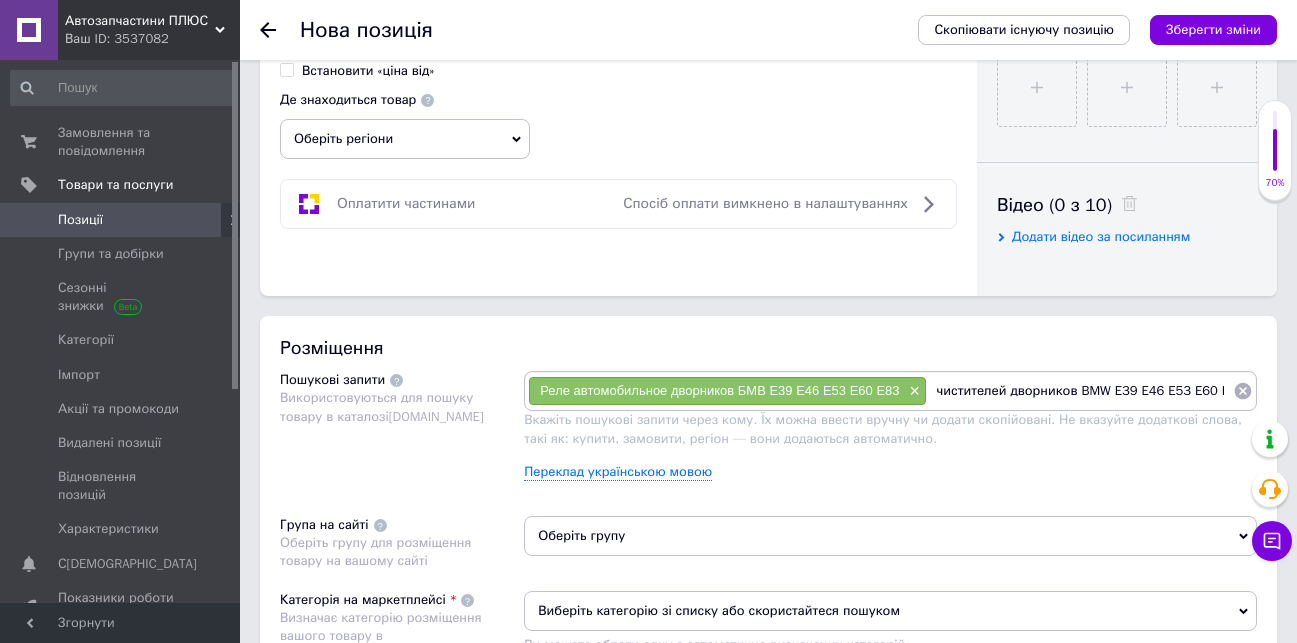 type 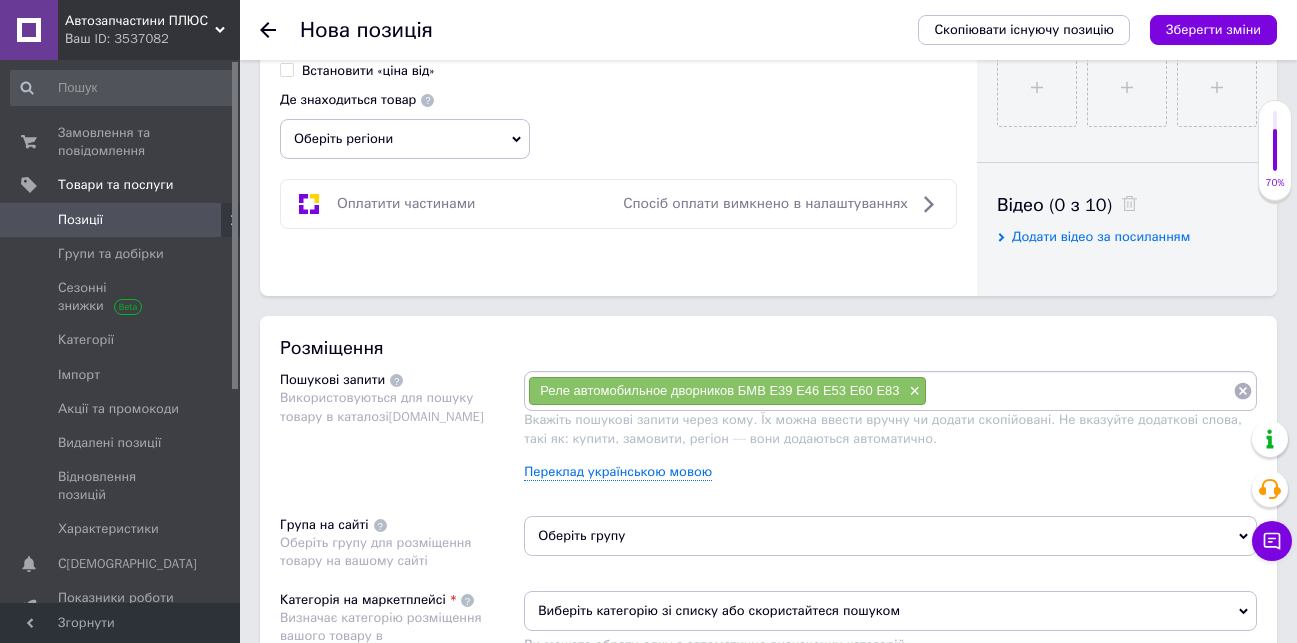scroll, scrollTop: 0, scrollLeft: 0, axis: both 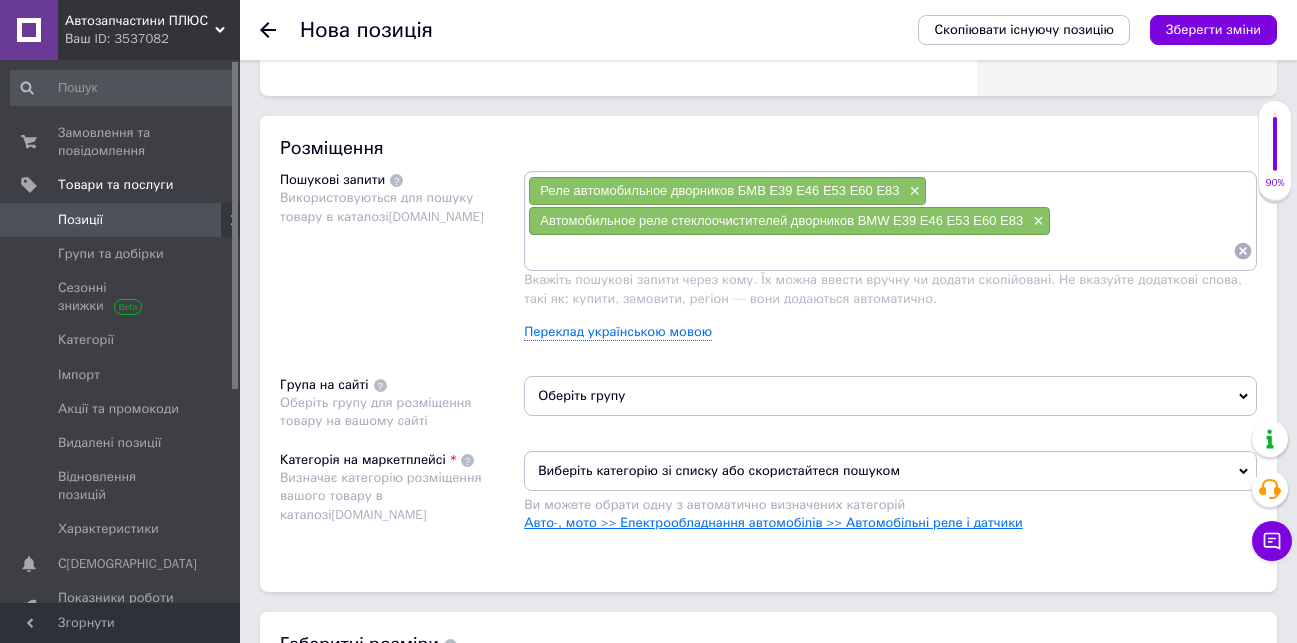click on "Авто-, мото >> Електрообладнання автомобілів >> Автомобільні реле і датчики" at bounding box center (773, 522) 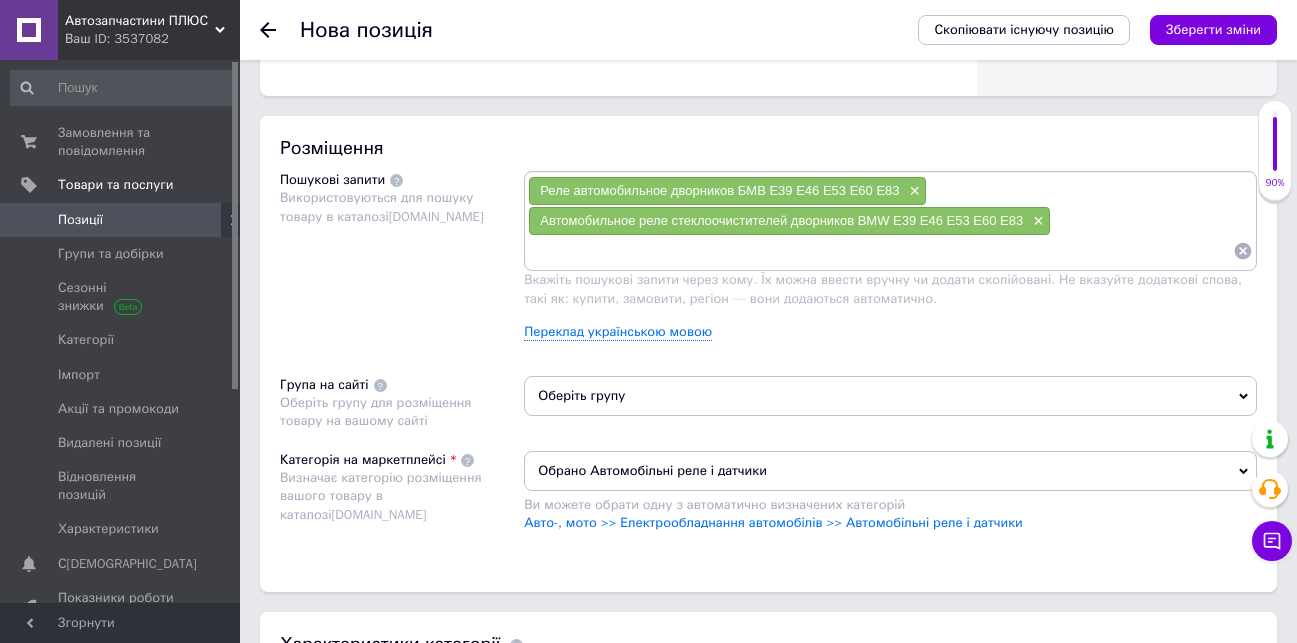 scroll, scrollTop: 1600, scrollLeft: 0, axis: vertical 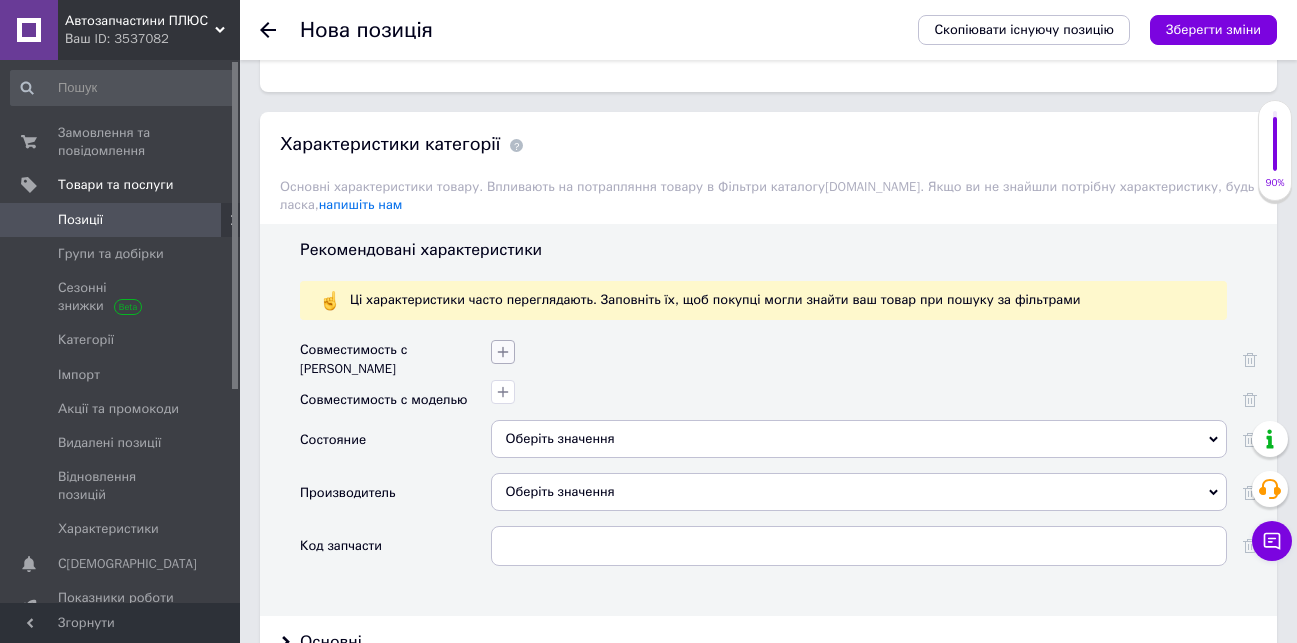click 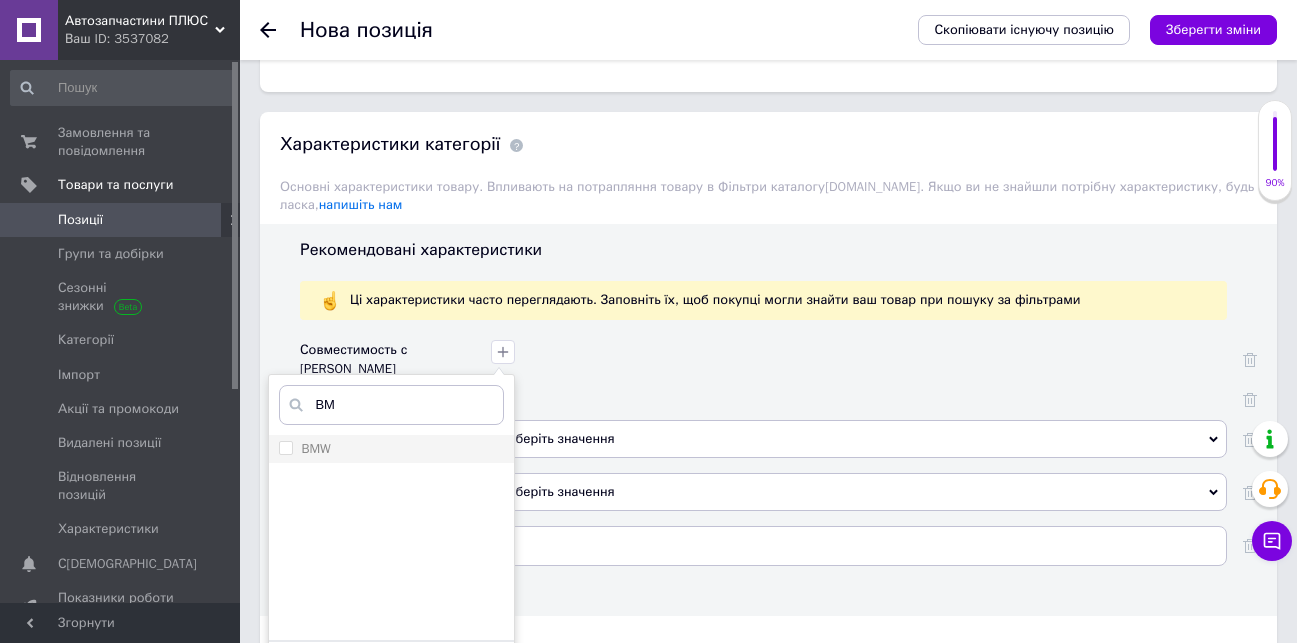 type on "BM" 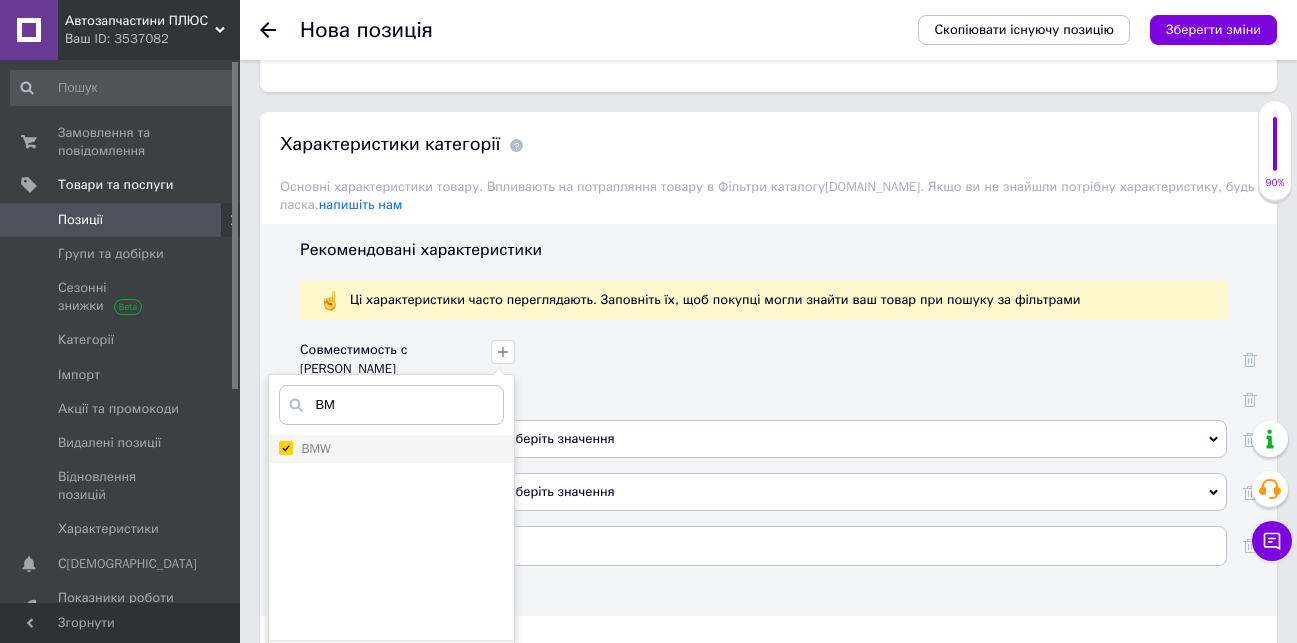 checkbox on "true" 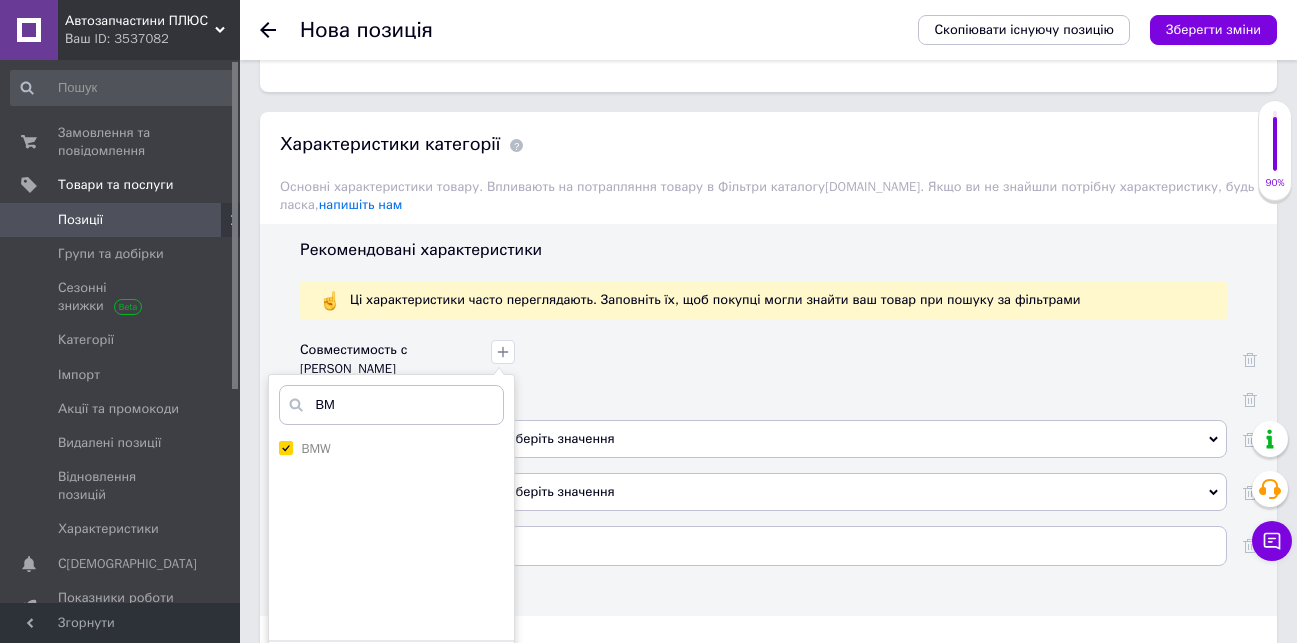 scroll, scrollTop: 1700, scrollLeft: 0, axis: vertical 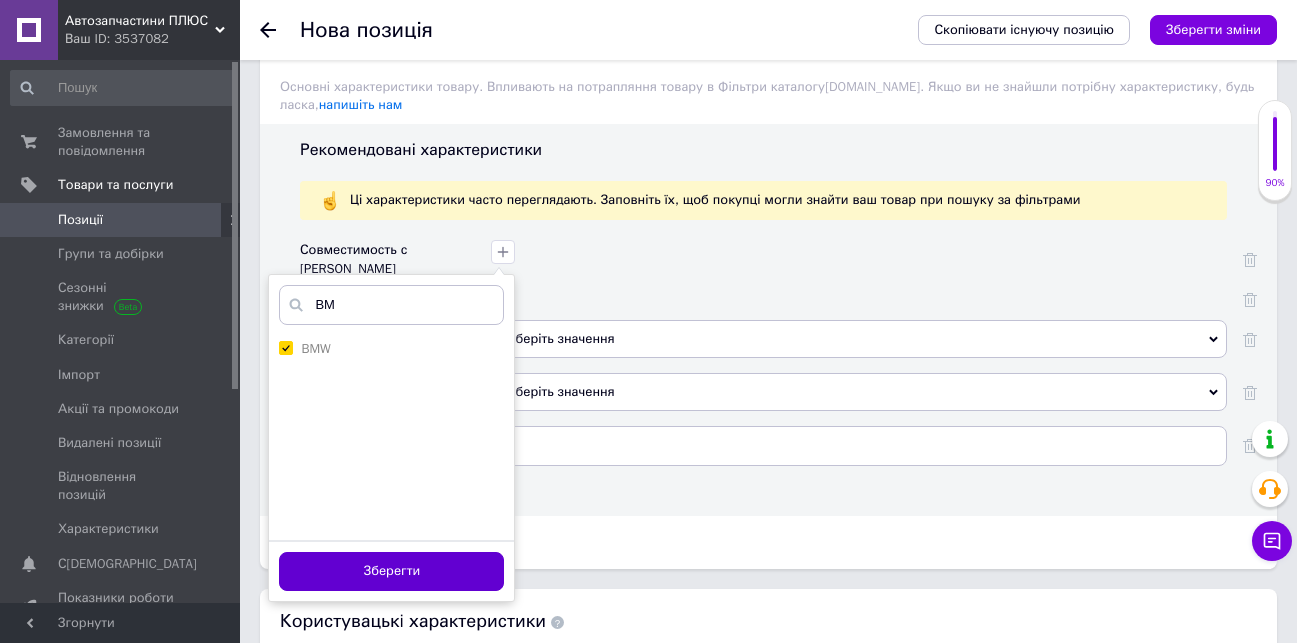 click on "Зберегти" at bounding box center (391, 571) 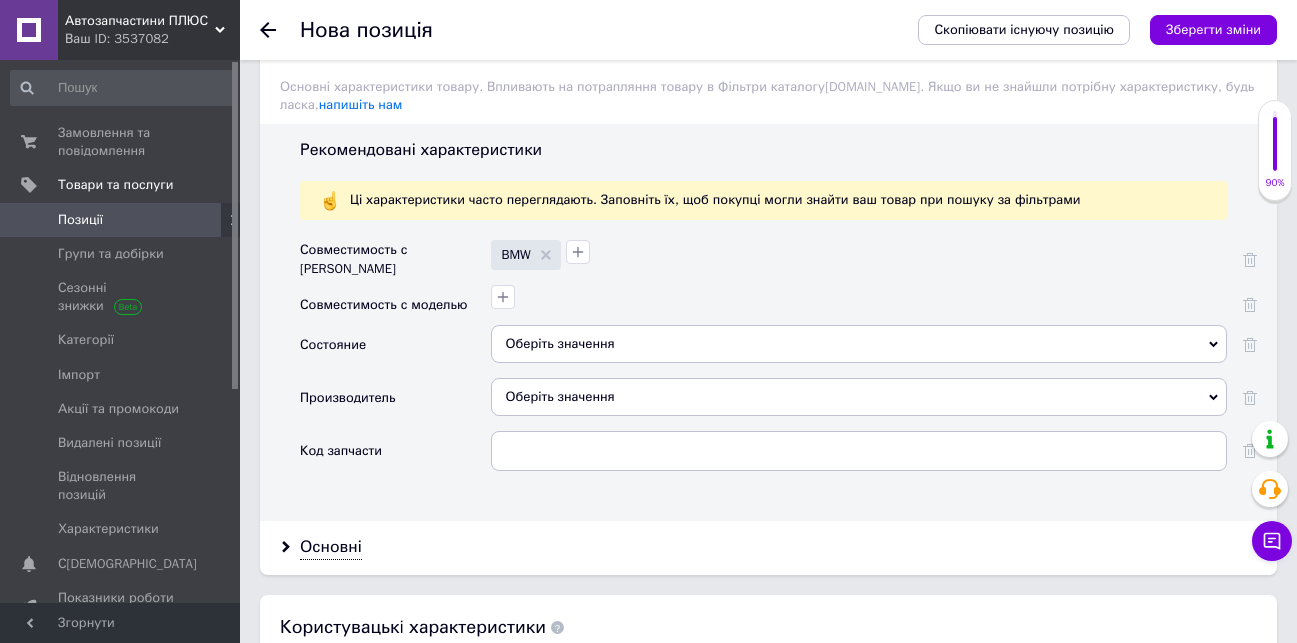 click on "Оберіть значення" at bounding box center [859, 397] 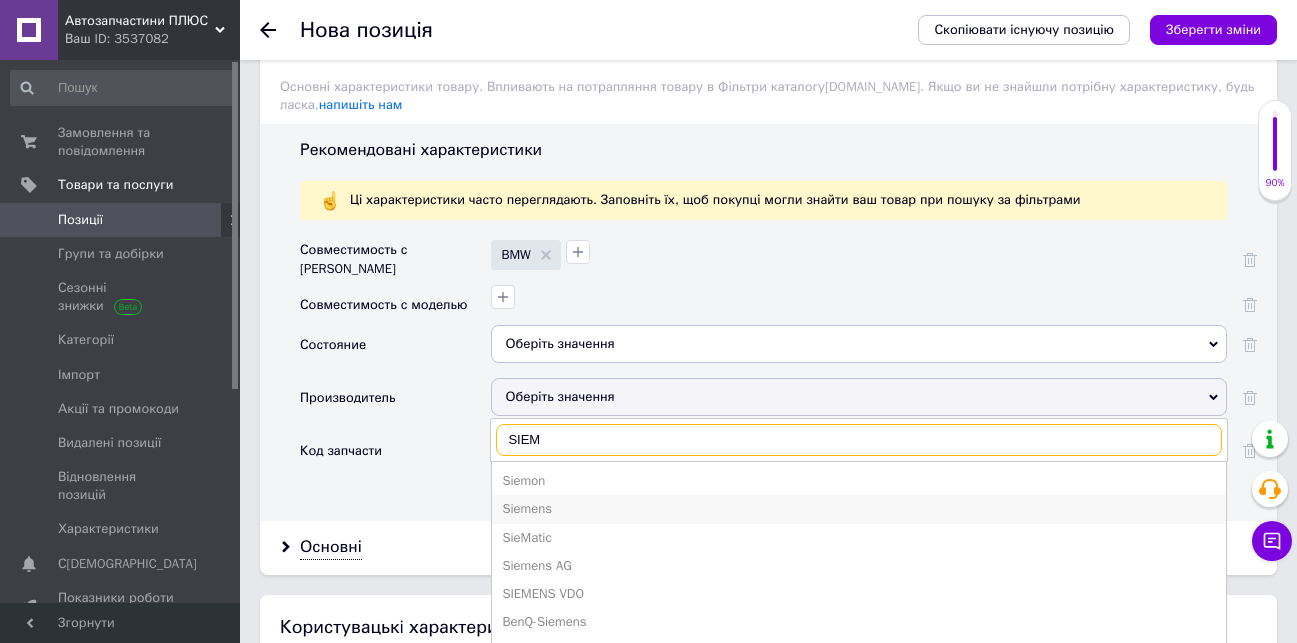 type on "SIEM" 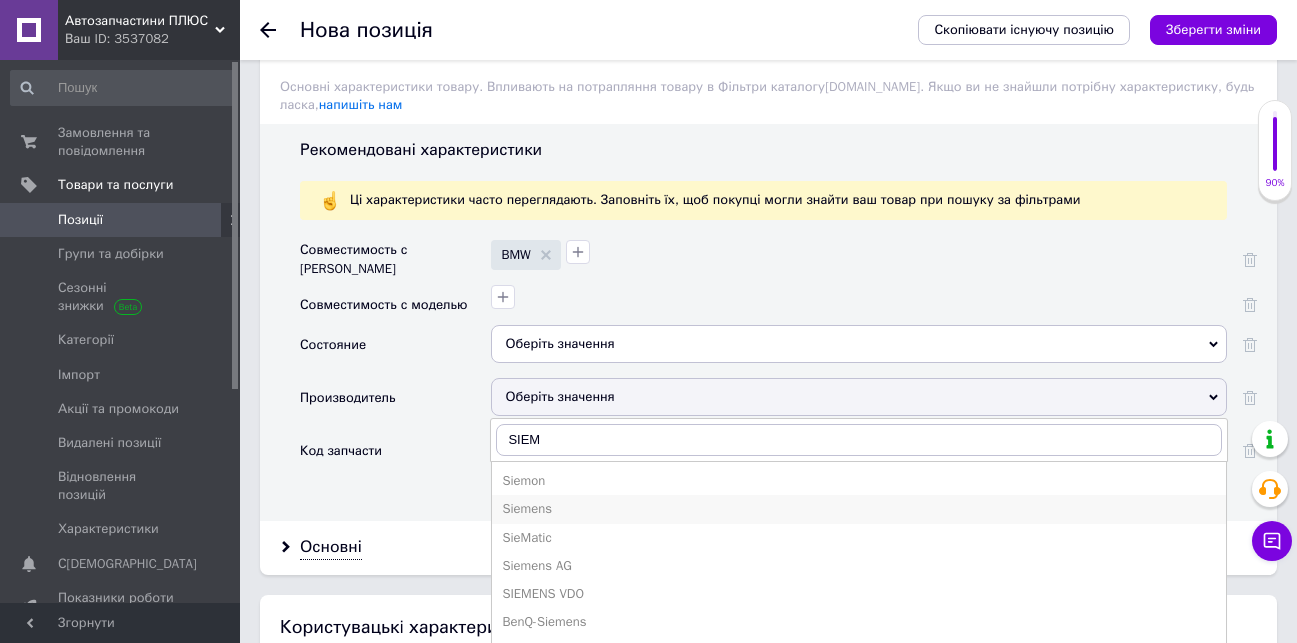 click on "Siemens" at bounding box center (859, 509) 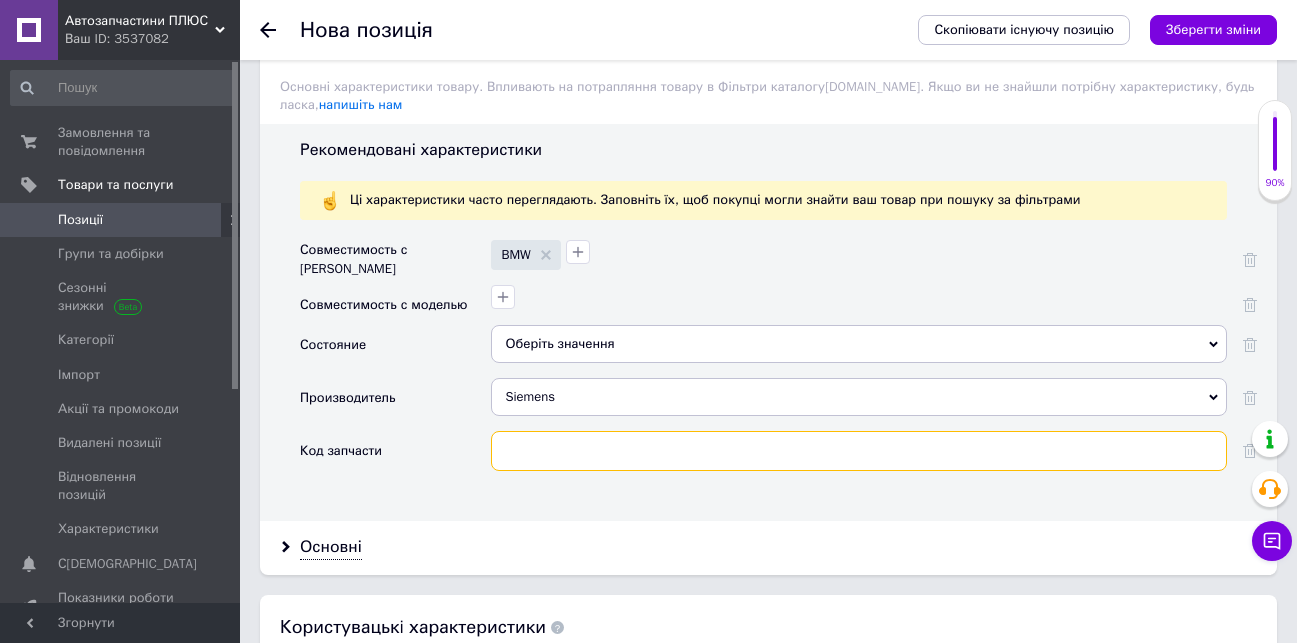 click at bounding box center (859, 451) 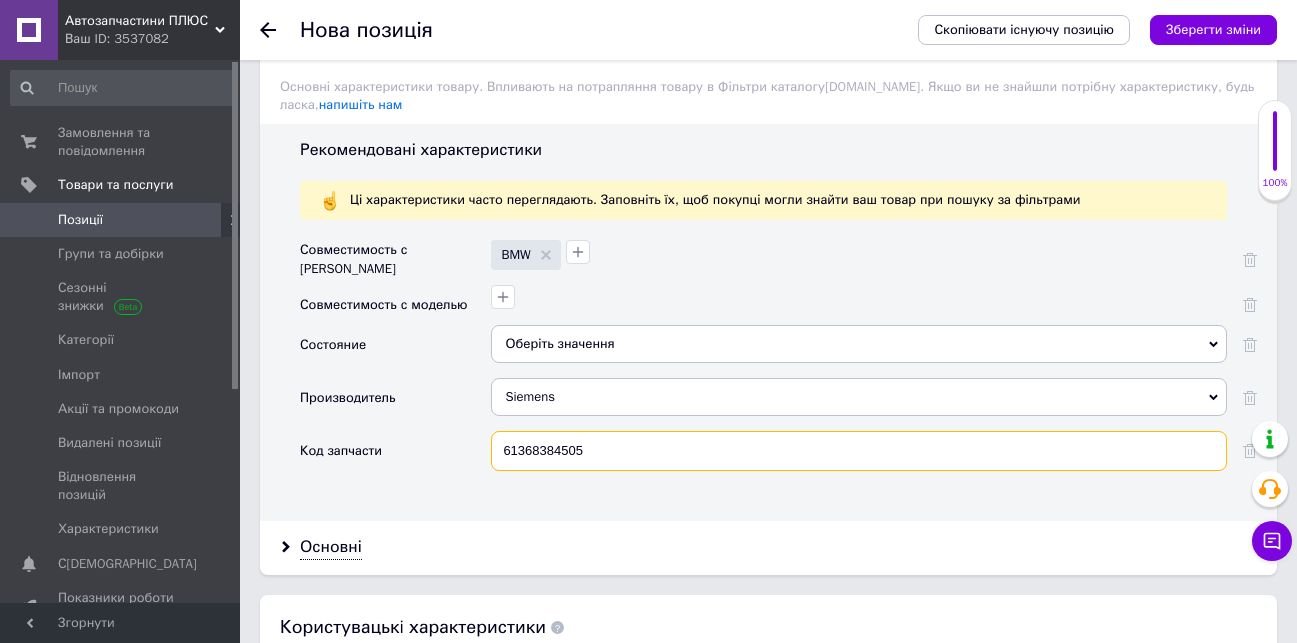 type on "61368384505" 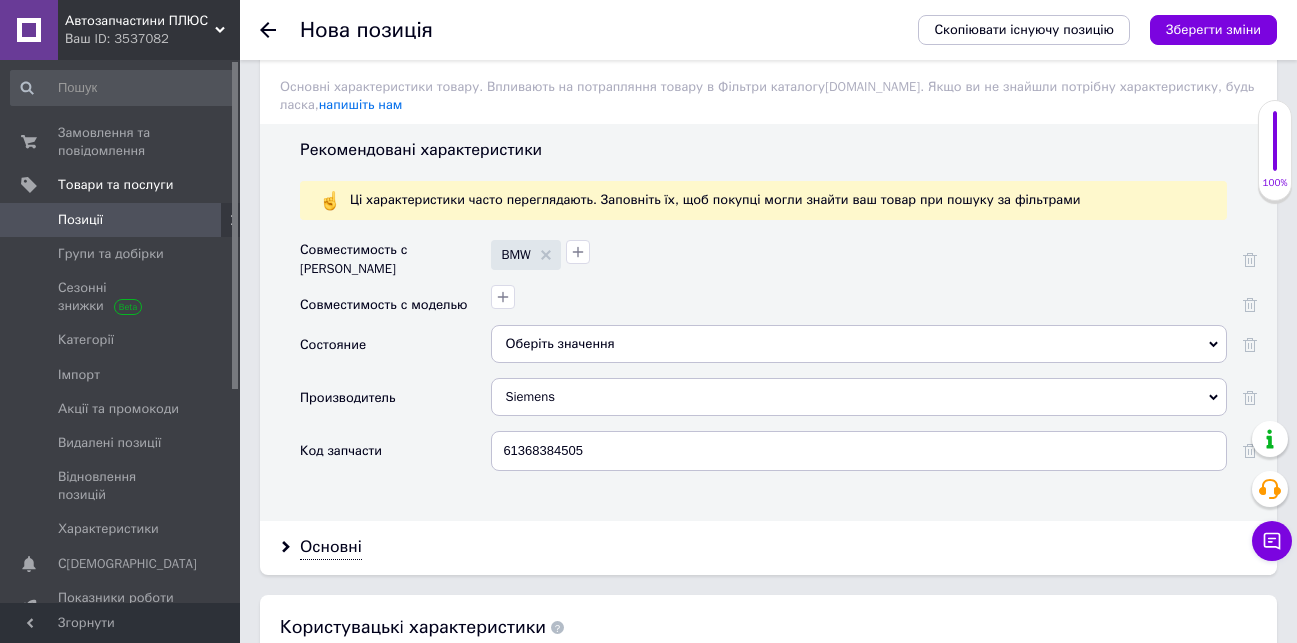 click on "Оберіть значення" at bounding box center (859, 344) 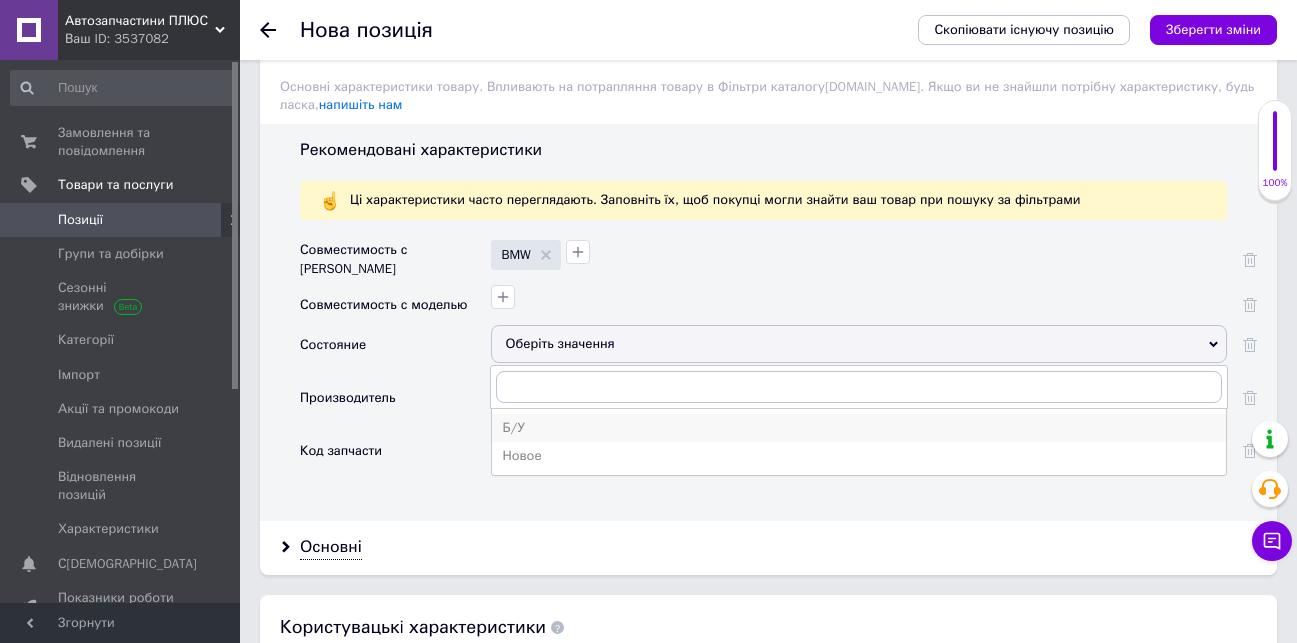 click on "Б/У" at bounding box center (859, 428) 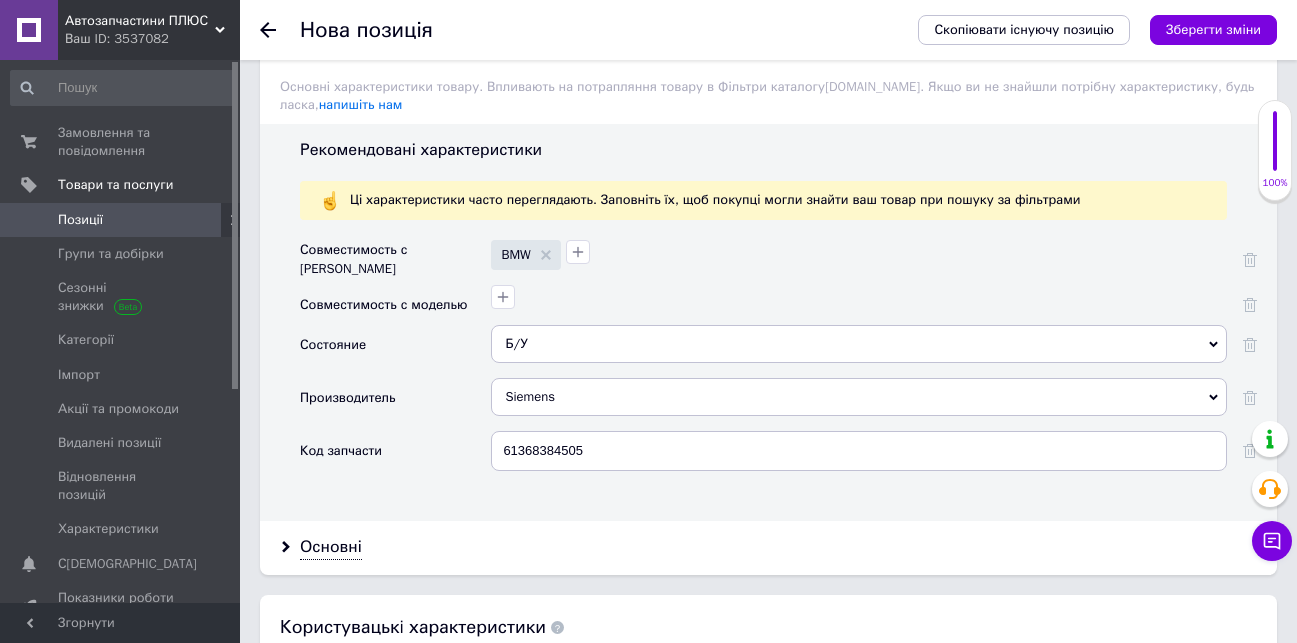 click on "Основні" at bounding box center (331, 547) 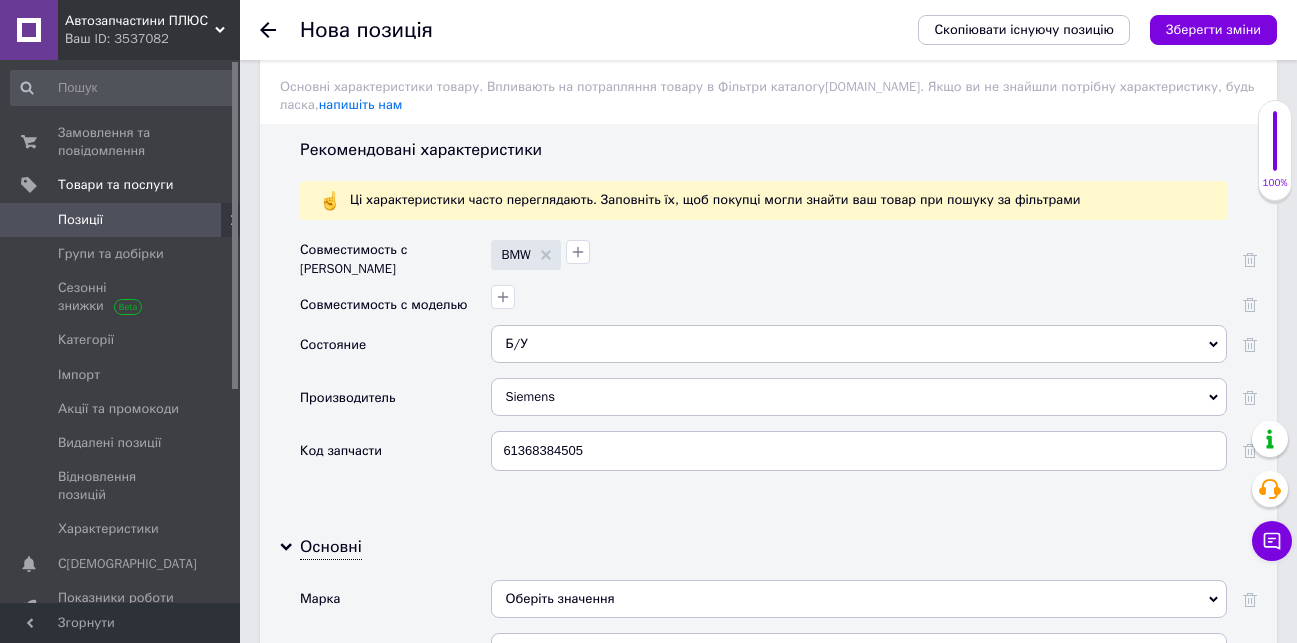 scroll, scrollTop: 2000, scrollLeft: 0, axis: vertical 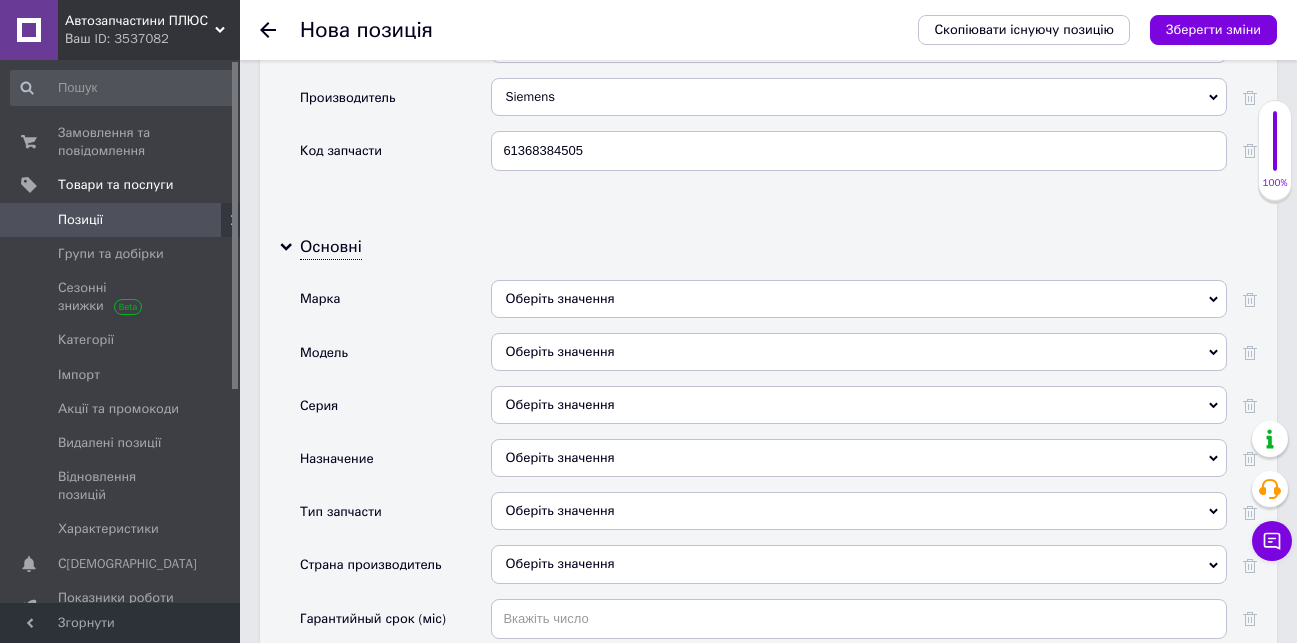 click on "Оберіть значення" at bounding box center (859, 299) 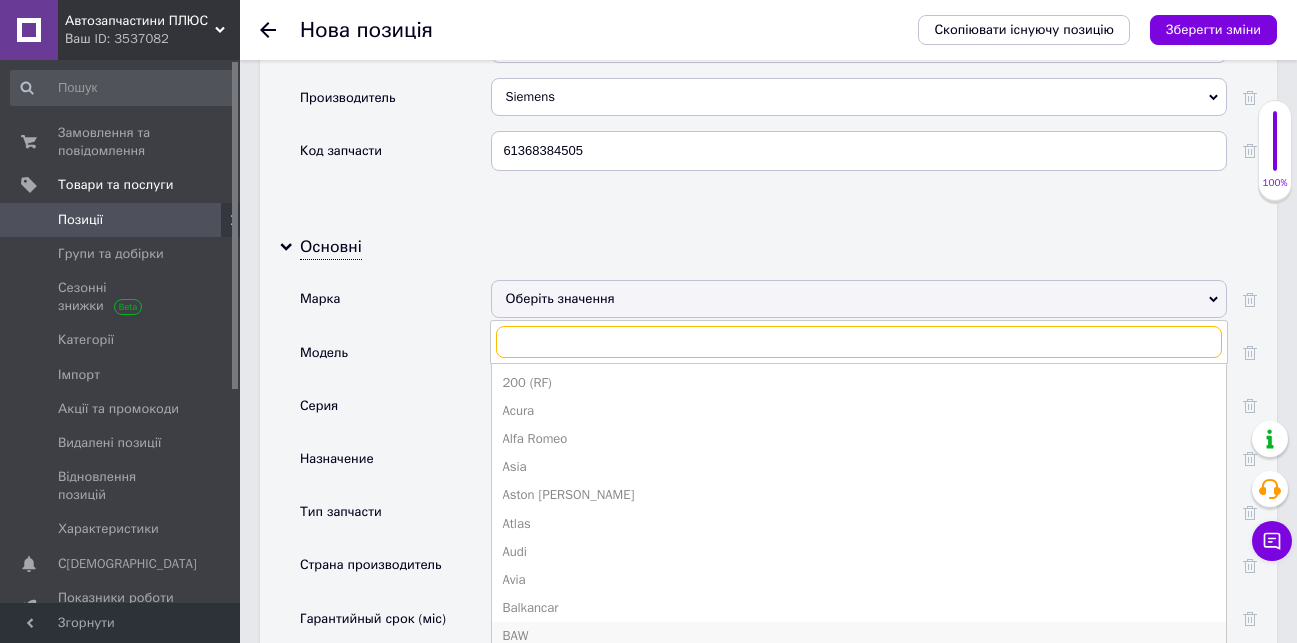 scroll, scrollTop: 100, scrollLeft: 0, axis: vertical 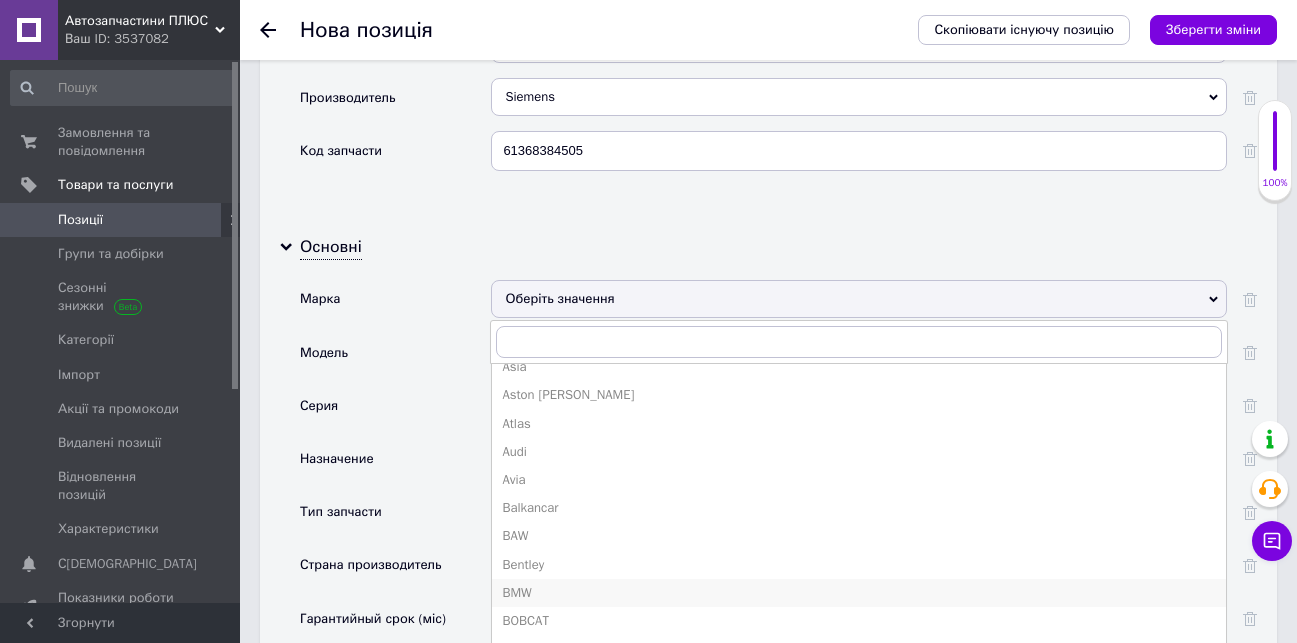 click on "BMW" at bounding box center (859, 593) 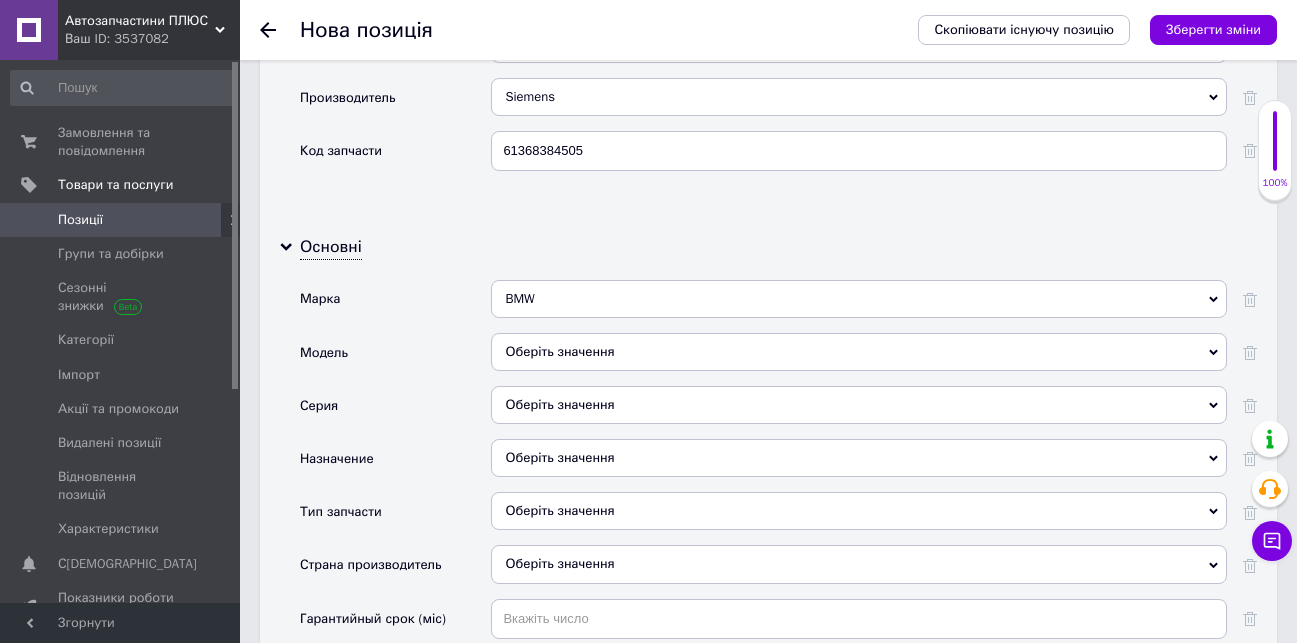 click on "Оберіть значення" at bounding box center [859, 511] 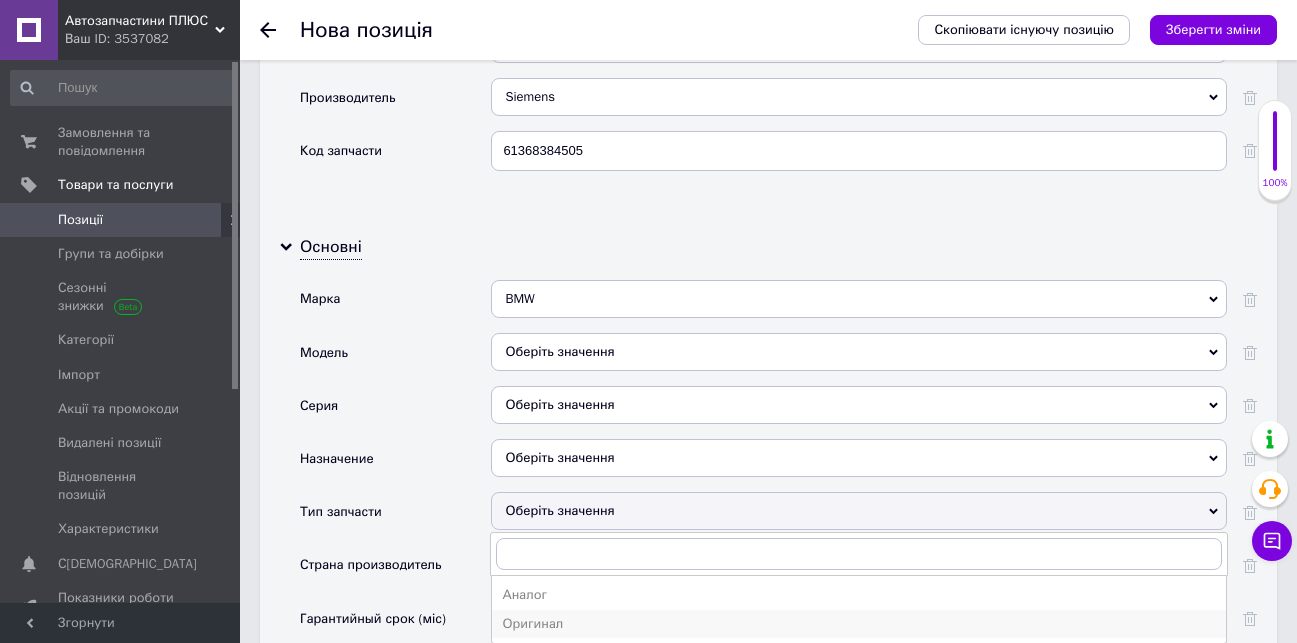 click on "Оригинал" at bounding box center (859, 624) 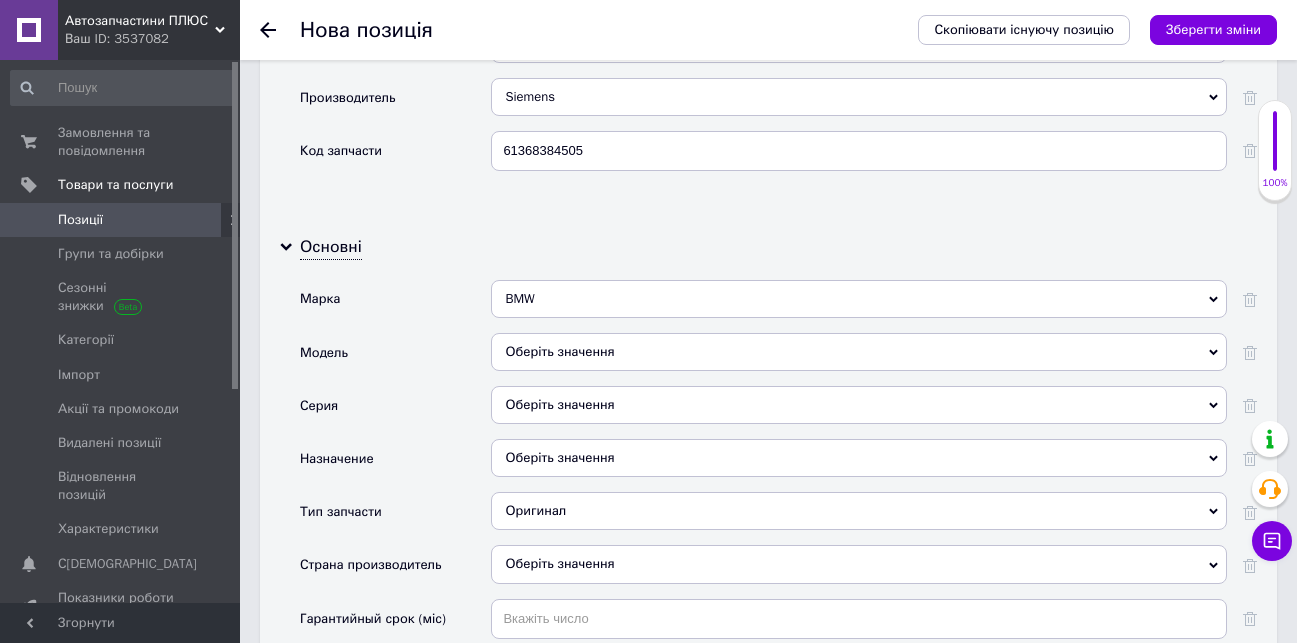 click on "Оберіть значення" at bounding box center [859, 564] 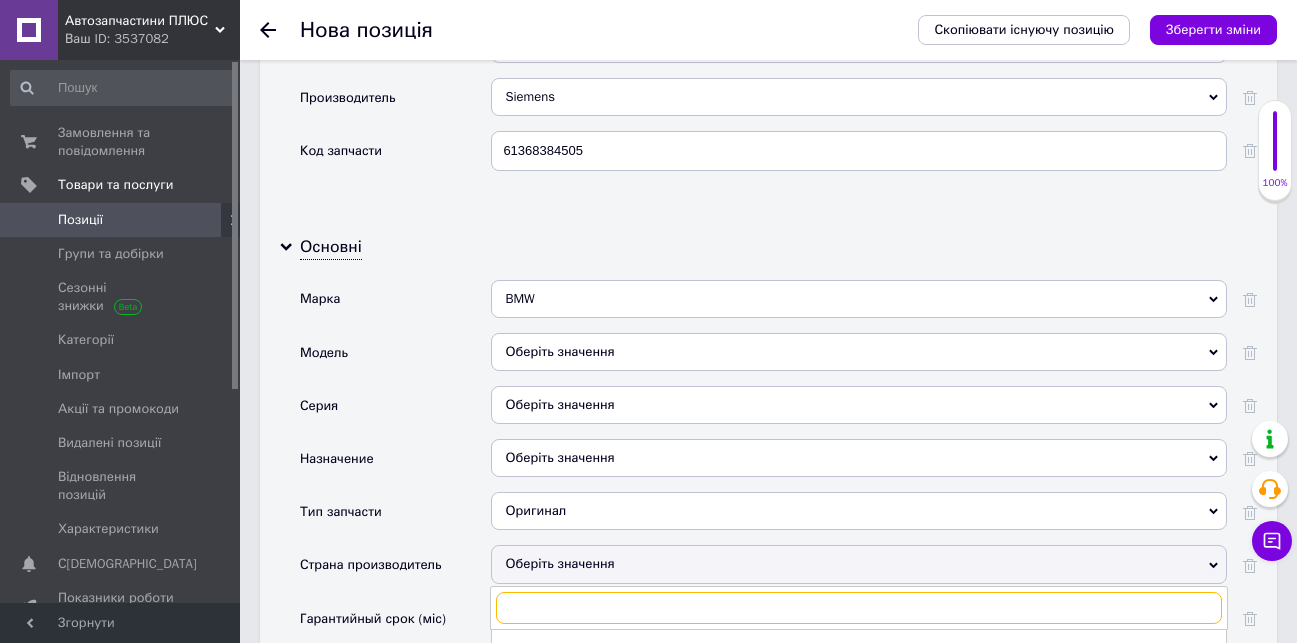 scroll, scrollTop: 2200, scrollLeft: 0, axis: vertical 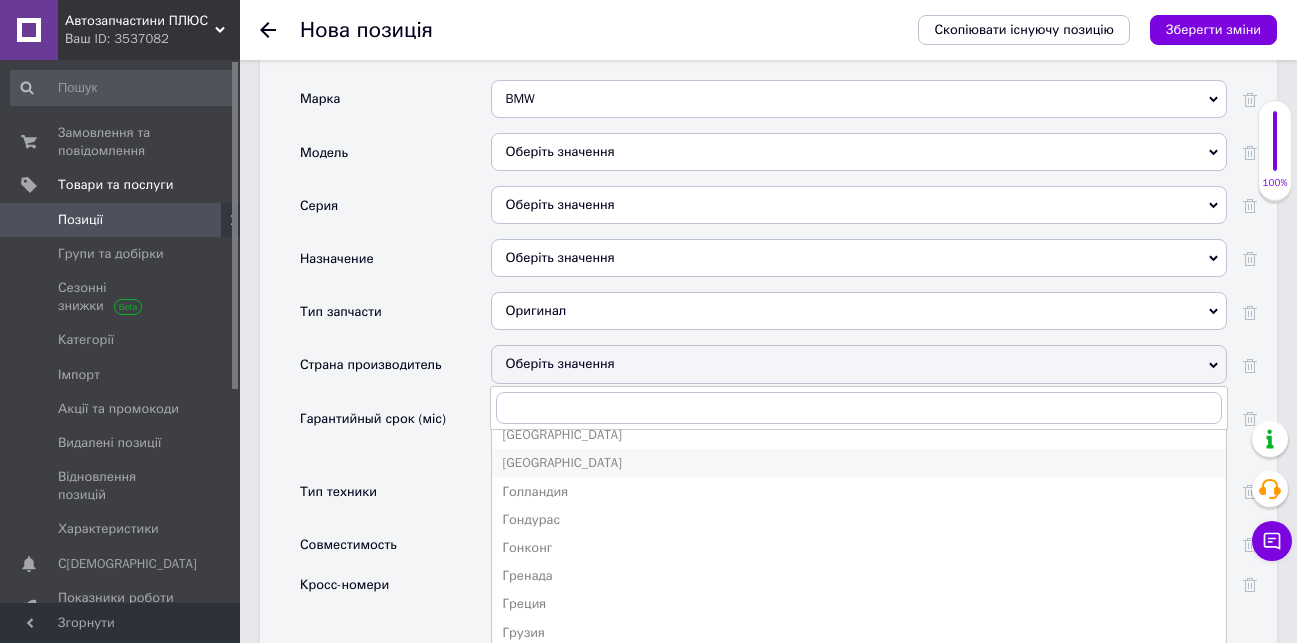 click on "[GEOGRAPHIC_DATA]" at bounding box center (859, 463) 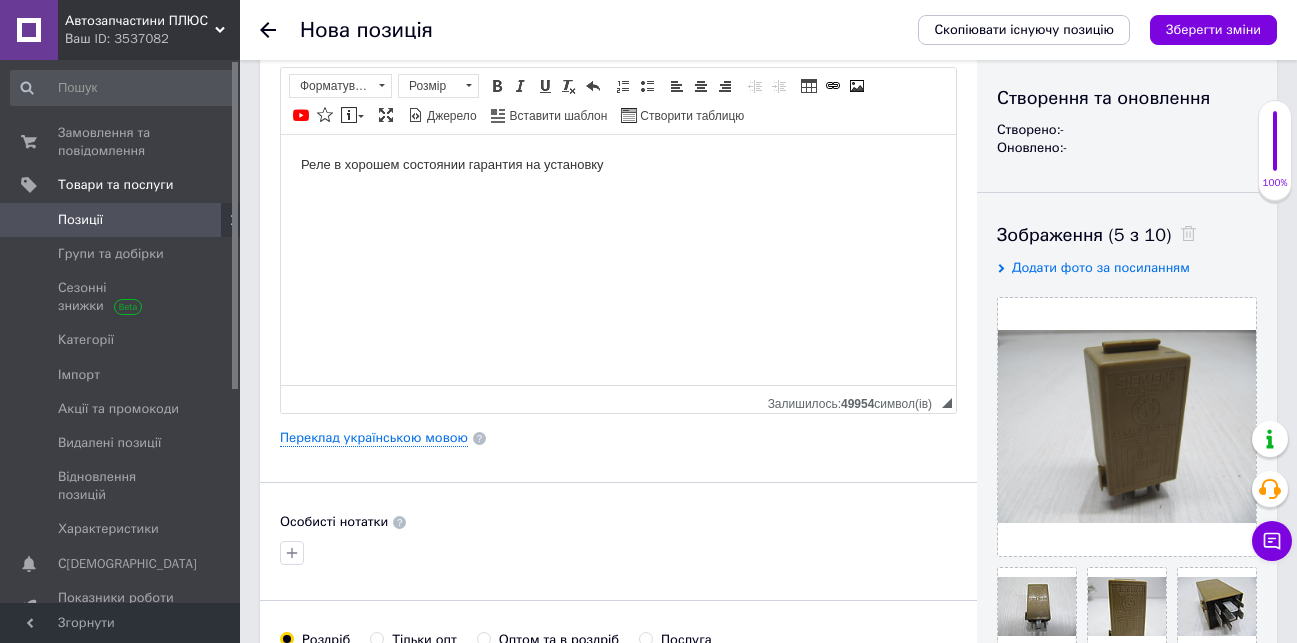 scroll, scrollTop: 0, scrollLeft: 0, axis: both 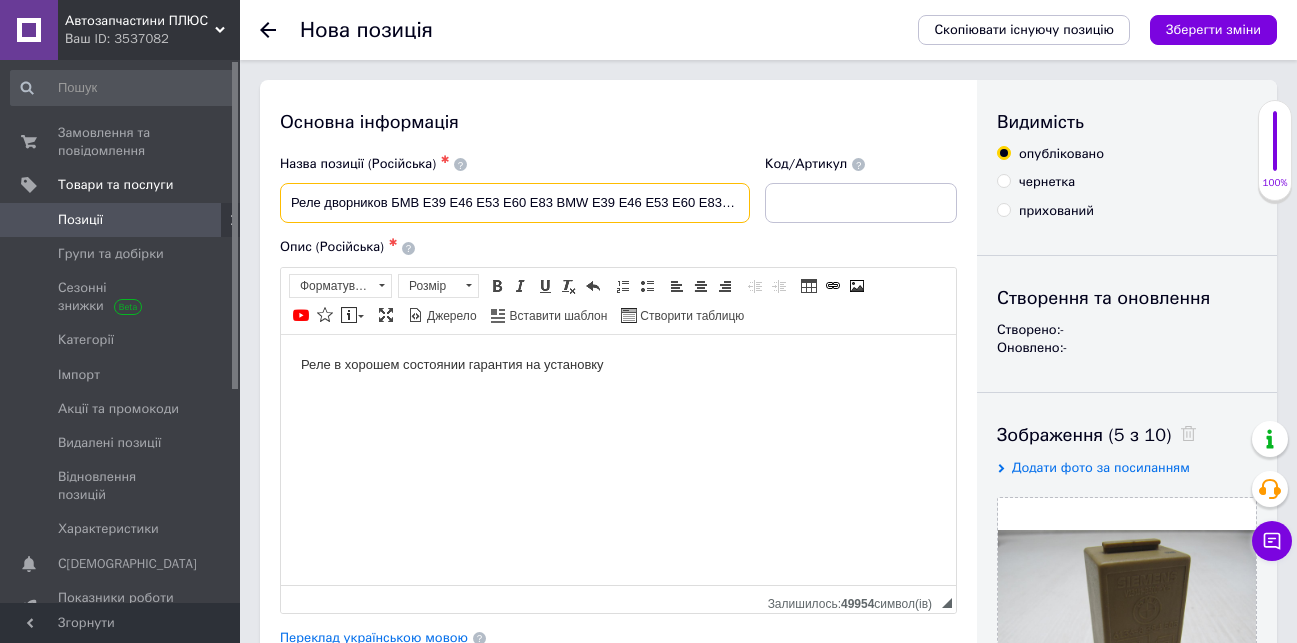 click on "Реле дворников БМВ Е39 Е46 Е53 Е60 Е83 BMW E39 E46 E53 E60 E83 SIEMENS 61368384505" at bounding box center (515, 203) 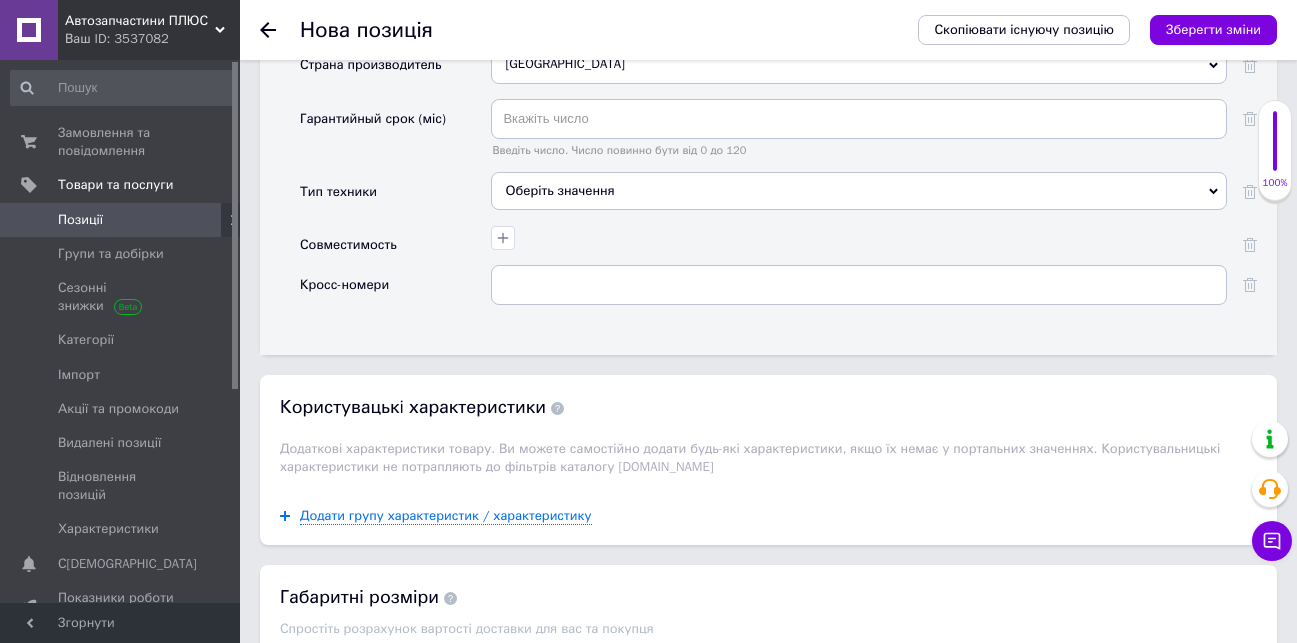 scroll, scrollTop: 2794, scrollLeft: 0, axis: vertical 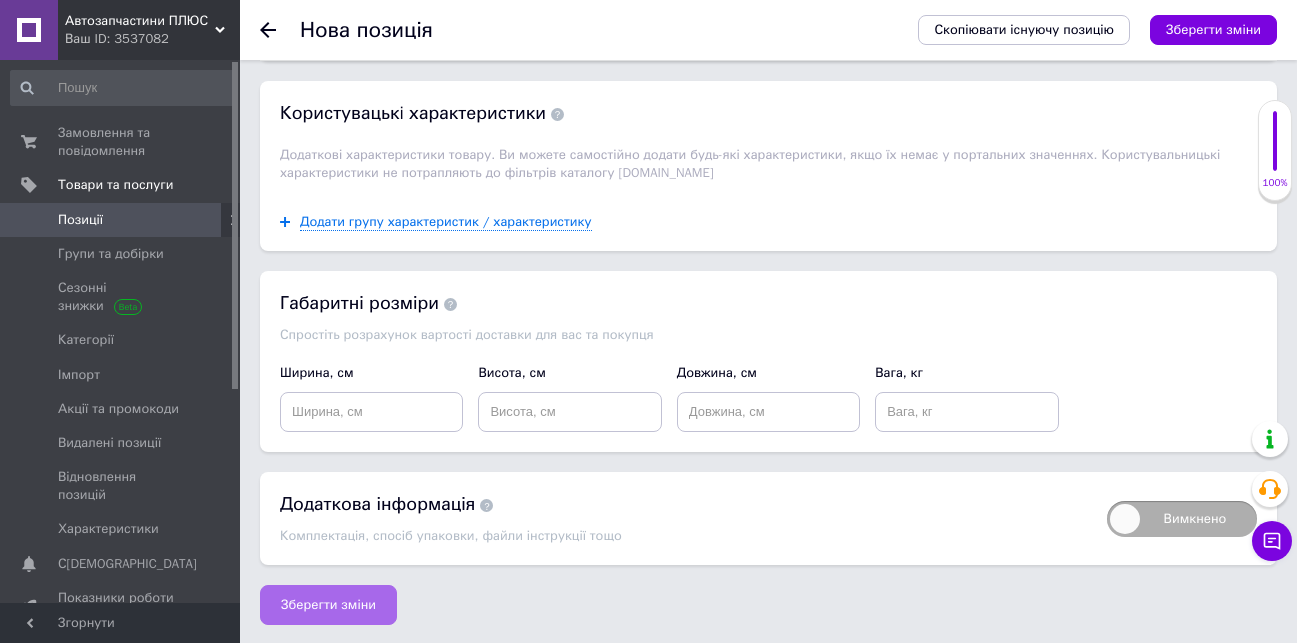 type on "Реле стеклоочистителей дворников БМВ Е39 Е46 Е53 Е60 Е83 BMW E39 E46 E53 E60 E83 SIEMENS 61368384505" 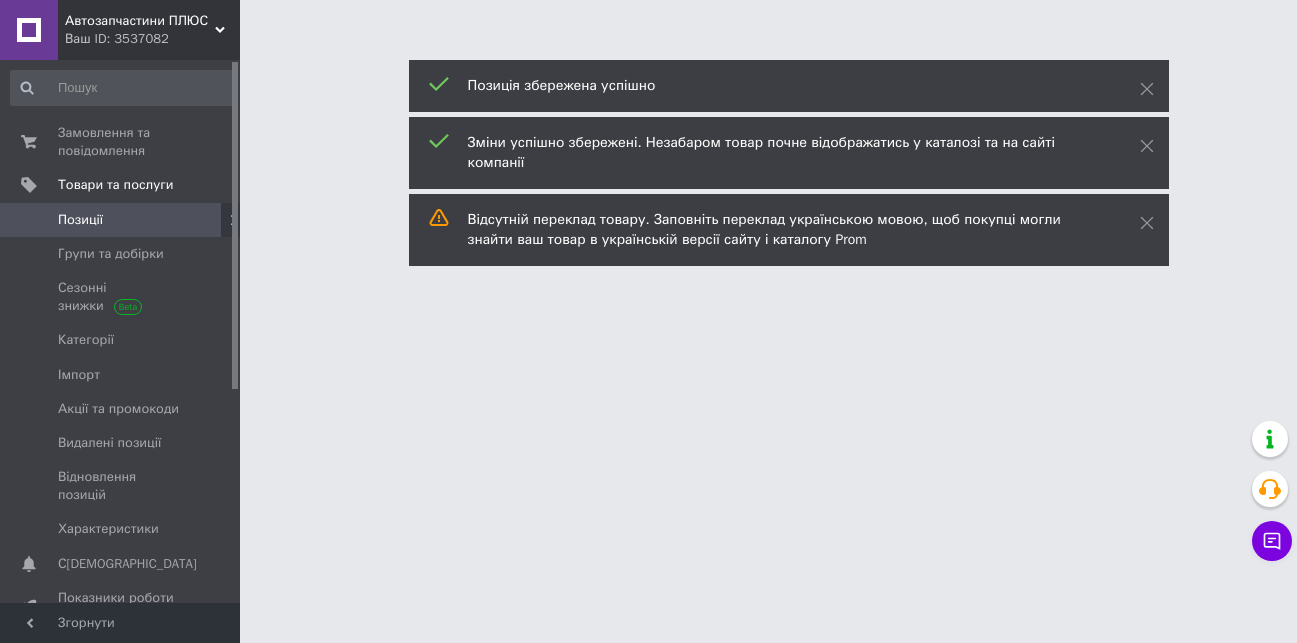 scroll, scrollTop: 0, scrollLeft: 0, axis: both 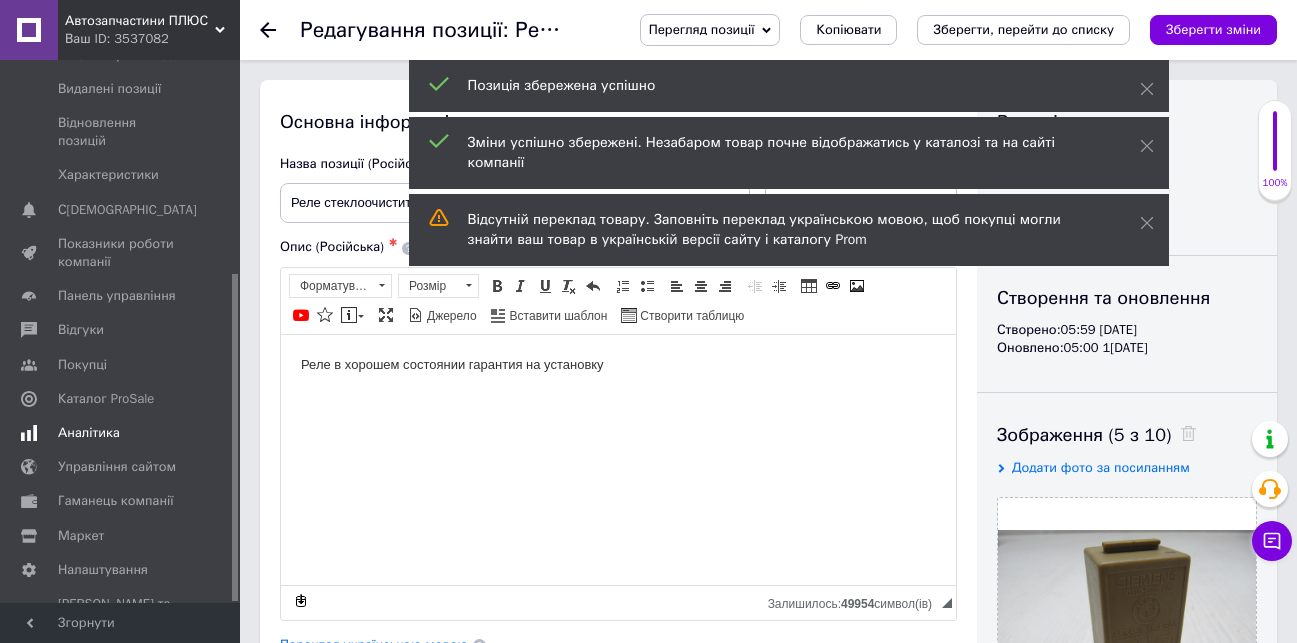 click on "Аналітика" at bounding box center (89, 433) 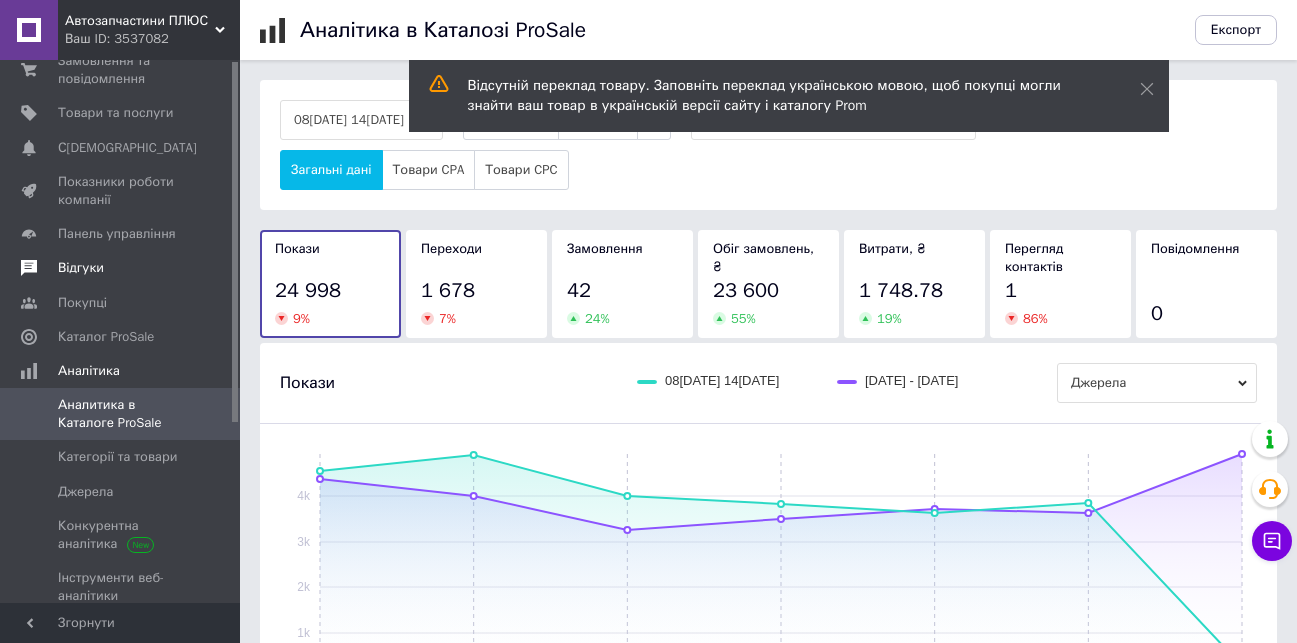 scroll, scrollTop: 0, scrollLeft: 0, axis: both 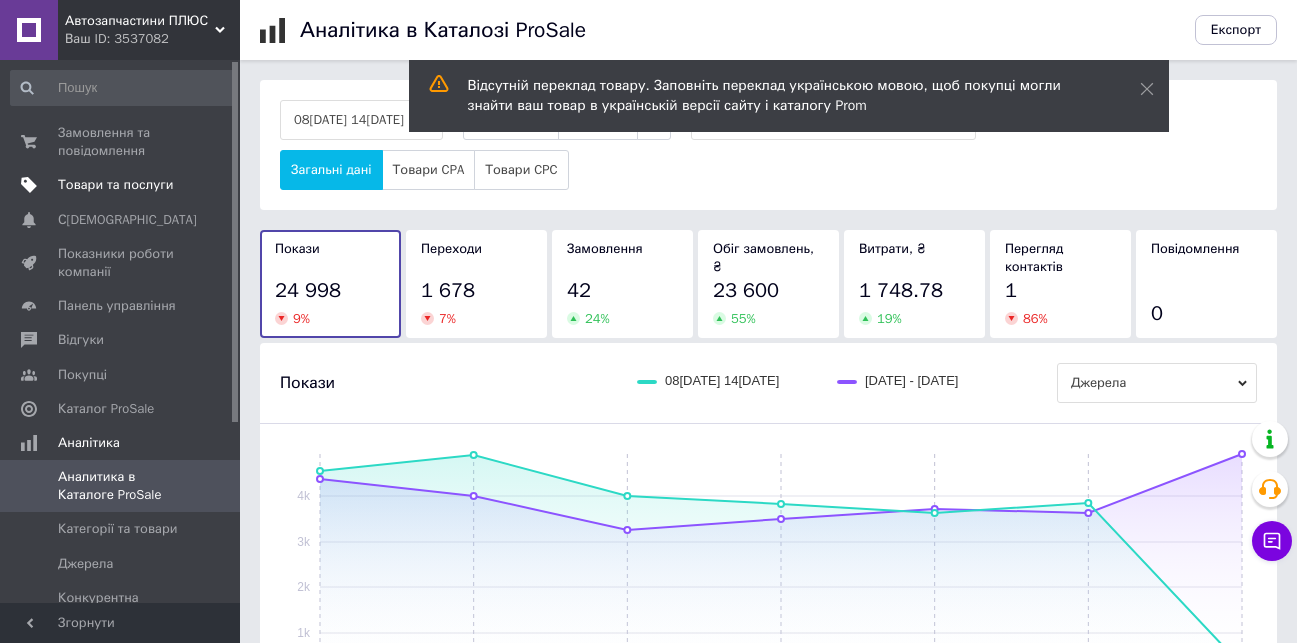 click on "Товари та послуги" at bounding box center [115, 185] 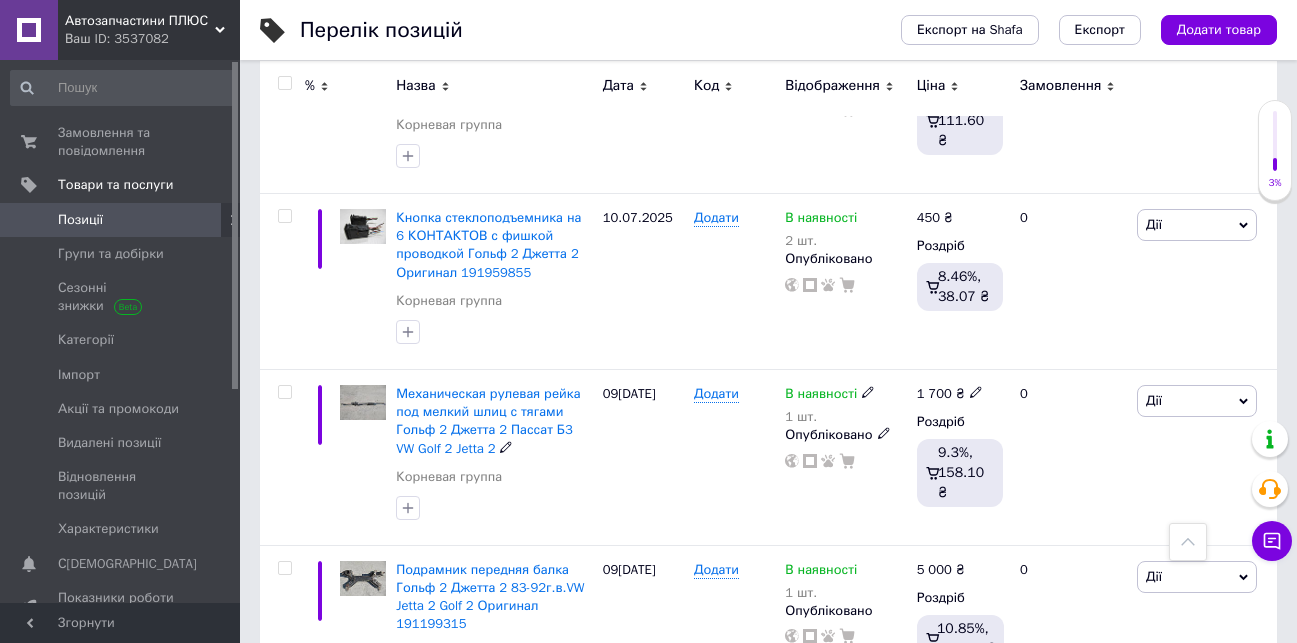 scroll, scrollTop: 3288, scrollLeft: 0, axis: vertical 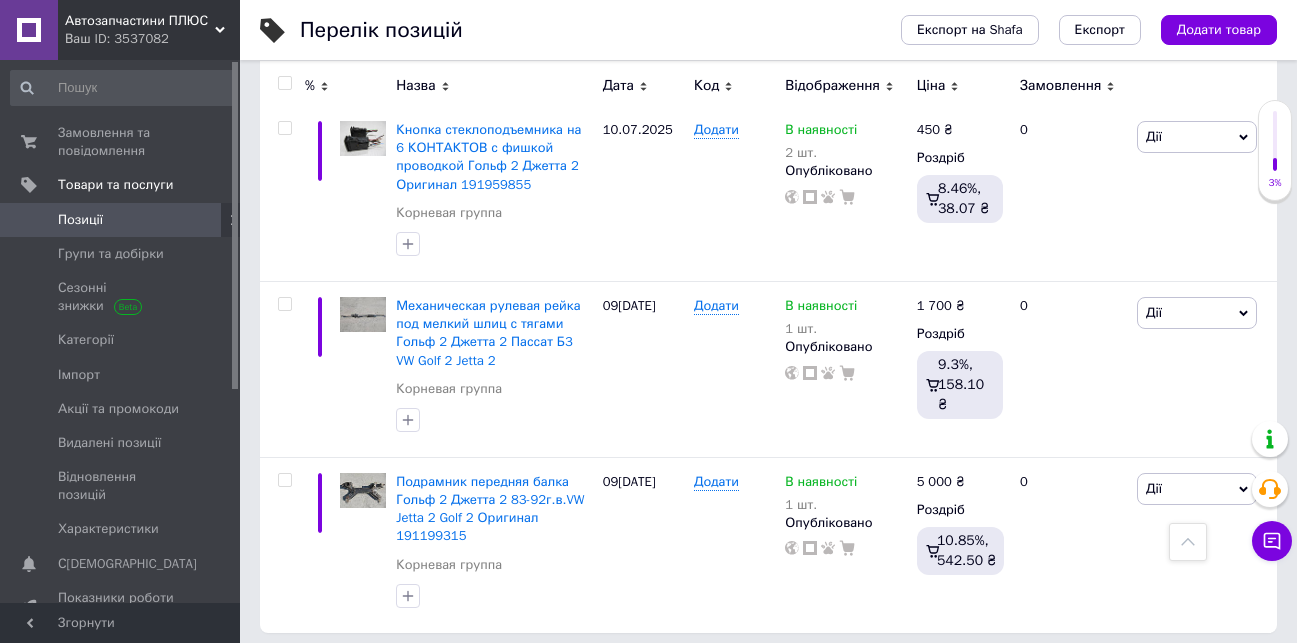 click on "2" at bounding box center [327, 674] 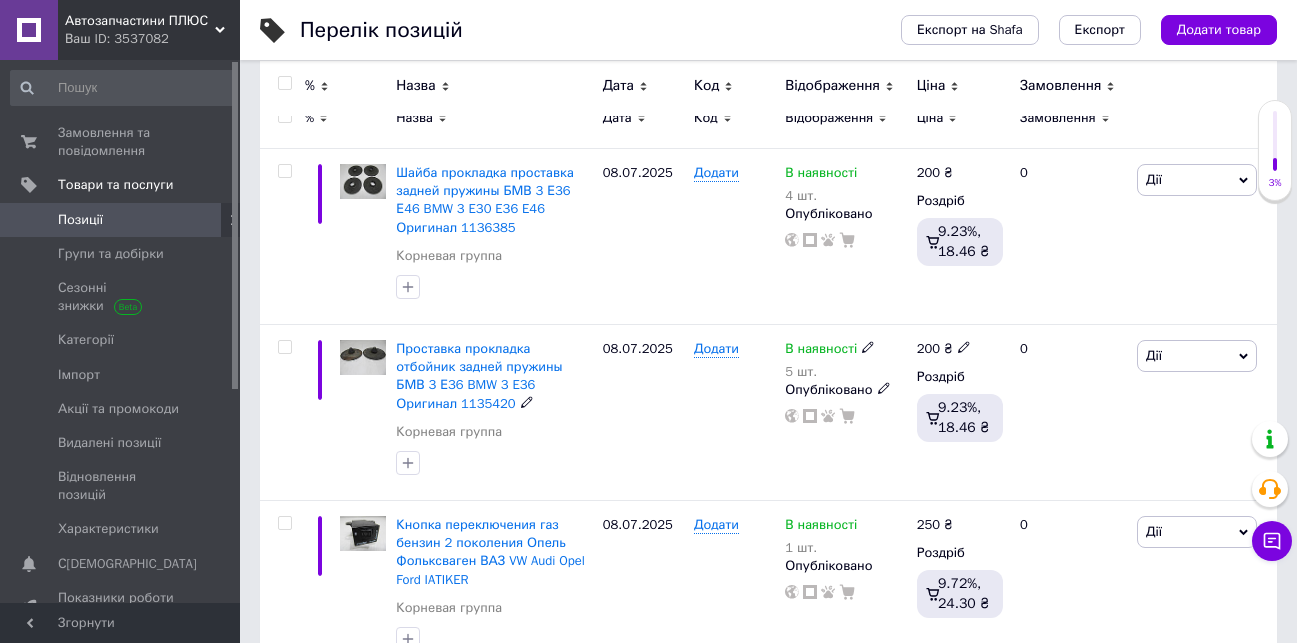 scroll, scrollTop: 154, scrollLeft: 0, axis: vertical 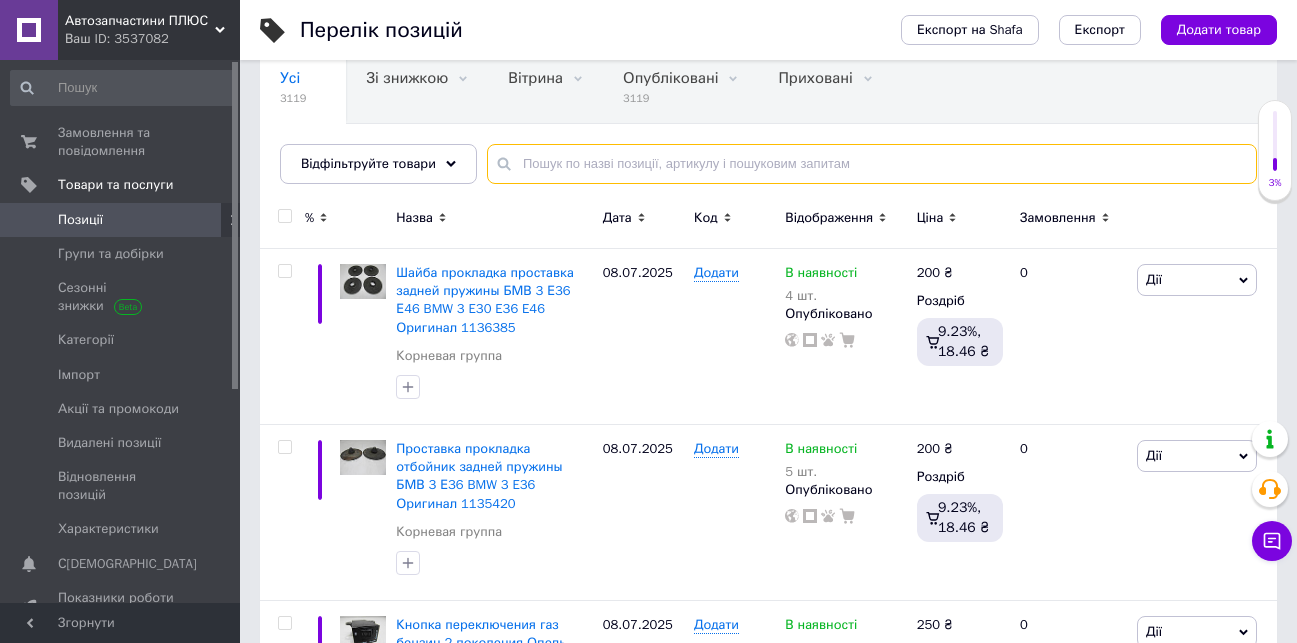 click at bounding box center [872, 164] 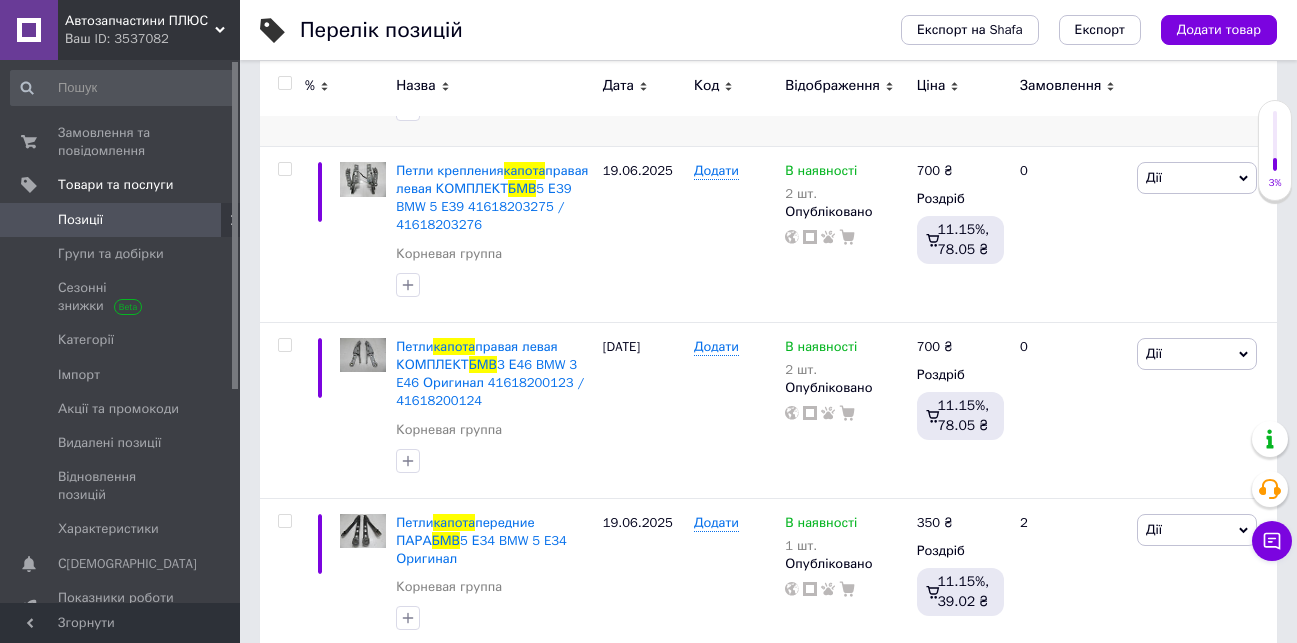scroll, scrollTop: 14, scrollLeft: 0, axis: vertical 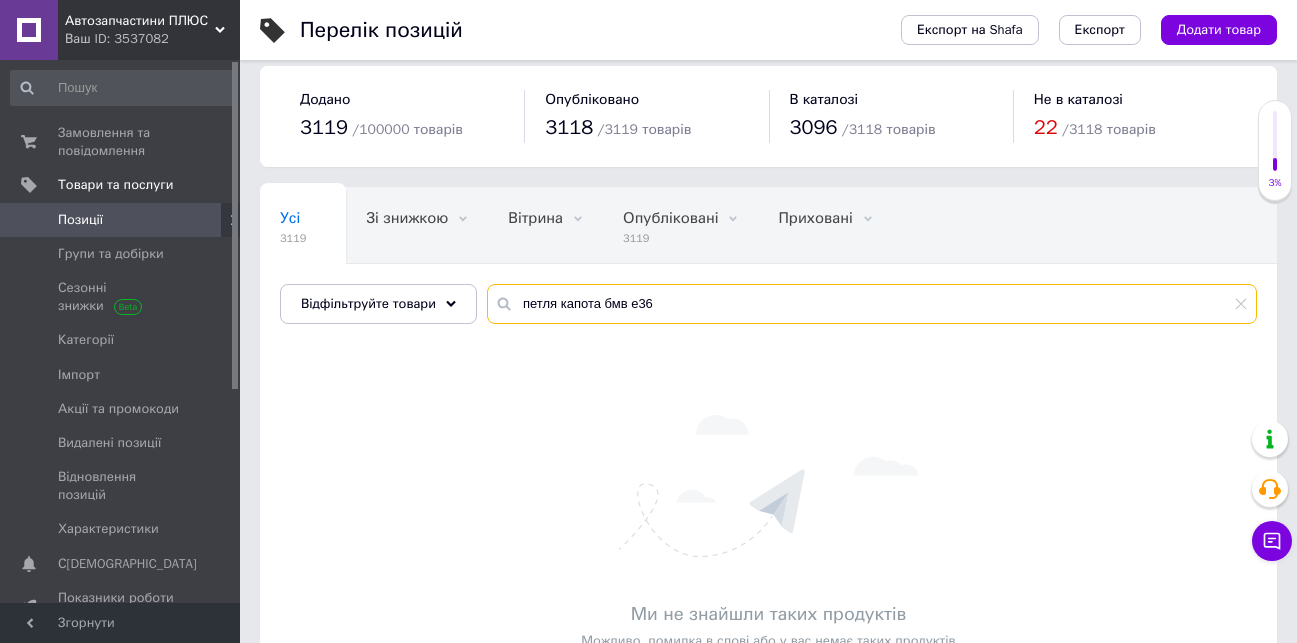 drag, startPoint x: 661, startPoint y: 295, endPoint x: 518, endPoint y: 307, distance: 143.50261 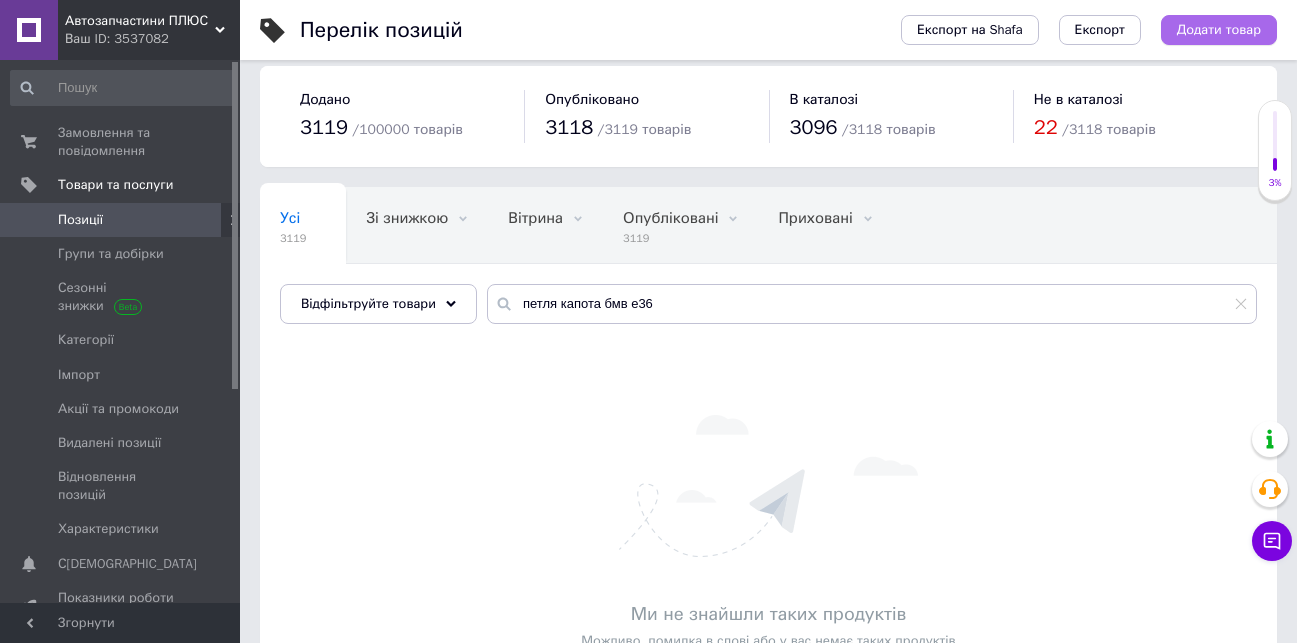 click on "Додати товар" at bounding box center [1219, 30] 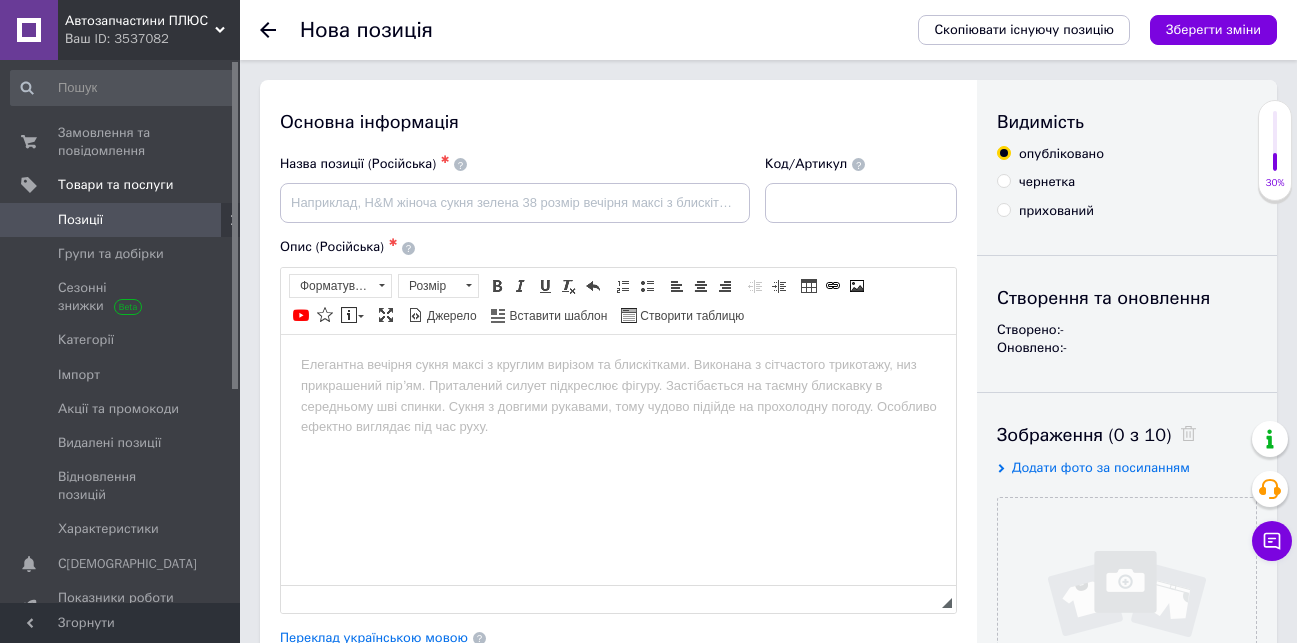 scroll, scrollTop: 0, scrollLeft: 0, axis: both 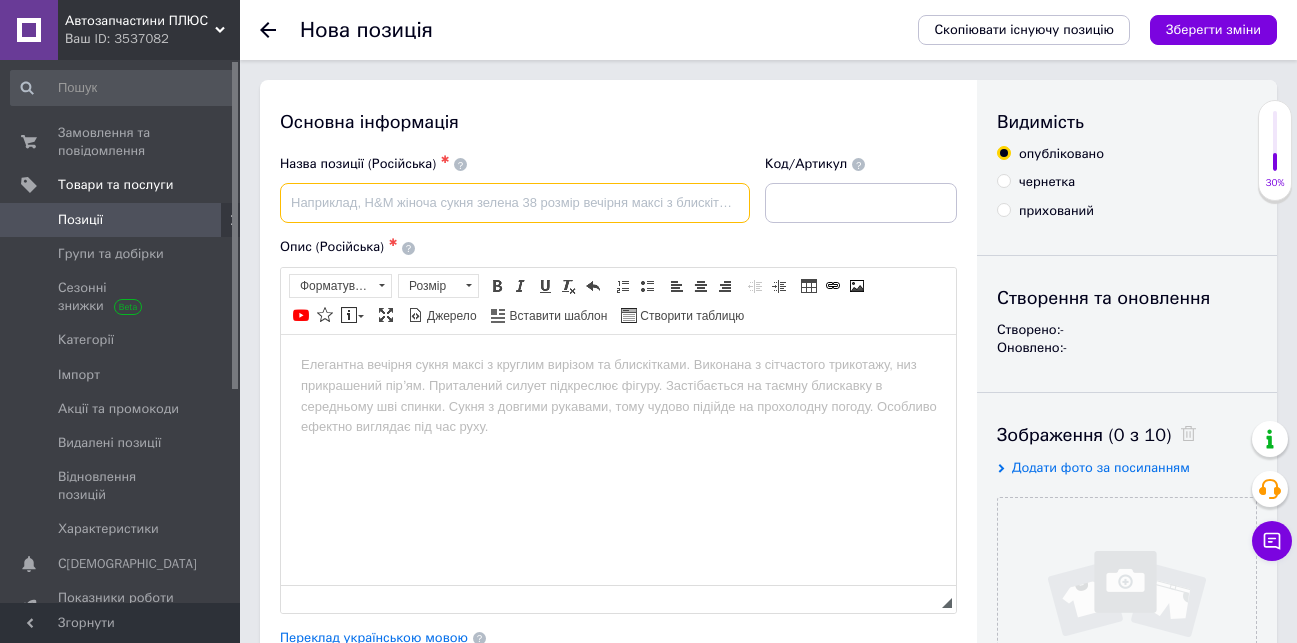 click at bounding box center (515, 203) 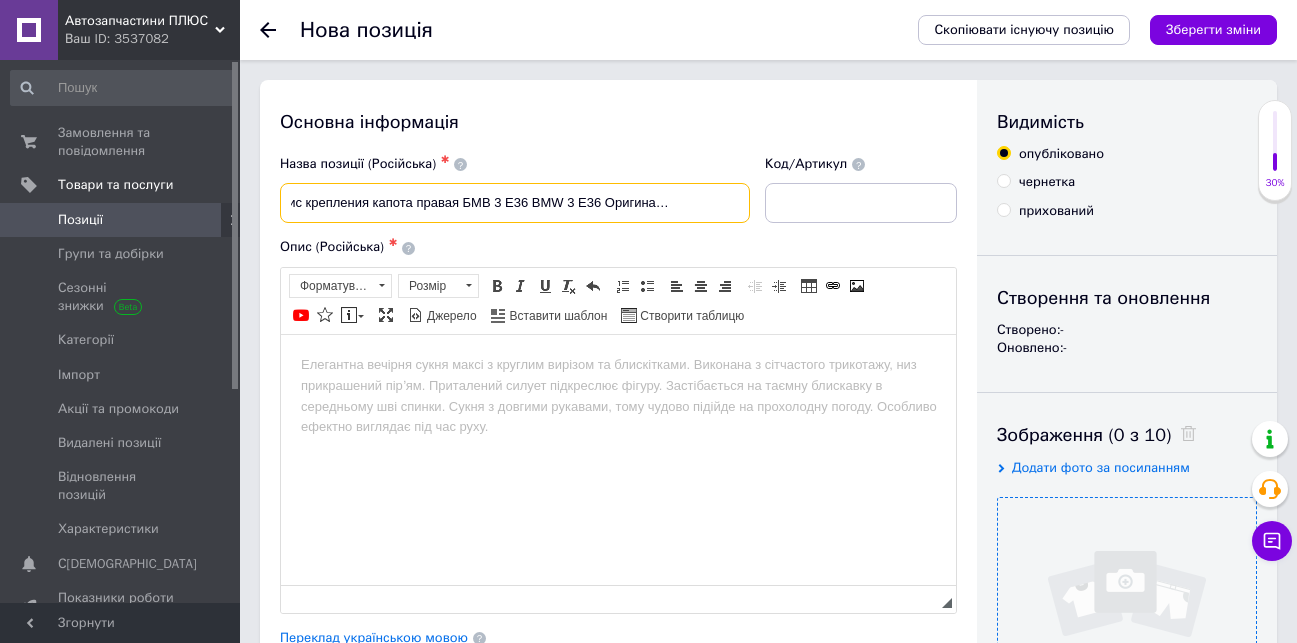 scroll, scrollTop: 0, scrollLeft: 70, axis: horizontal 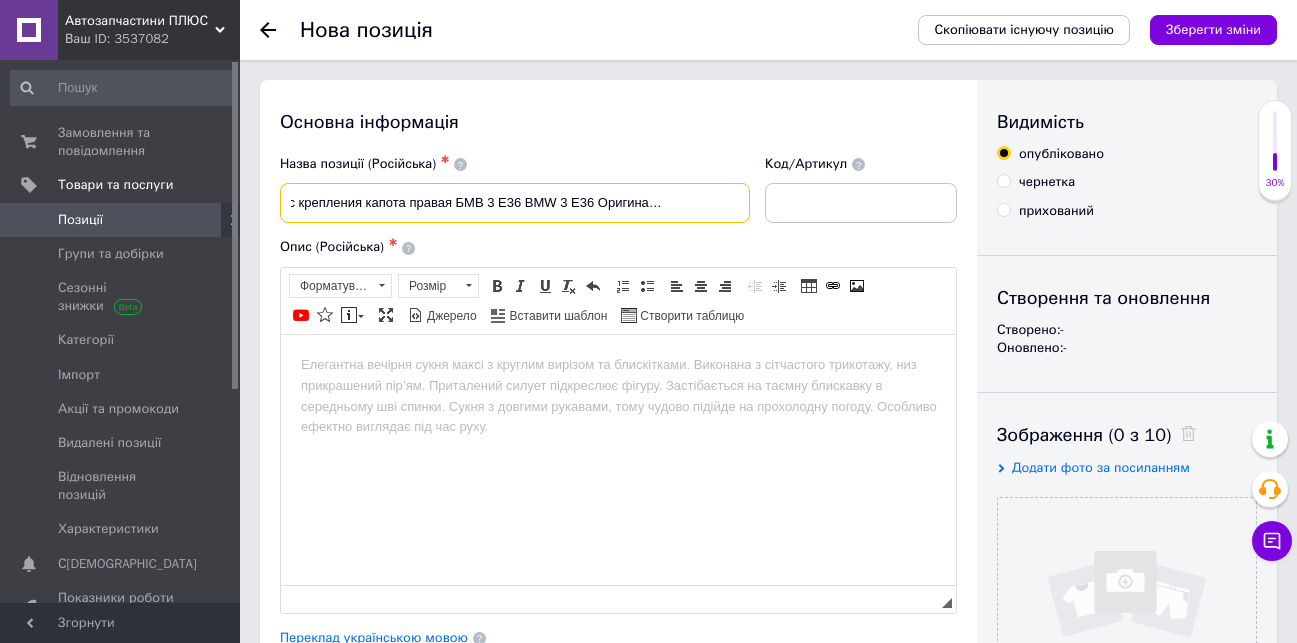 type on "Петля завис крепления капота правая БМВ 3 Е36 BMW 3 E36 Оригинал 41618135070" 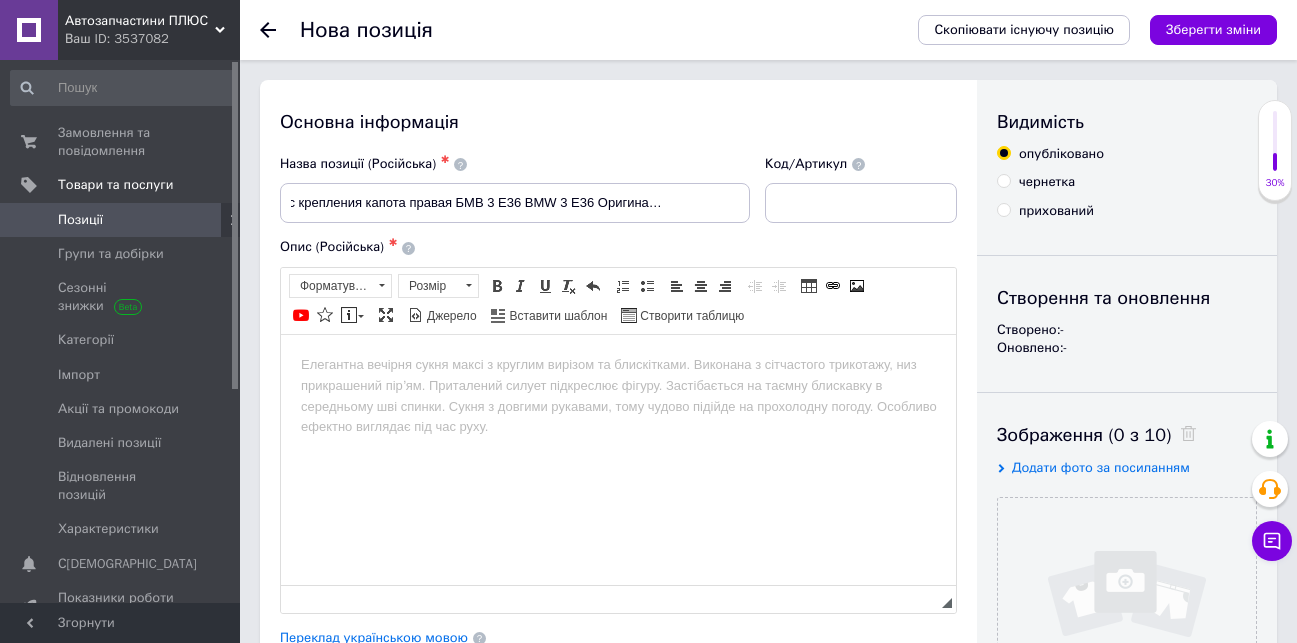 scroll, scrollTop: 0, scrollLeft: 0, axis: both 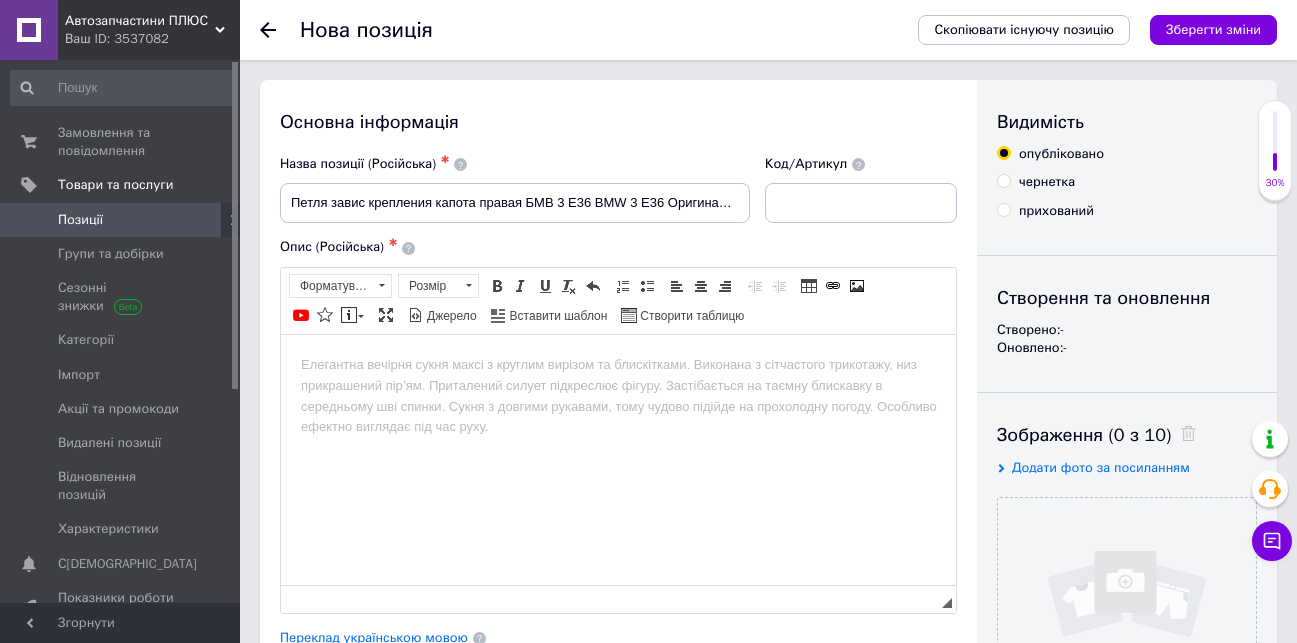 click at bounding box center [618, 364] 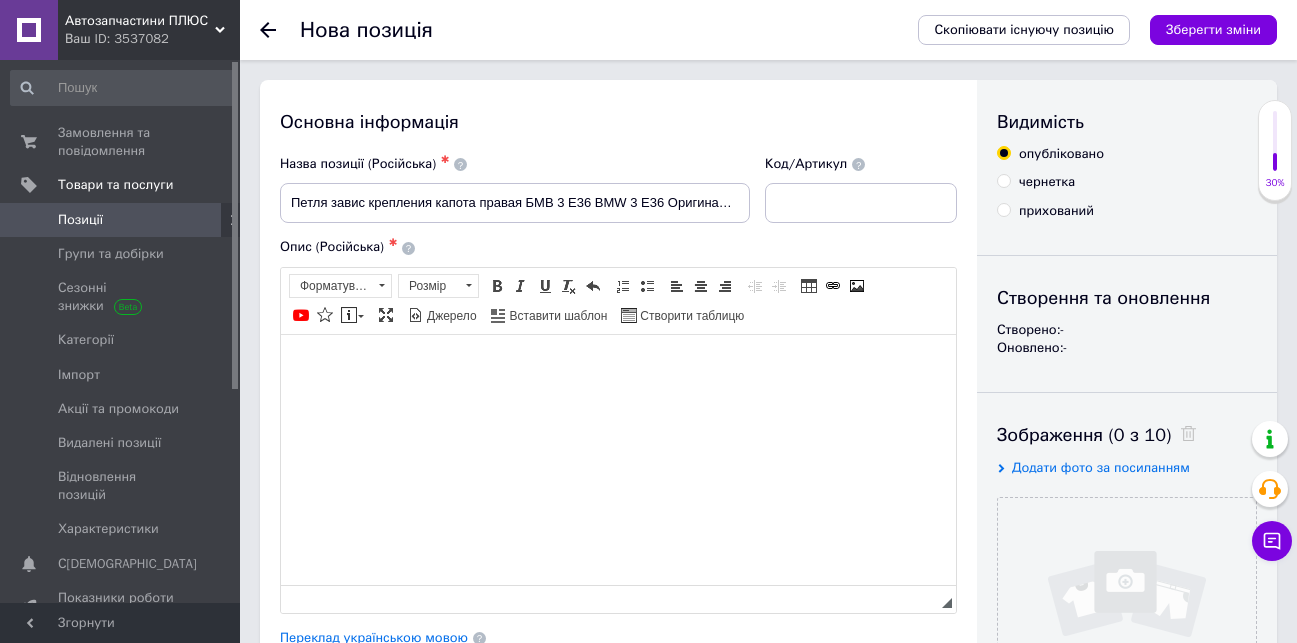 type 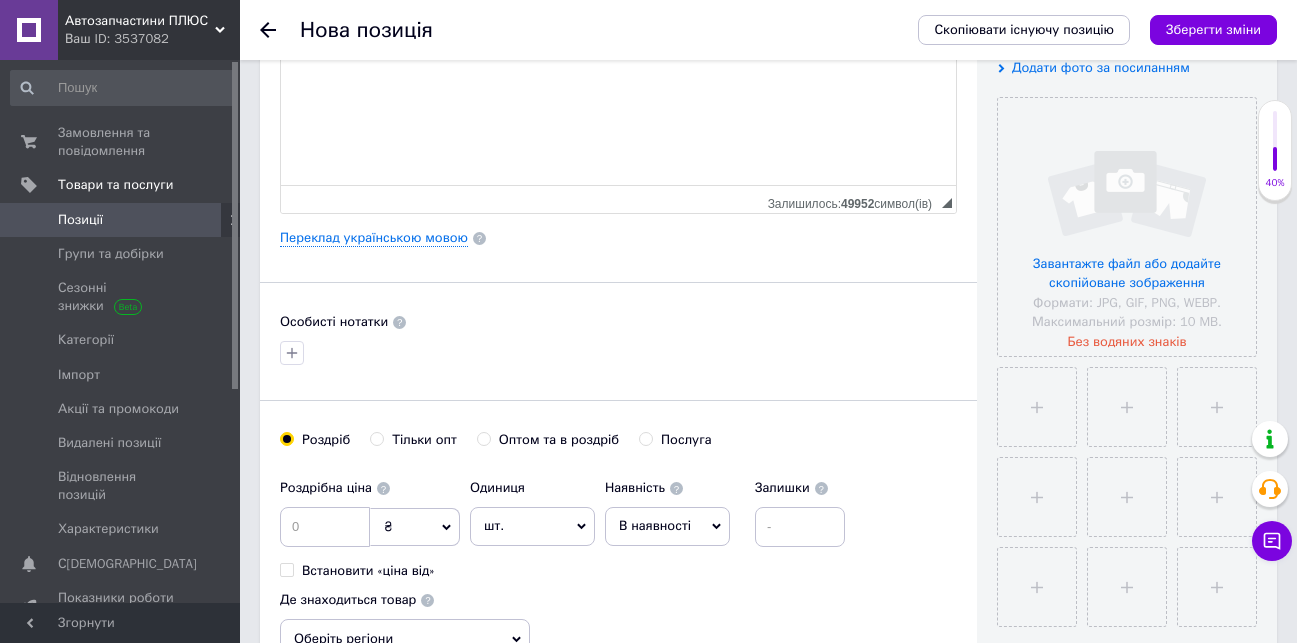 scroll, scrollTop: 600, scrollLeft: 0, axis: vertical 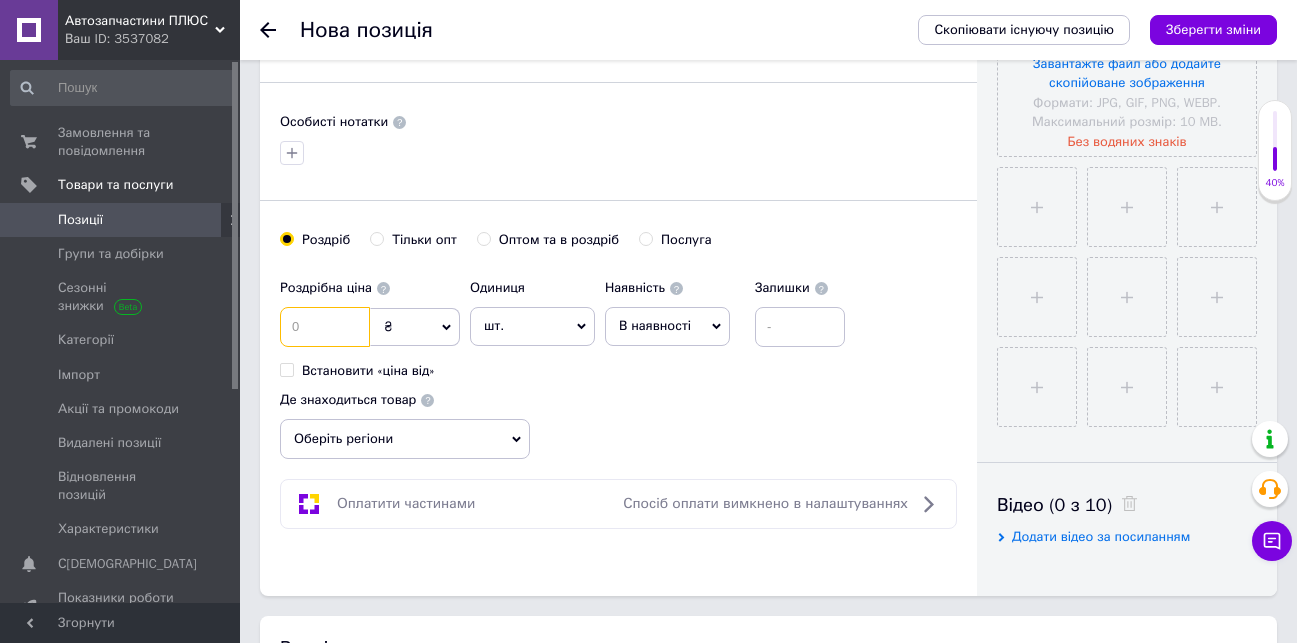 click at bounding box center (325, 327) 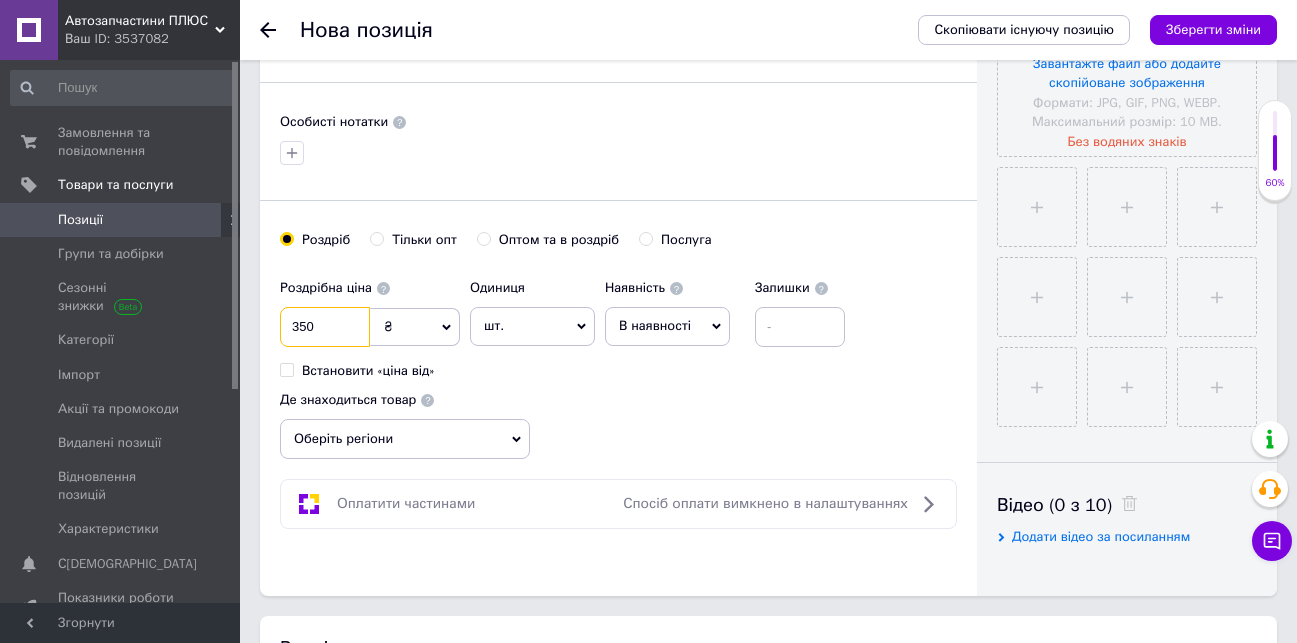 type on "350" 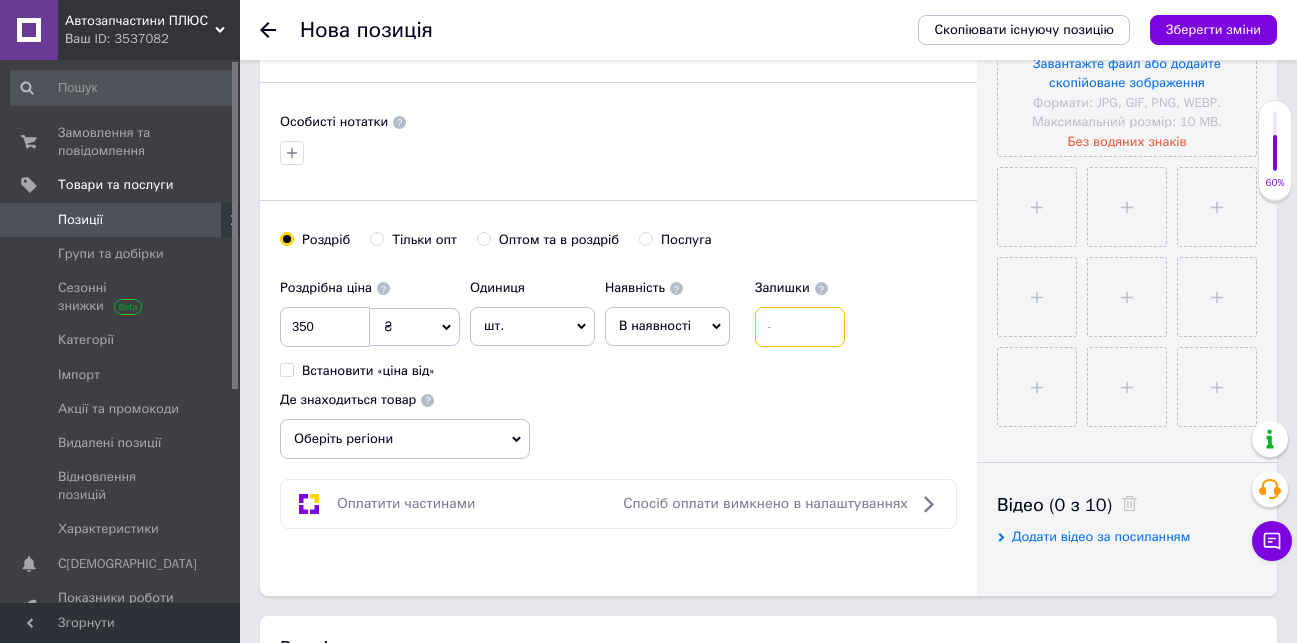 click at bounding box center (800, 327) 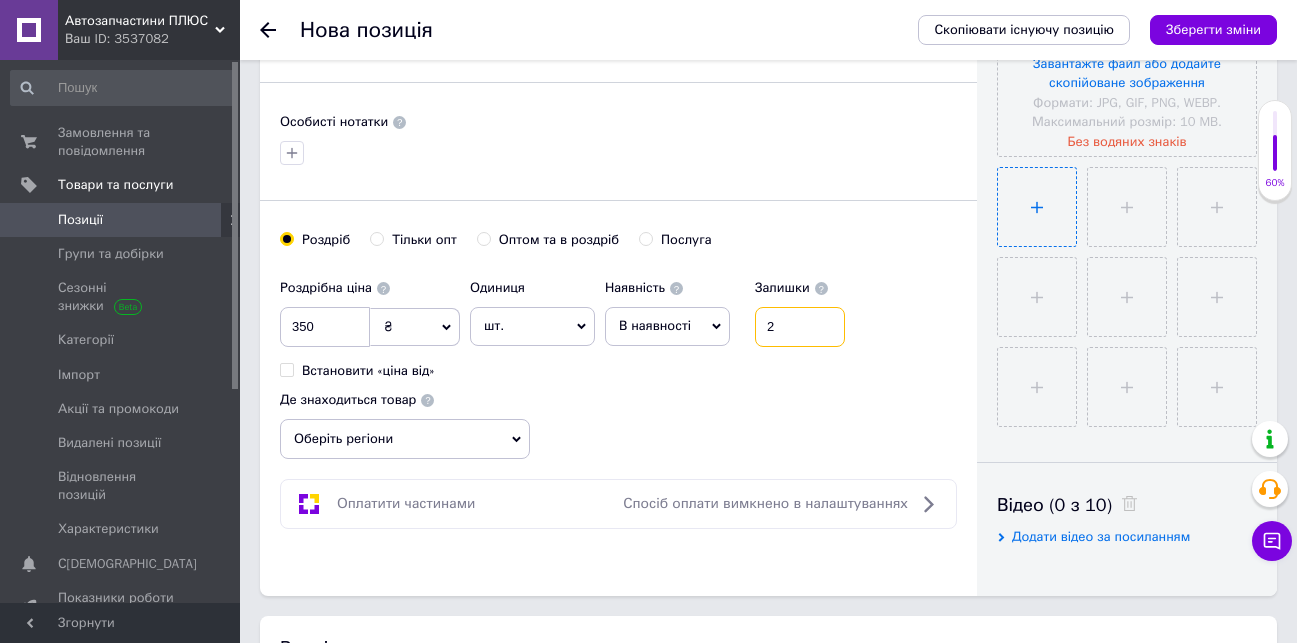 type on "2" 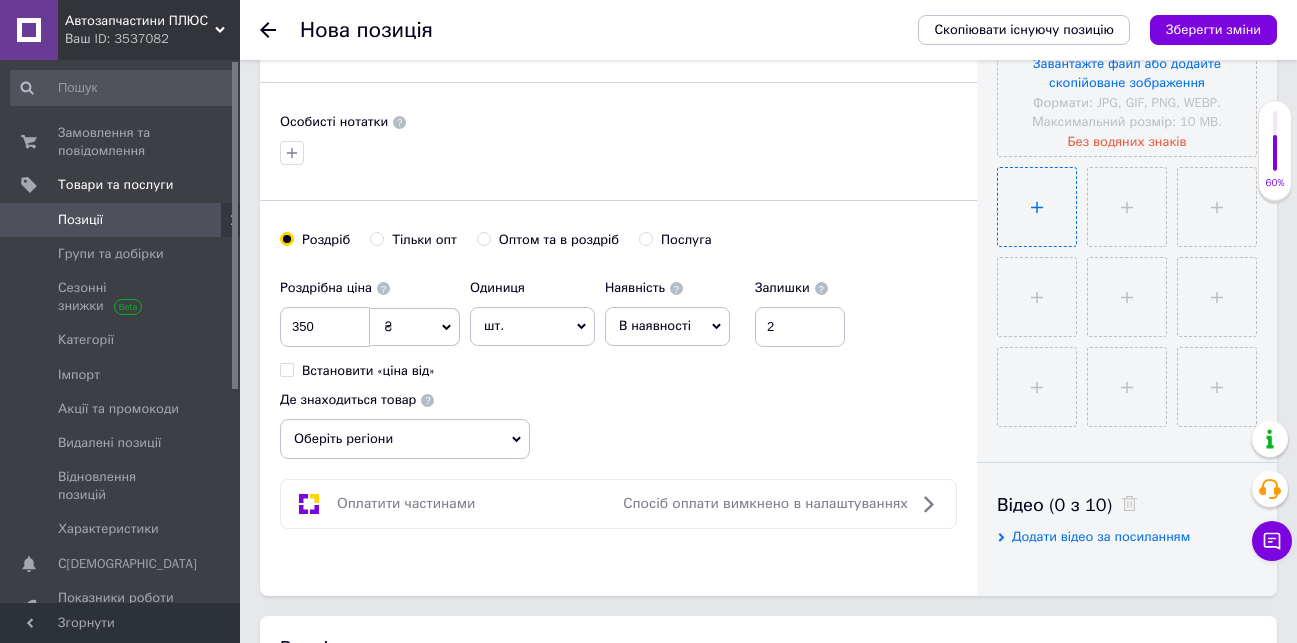 click at bounding box center [1037, 207] 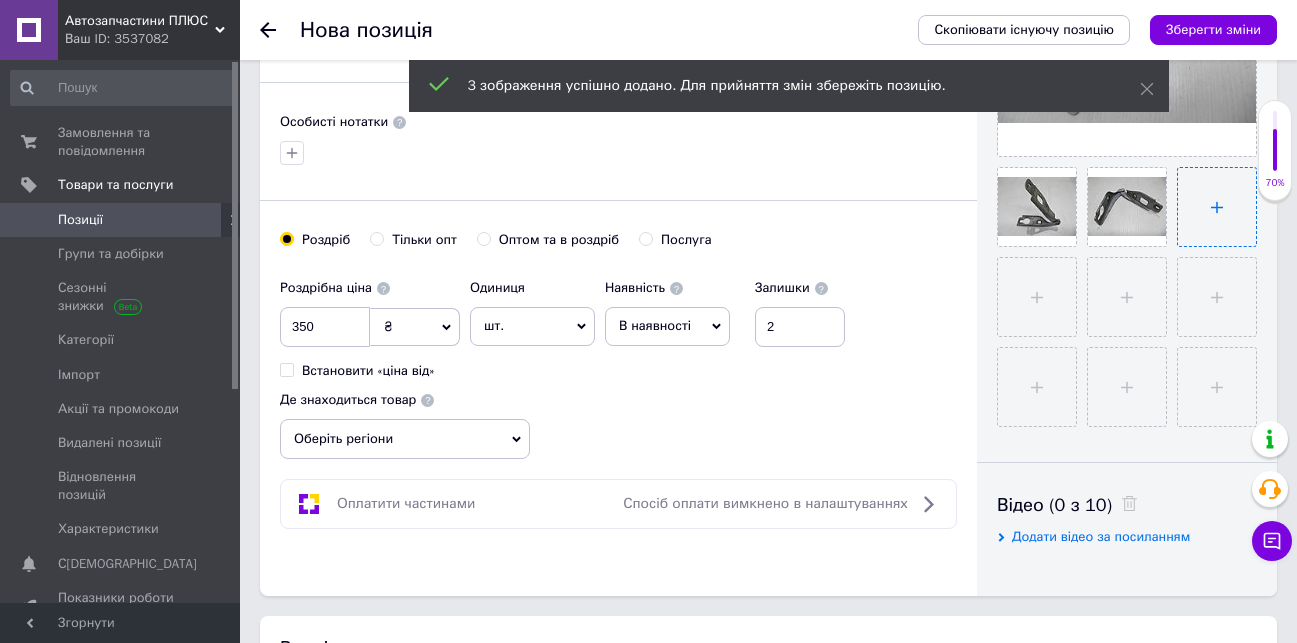 click at bounding box center (1217, 207) 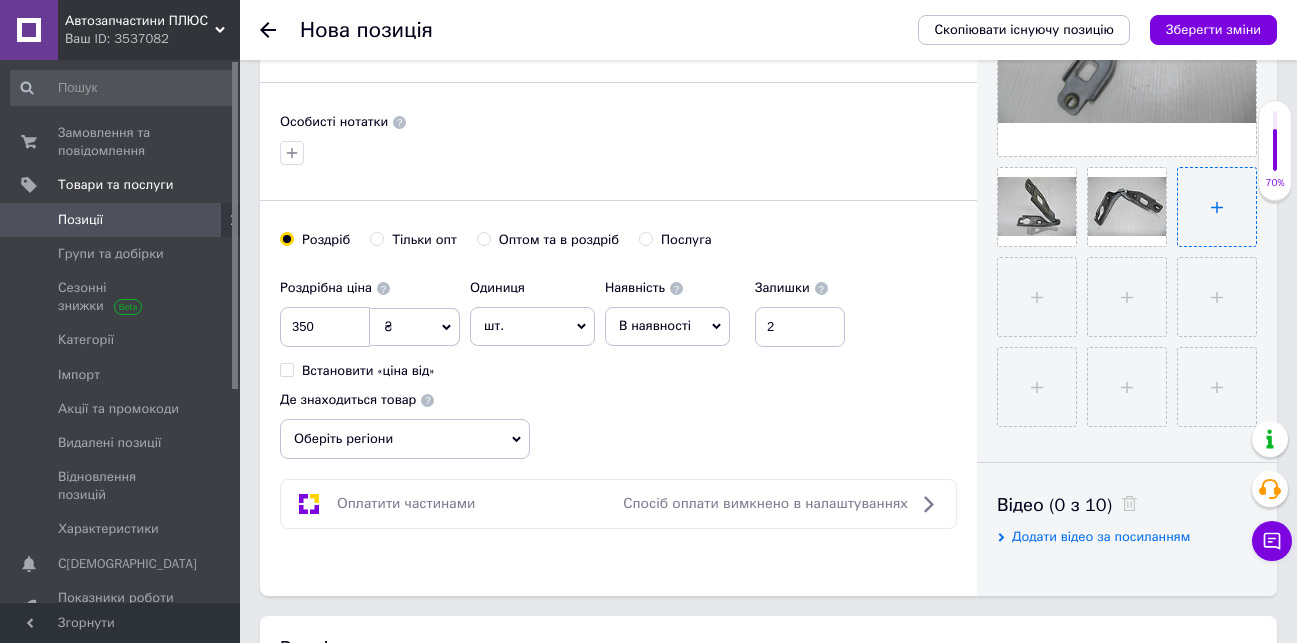 type on "C:\fakepath\IMG_1648.JPG" 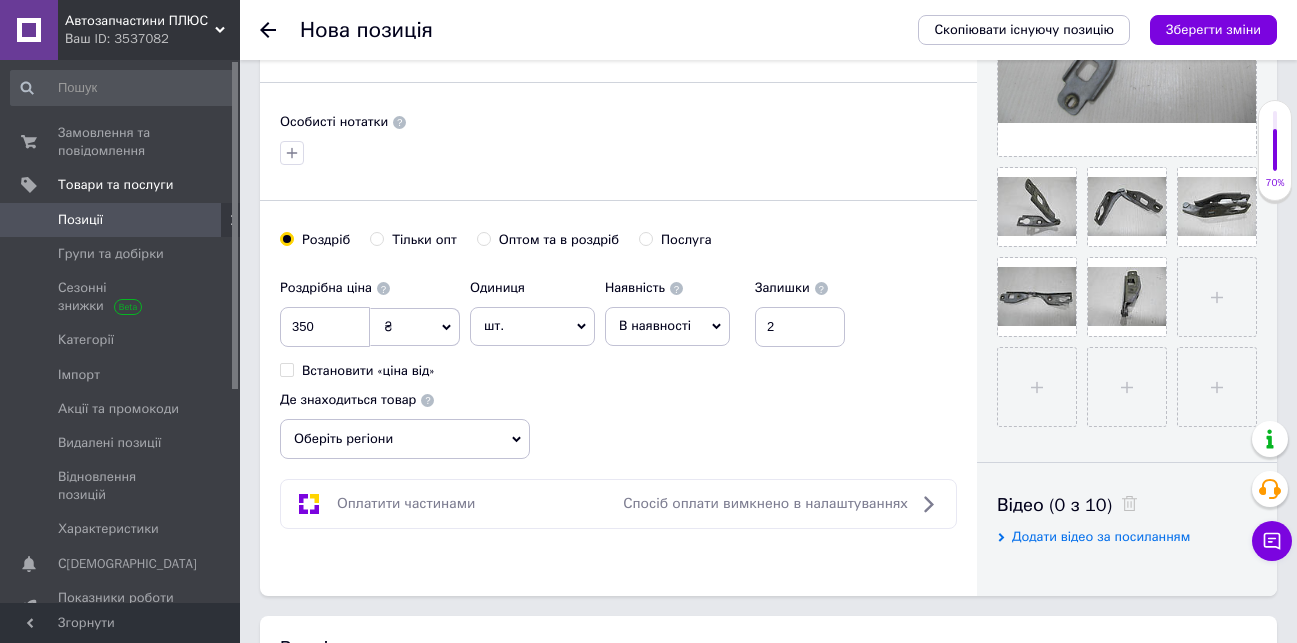 scroll, scrollTop: 900, scrollLeft: 0, axis: vertical 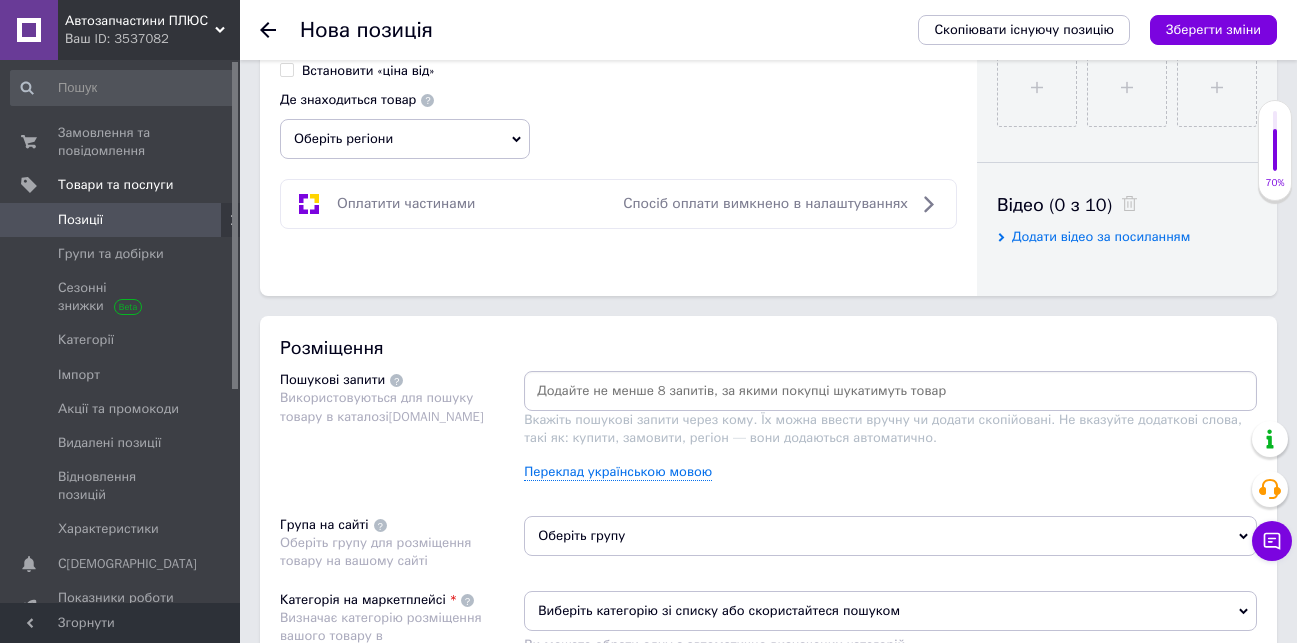 click at bounding box center [890, 391] 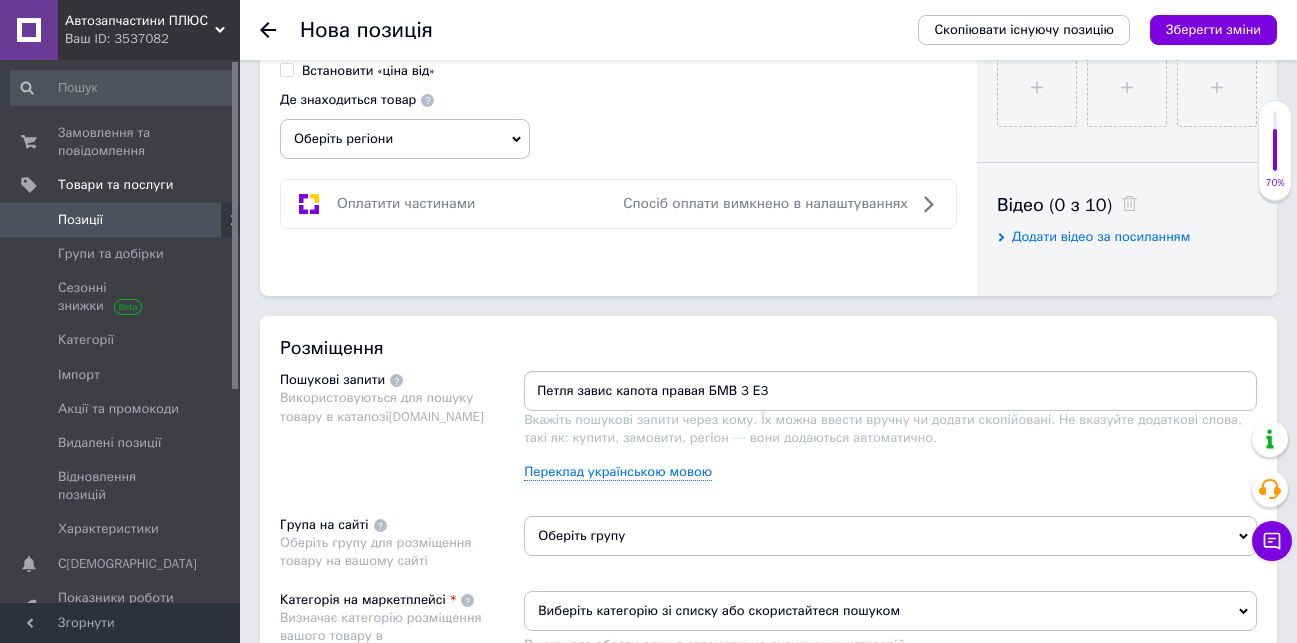 type on "[PERSON_NAME] завис капота правая БМВ 3 Е36" 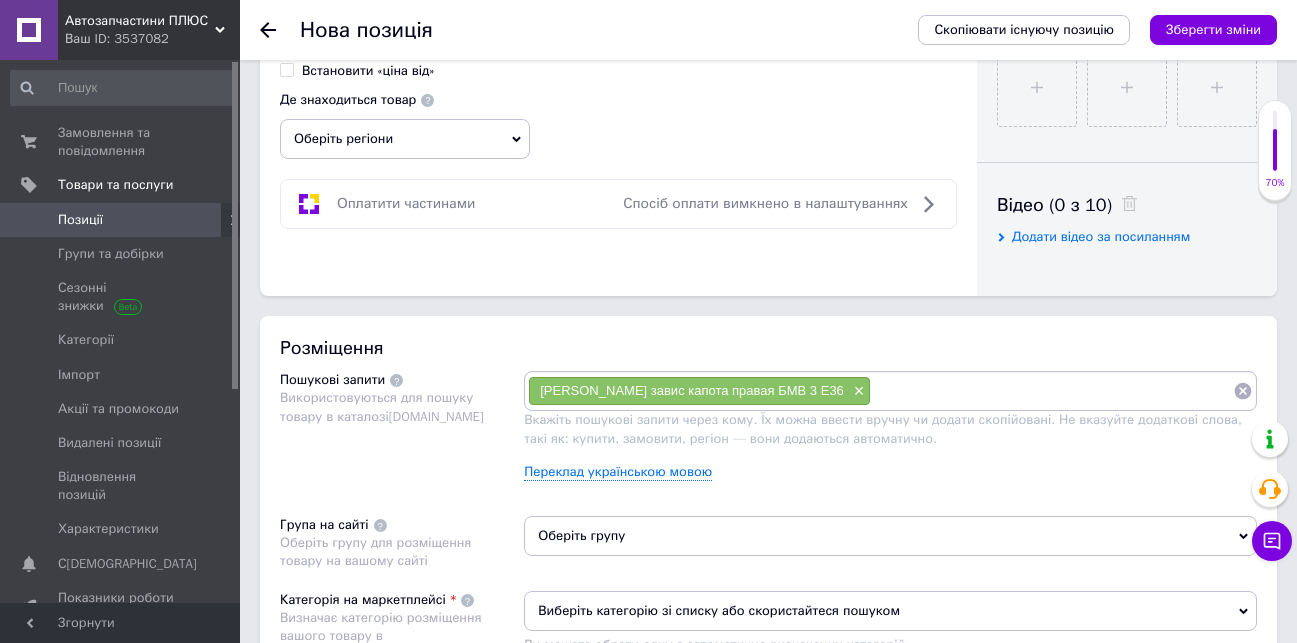 click at bounding box center (1052, 391) 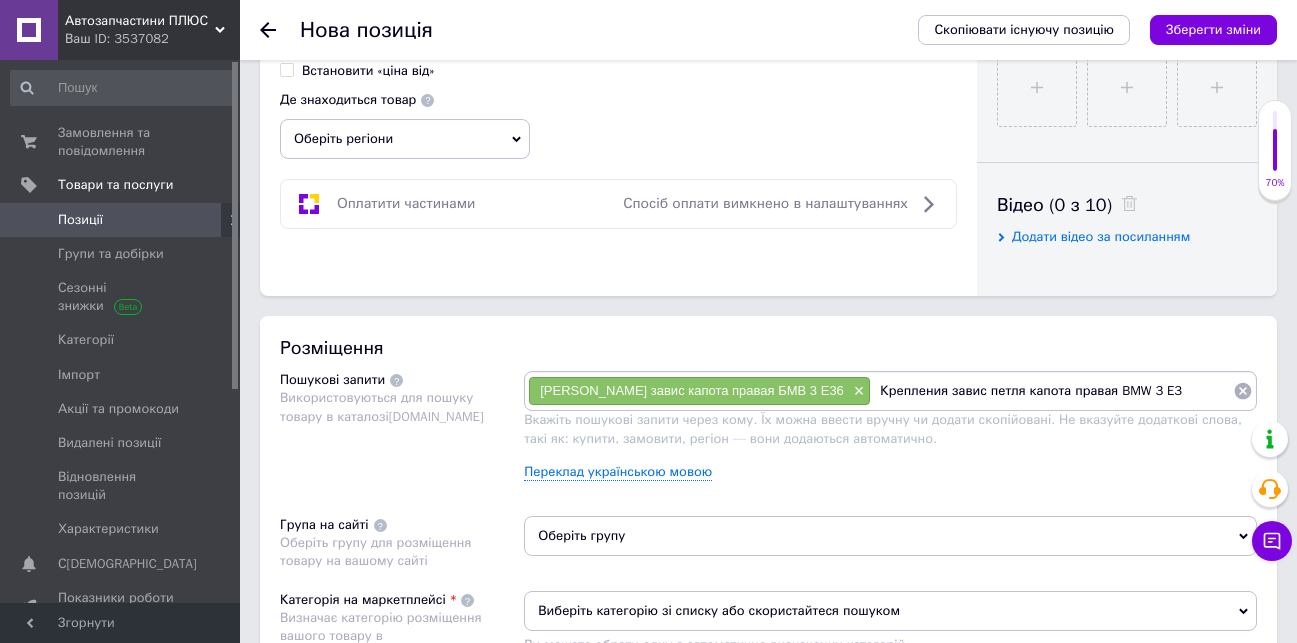 type on "Крепления завис петля капота правая BMW 3 E36" 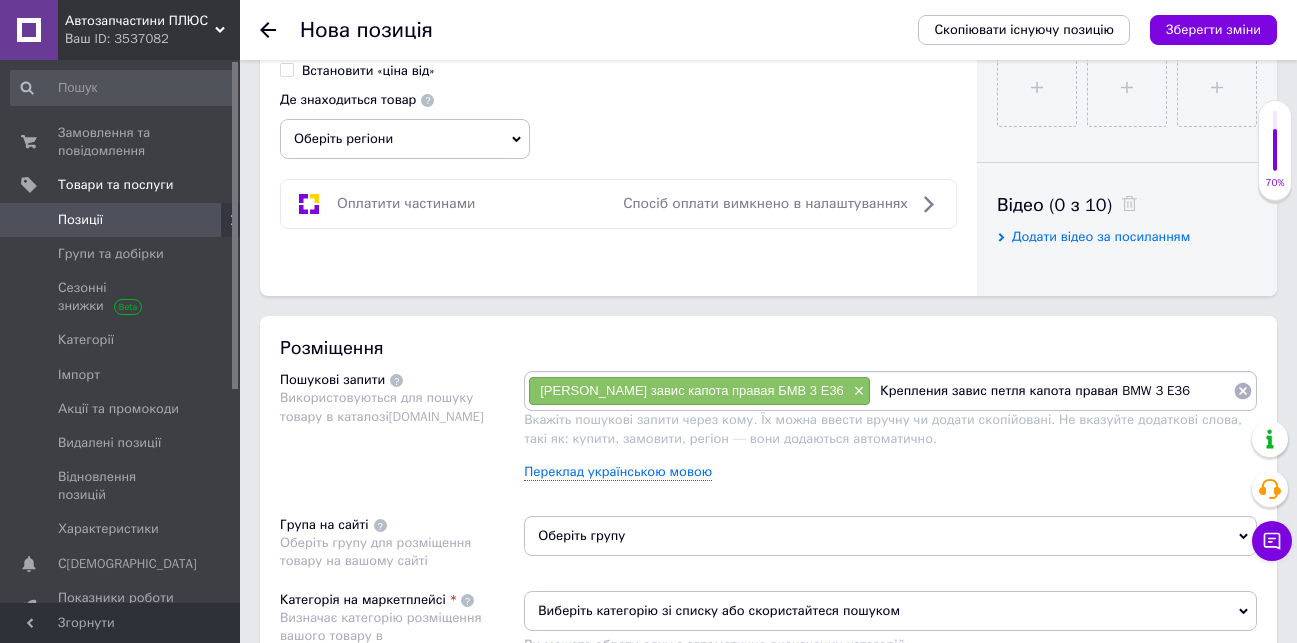 type 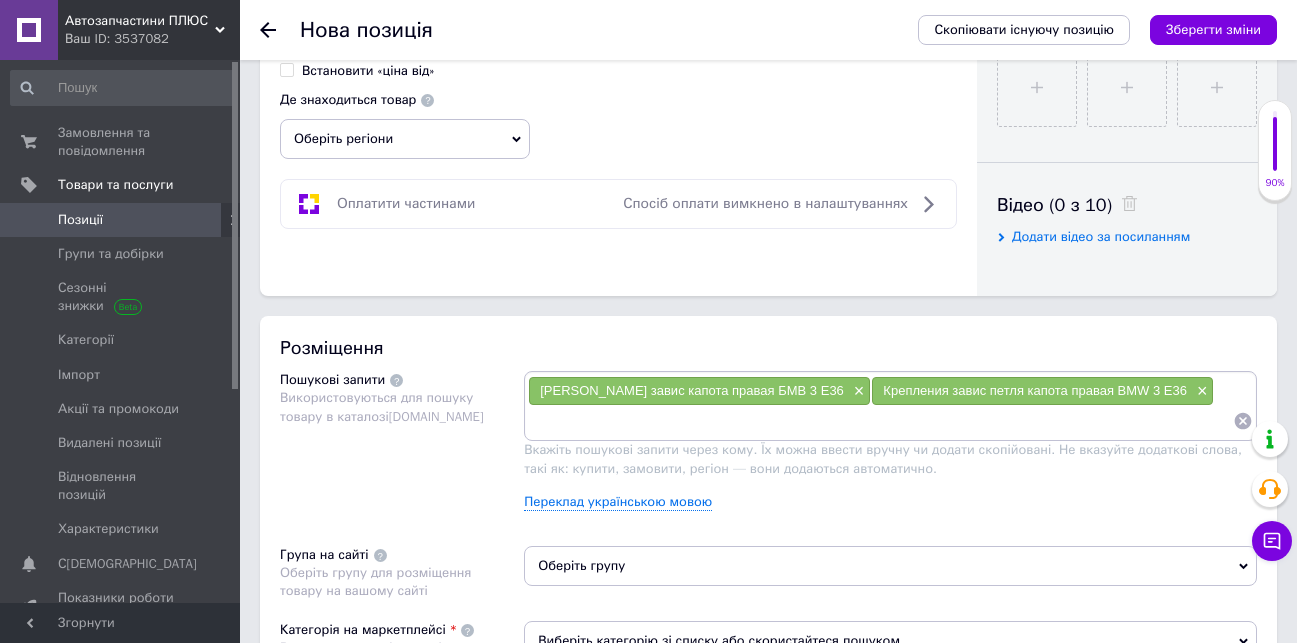 scroll, scrollTop: 1400, scrollLeft: 0, axis: vertical 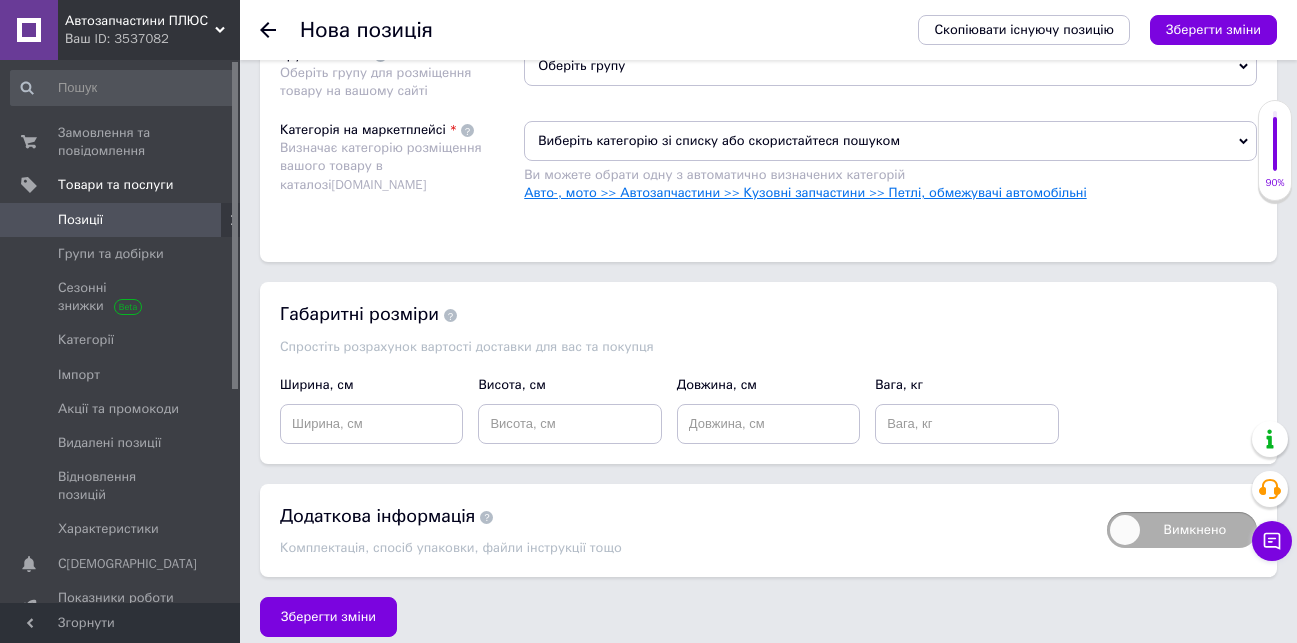 click on "Авто-, мото >> Автозапчастини >> Кузовні запчастини >> Петлі, обмежувачі автомобільні" at bounding box center [805, 192] 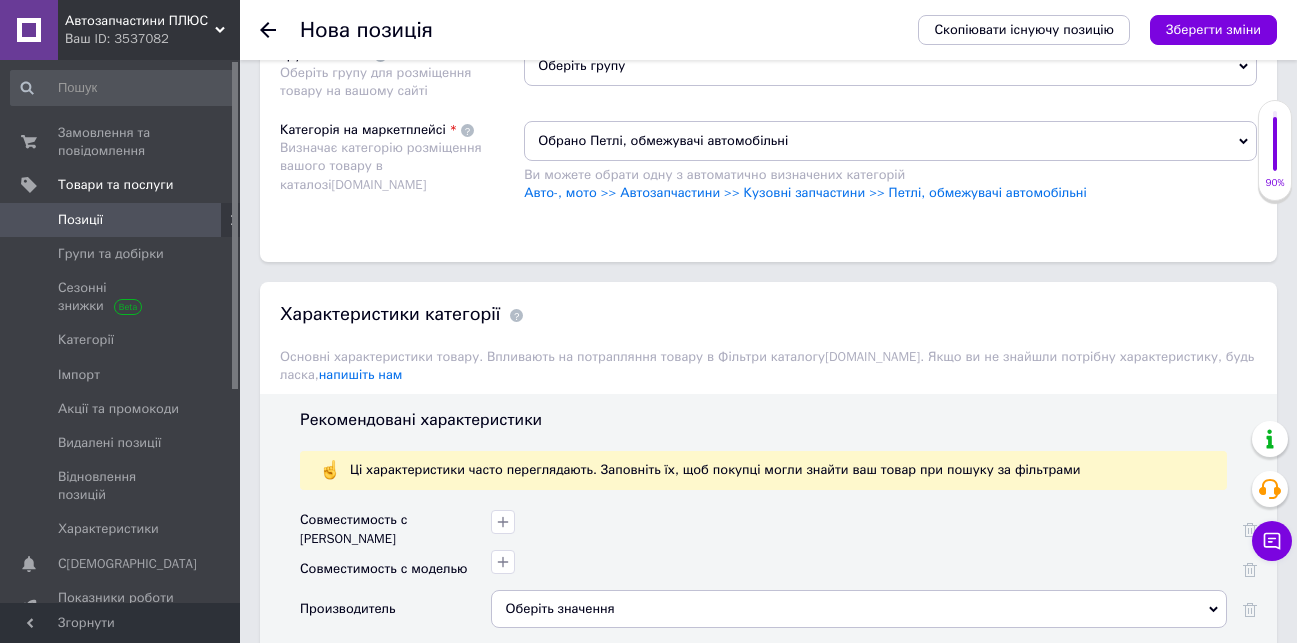 scroll, scrollTop: 1700, scrollLeft: 0, axis: vertical 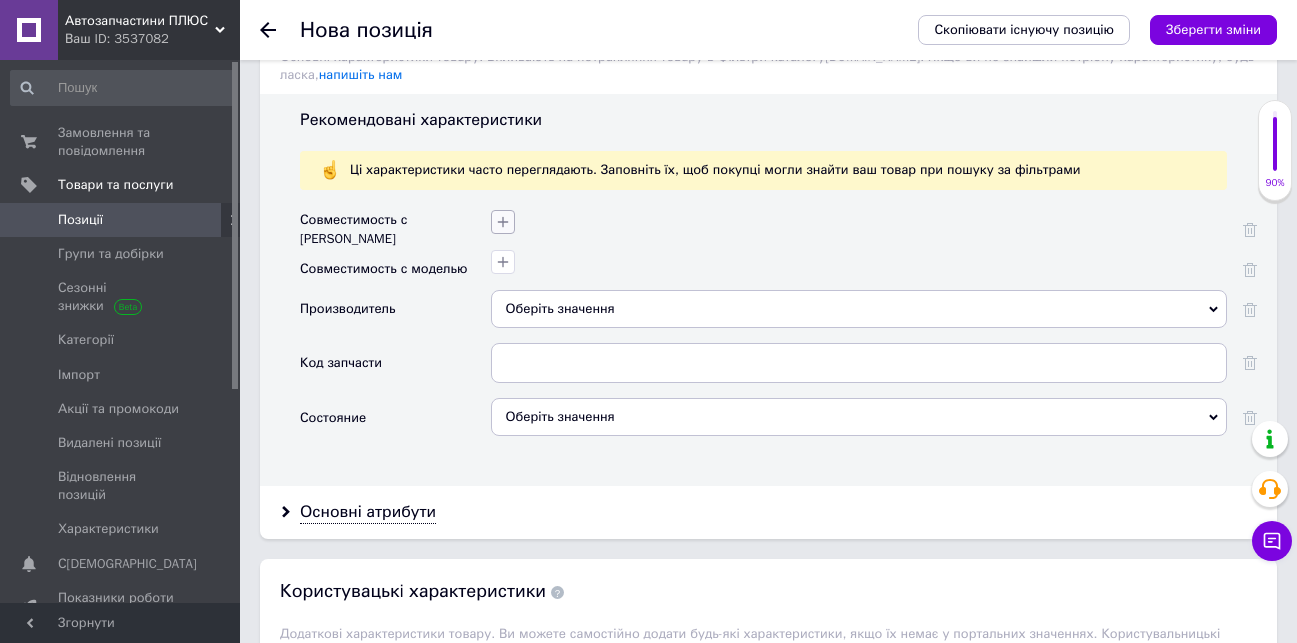click 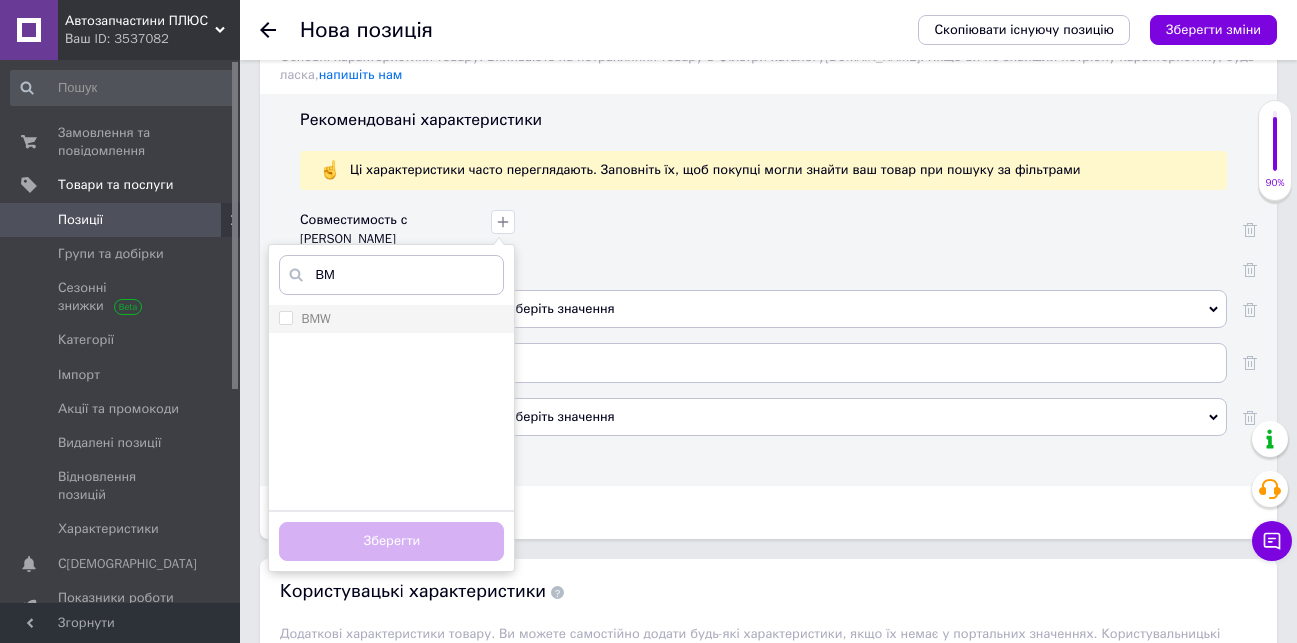 type on "BM" 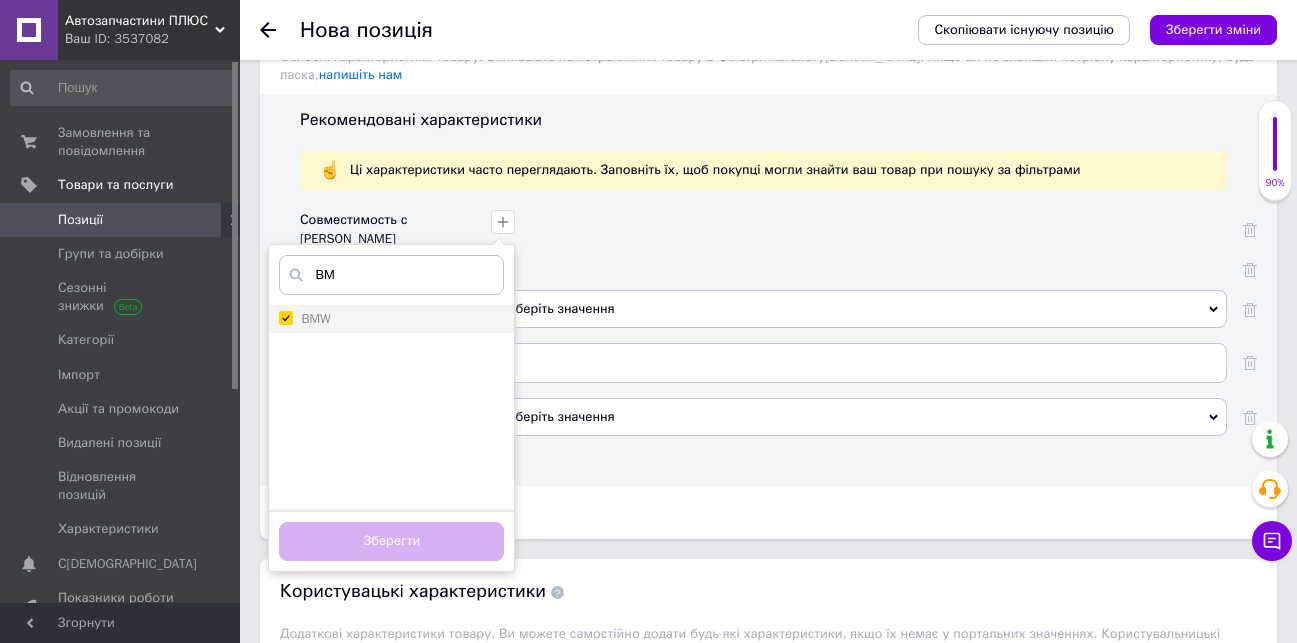 checkbox on "true" 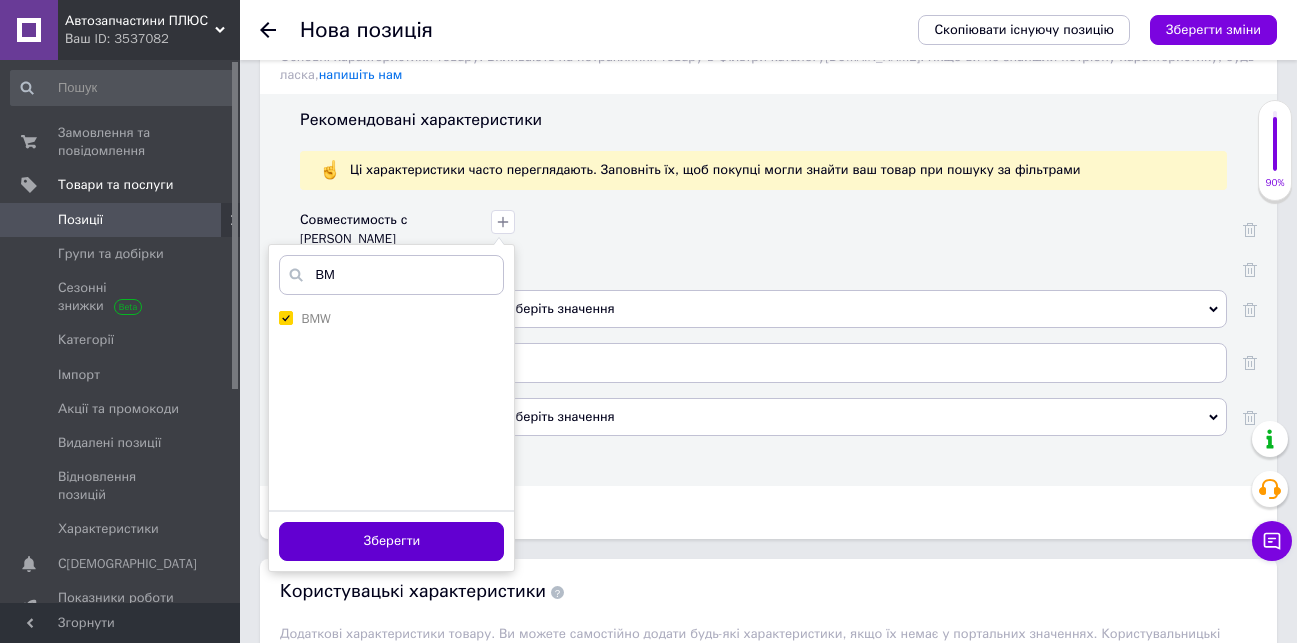 click on "Зберегти" at bounding box center (391, 541) 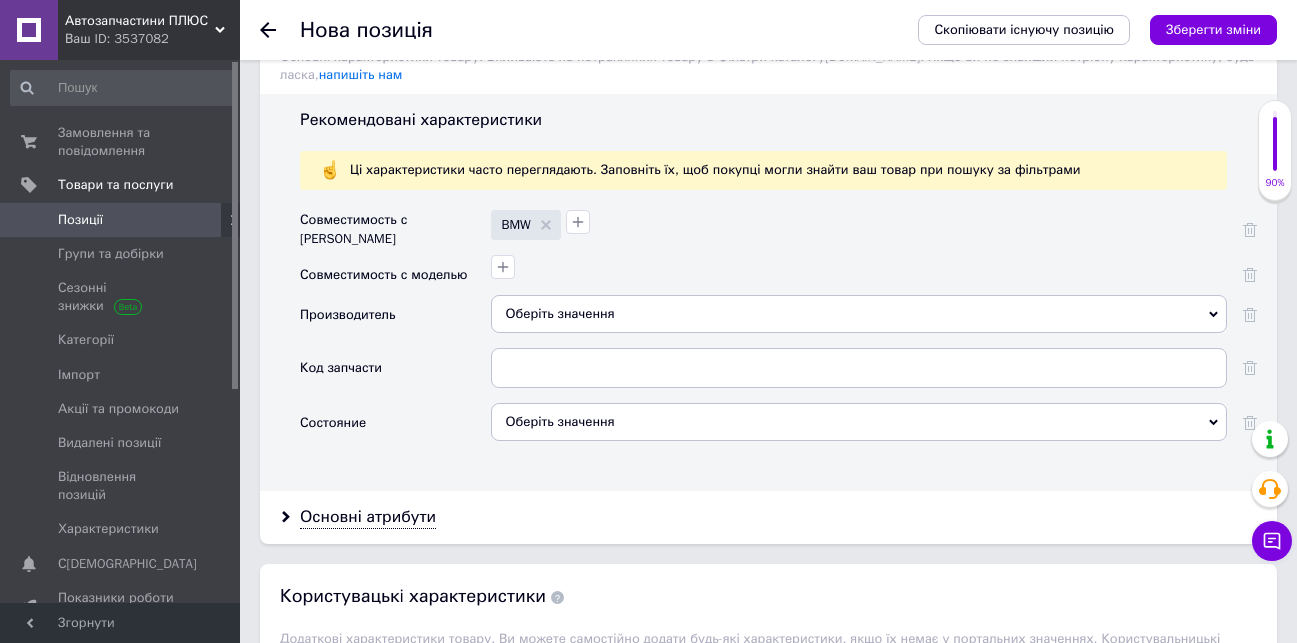 click on "Оберіть значення" at bounding box center [859, 314] 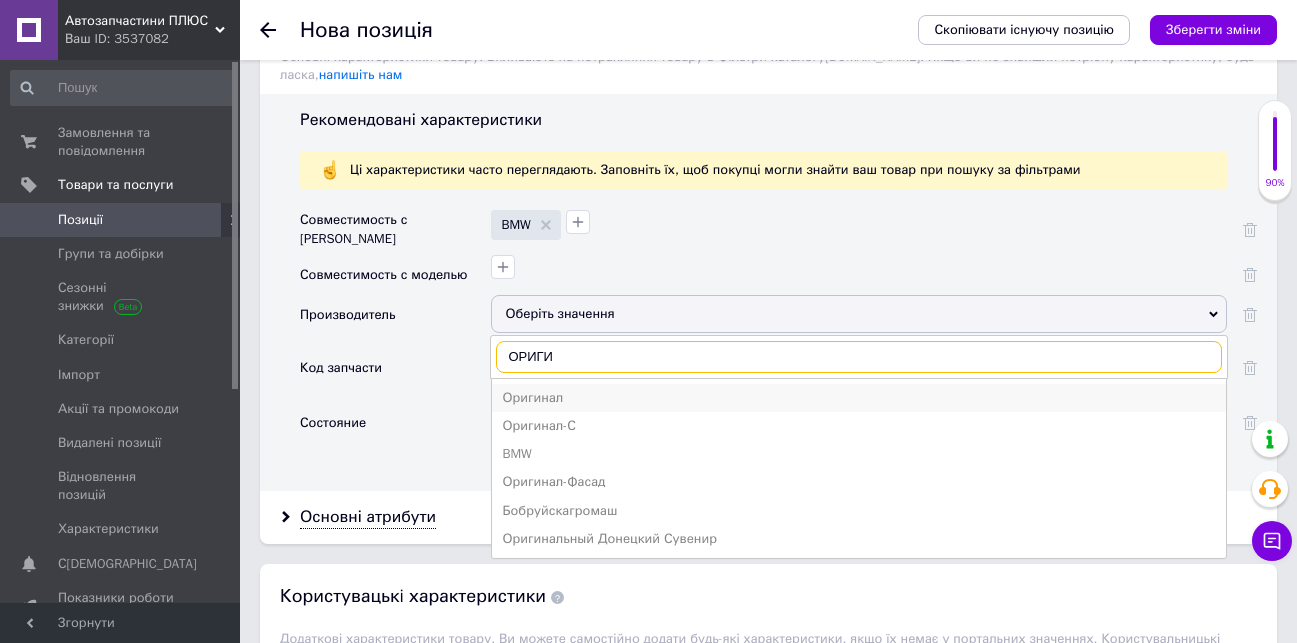 type on "ОРИГИ" 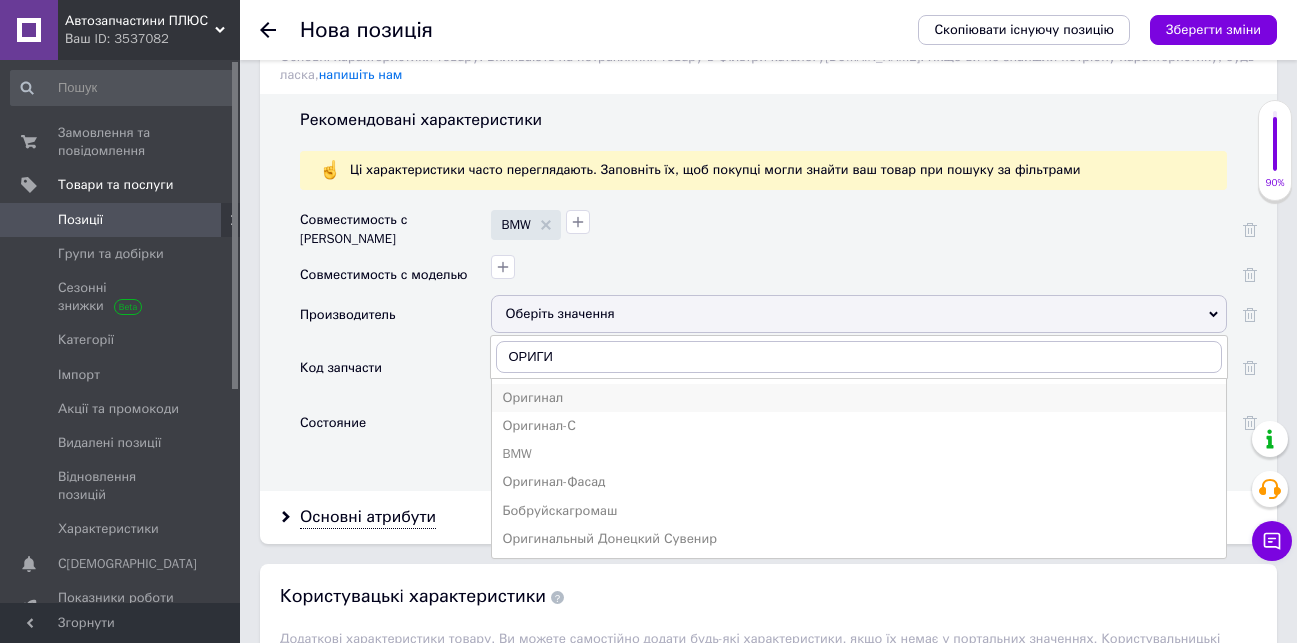 click on "Оригинал" at bounding box center [859, 398] 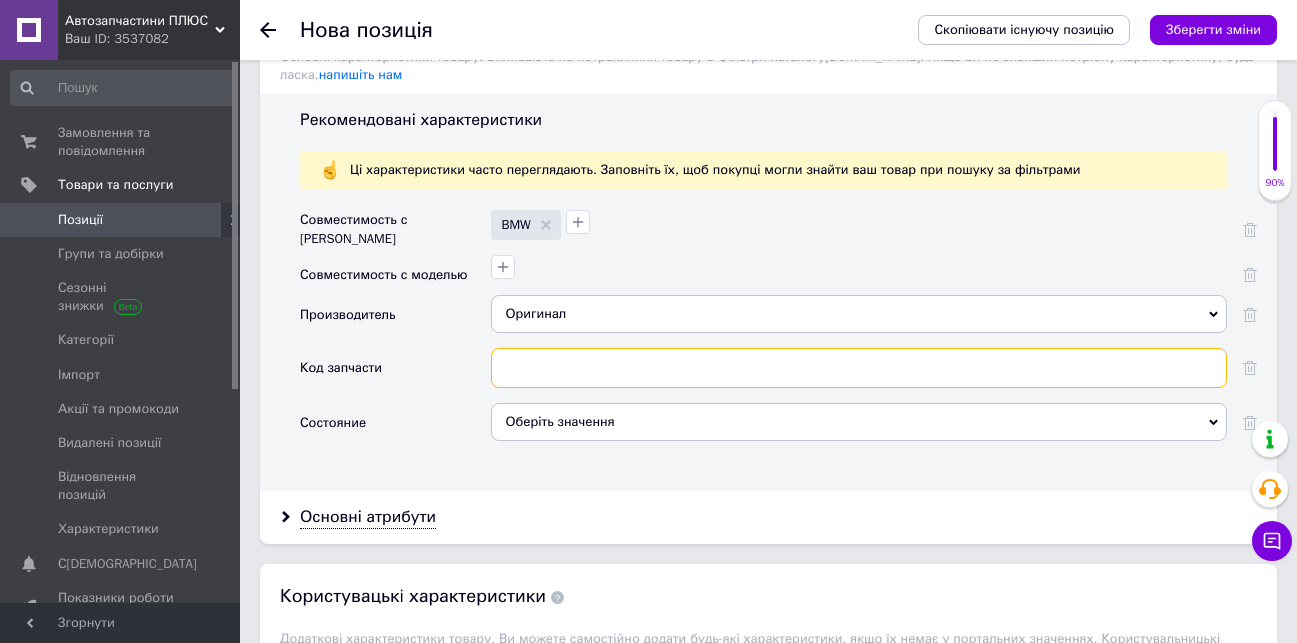 click at bounding box center (859, 368) 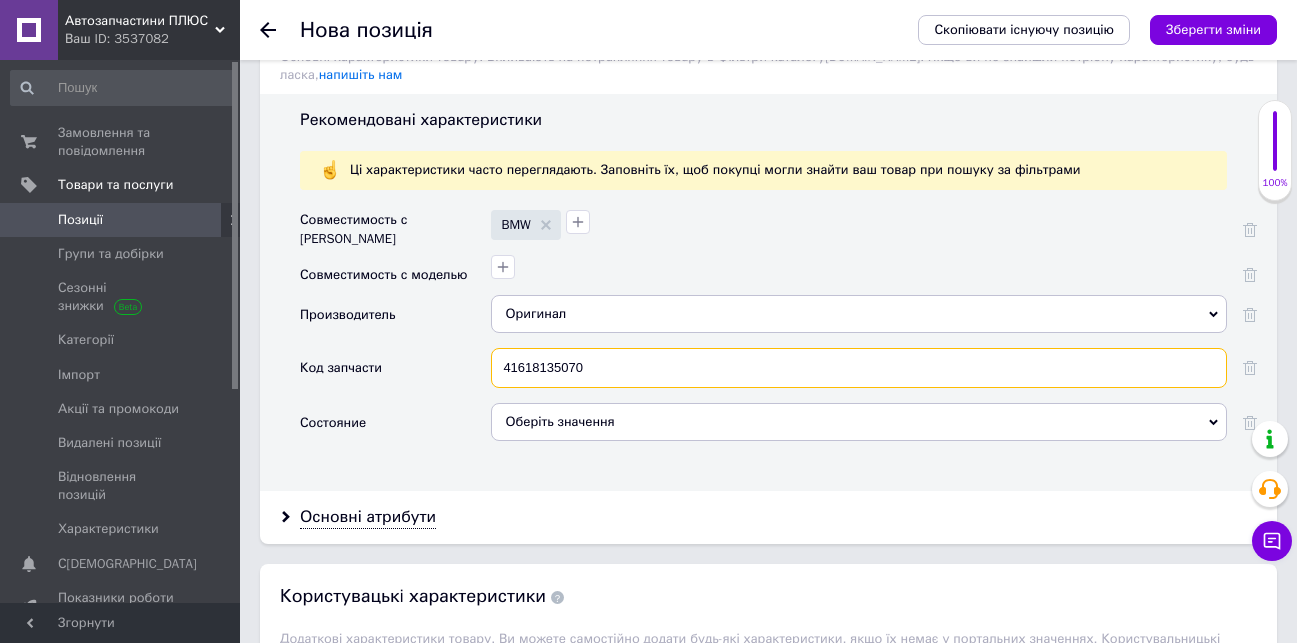 type on "41618135070" 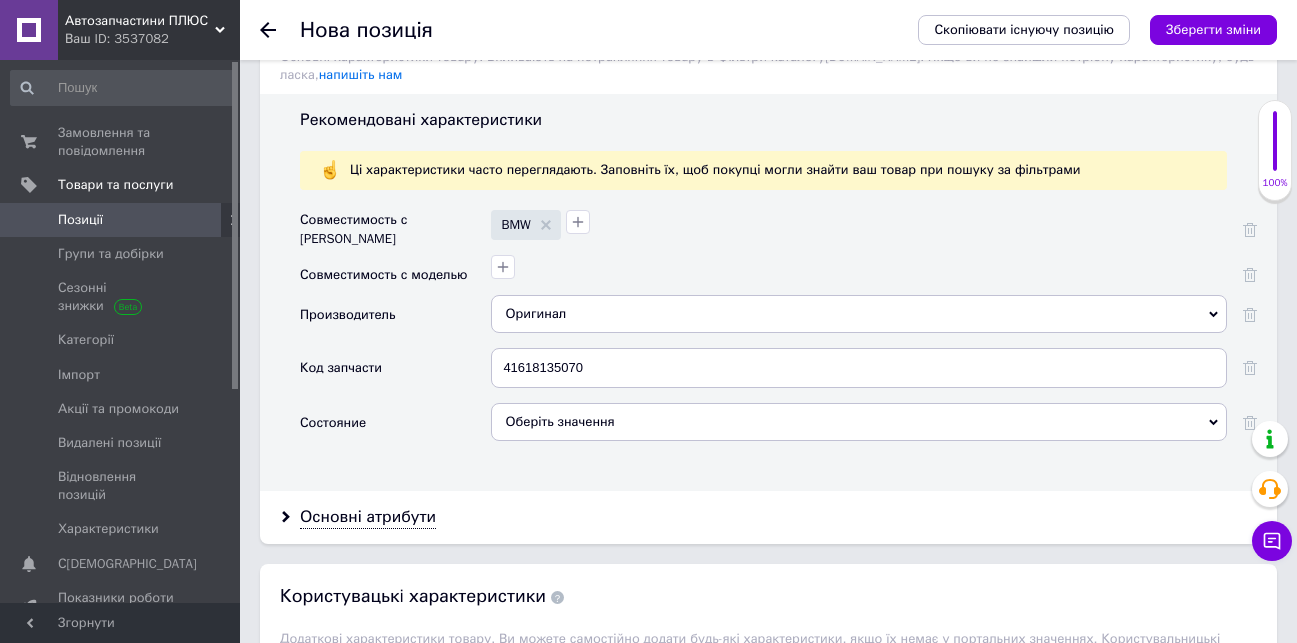 click on "Оберіть значення" at bounding box center (859, 422) 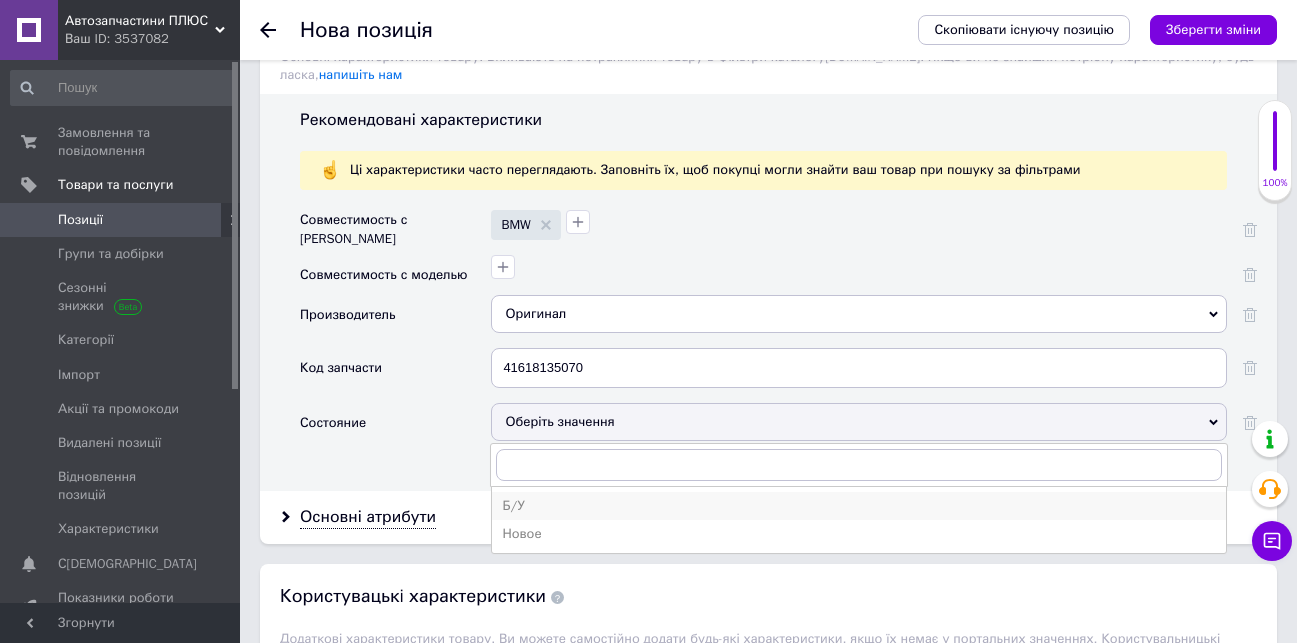 click on "Б/У" at bounding box center [859, 506] 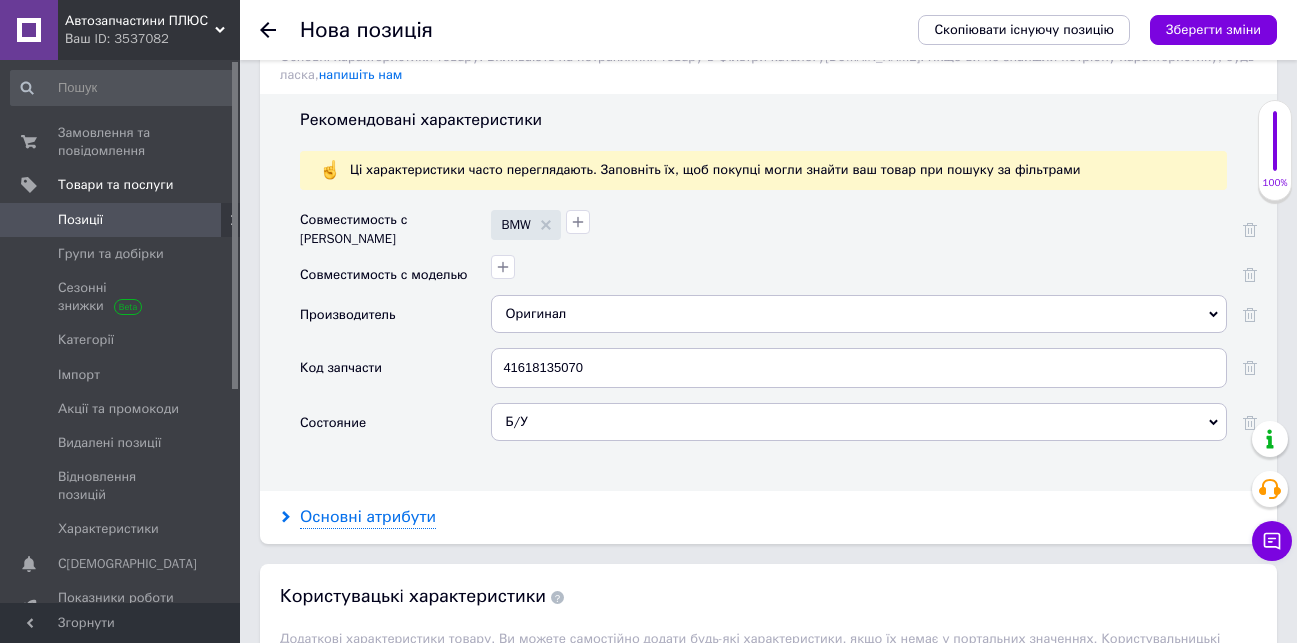 click on "Основні атрибути" at bounding box center [368, 517] 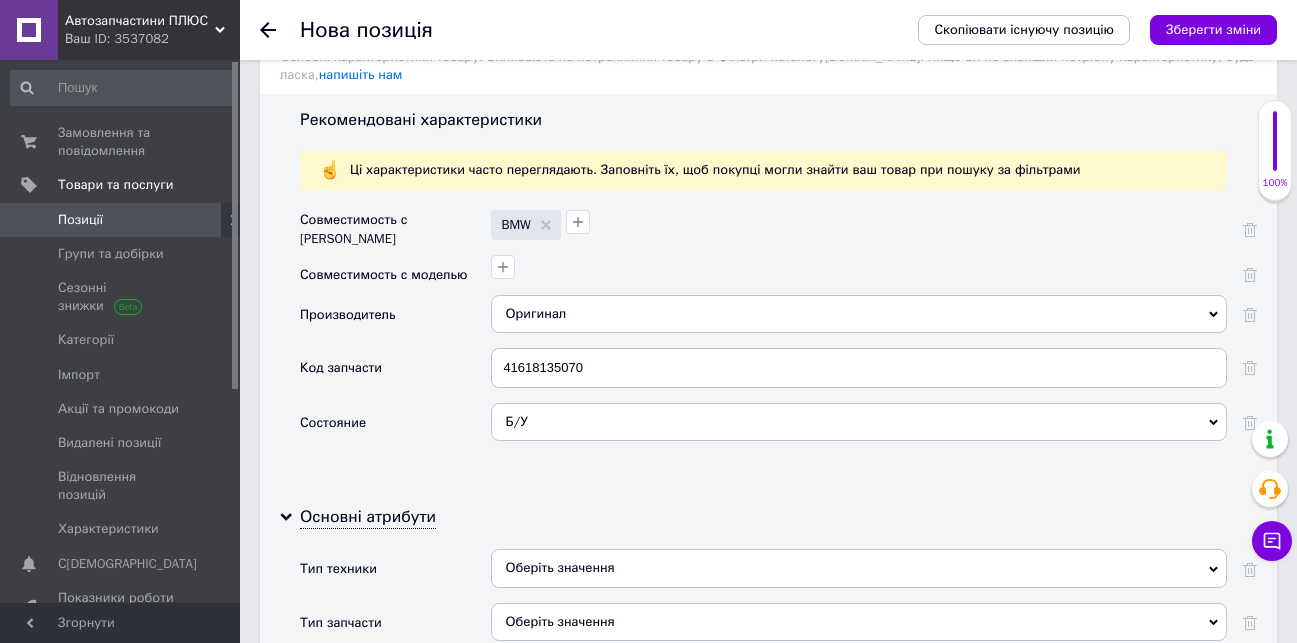 scroll, scrollTop: 2000, scrollLeft: 0, axis: vertical 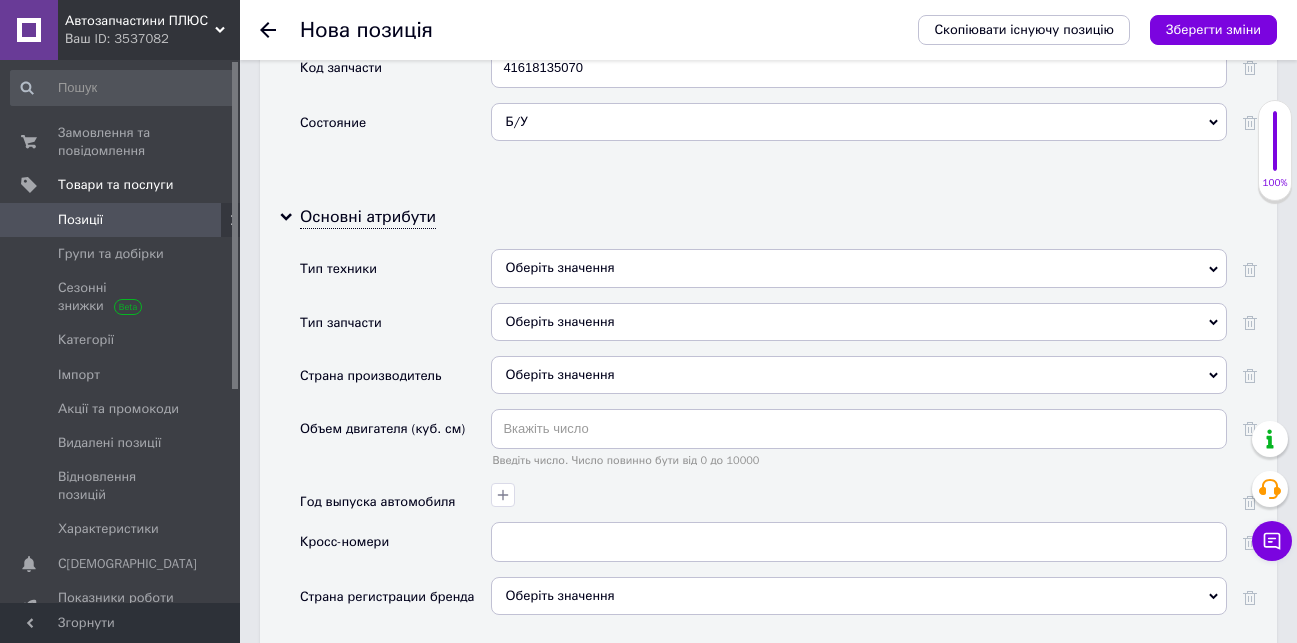 click on "Оберіть значення" at bounding box center [859, 322] 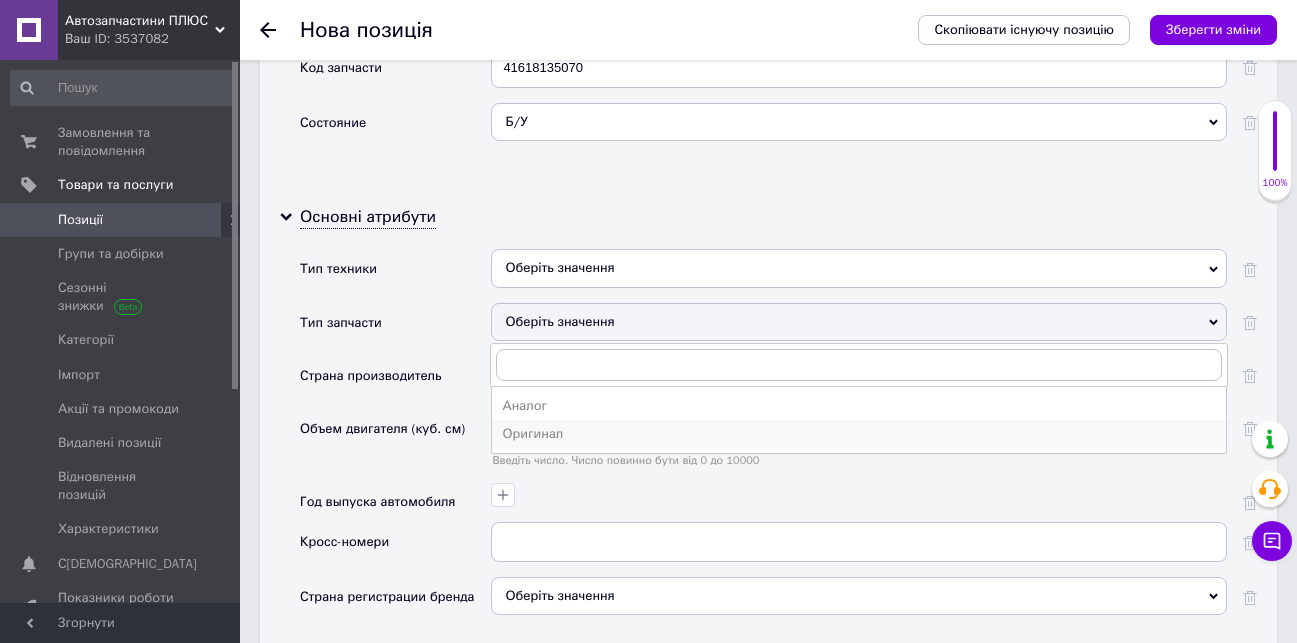 click on "Оригинал" at bounding box center [859, 434] 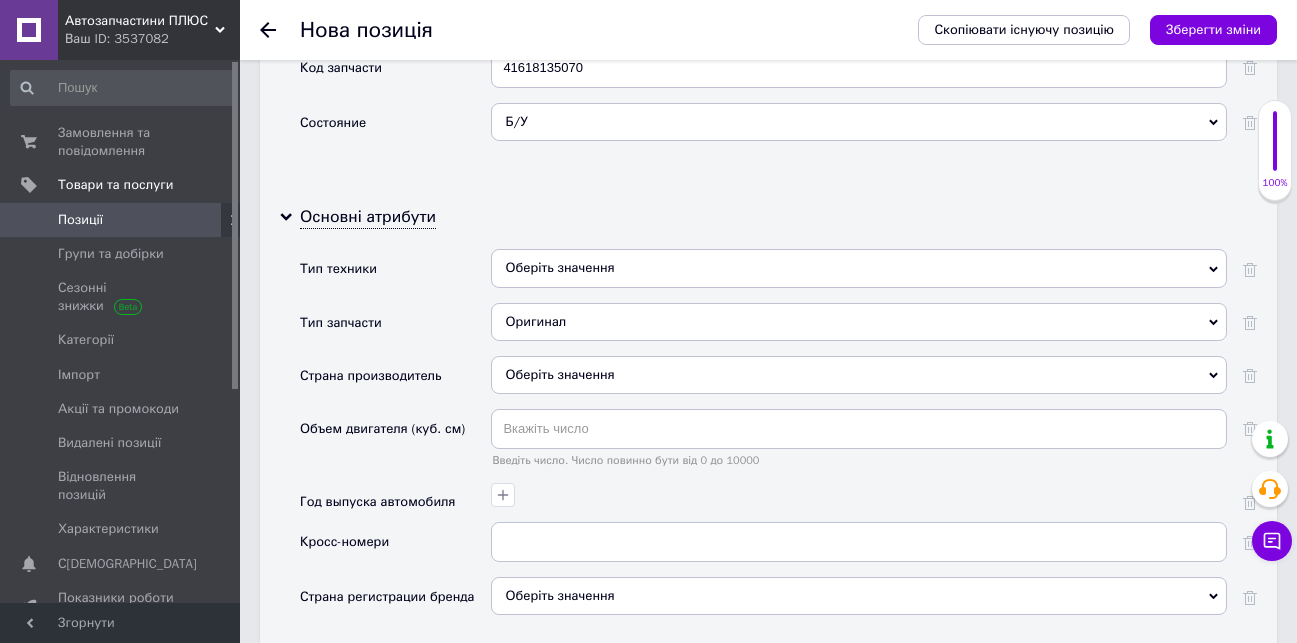 click on "Оберіть значення" at bounding box center (859, 375) 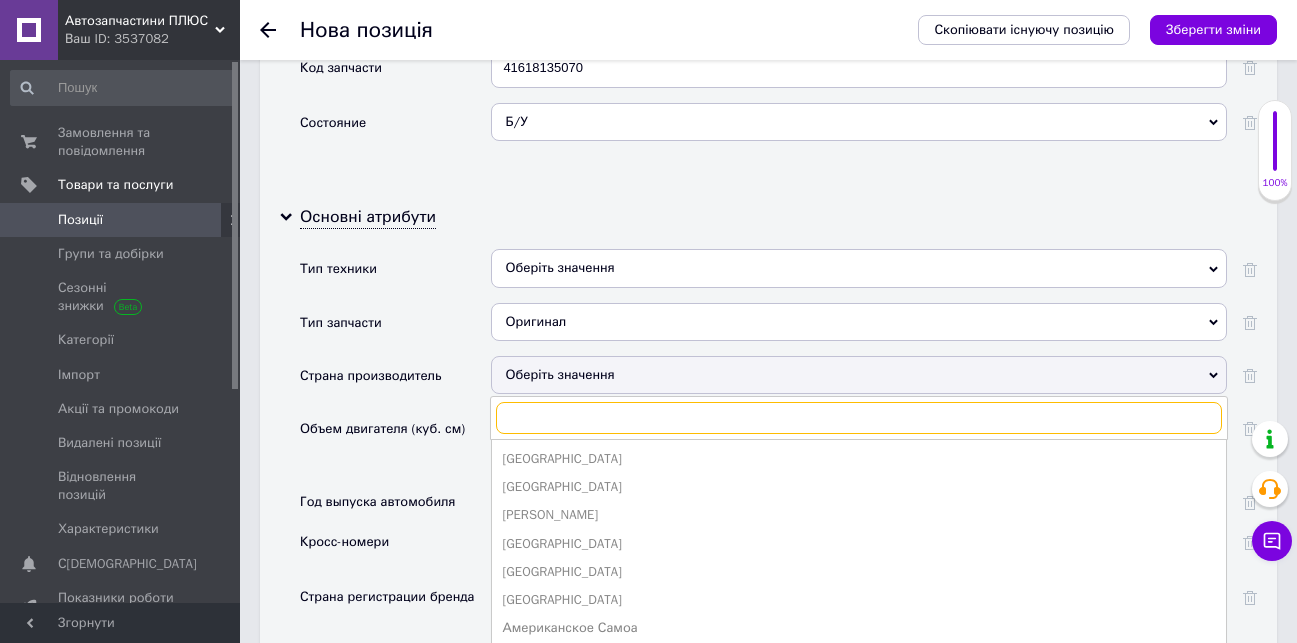 scroll, scrollTop: 2100, scrollLeft: 0, axis: vertical 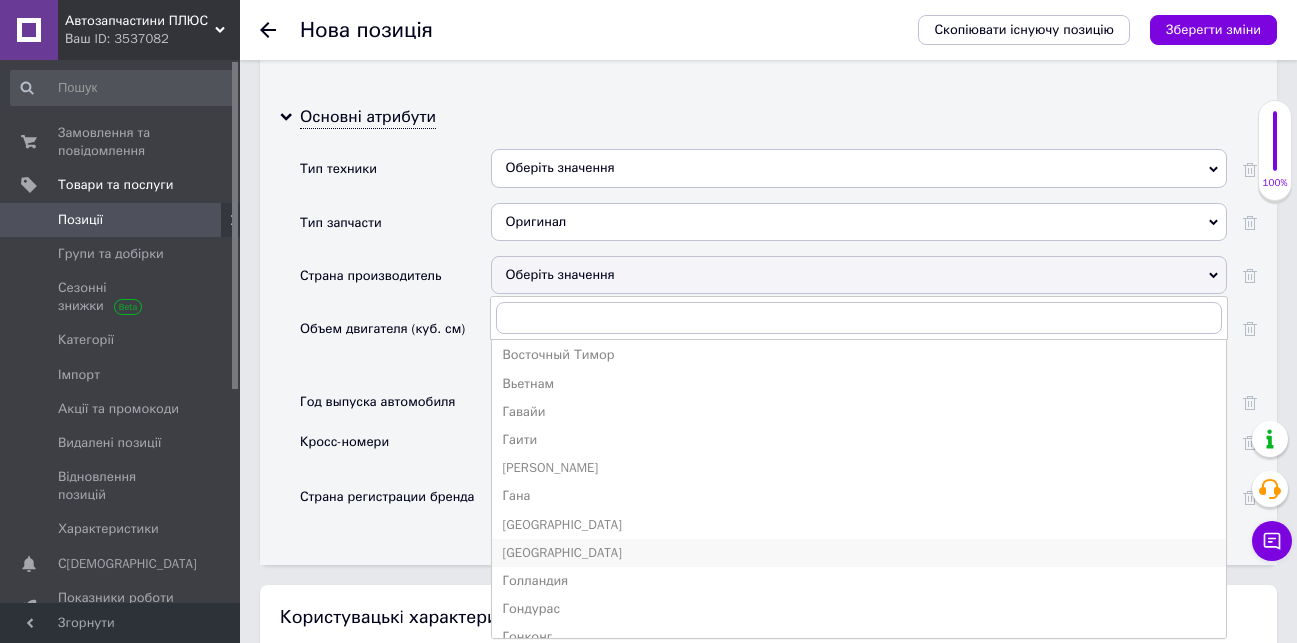 click on "[GEOGRAPHIC_DATA]" at bounding box center (859, 553) 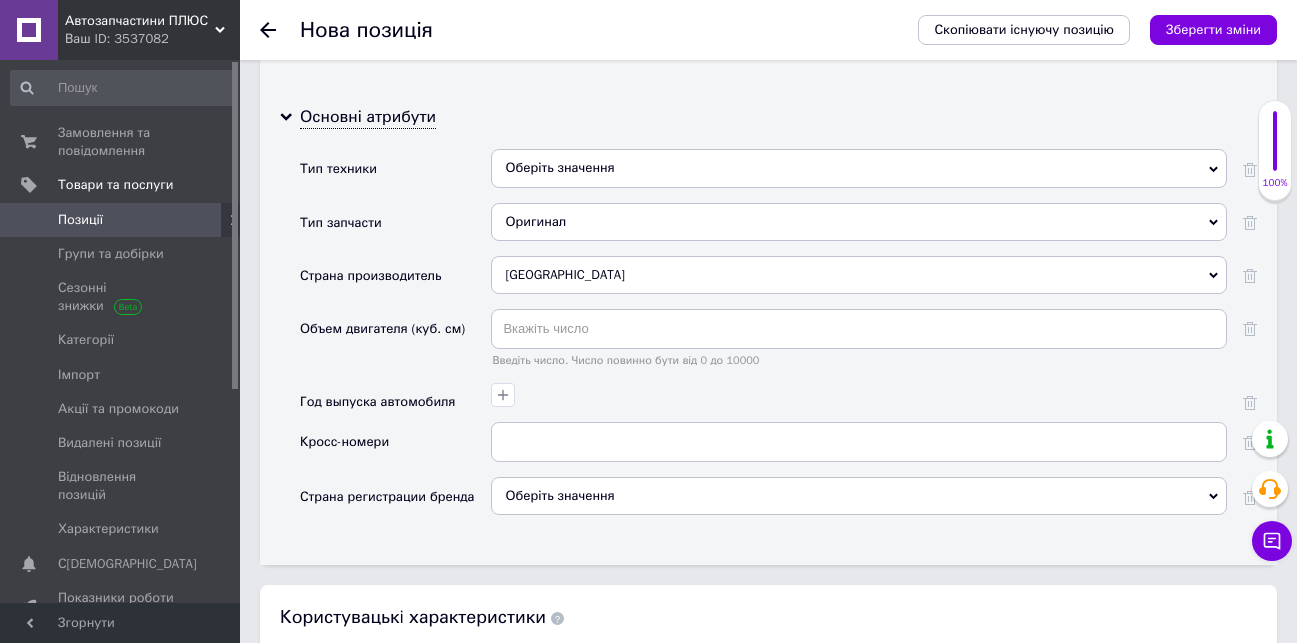 scroll, scrollTop: 2600, scrollLeft: 0, axis: vertical 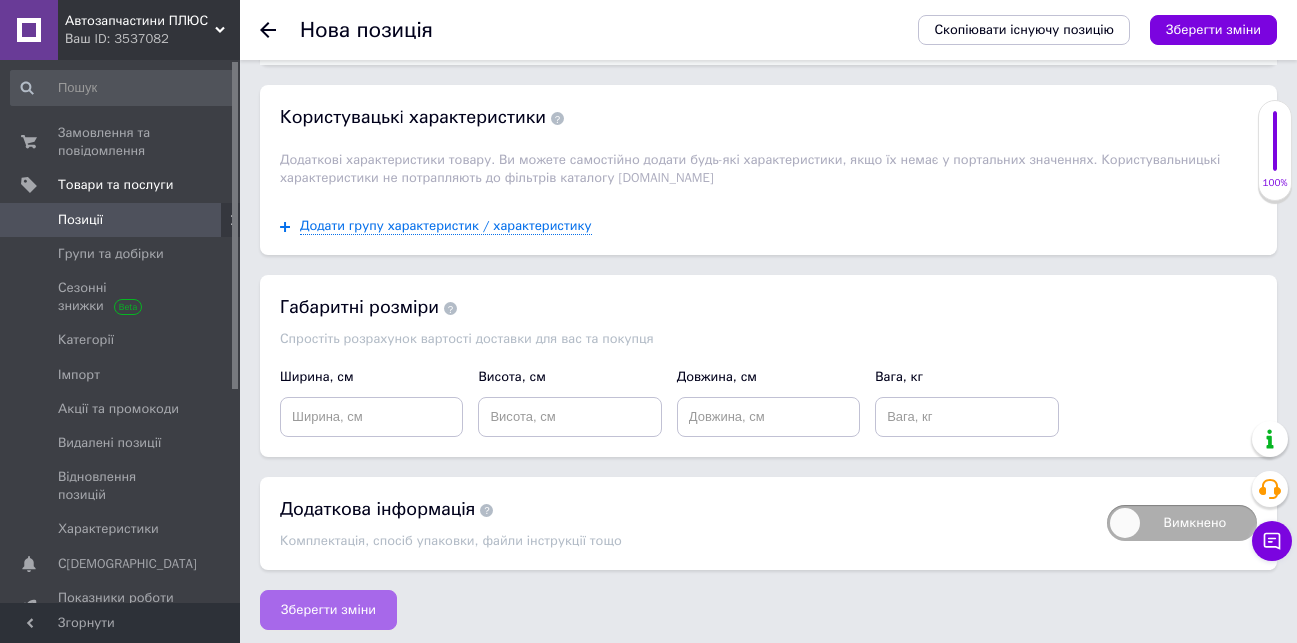 click on "Зберегти зміни" at bounding box center [328, 610] 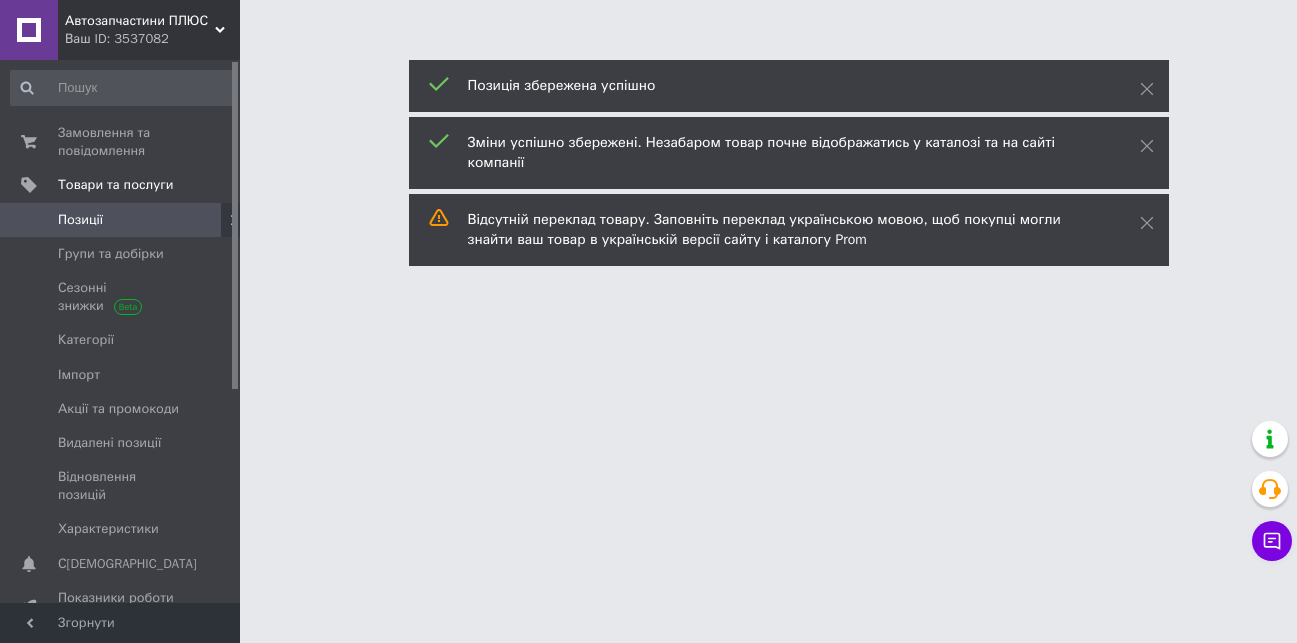 scroll, scrollTop: 0, scrollLeft: 0, axis: both 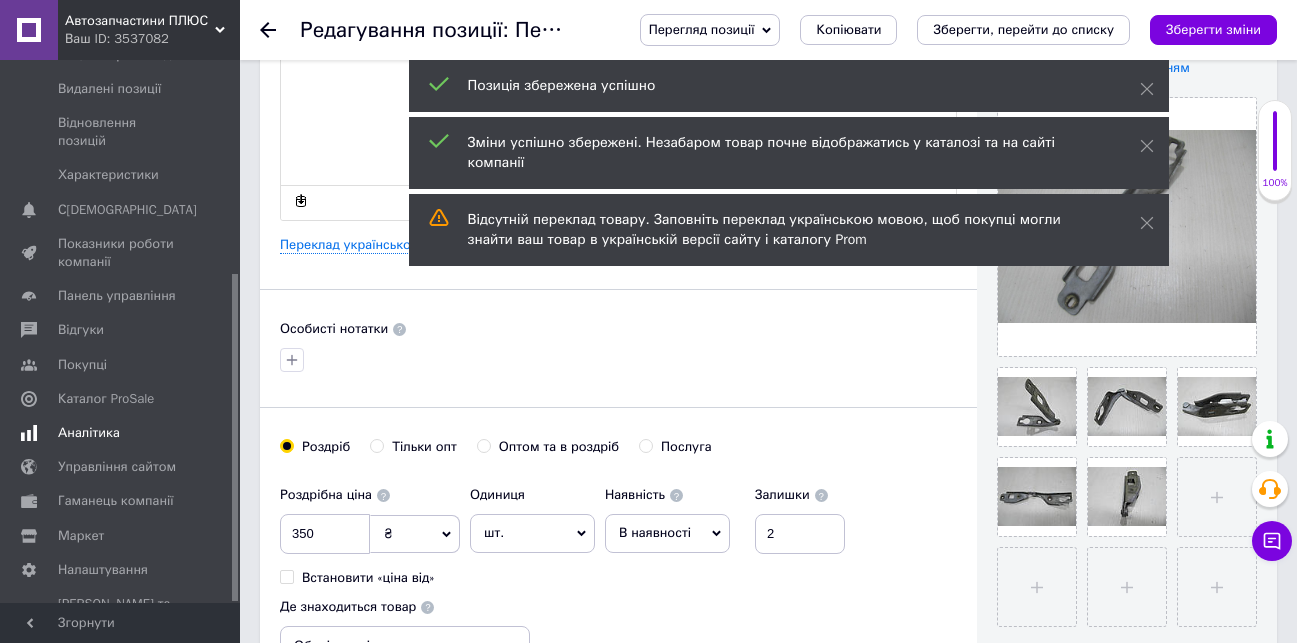 click on "Аналітика" at bounding box center (89, 433) 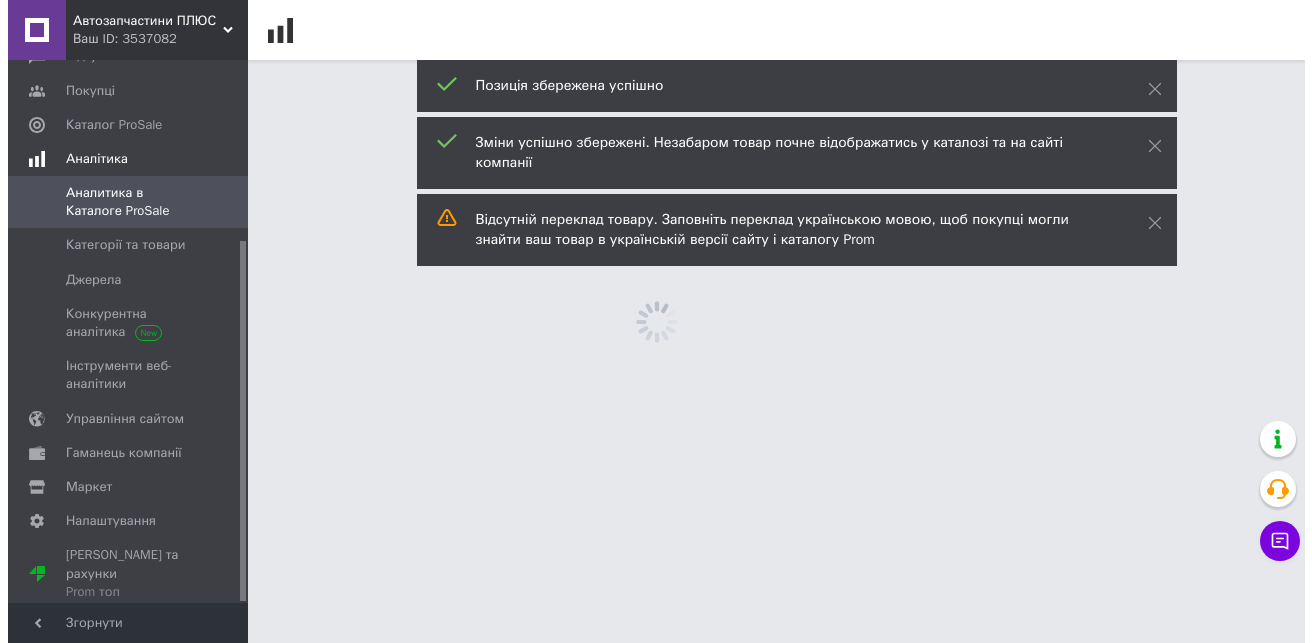 scroll, scrollTop: 0, scrollLeft: 0, axis: both 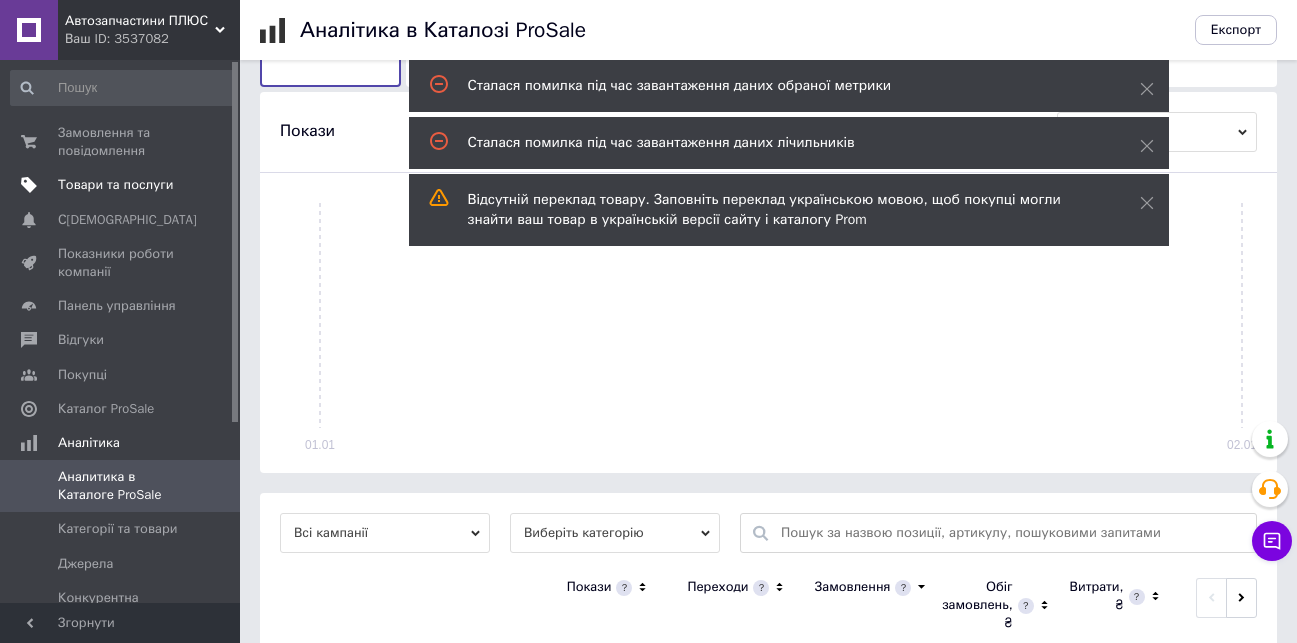 click on "Товари та послуги" at bounding box center [115, 185] 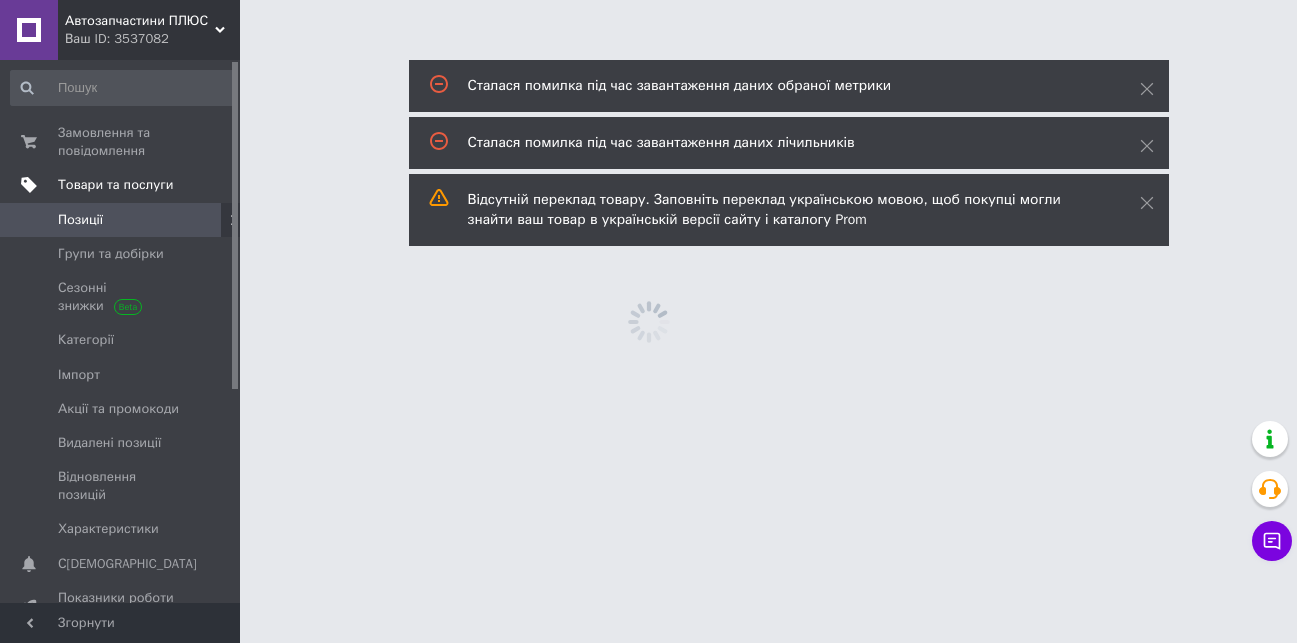 scroll, scrollTop: 0, scrollLeft: 0, axis: both 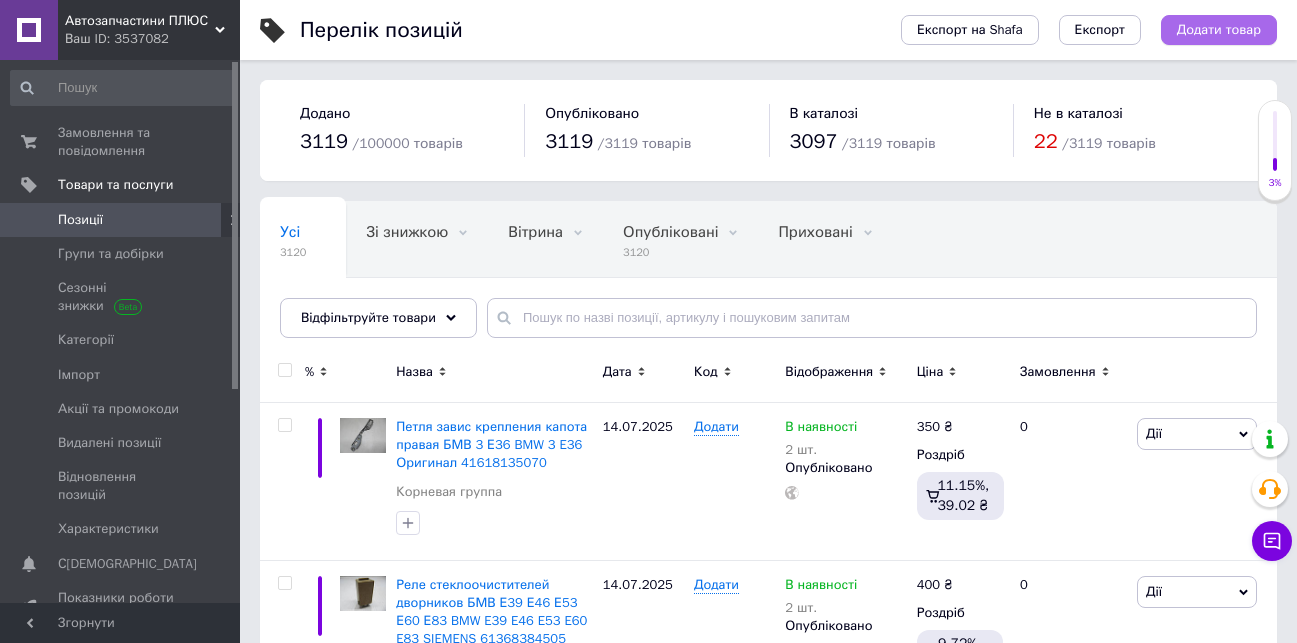 click on "Додати товар" at bounding box center (1219, 30) 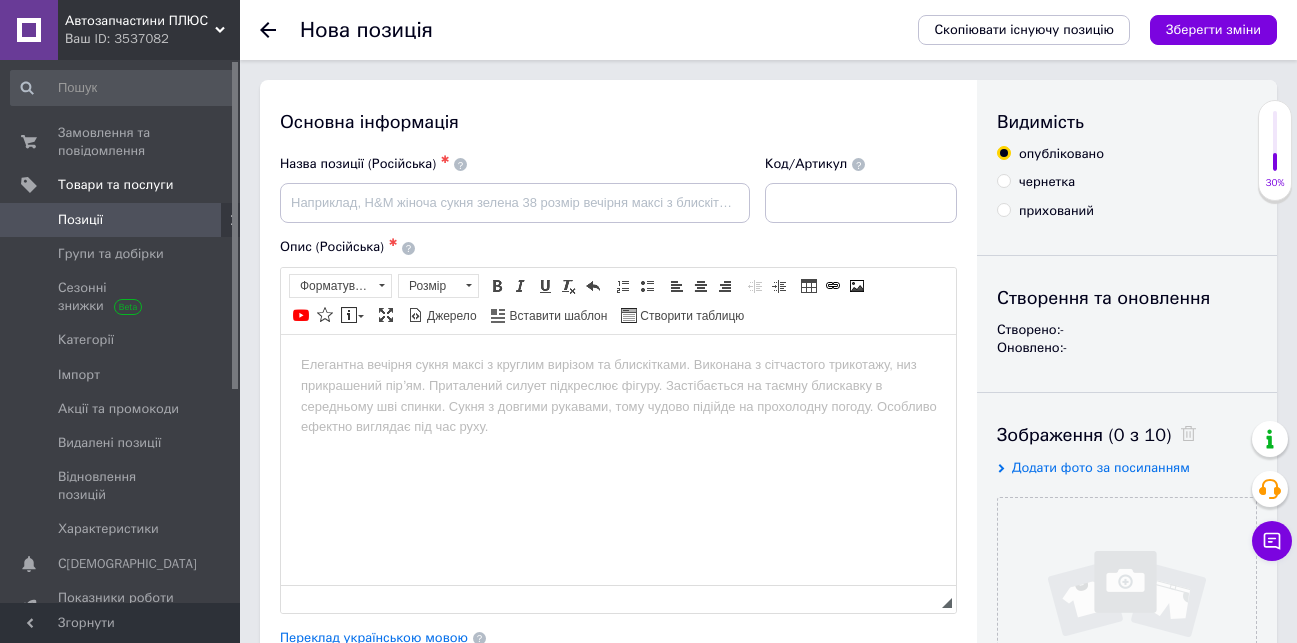 scroll, scrollTop: 0, scrollLeft: 0, axis: both 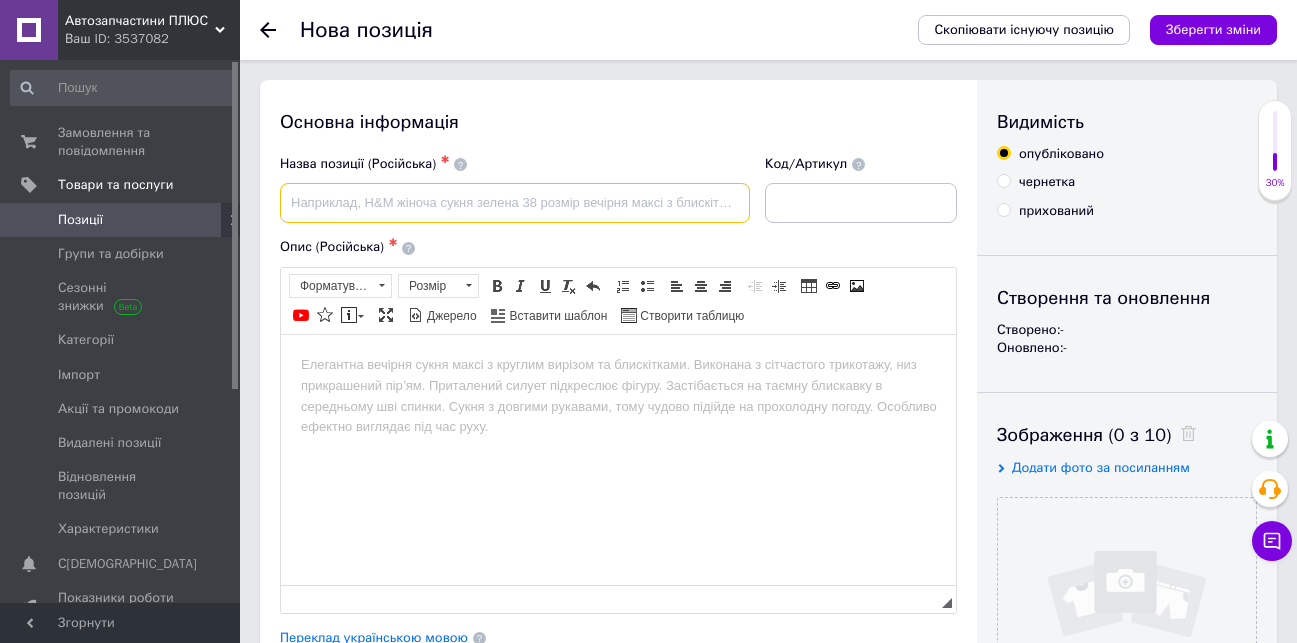 click at bounding box center [515, 203] 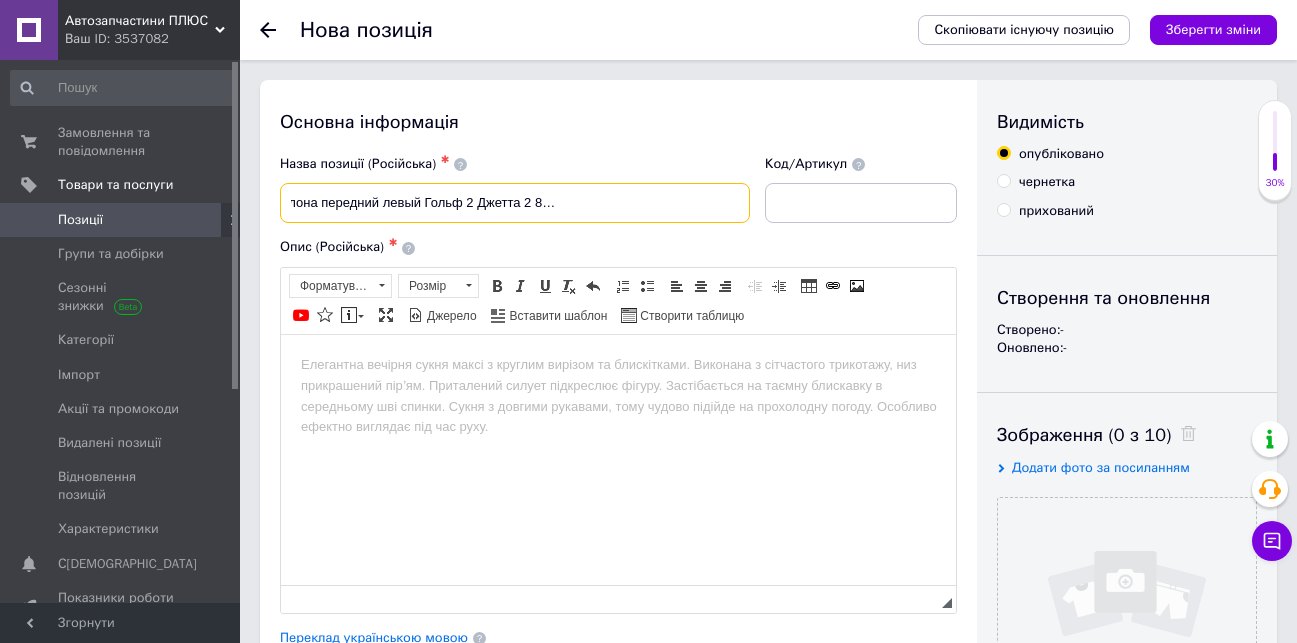 scroll, scrollTop: 0, scrollLeft: 183, axis: horizontal 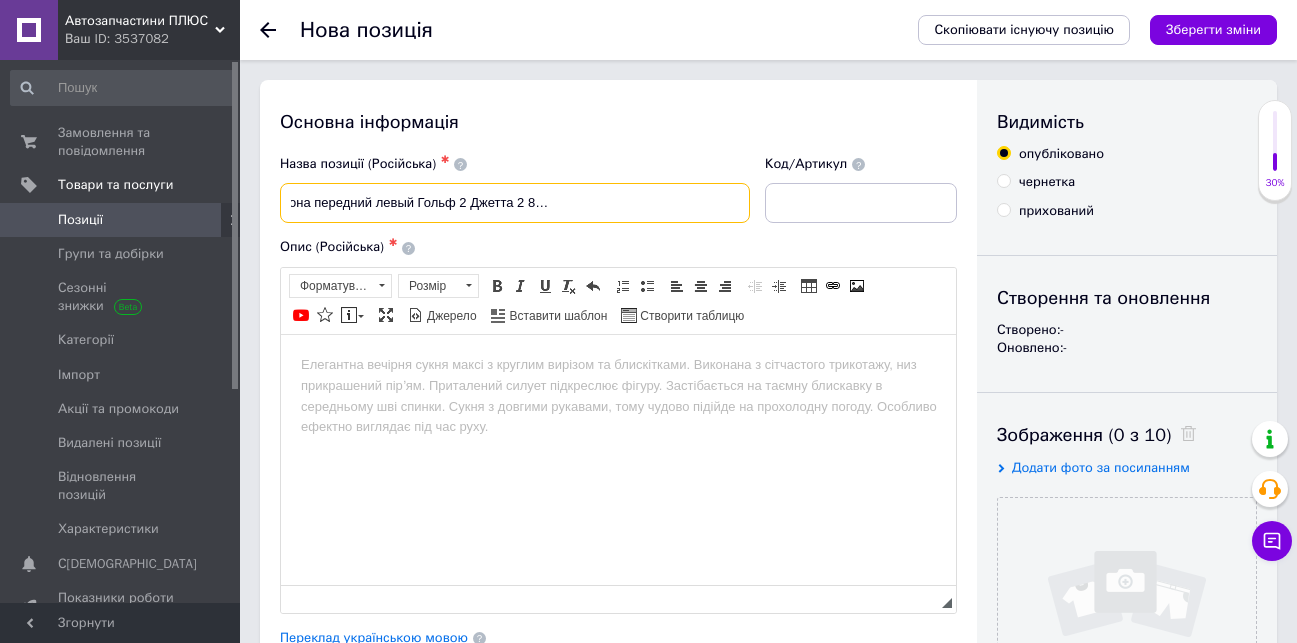 type on "Порожек накладка порога салона передний левый Гольф 2 Джетта 2 83-92г.в.VW Golf 2 Jetta 2 Оригинал" 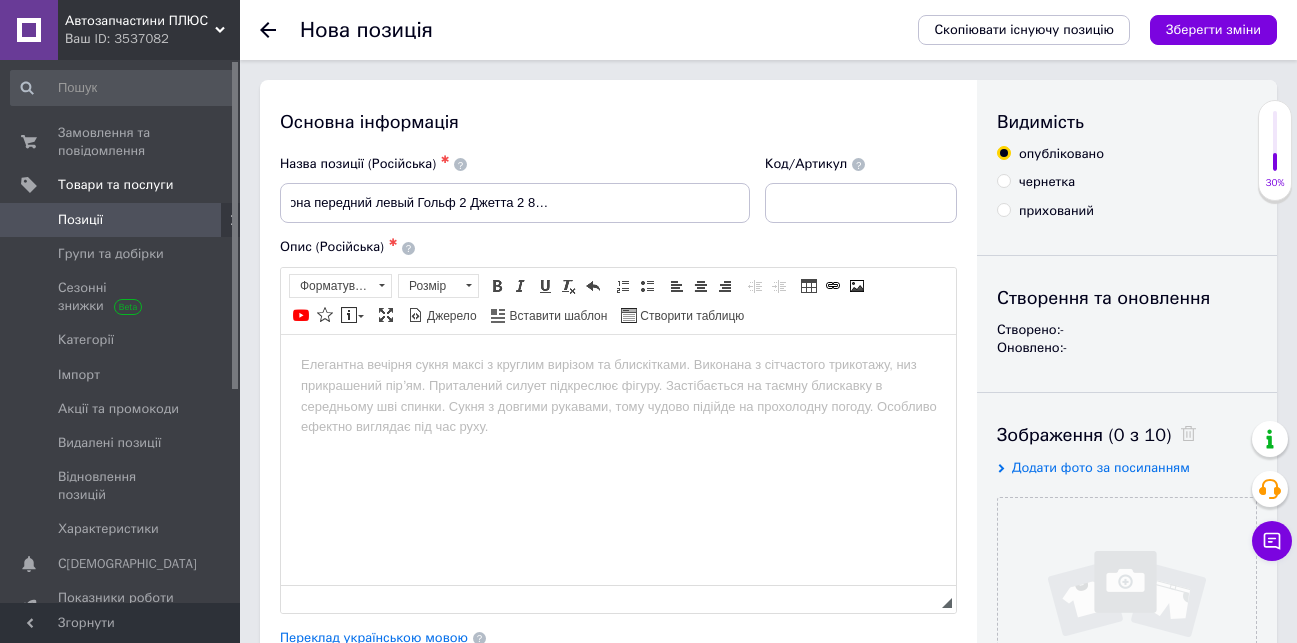 scroll, scrollTop: 0, scrollLeft: 0, axis: both 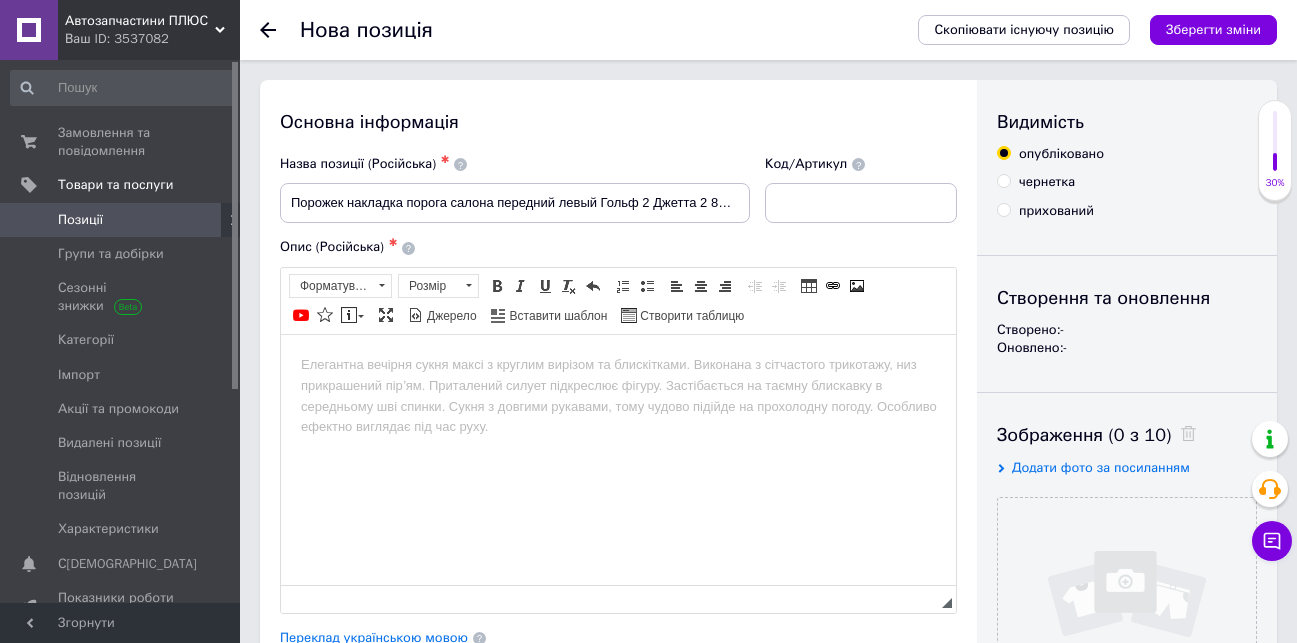 click at bounding box center [618, 364] 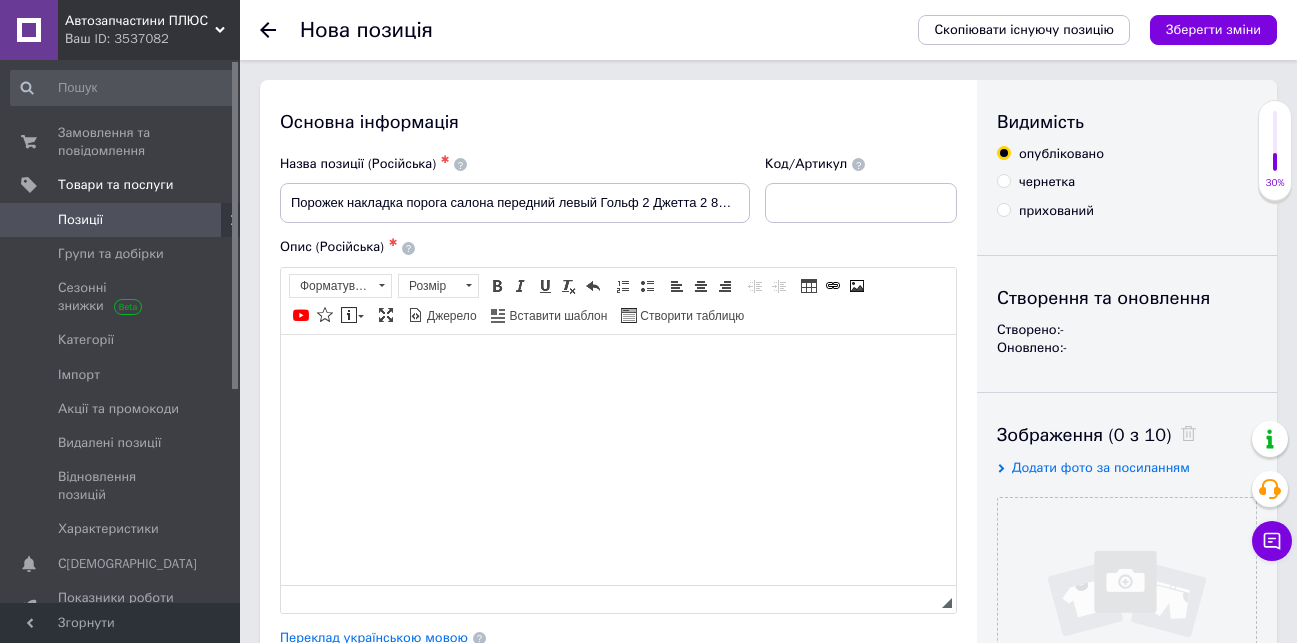 type 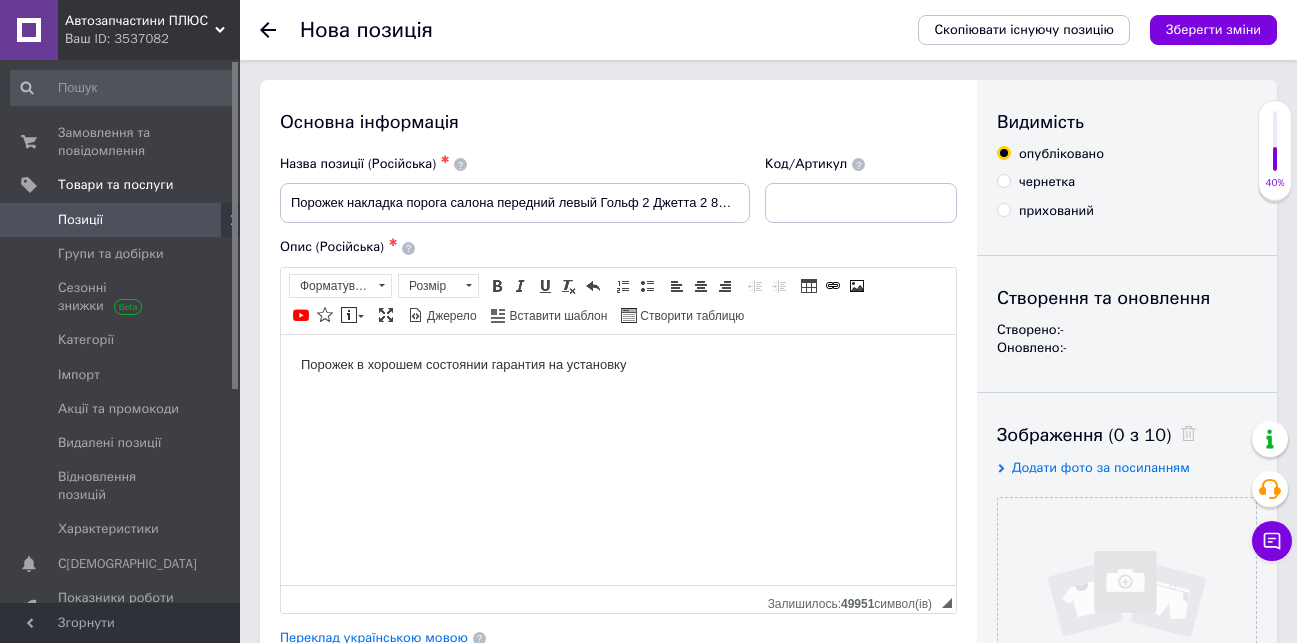 scroll, scrollTop: 500, scrollLeft: 0, axis: vertical 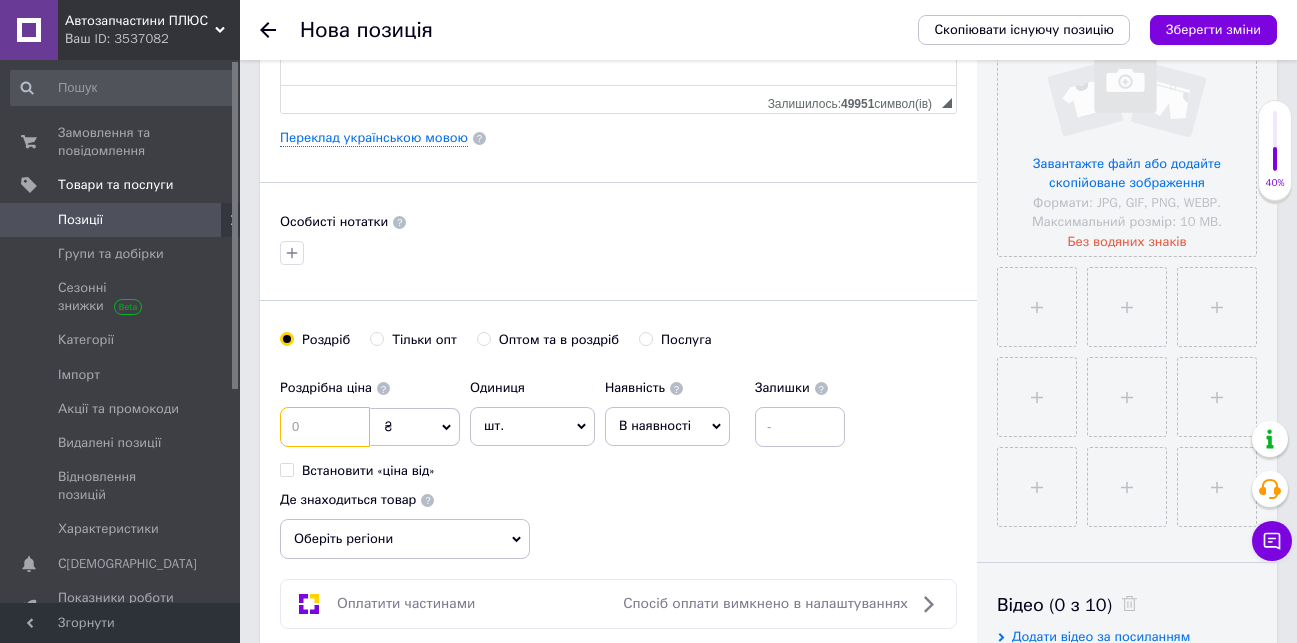 click at bounding box center [325, 427] 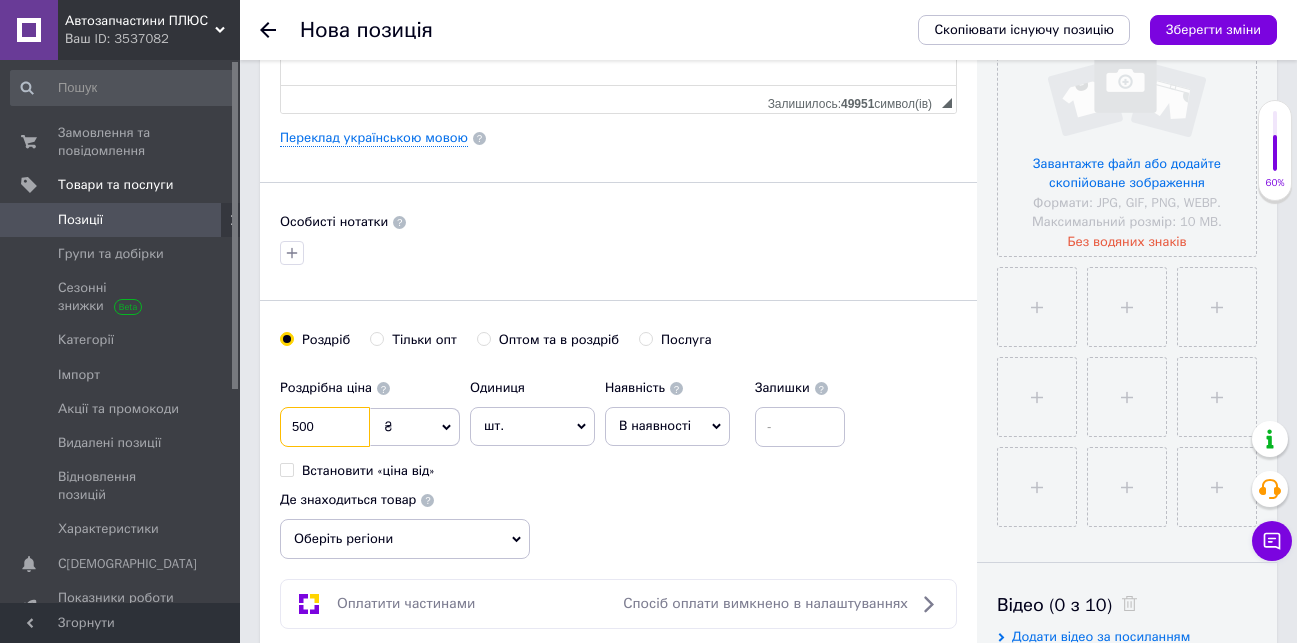 type on "500" 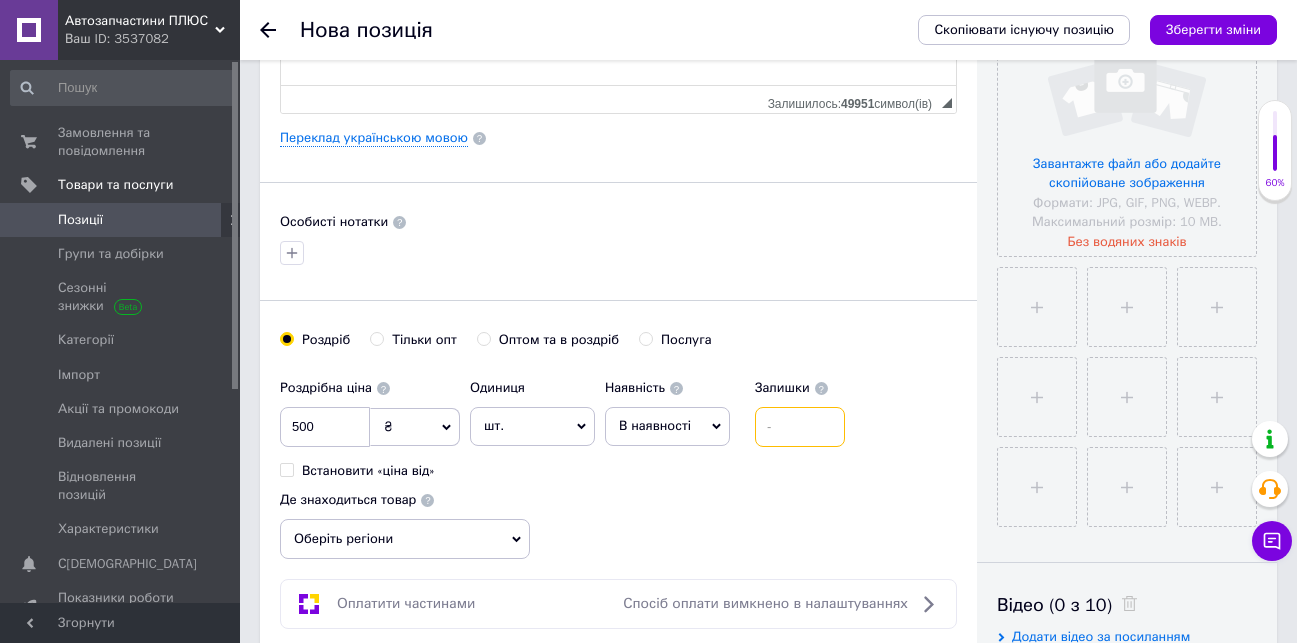 click at bounding box center [800, 427] 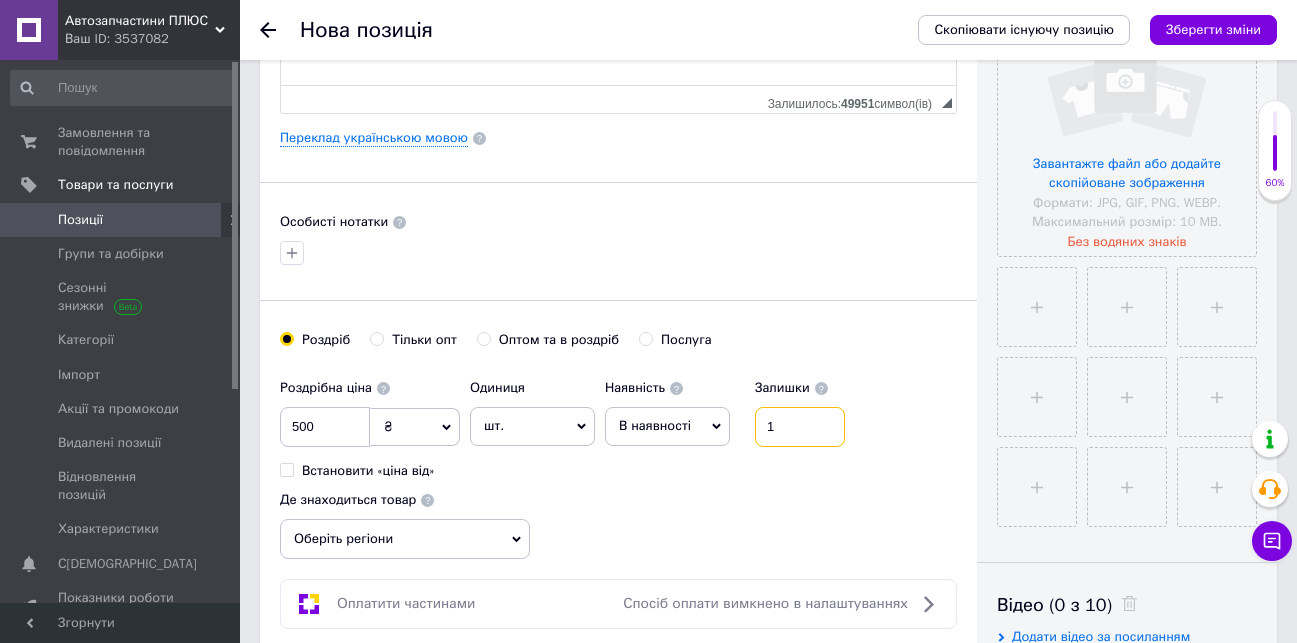 type on "1" 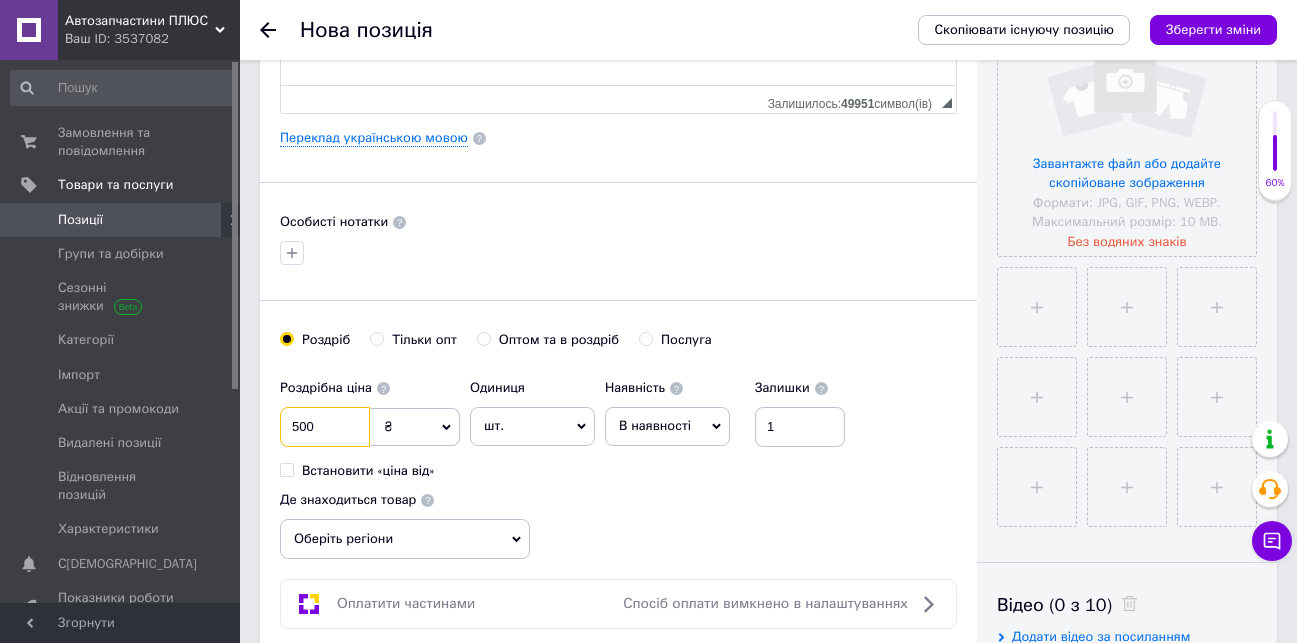 click on "500" at bounding box center (325, 427) 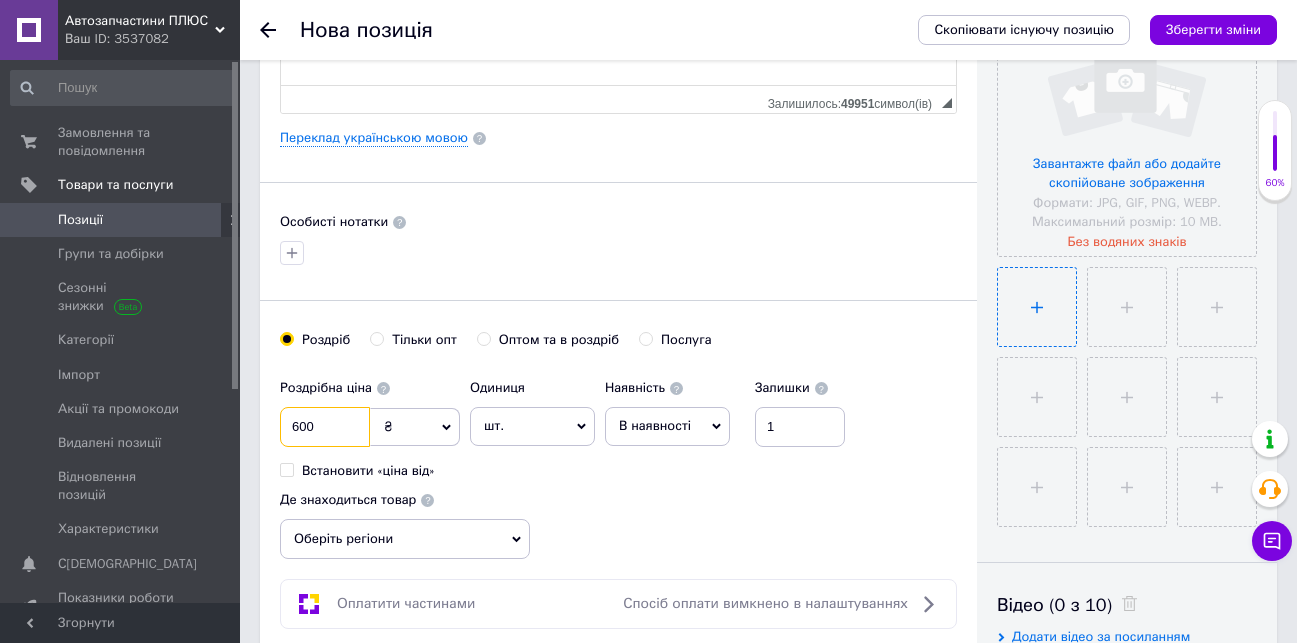 type on "600" 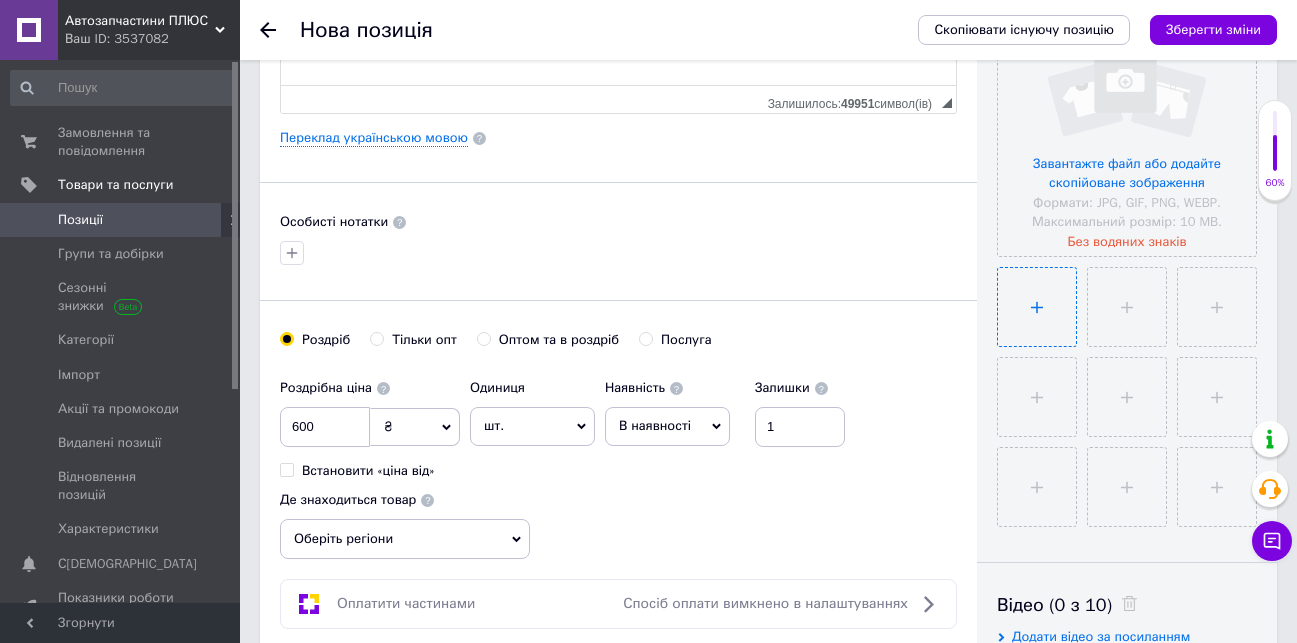 click at bounding box center [1037, 307] 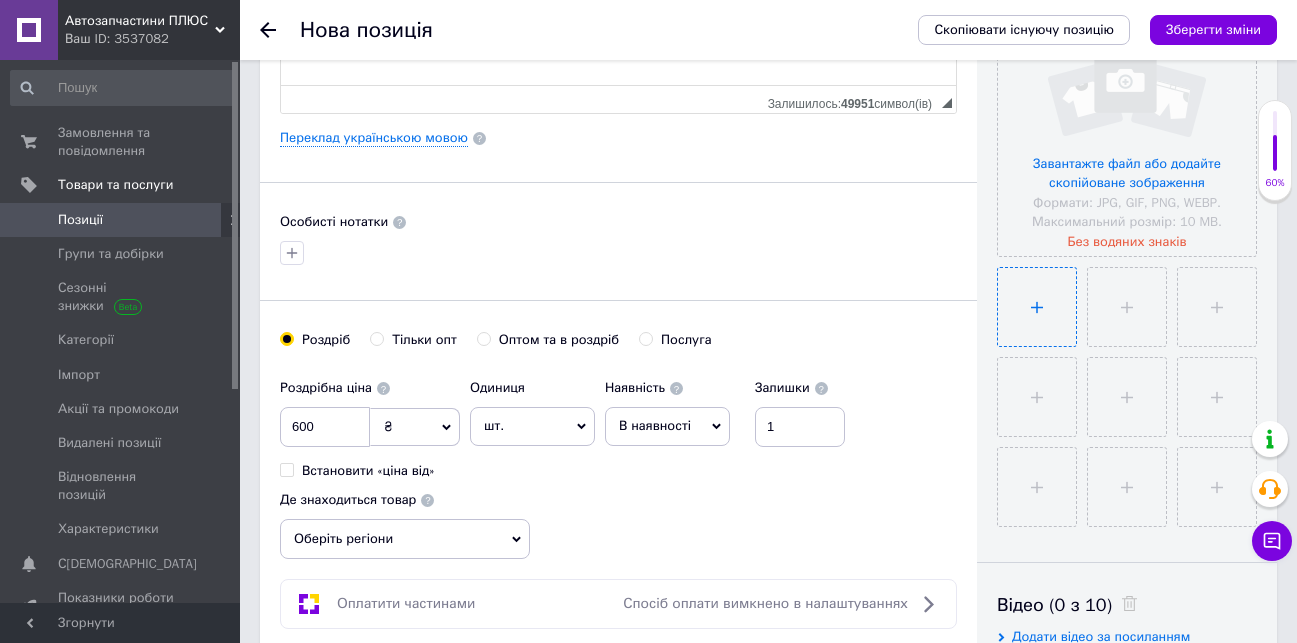 type on "C:\fakepath\IMG_1657.JPG" 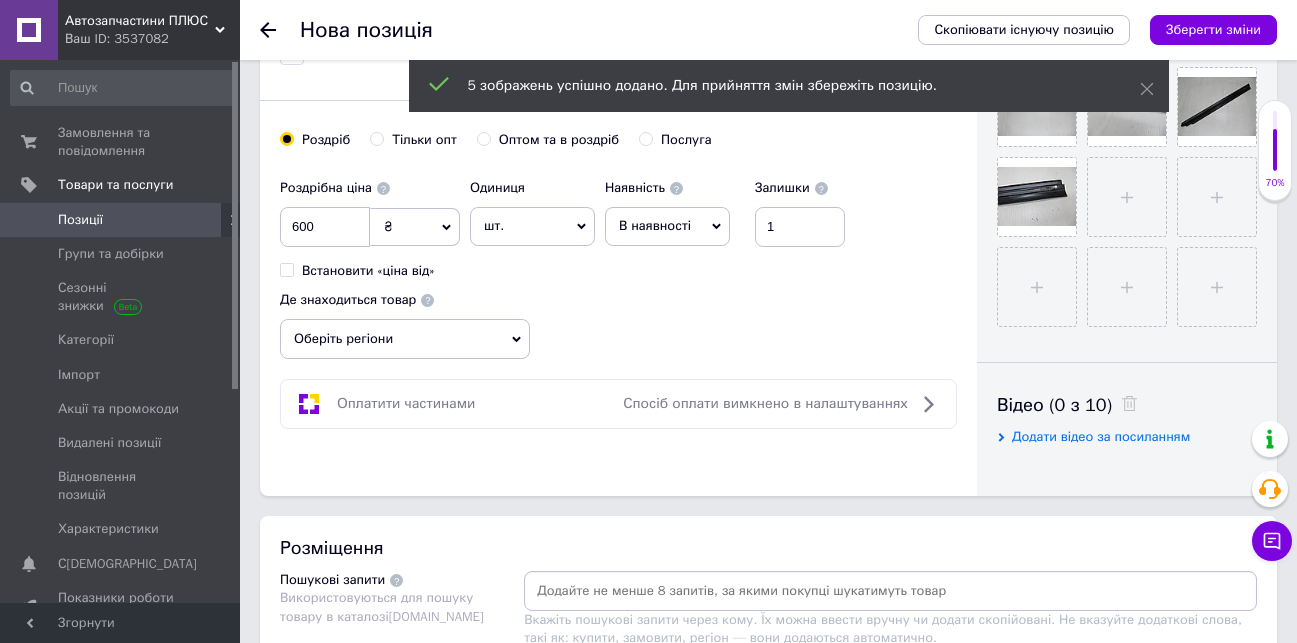 scroll, scrollTop: 1000, scrollLeft: 0, axis: vertical 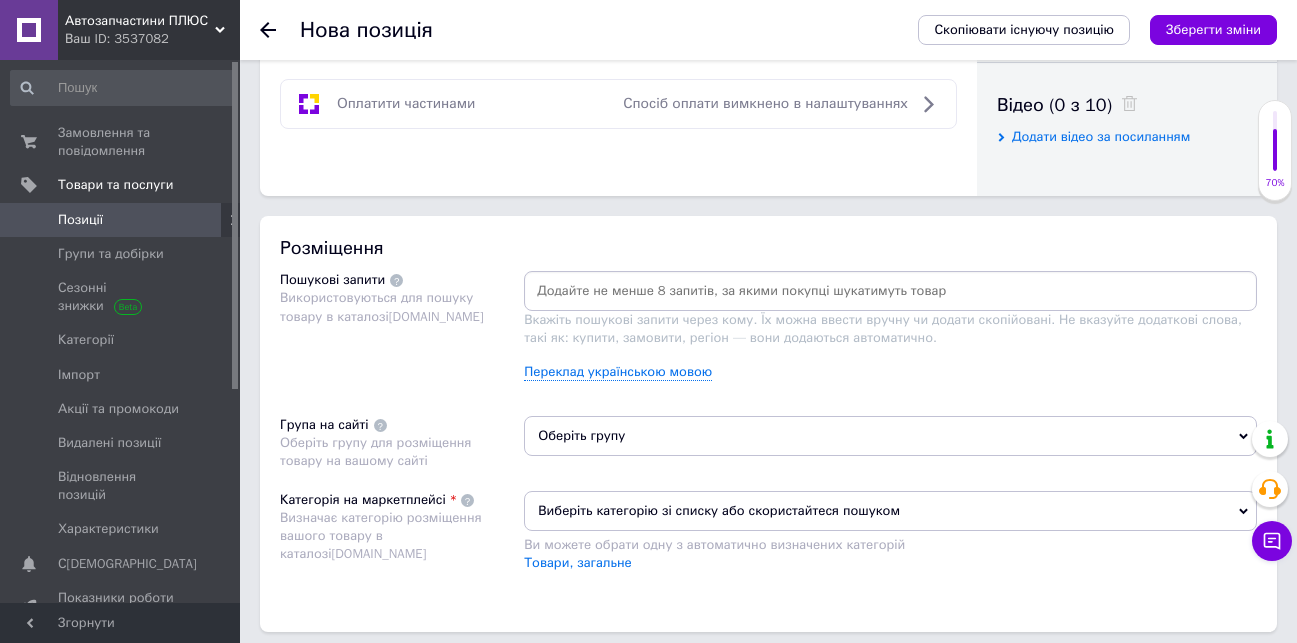 click at bounding box center [890, 291] 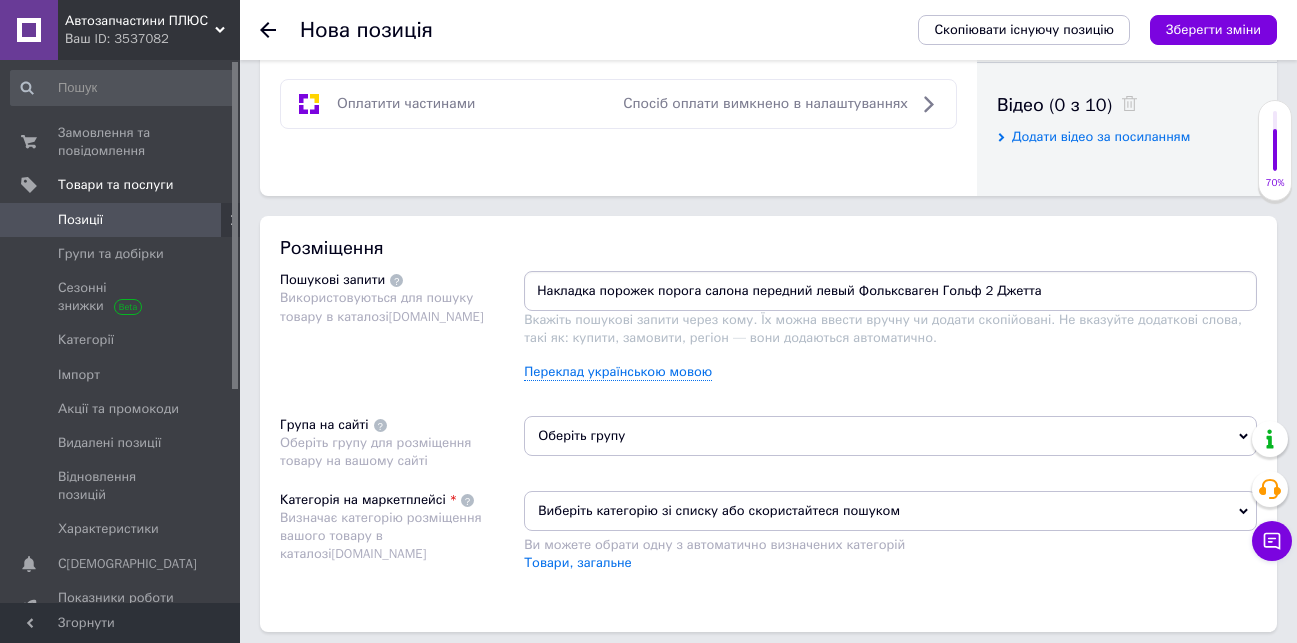 type on "Накладка порожек порога салона передний левый Фольксваген Гольф 2 Джетта 2" 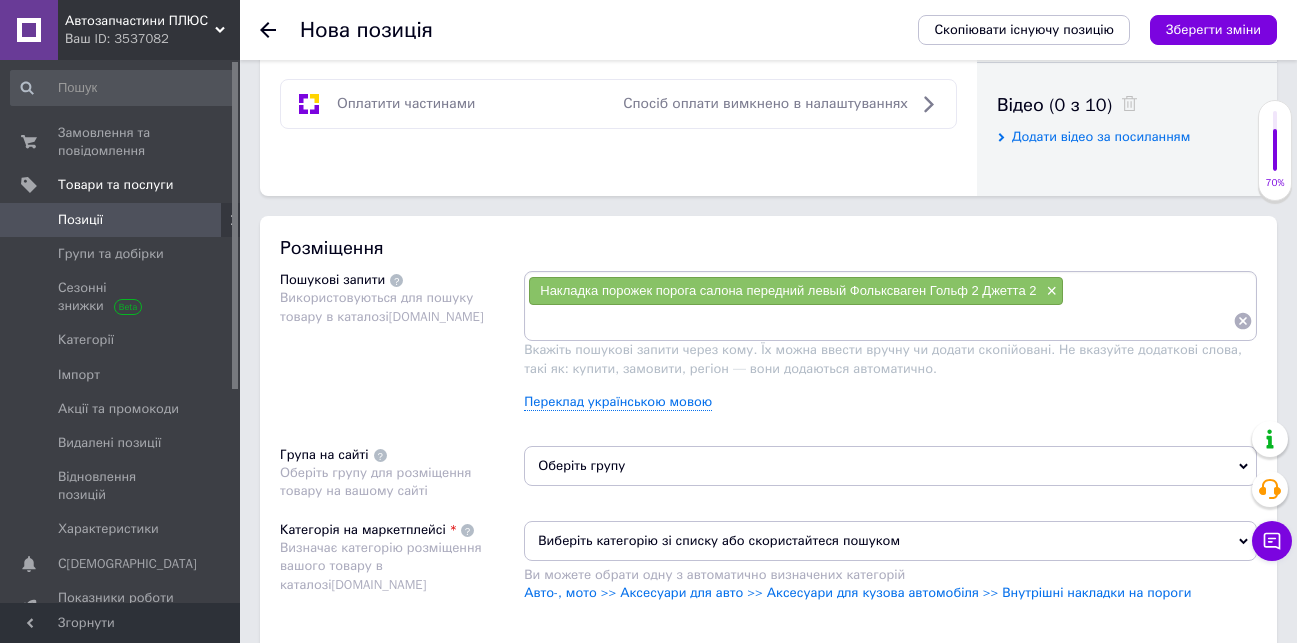 click at bounding box center (880, 321) 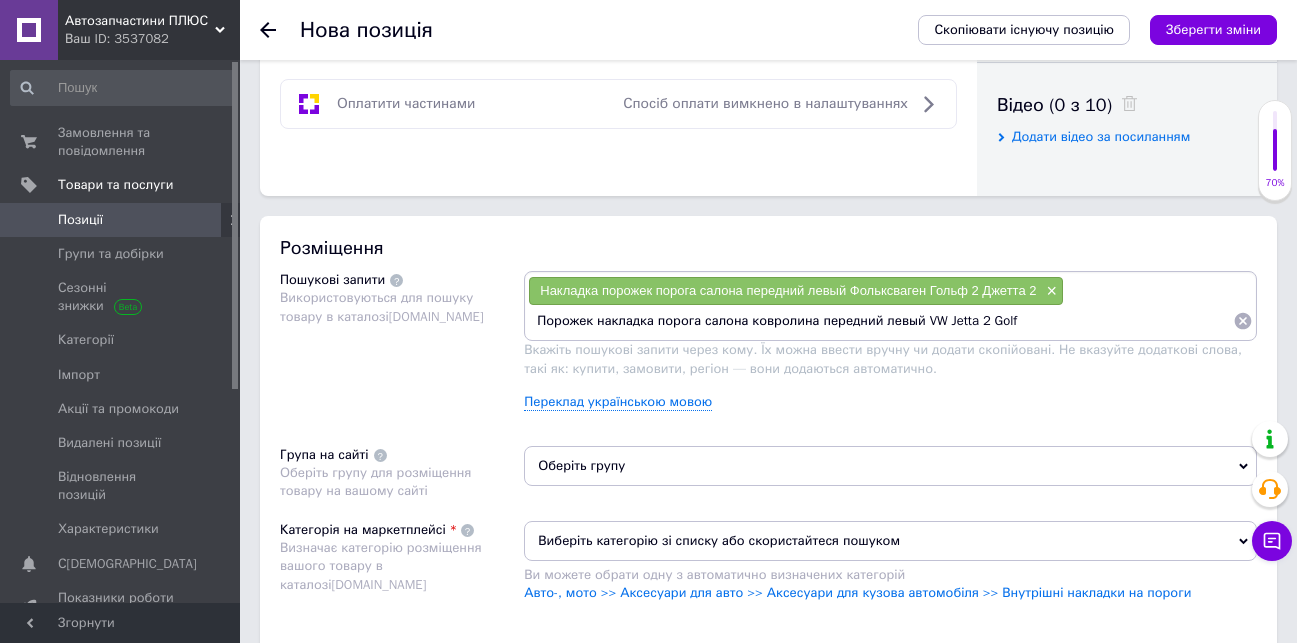 type on "Порожек накладка порога салона ковролина передний левый VW Jetta 2 Golf 2" 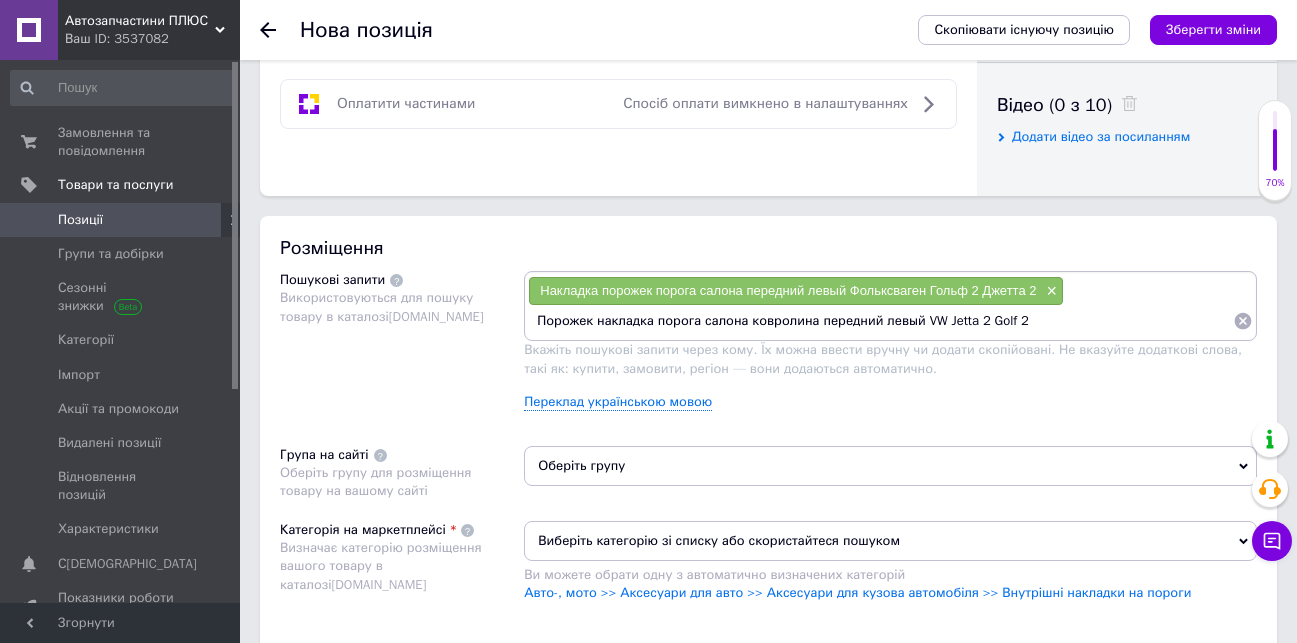 type 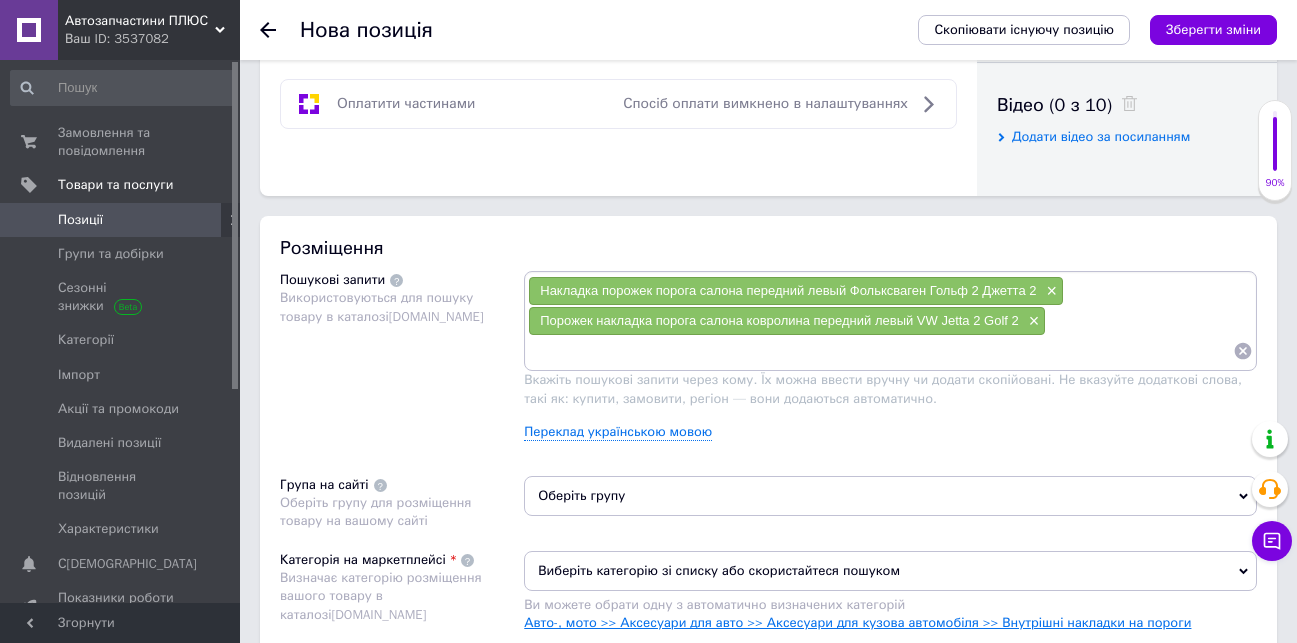 scroll, scrollTop: 1100, scrollLeft: 0, axis: vertical 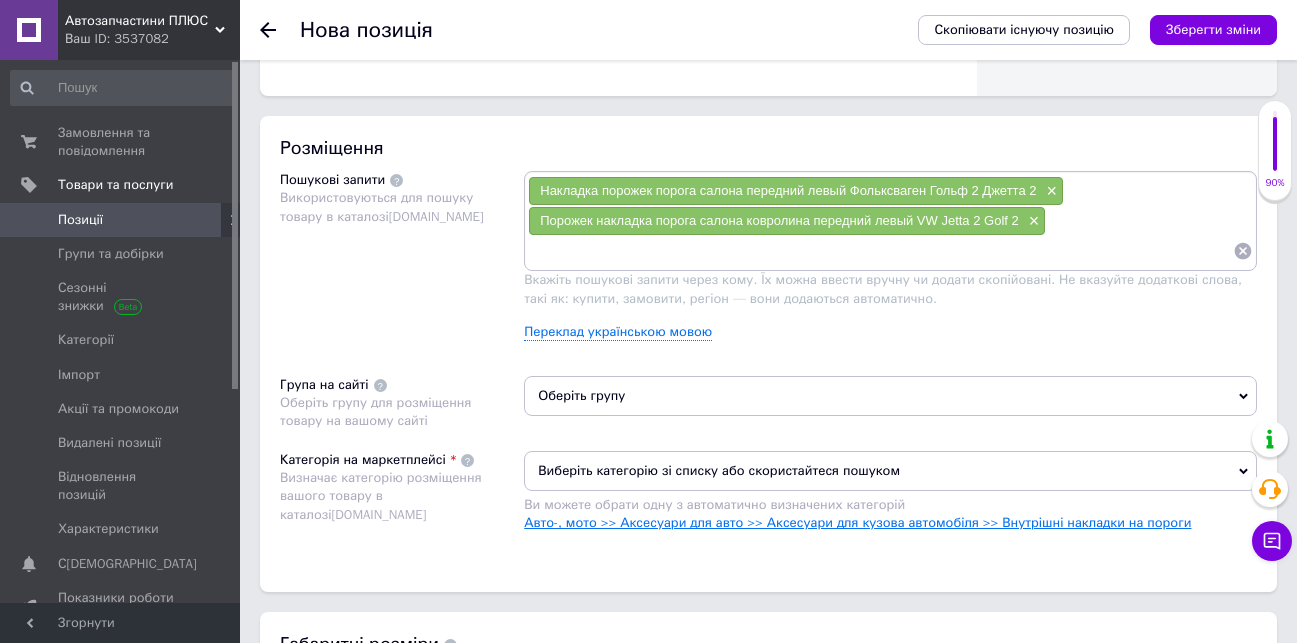 click on "Авто-, мото >> Аксесуари для авто >> Аксесуари для кузова автомобіля >> Внутрішні накладки на пороги" at bounding box center [857, 522] 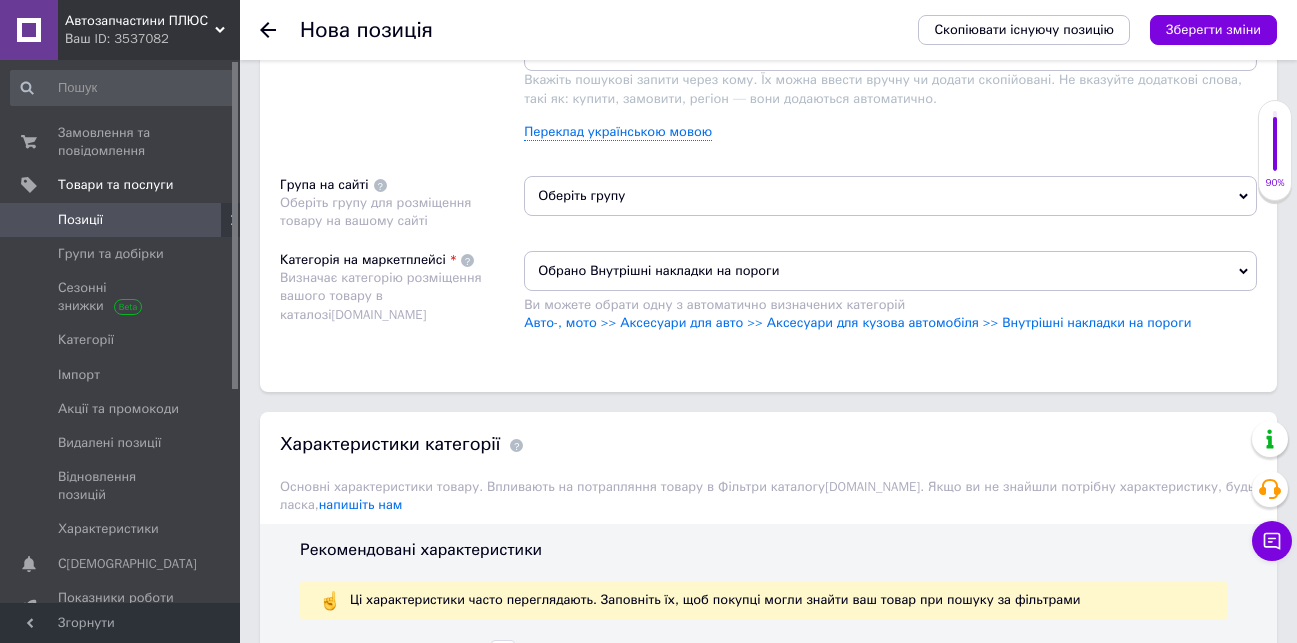 scroll, scrollTop: 1500, scrollLeft: 0, axis: vertical 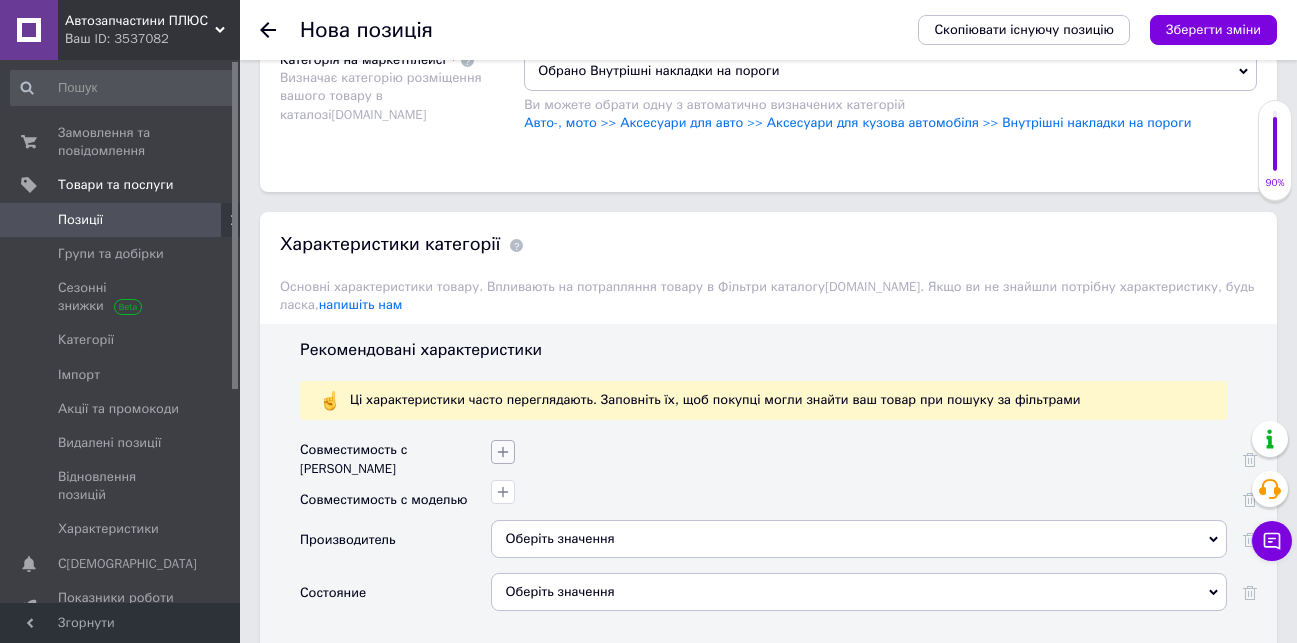 click 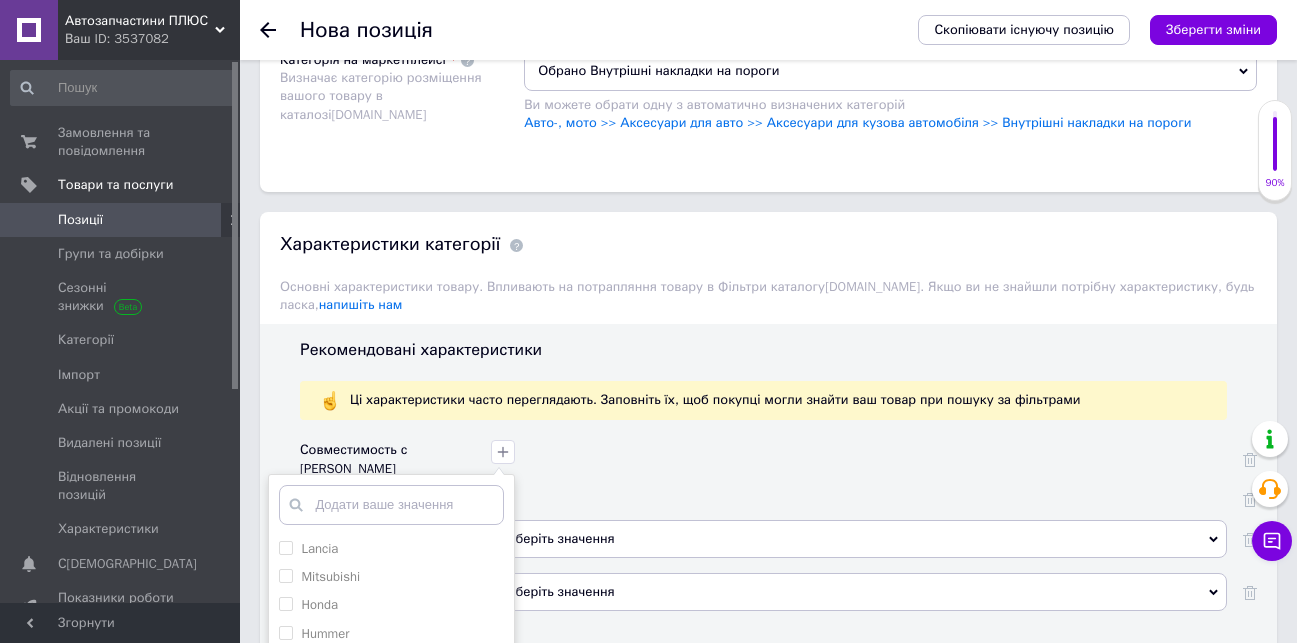 scroll, scrollTop: 1700, scrollLeft: 0, axis: vertical 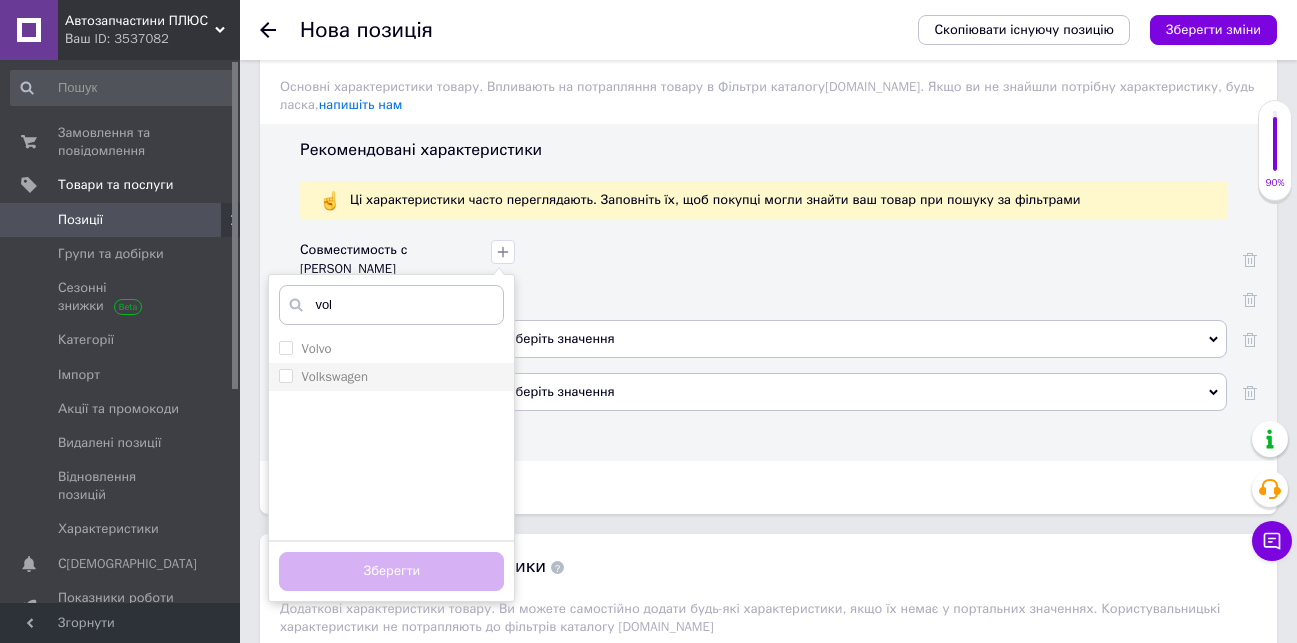 type on "vol" 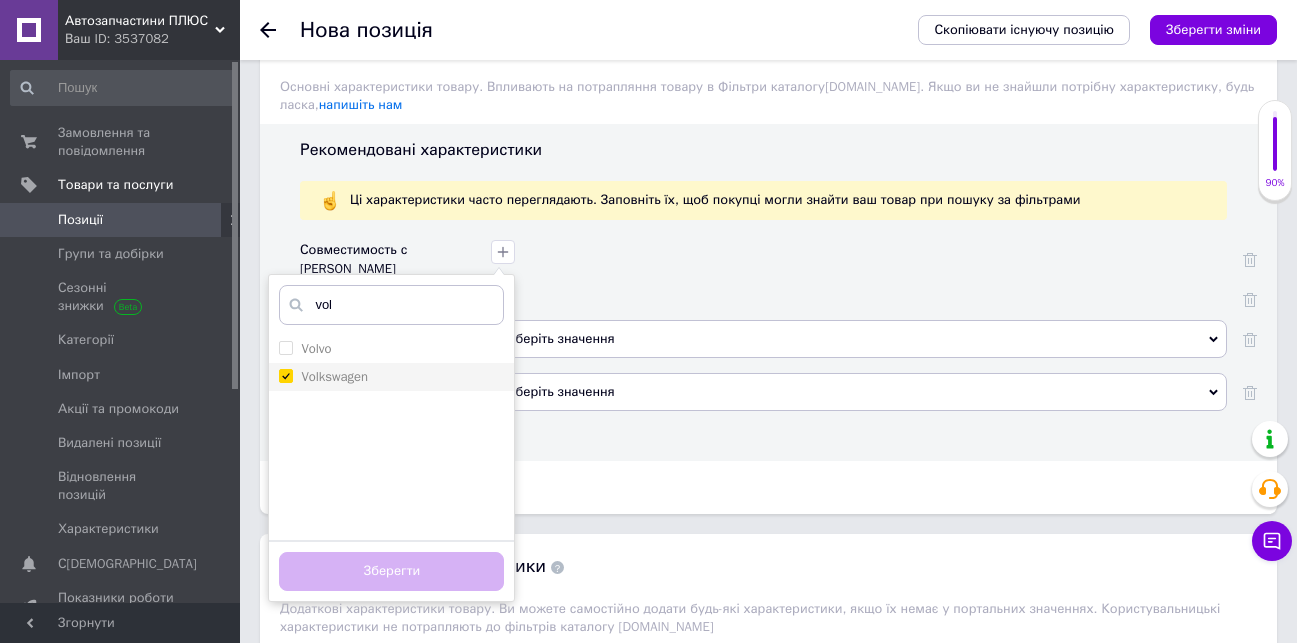 checkbox on "true" 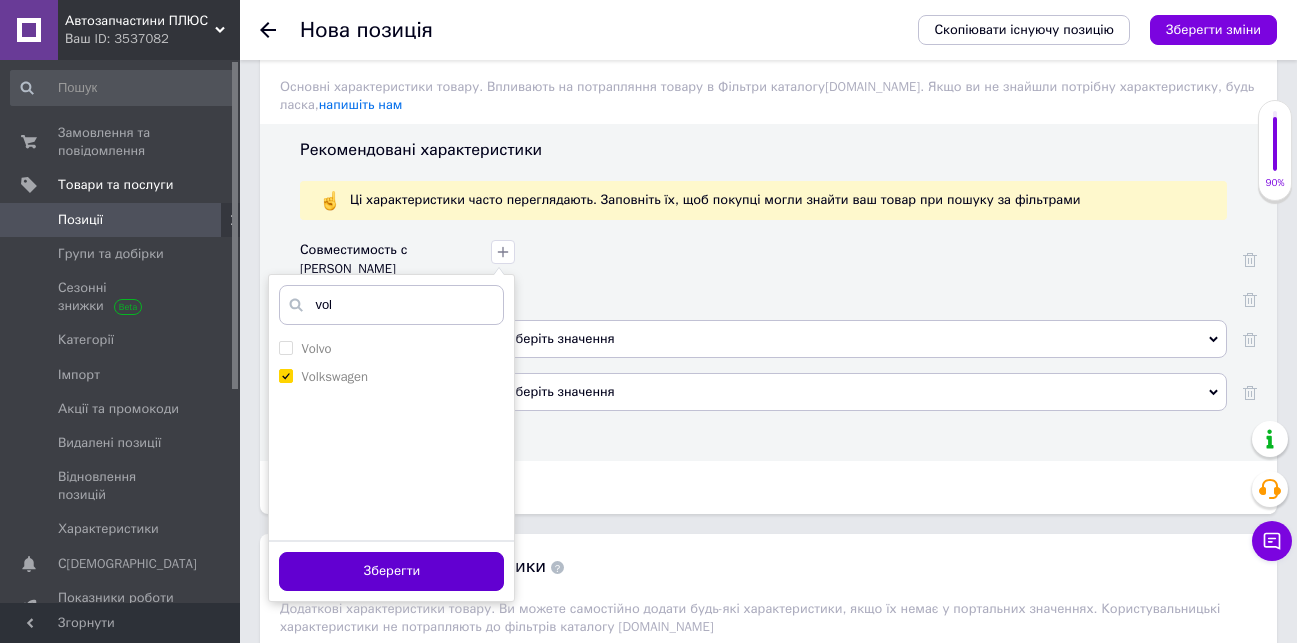 click on "Зберегти" at bounding box center (391, 571) 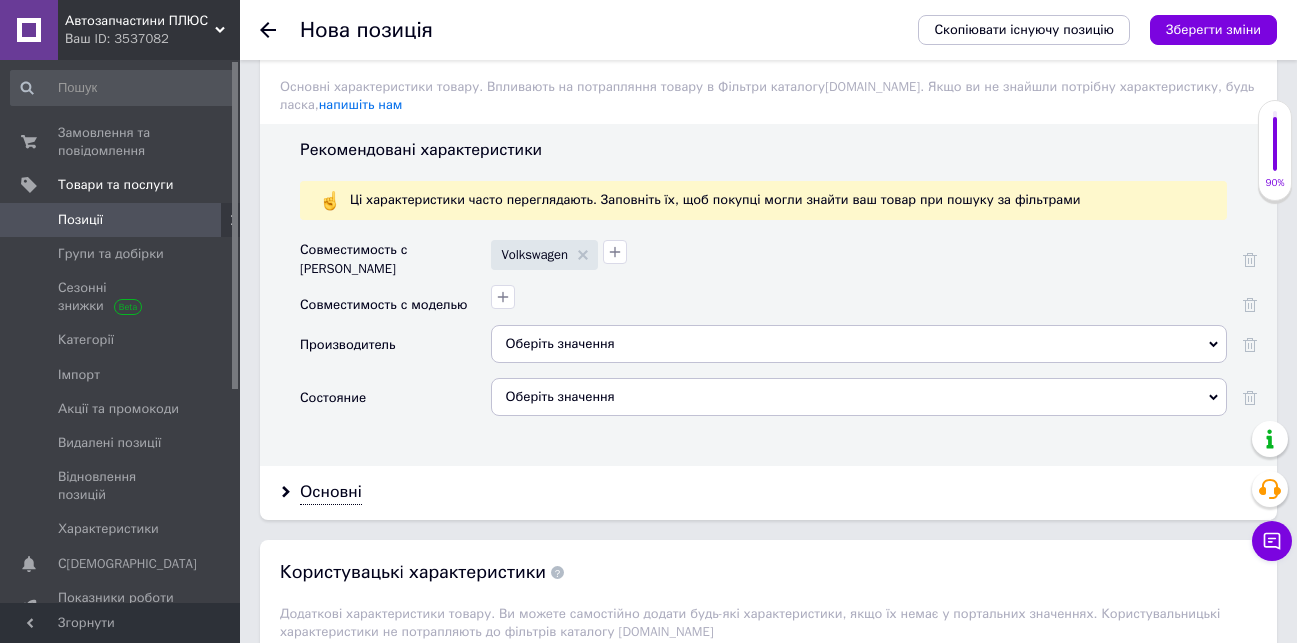click on "Оберіть значення" at bounding box center [859, 397] 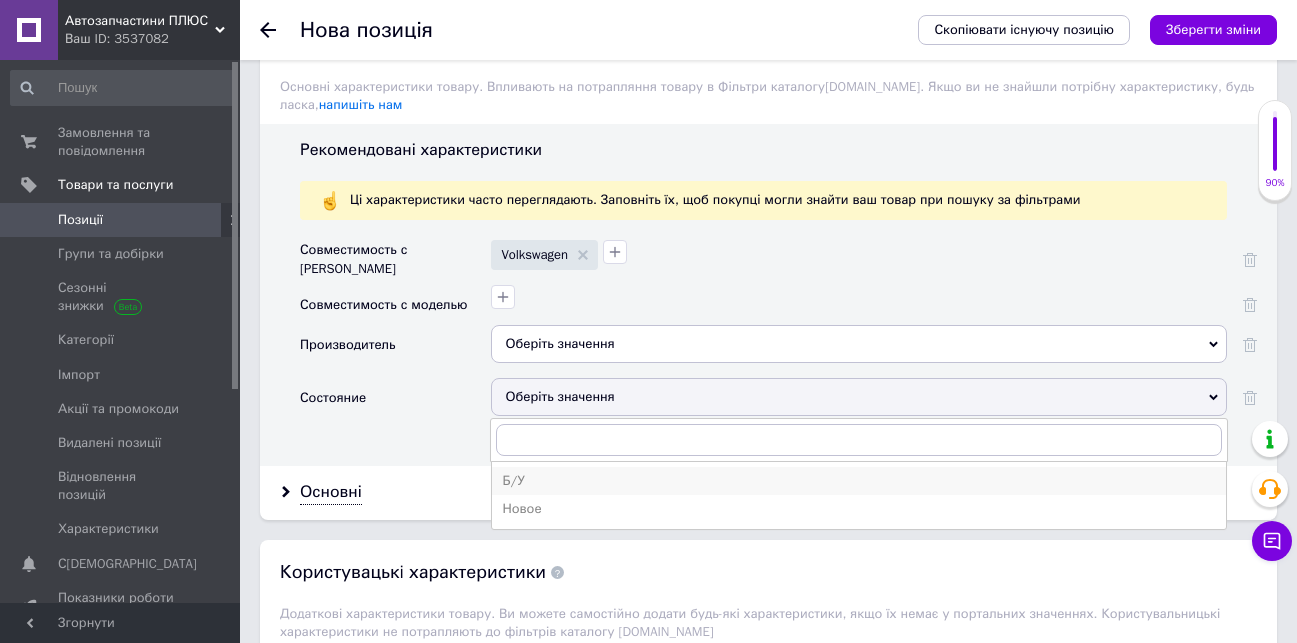 click on "Б/У" at bounding box center (859, 481) 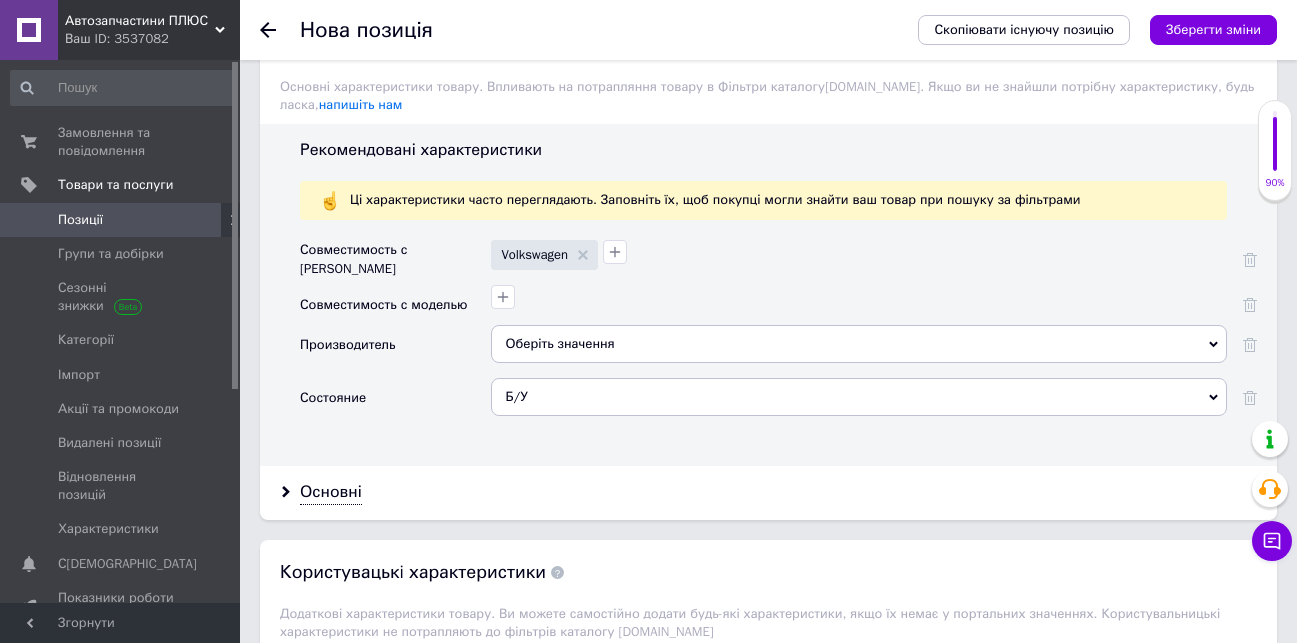 click on "Оберіть значення" at bounding box center [859, 344] 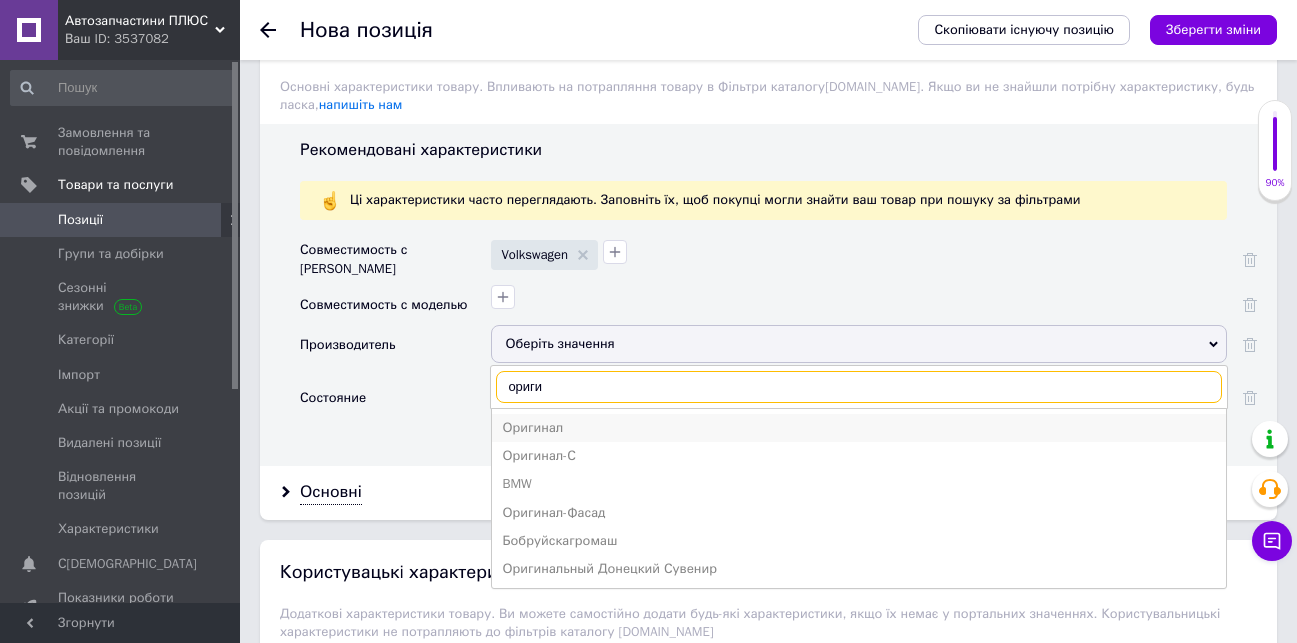 type on "ориги" 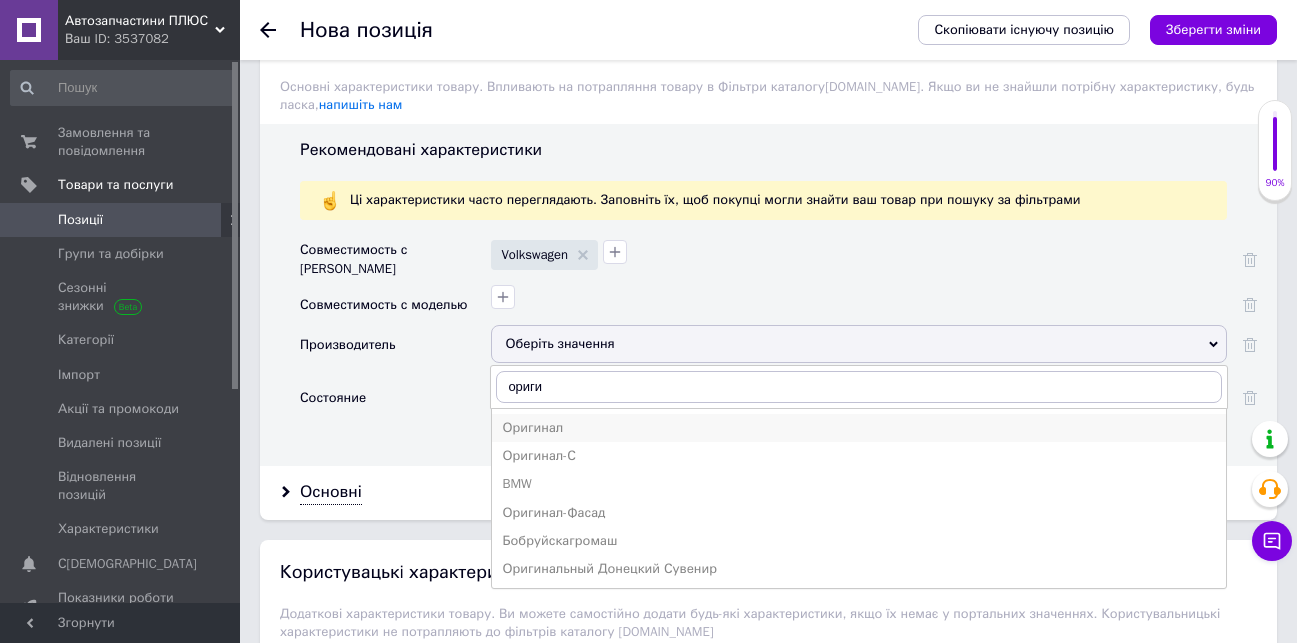 click on "Оригинал" at bounding box center (859, 428) 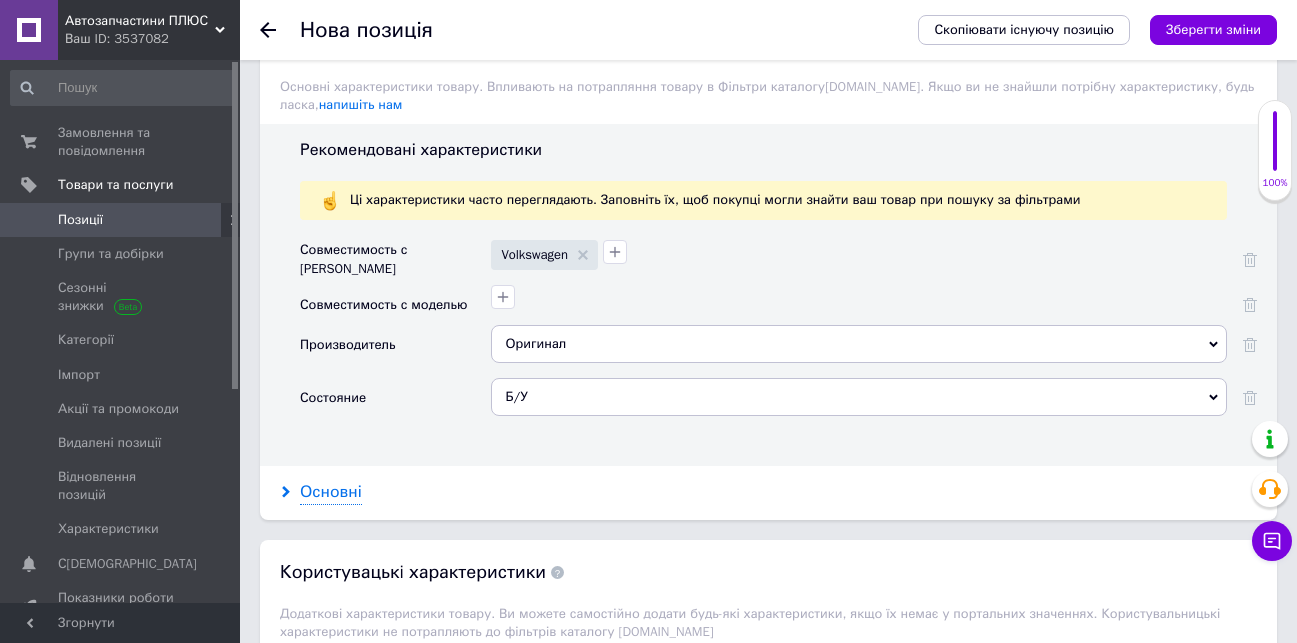 click on "Основні" at bounding box center (331, 492) 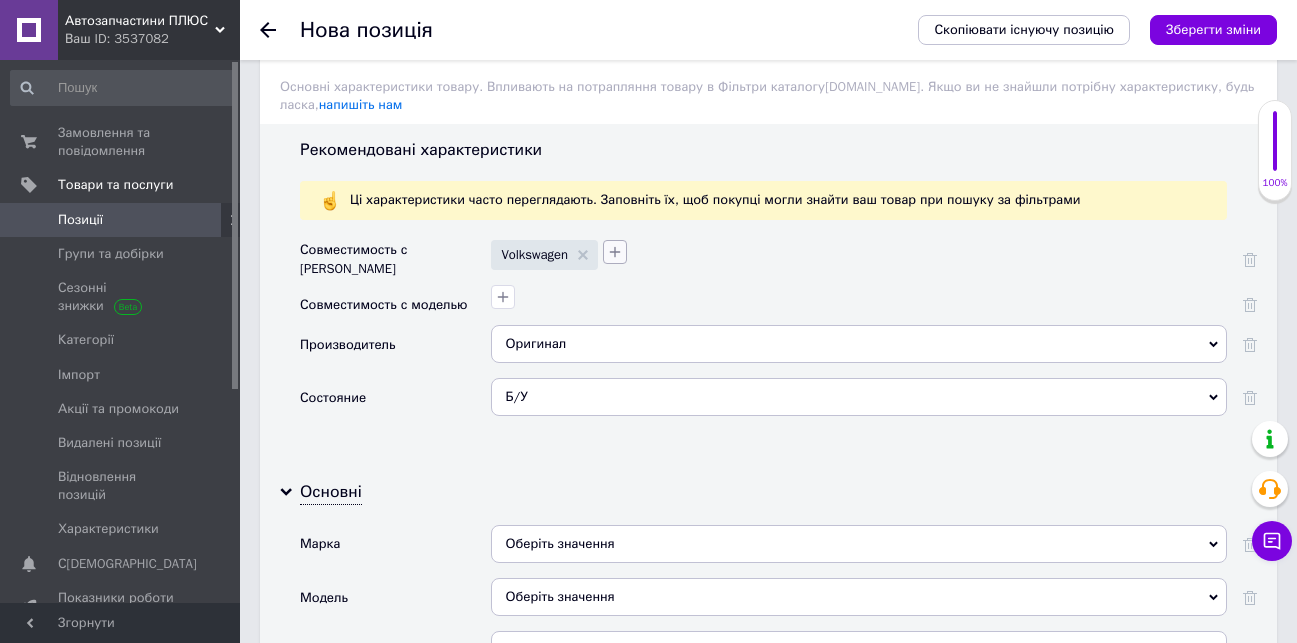 scroll, scrollTop: 2000, scrollLeft: 0, axis: vertical 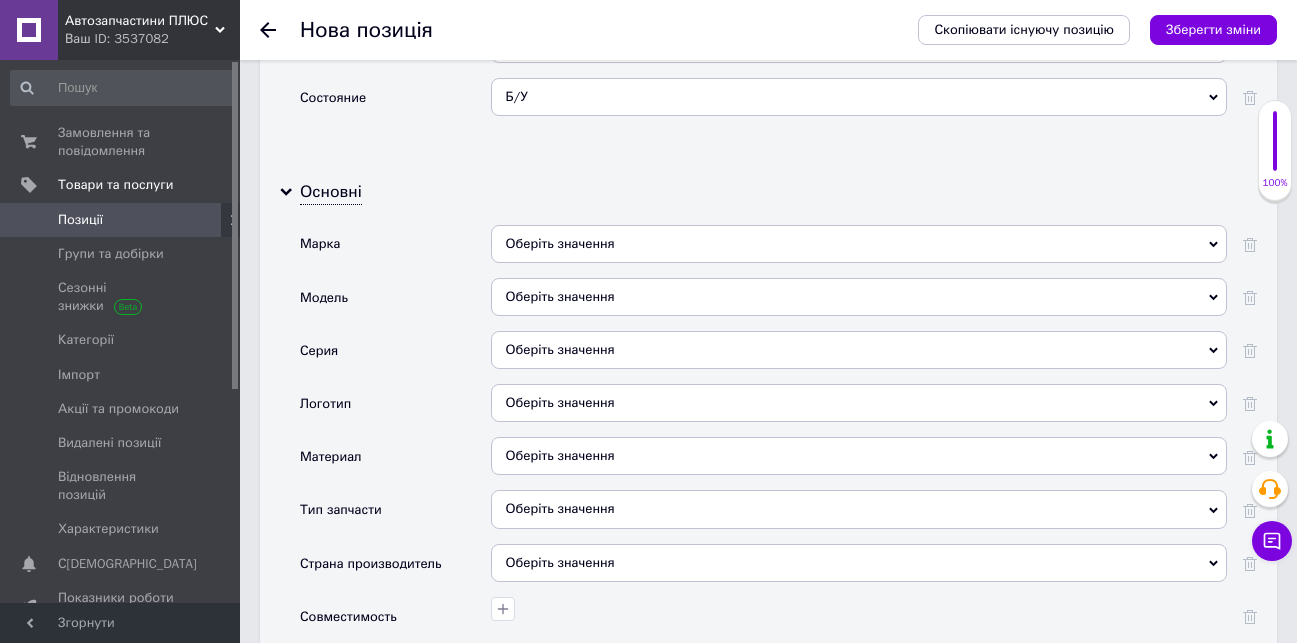 click on "Оберіть значення" at bounding box center [859, 244] 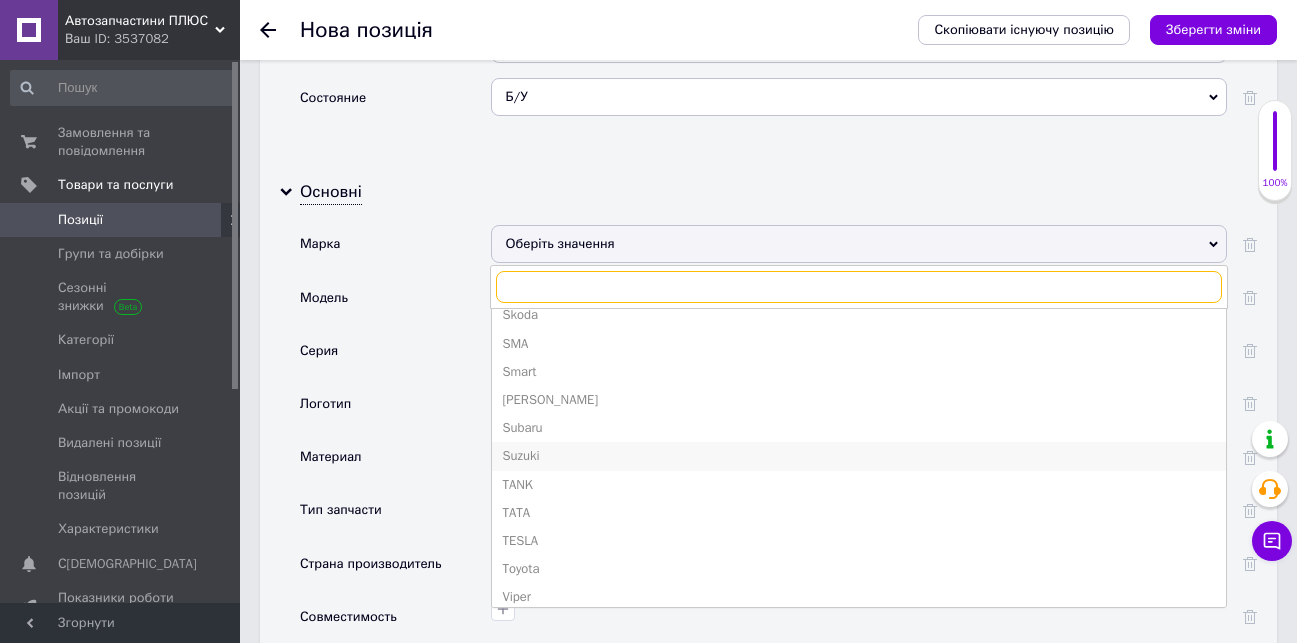 scroll, scrollTop: 2821, scrollLeft: 0, axis: vertical 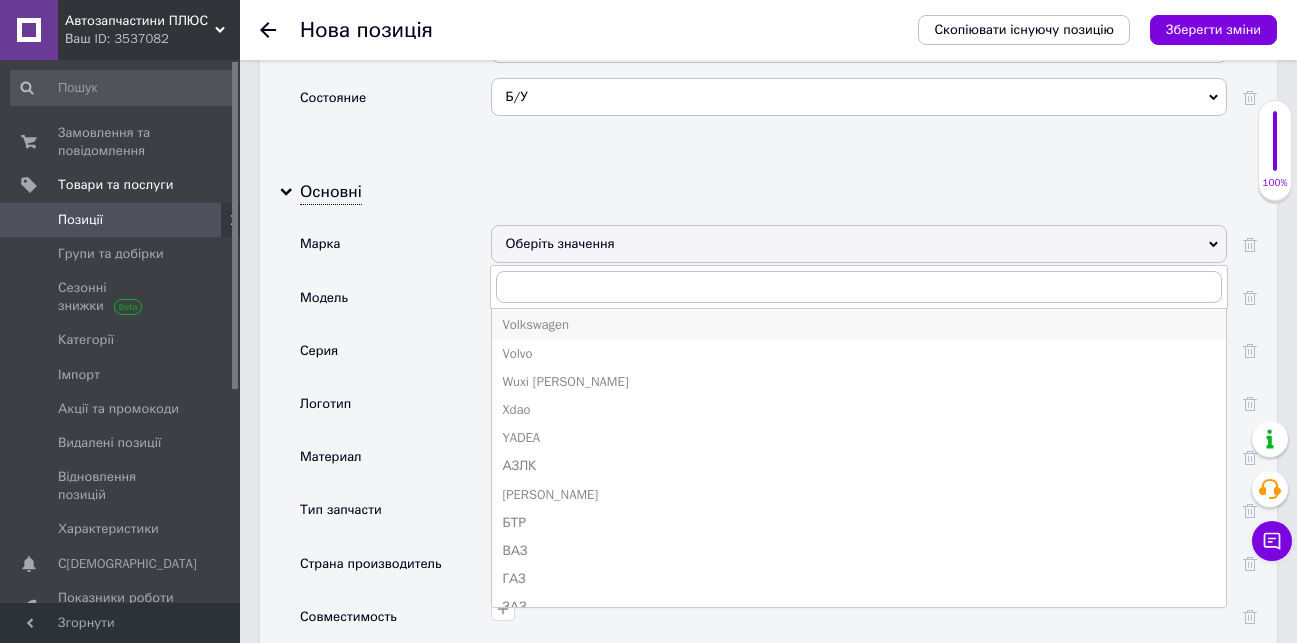 click on "Volkswagen" at bounding box center (859, 325) 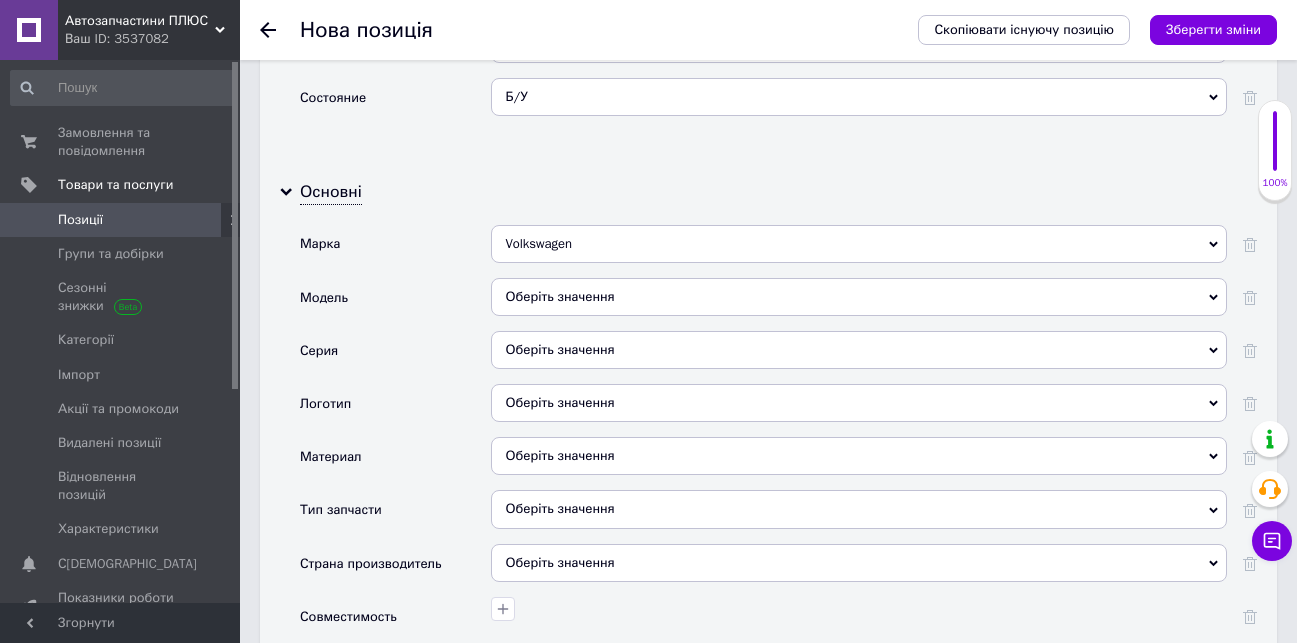click on "Оберіть значення" at bounding box center (859, 509) 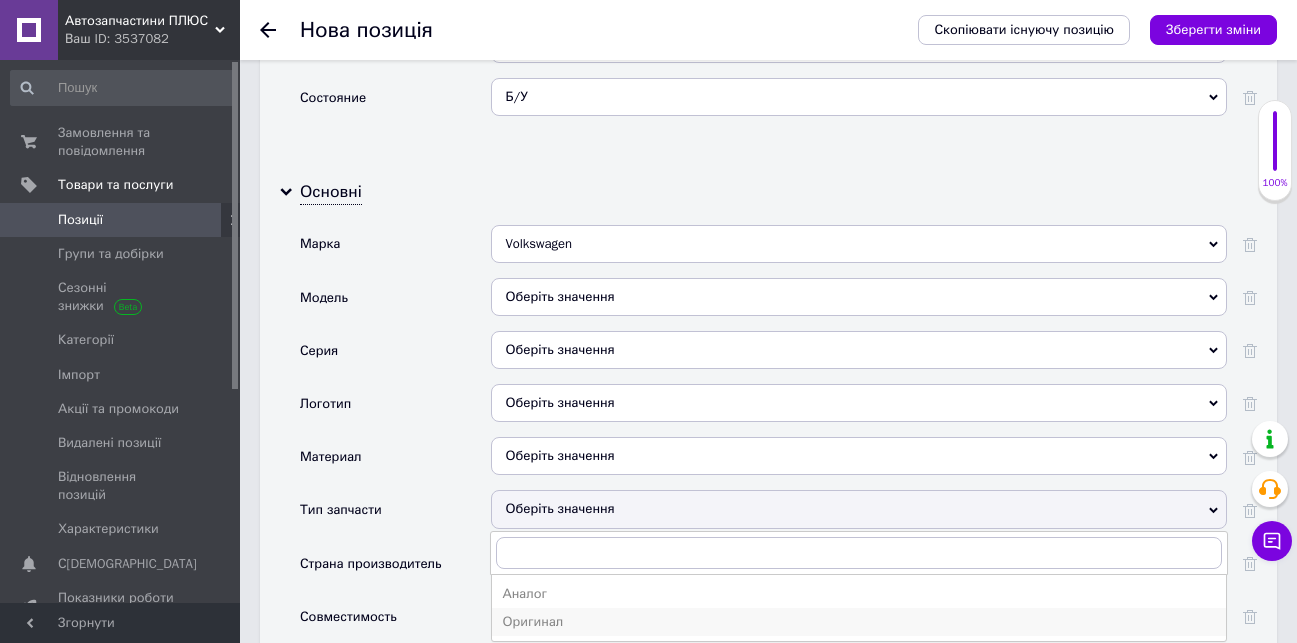 click on "Оригинал" at bounding box center (859, 622) 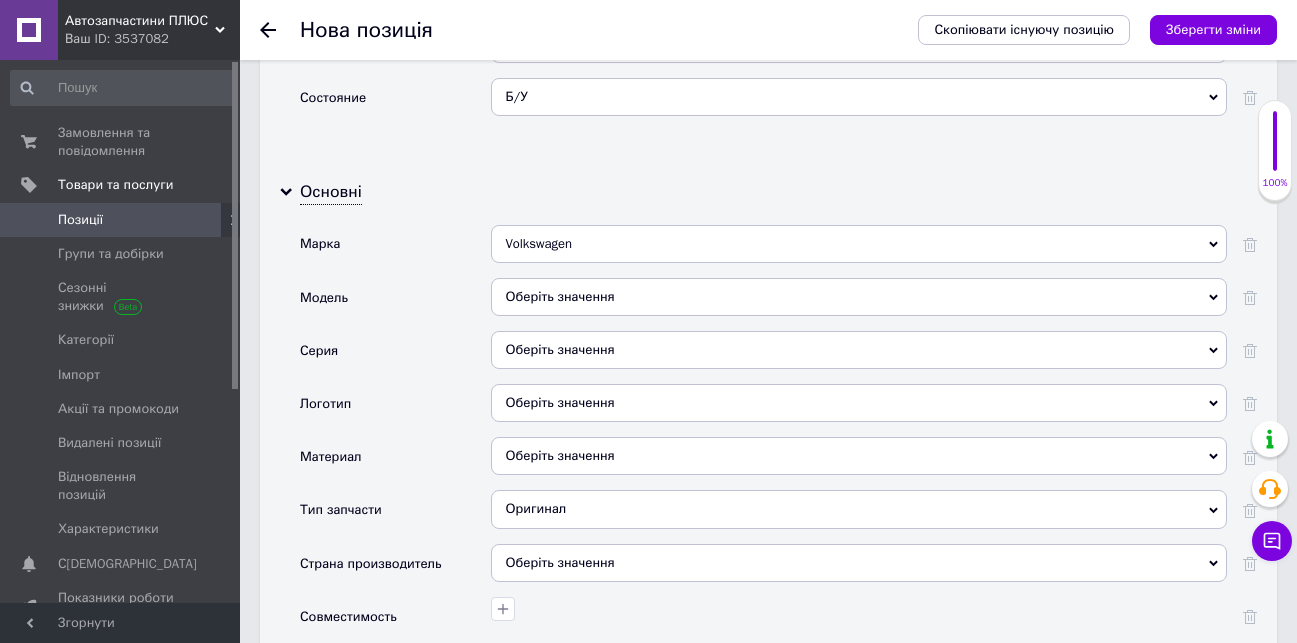 click on "Оберіть значення" at bounding box center [859, 563] 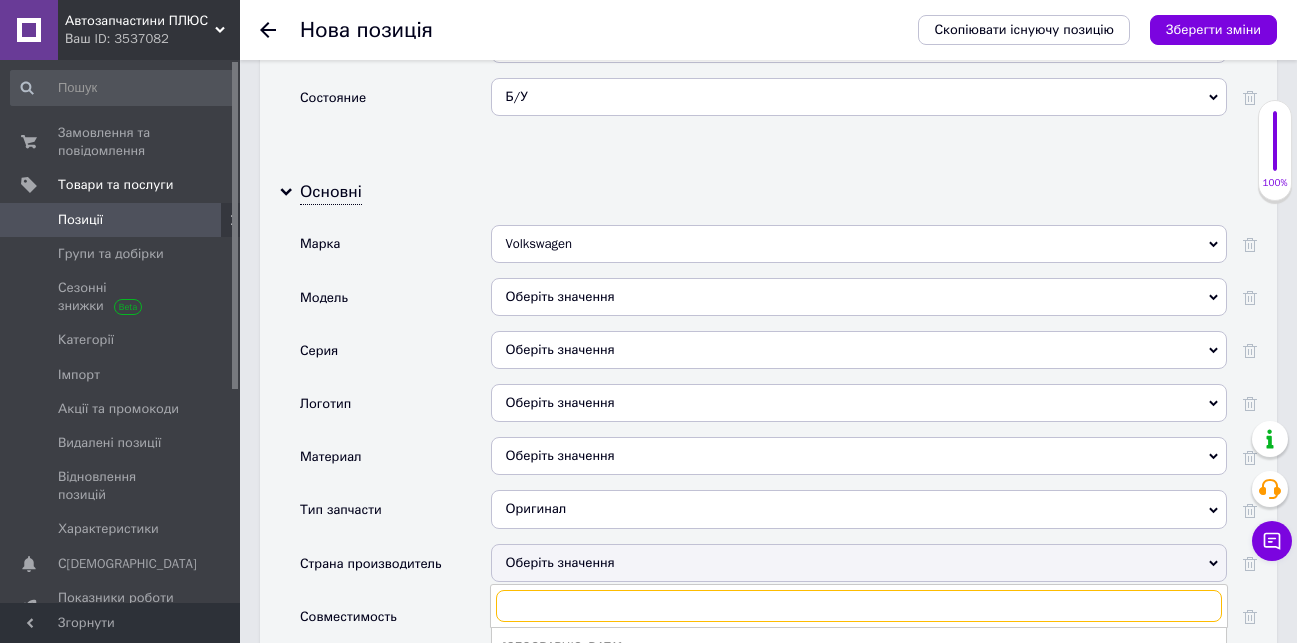 scroll, scrollTop: 2400, scrollLeft: 0, axis: vertical 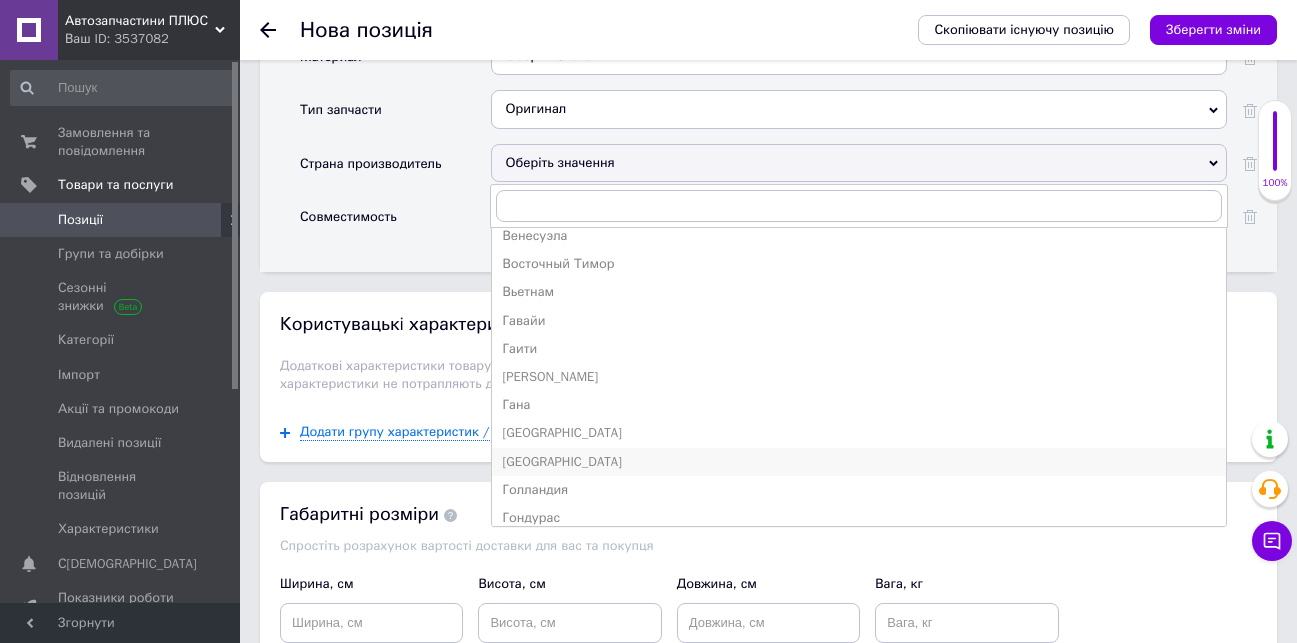 click on "[GEOGRAPHIC_DATA]" at bounding box center [859, 462] 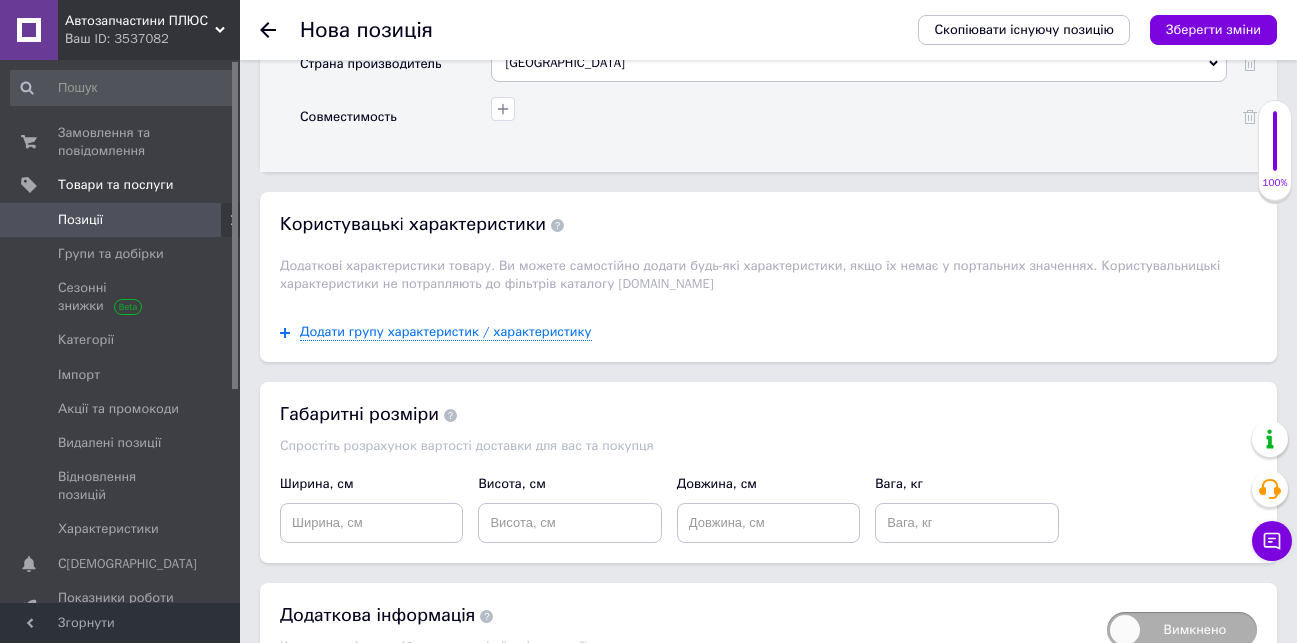 scroll, scrollTop: 2611, scrollLeft: 0, axis: vertical 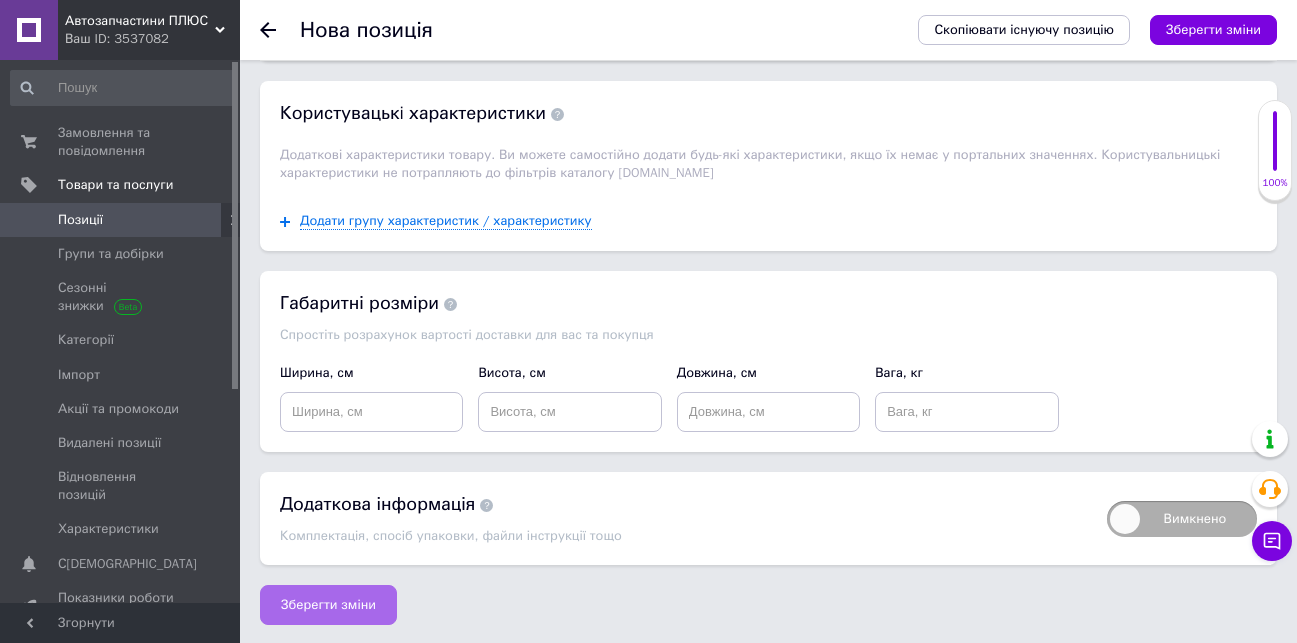 click on "Зберегти зміни" at bounding box center [328, 605] 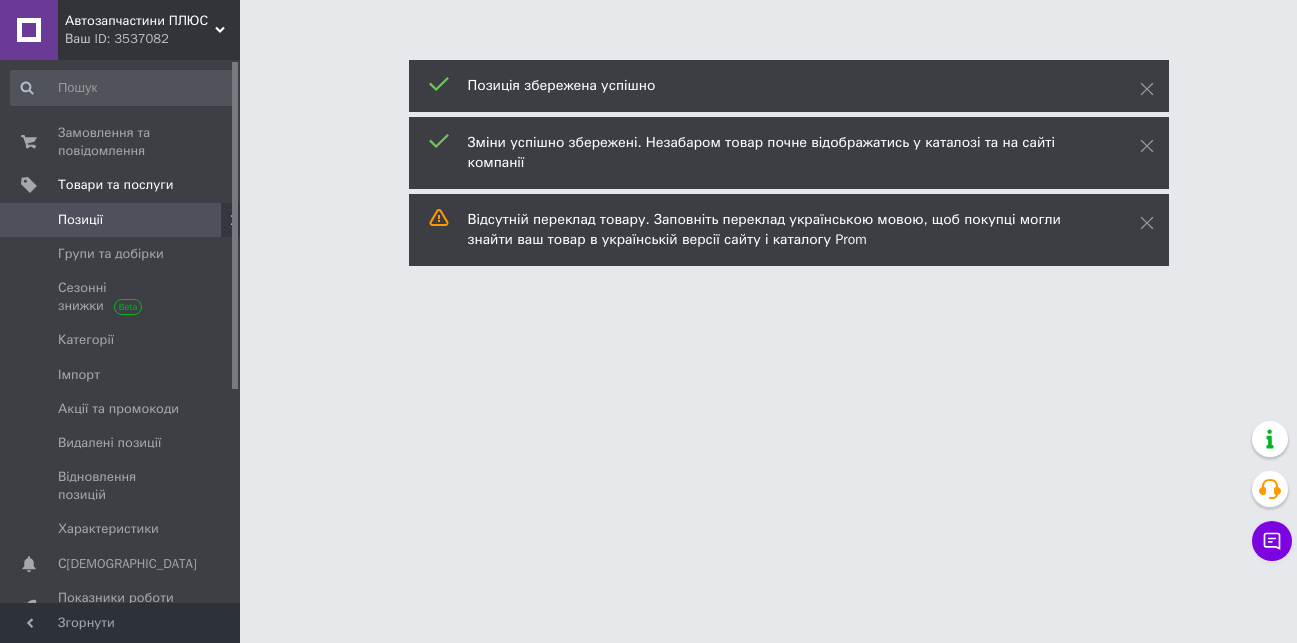 scroll, scrollTop: 0, scrollLeft: 0, axis: both 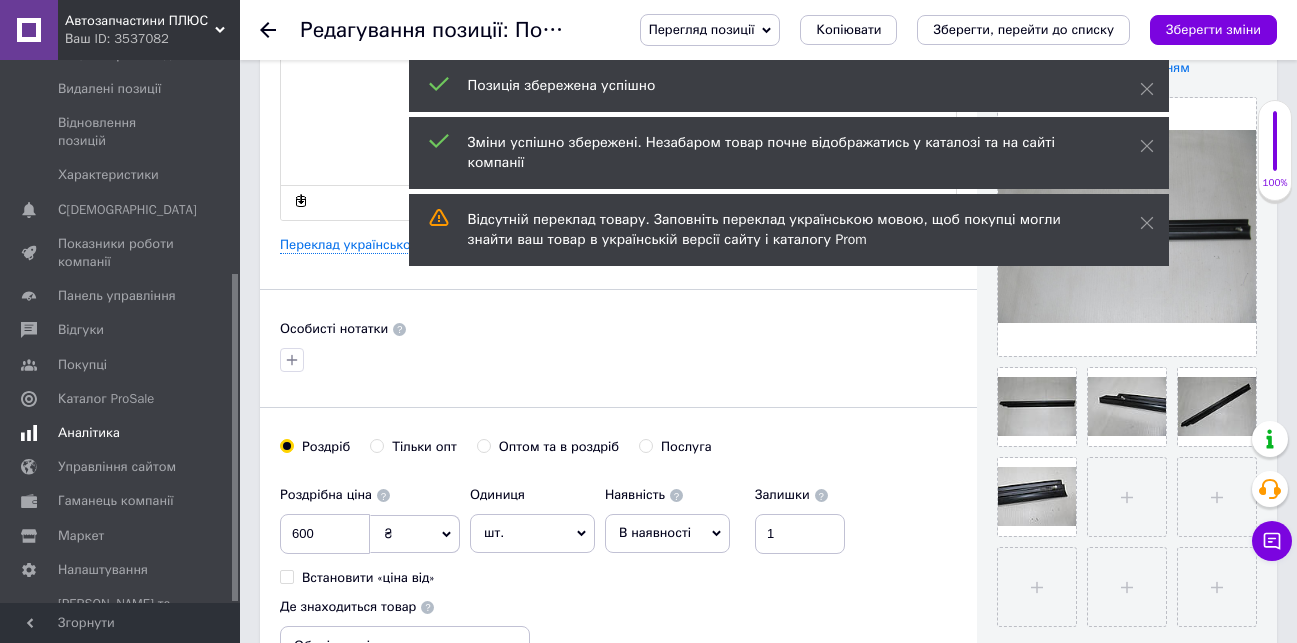 click on "Аналітика" at bounding box center [89, 433] 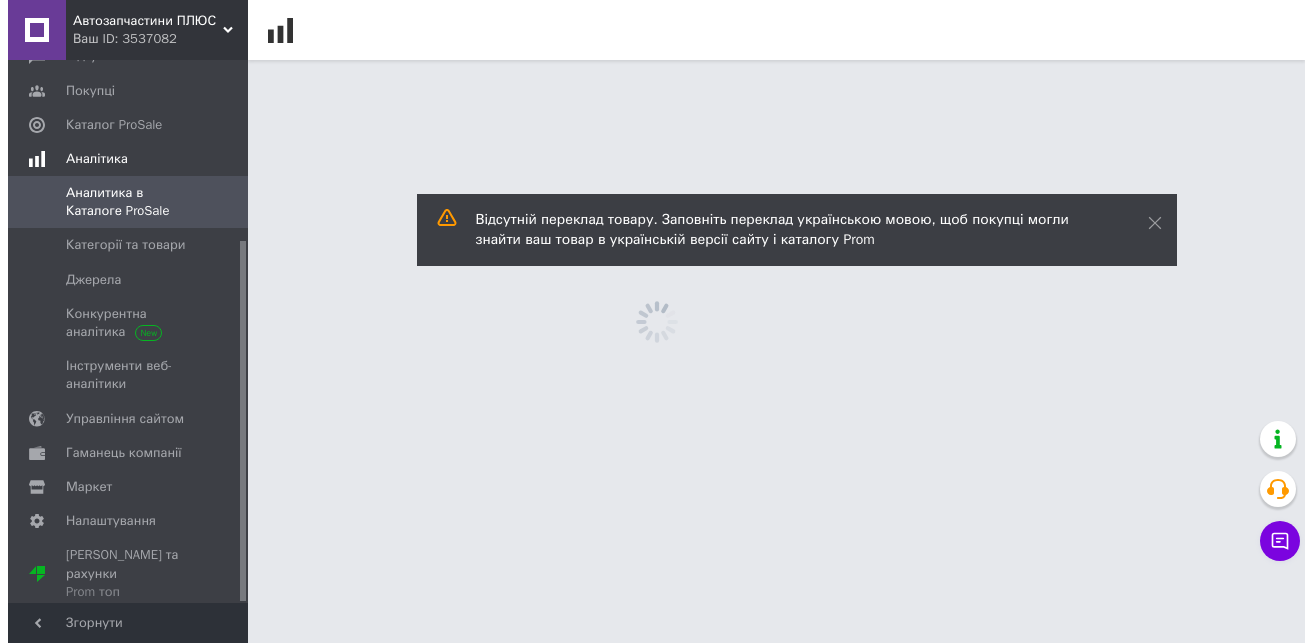 scroll, scrollTop: 0, scrollLeft: 0, axis: both 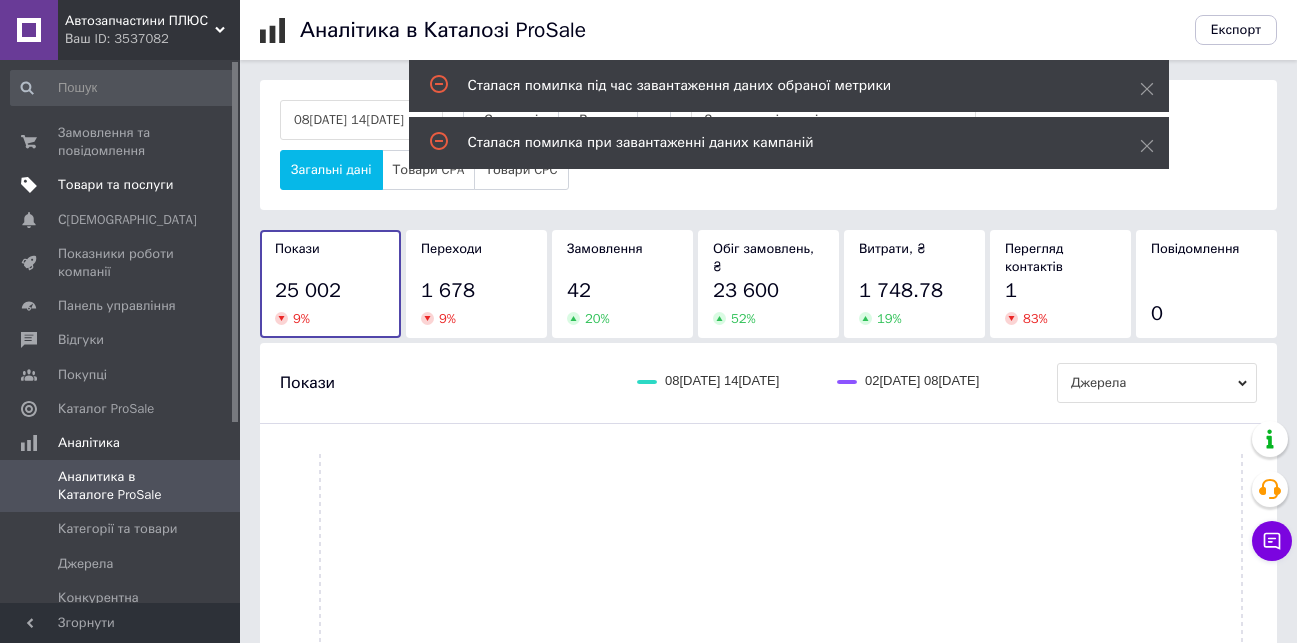 click on "Товари та послуги" at bounding box center [115, 185] 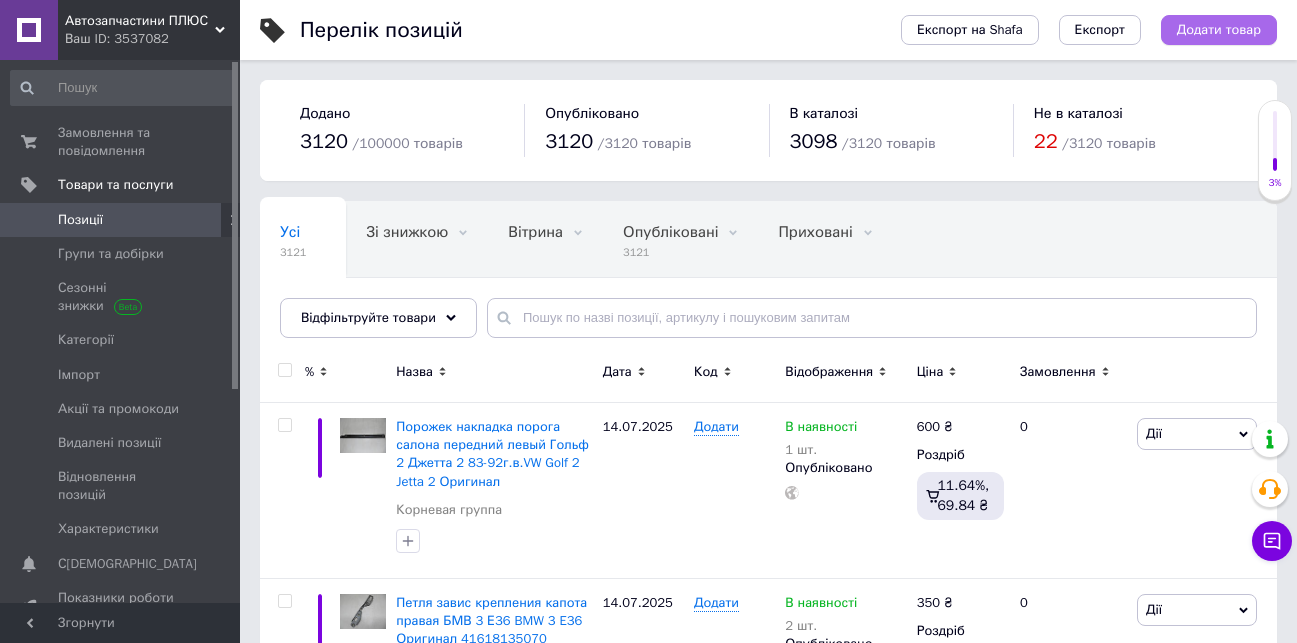 click on "Додати товар" at bounding box center (1219, 30) 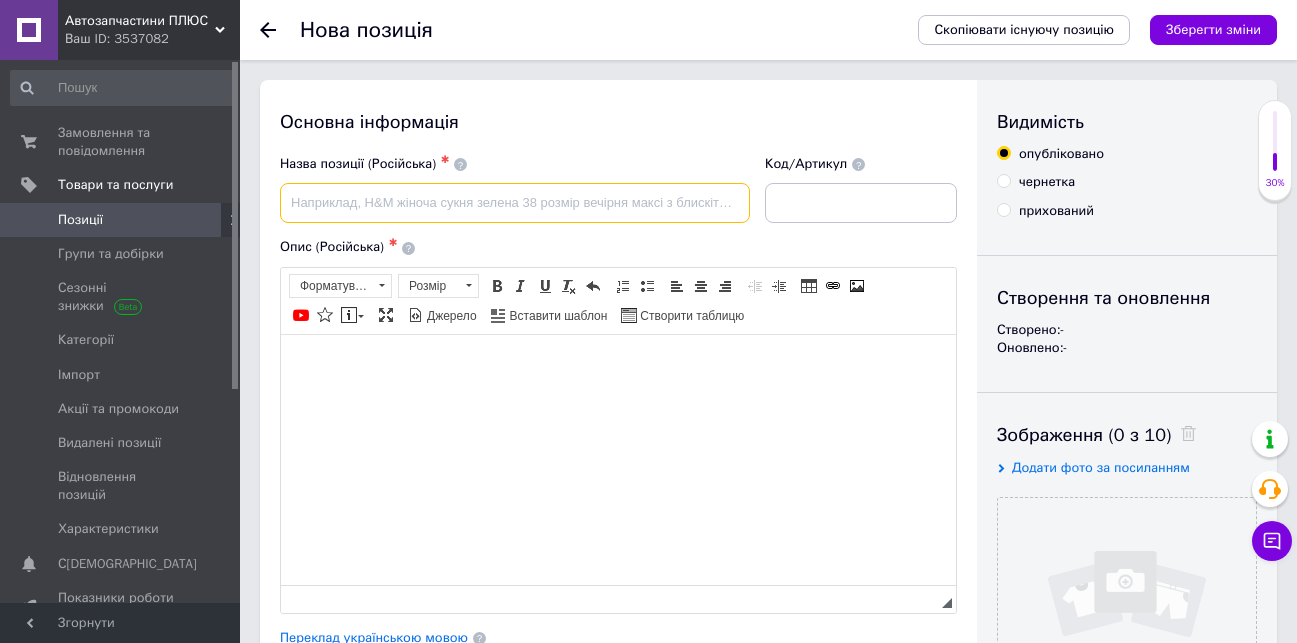 click at bounding box center [515, 203] 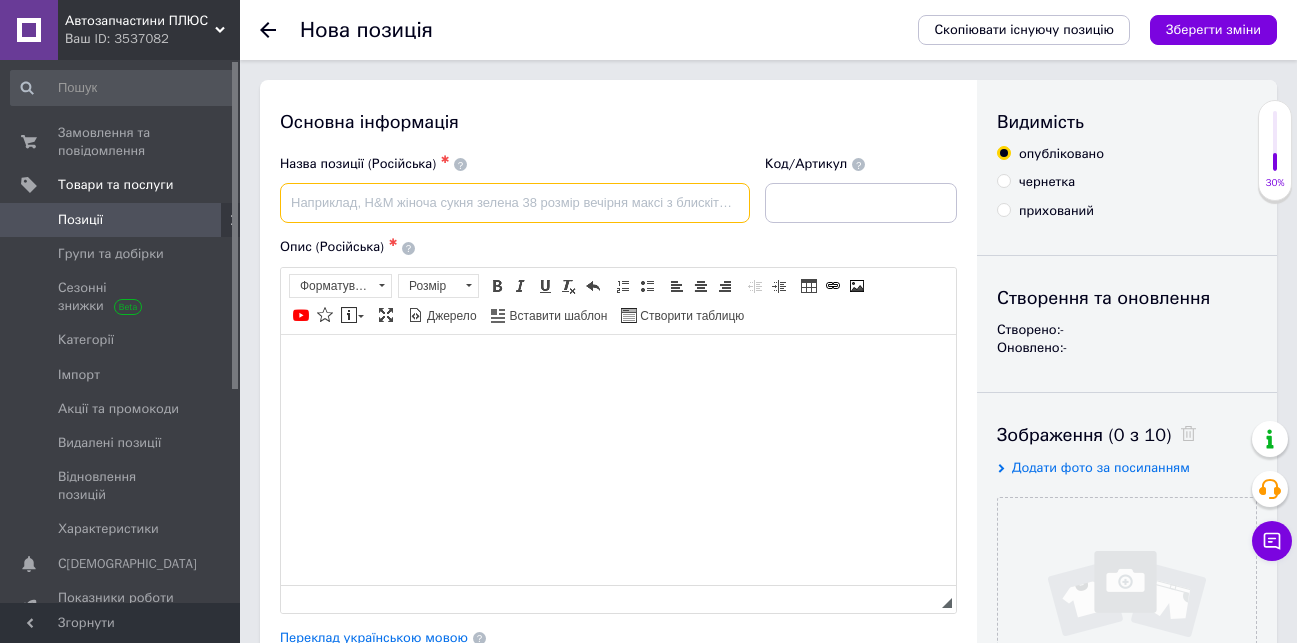 click at bounding box center [515, 203] 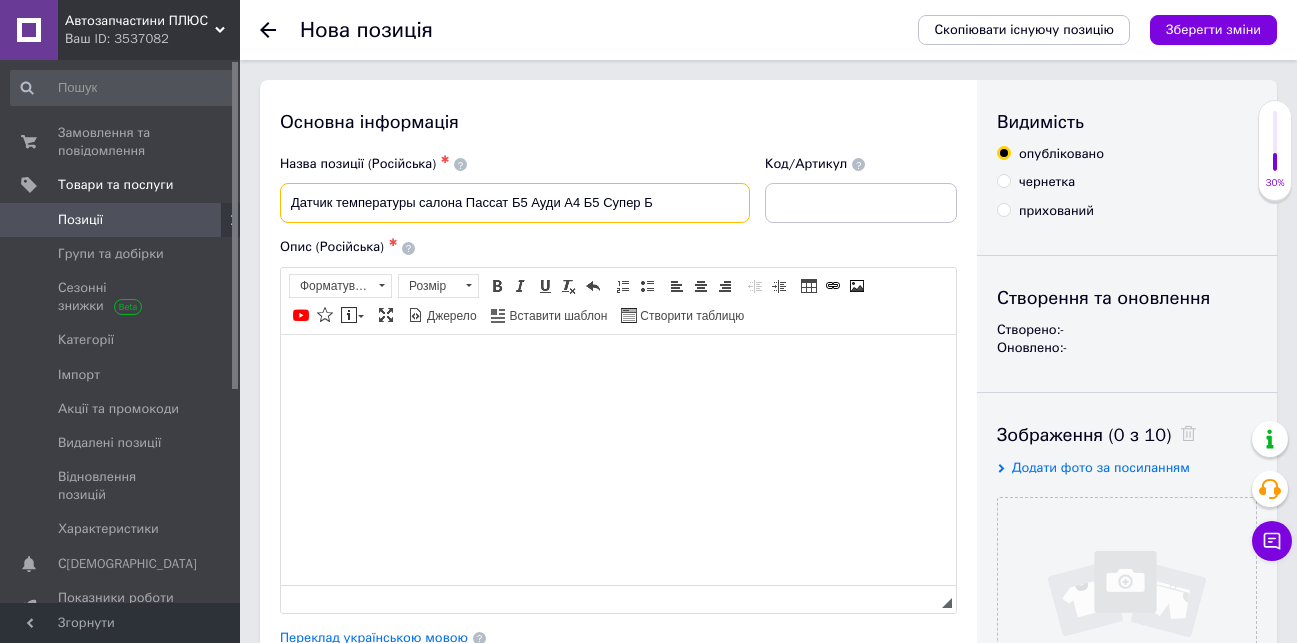 click on "Датчик температуры салона Пассат Б5 Ауди А4 Б5 Супер Б" at bounding box center (515, 203) 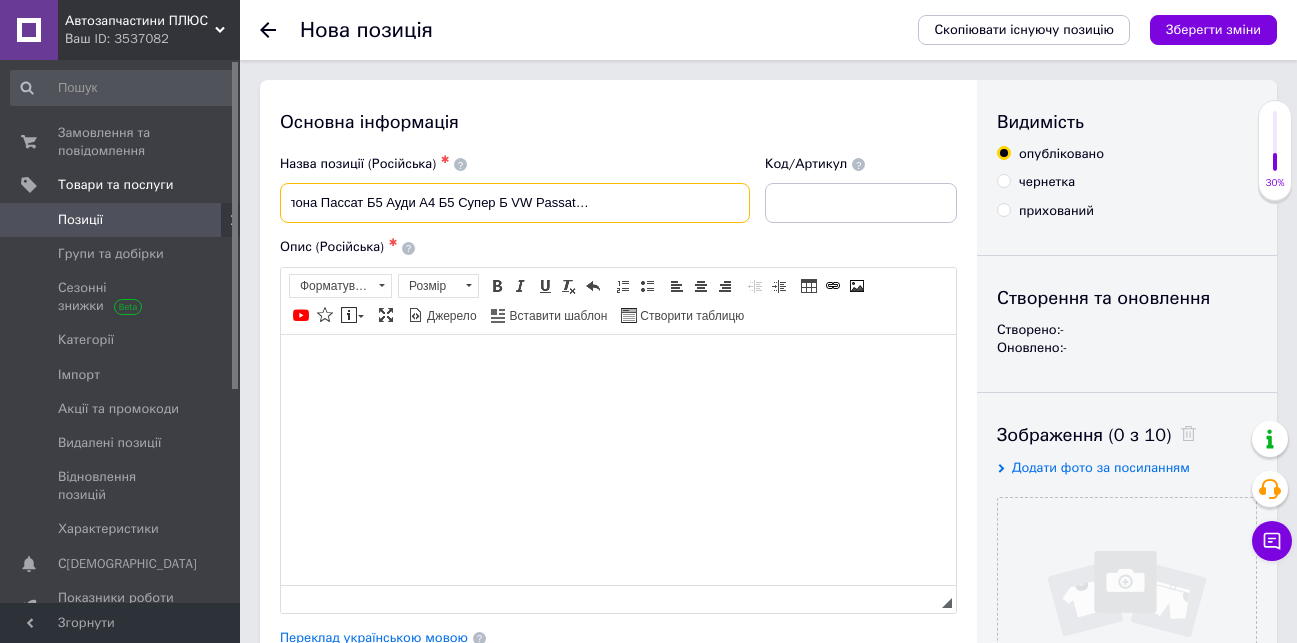 scroll, scrollTop: 0, scrollLeft: 154, axis: horizontal 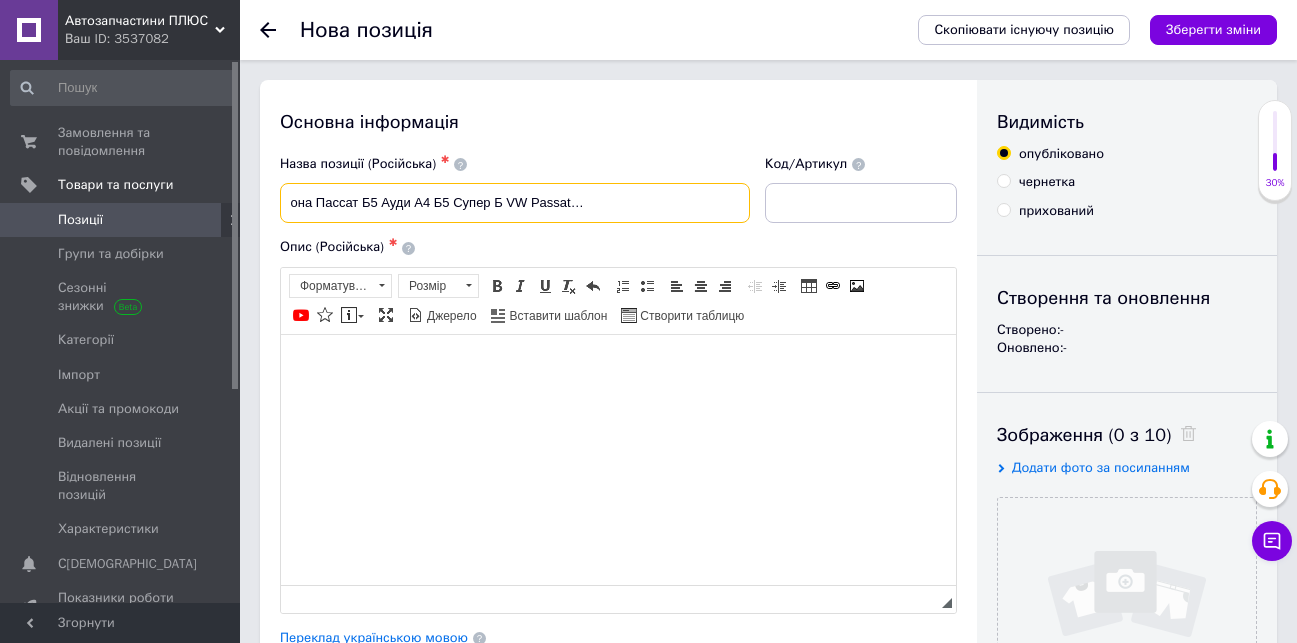 click on "Датчик температуры салона Пассат Б5 Ауди А4 Б5 Супер Б VW Passat B5 Audi A4 B5 1H0907543A" at bounding box center [515, 203] 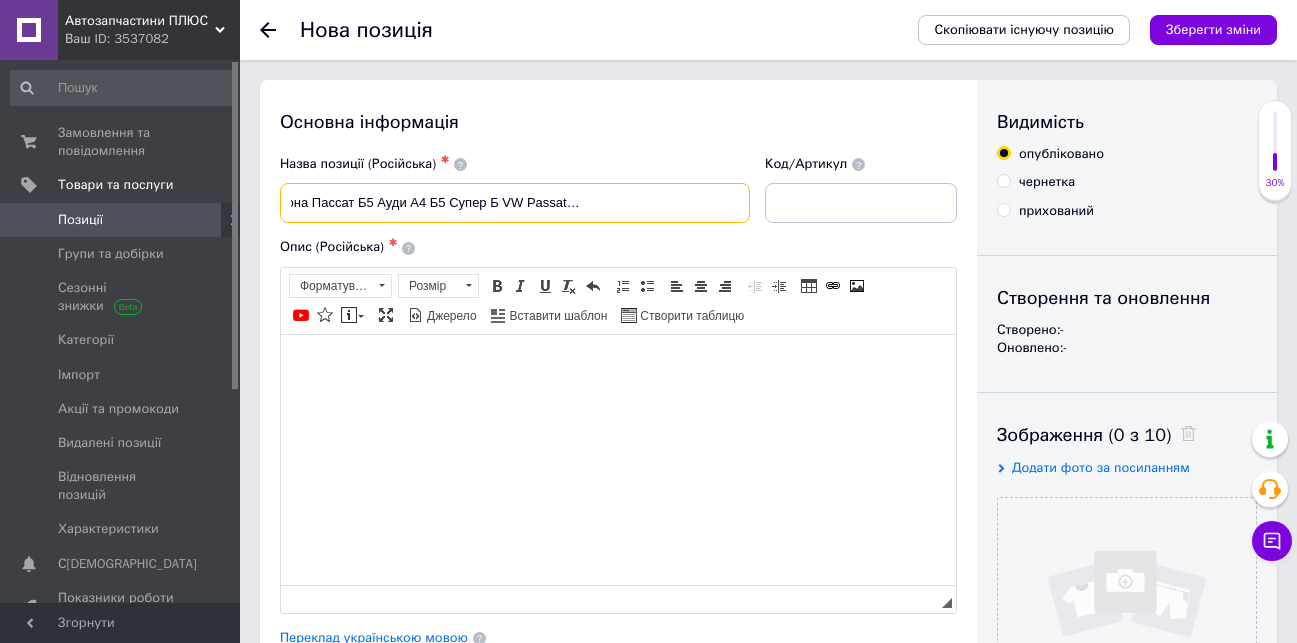 type on "Датчик температуры салона Пассат Б5 Ауди А4 Б5 Супер Б VW Passat B5 Audi A4 B5 Оригинал 1H0907543A" 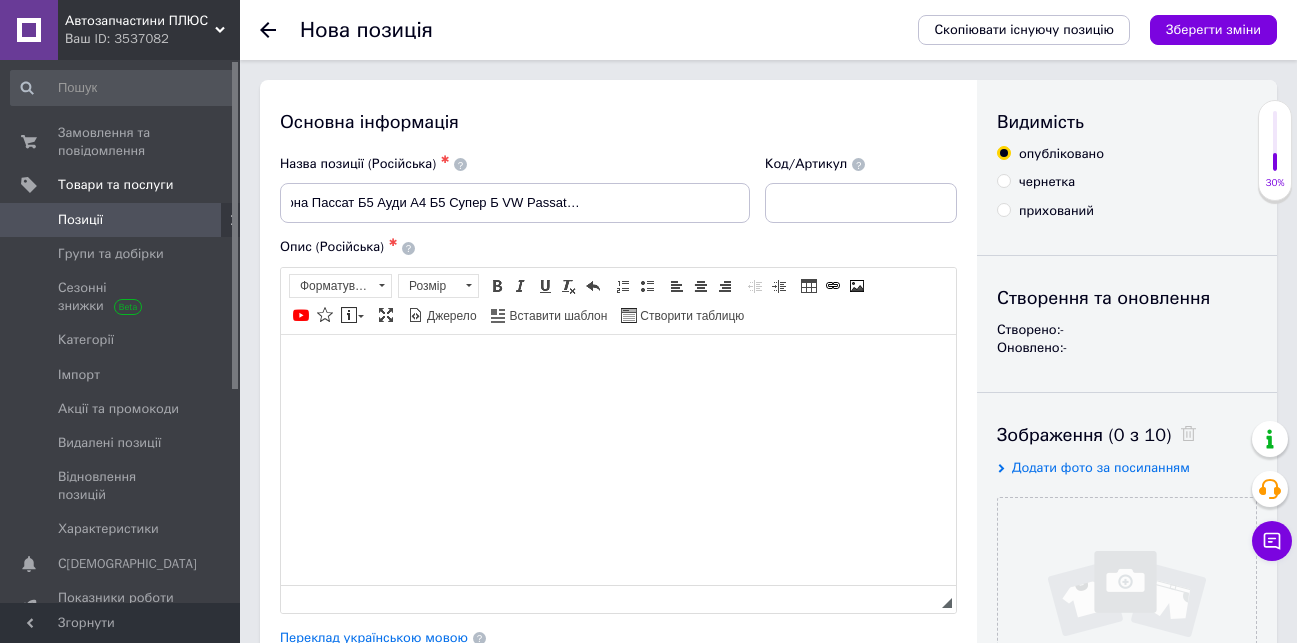 scroll, scrollTop: 0, scrollLeft: 0, axis: both 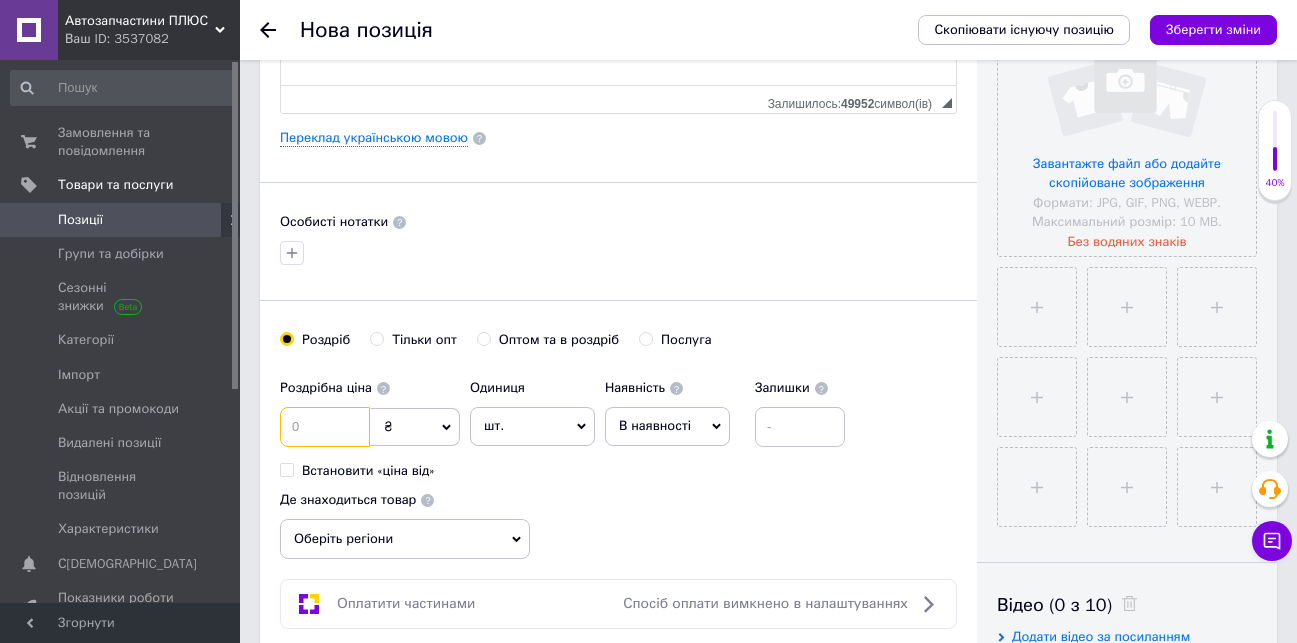 click at bounding box center (325, 427) 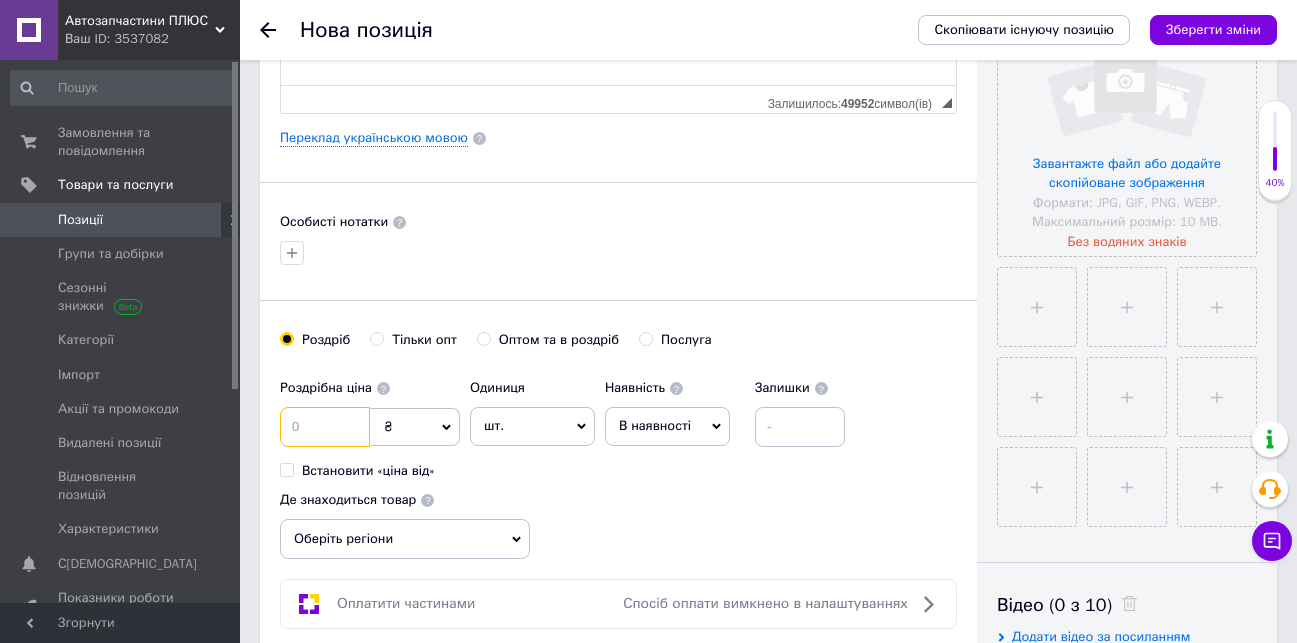 type on "3" 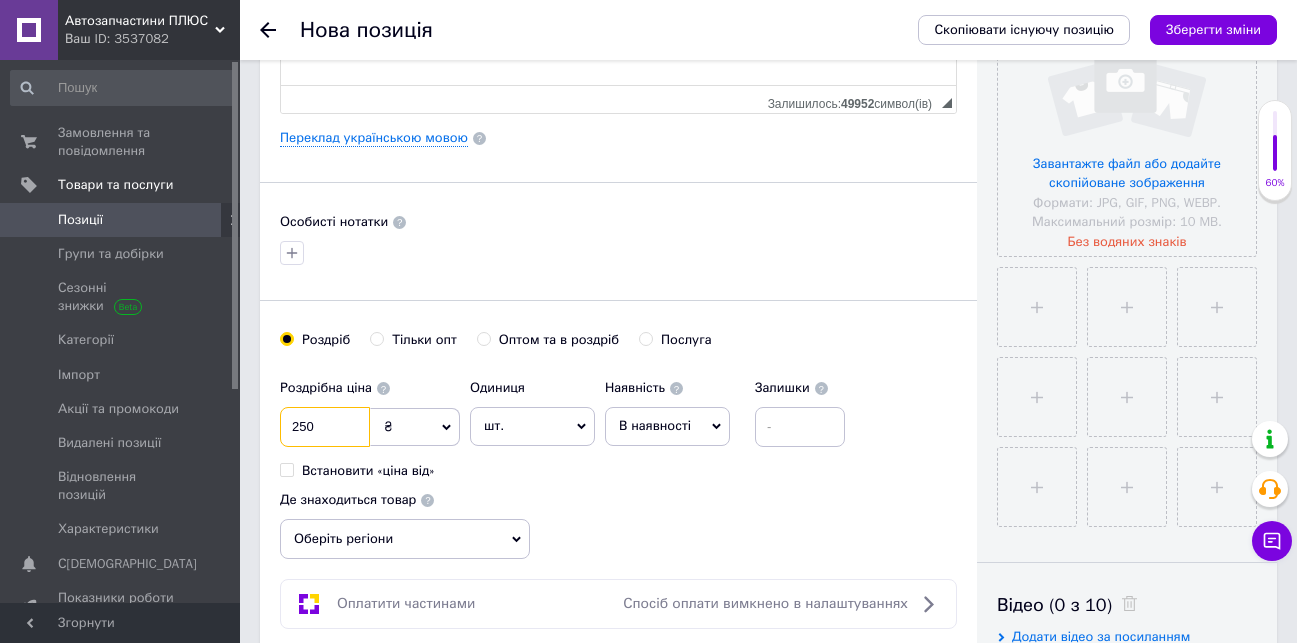 type on "250" 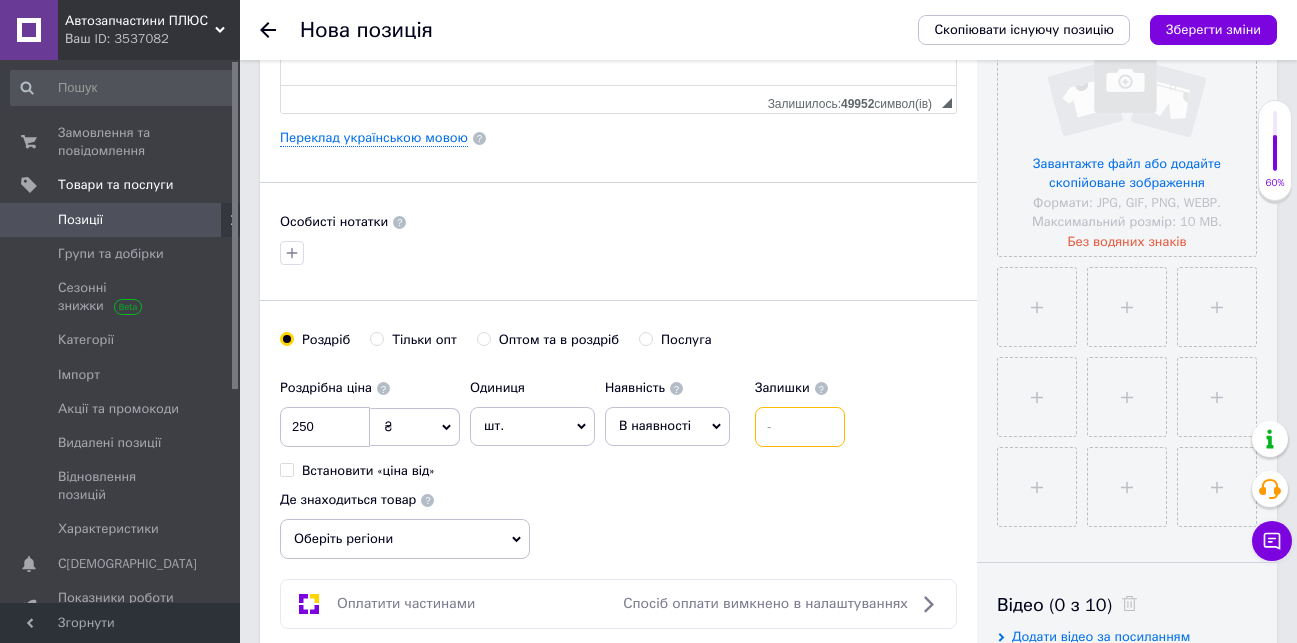 click at bounding box center [800, 427] 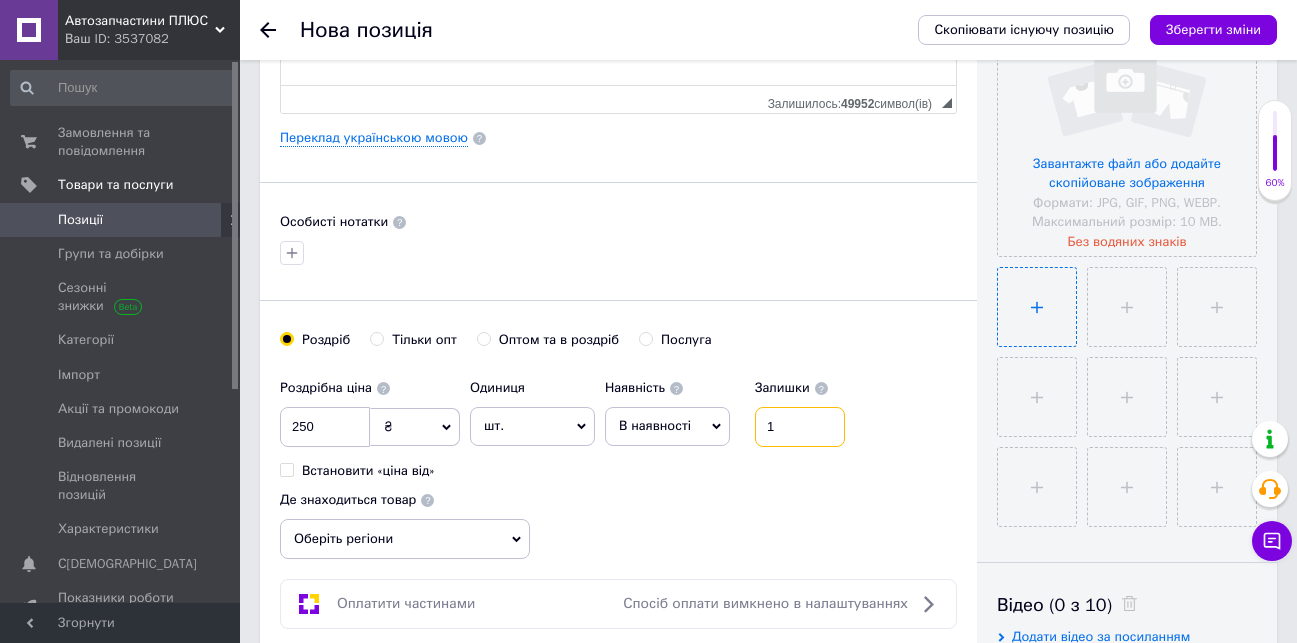 type on "1" 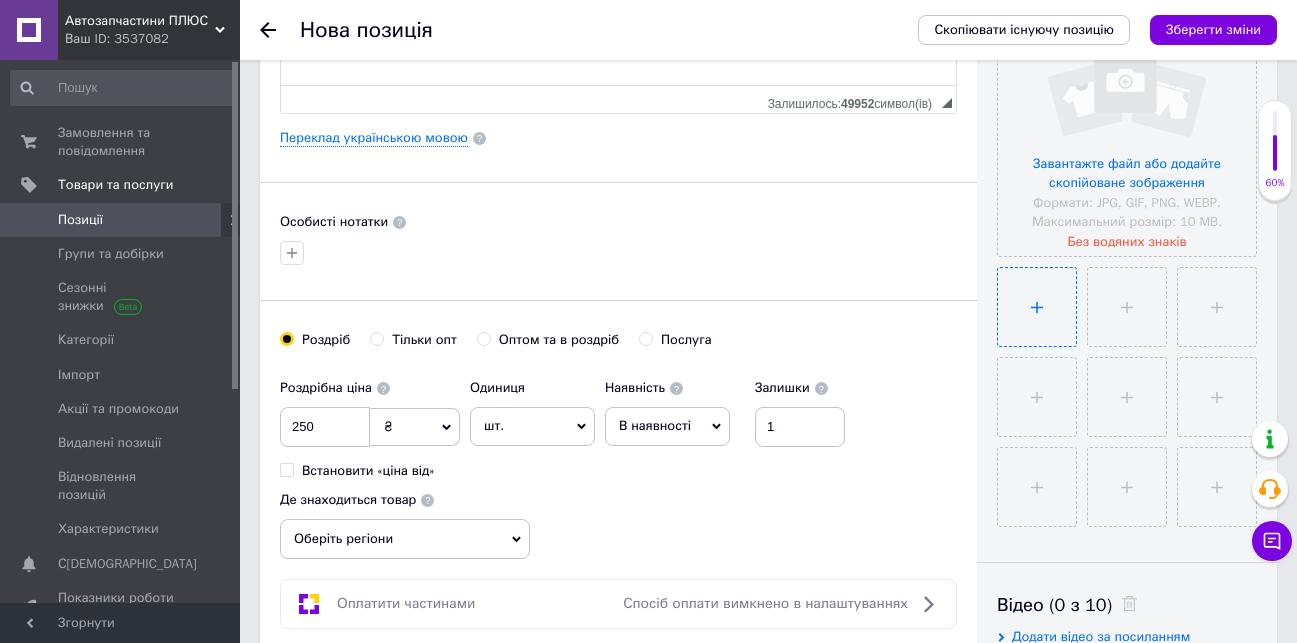 click at bounding box center (1037, 307) 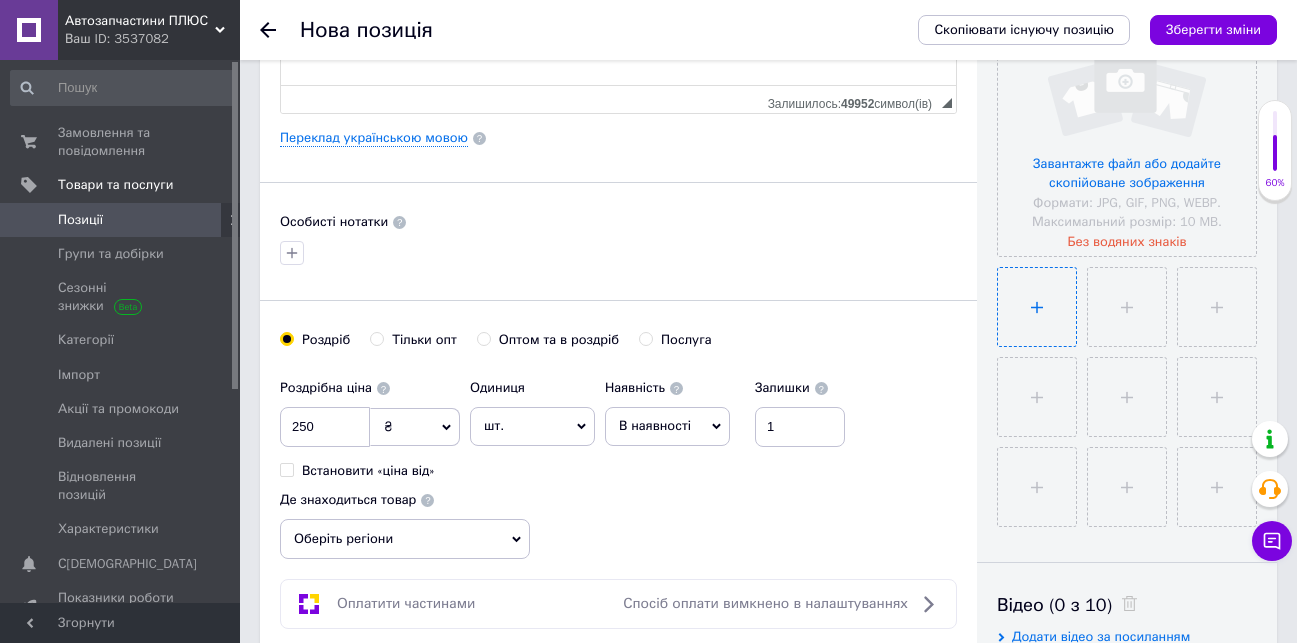 type on "C:\fakepath\IMG_1919.JPG" 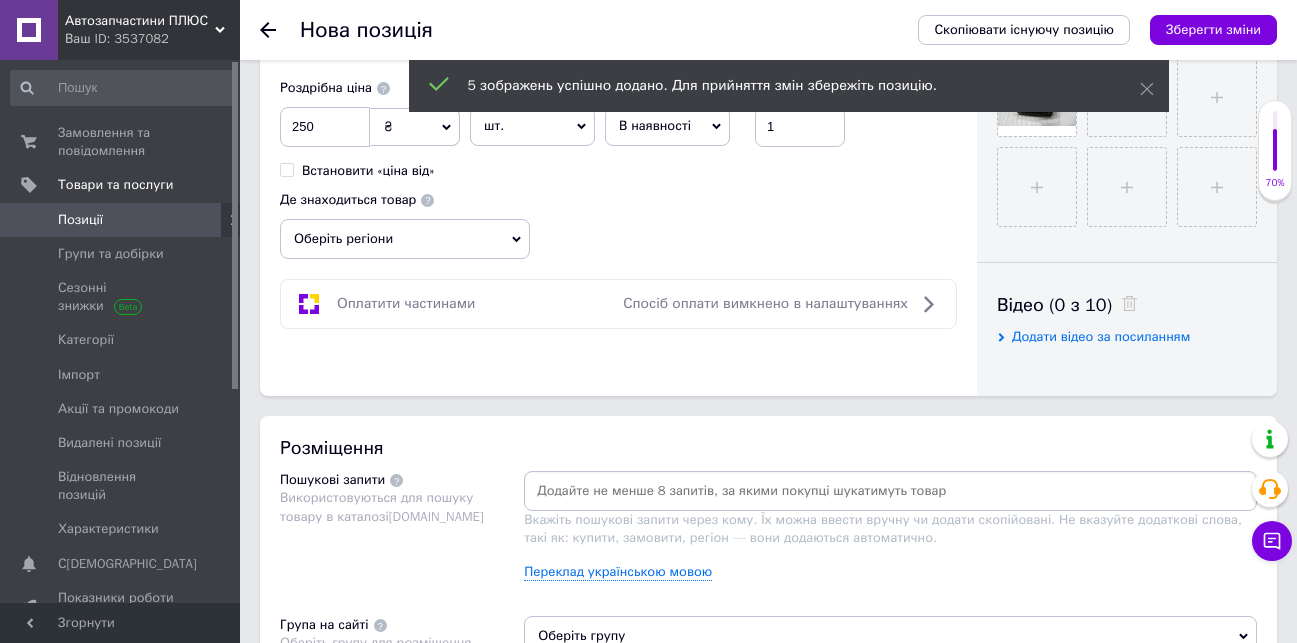 scroll, scrollTop: 900, scrollLeft: 0, axis: vertical 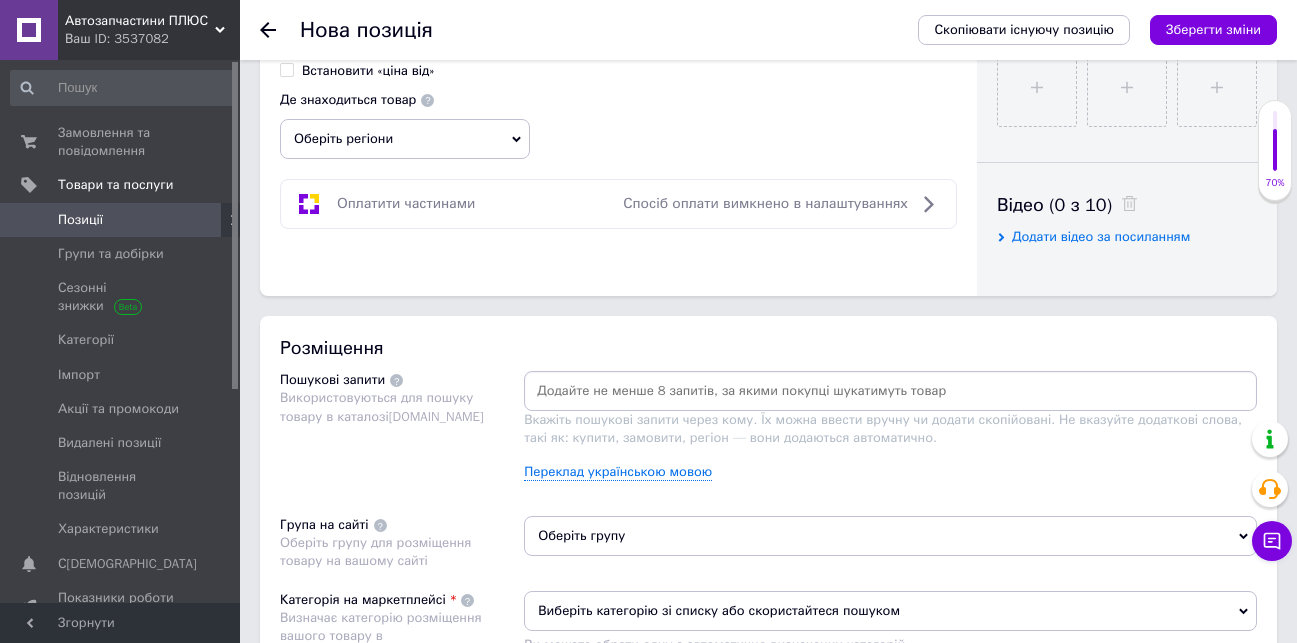 click at bounding box center [890, 391] 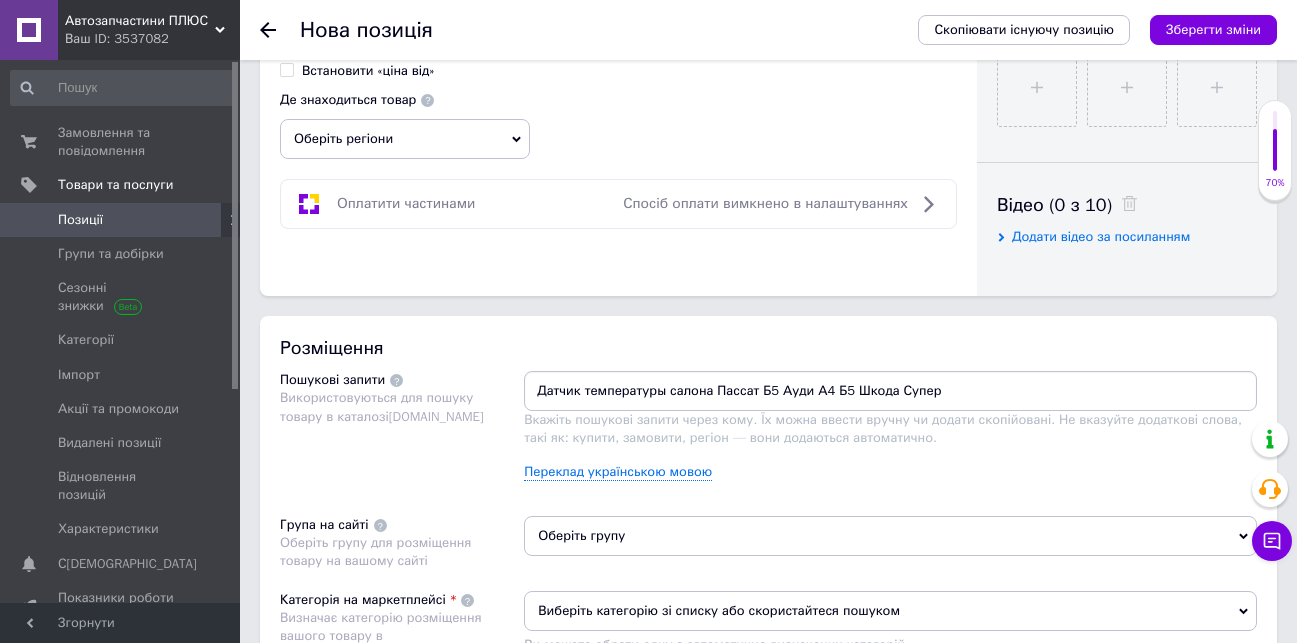 type on "Датчик температуры салона Пассат Б5 Ауди А4 Б5 Шкода Супер Б" 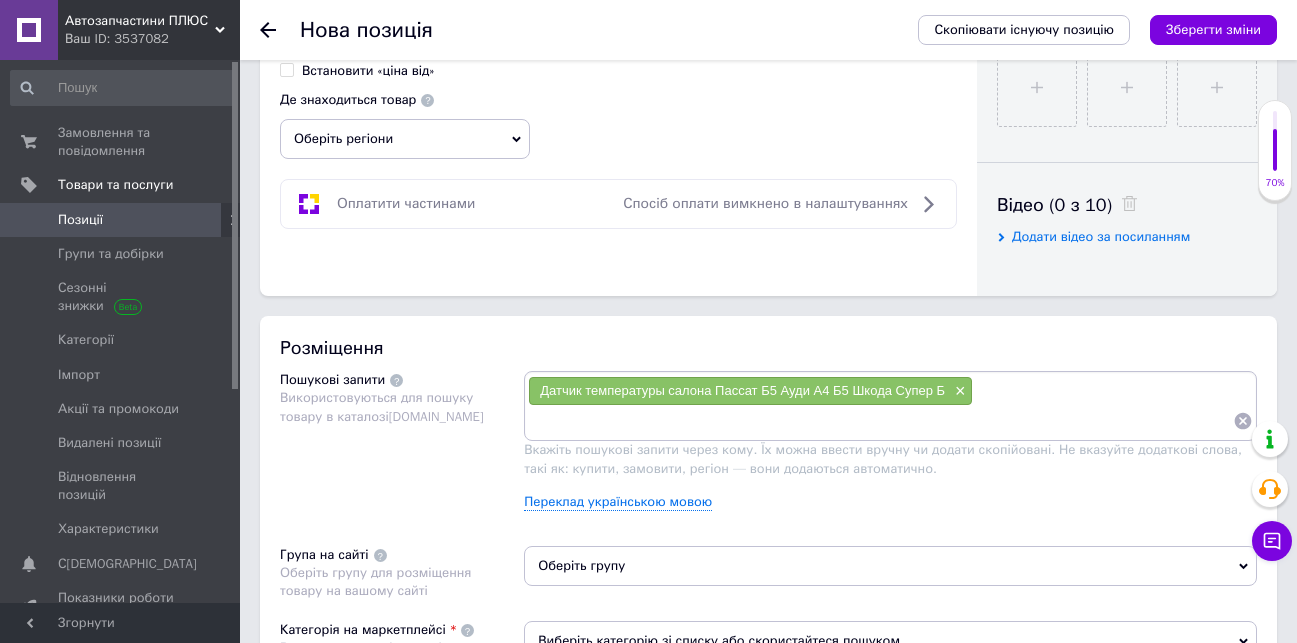 click at bounding box center [880, 421] 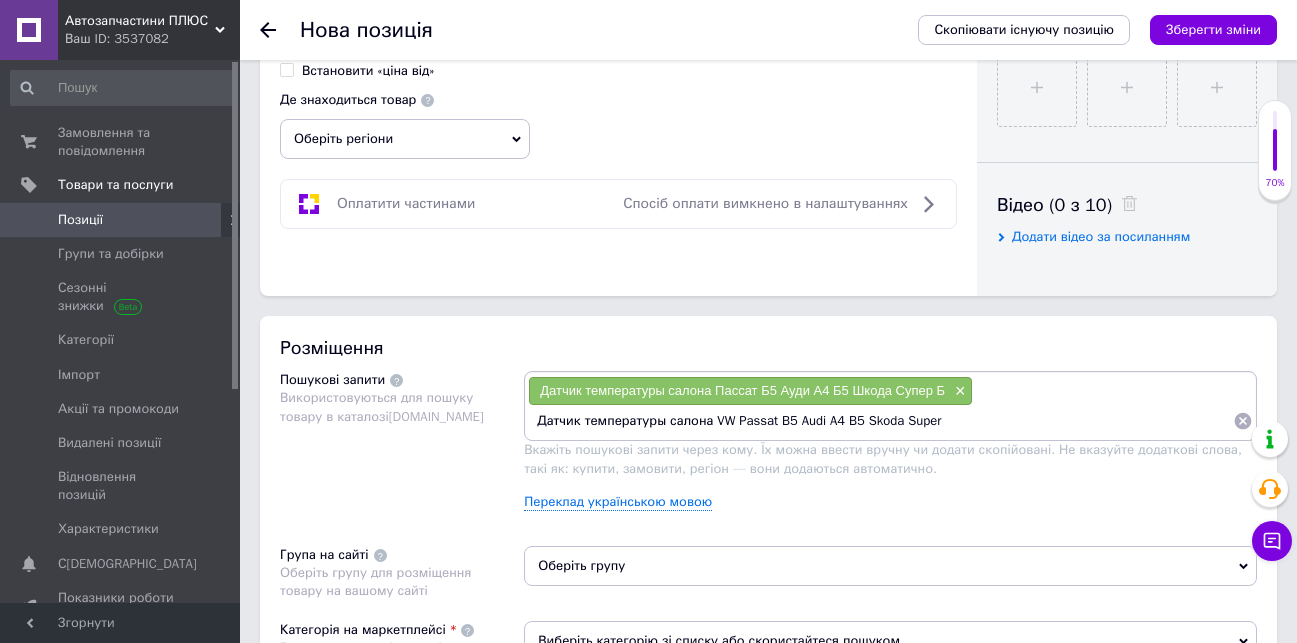 type on "Датчик температуры салона VW Passat B5 Audi A4 B5 Skoda Super B" 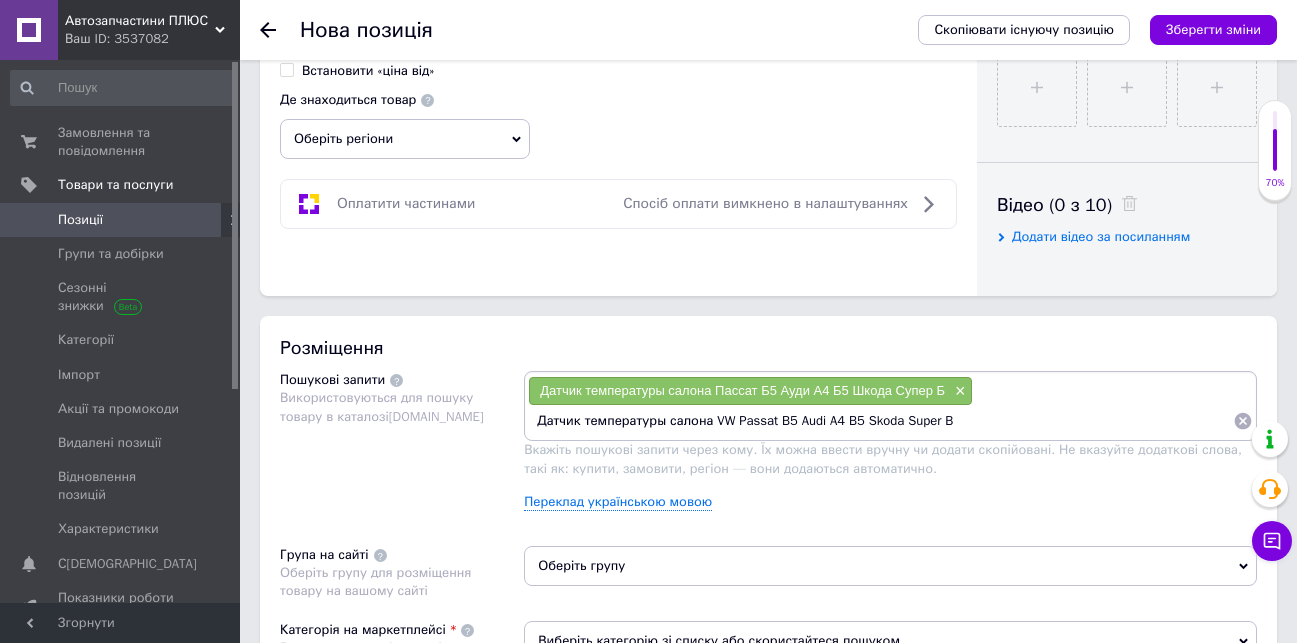 type 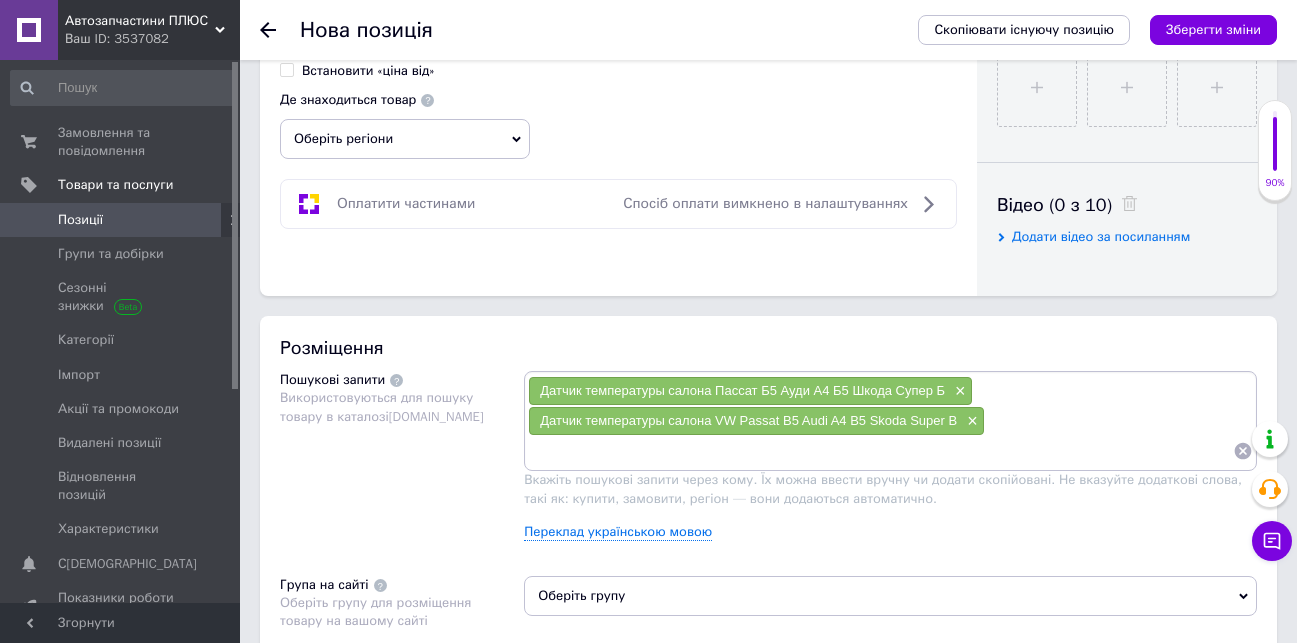 scroll, scrollTop: 1100, scrollLeft: 0, axis: vertical 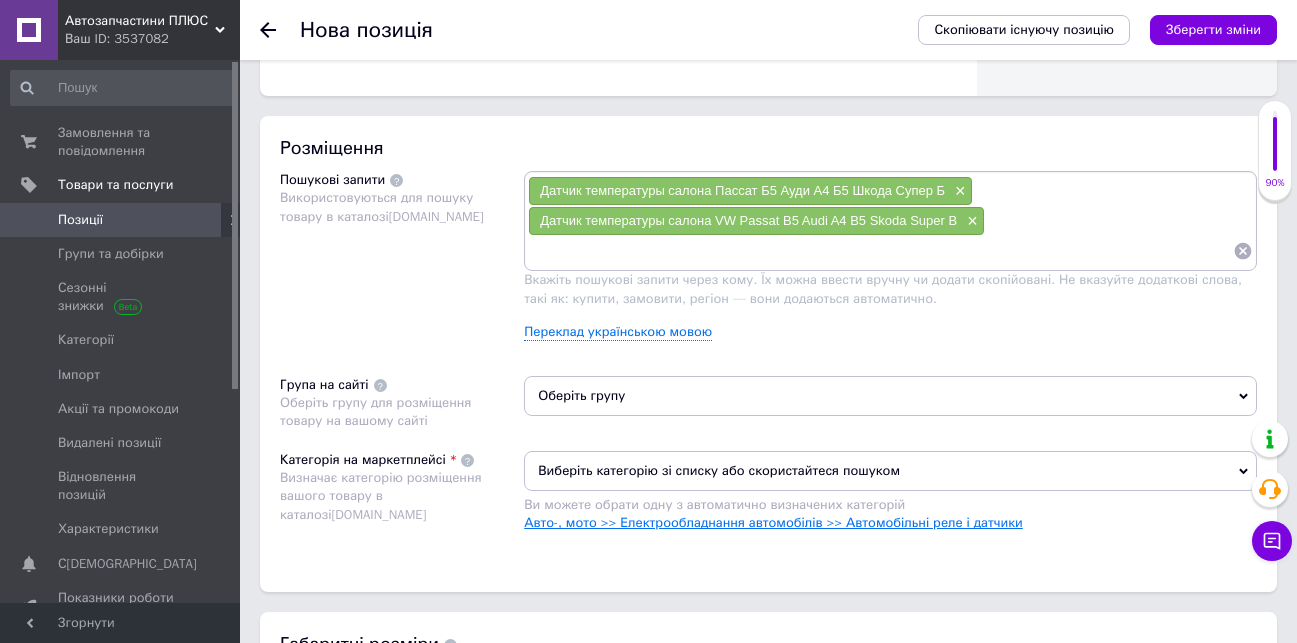 click on "Авто-, мото >> Електрообладнання автомобілів >> Автомобільні реле і датчики" at bounding box center [773, 522] 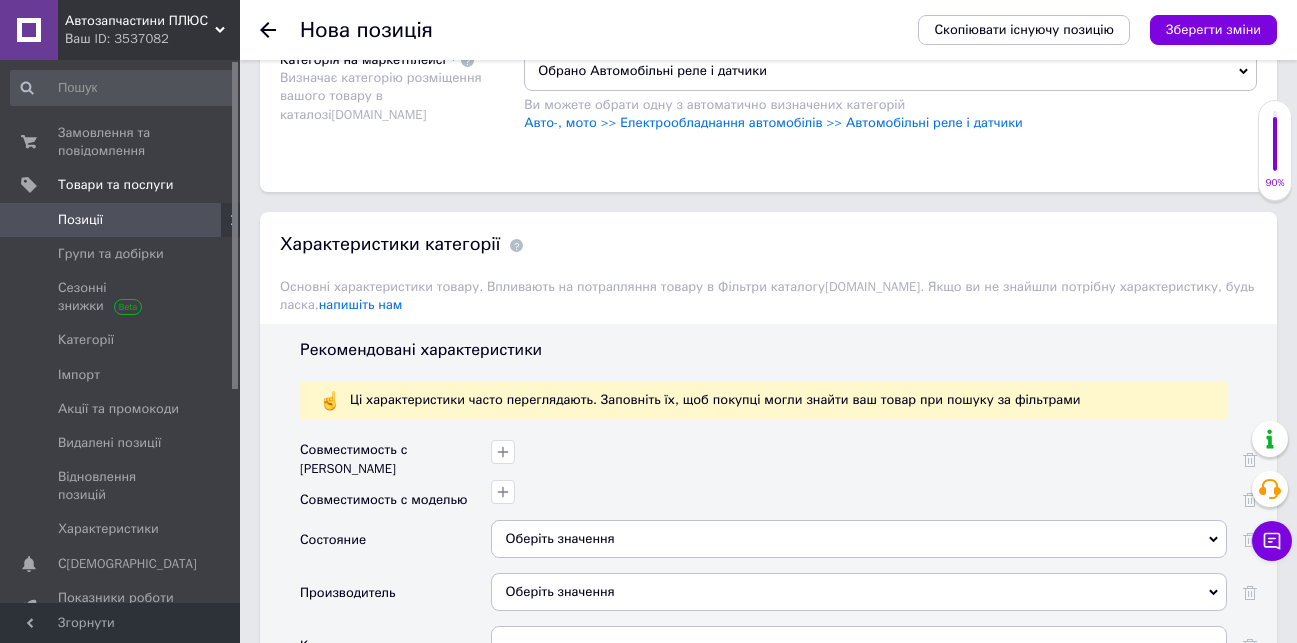 scroll, scrollTop: 1800, scrollLeft: 0, axis: vertical 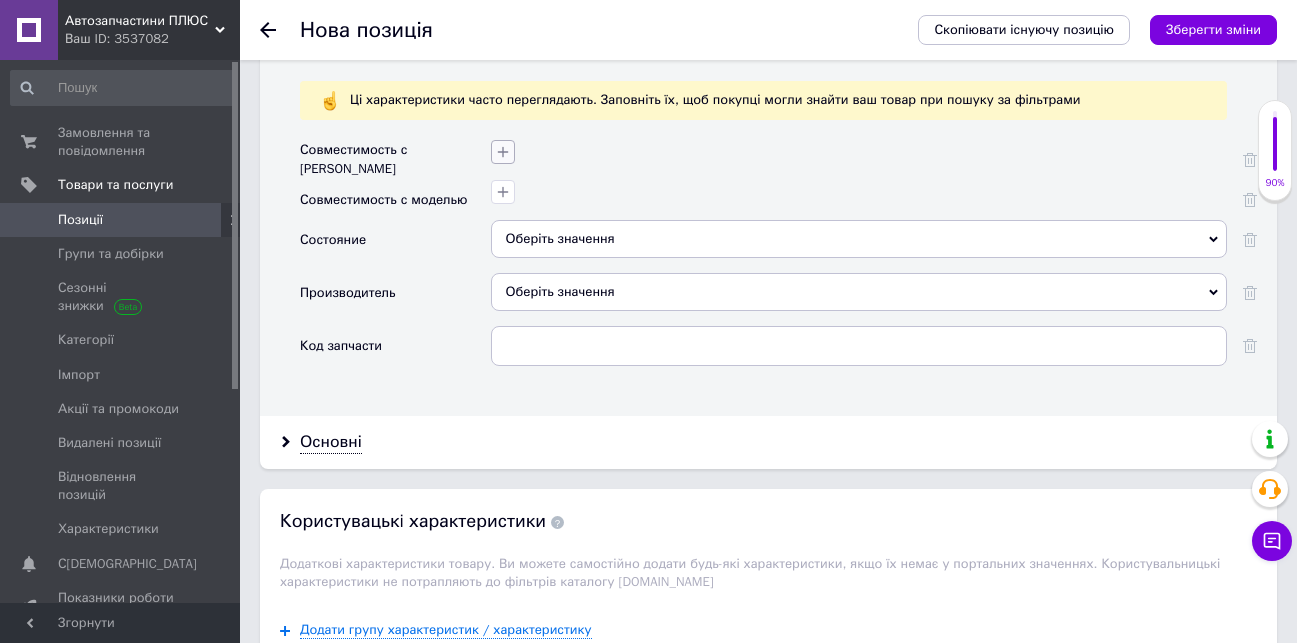 click 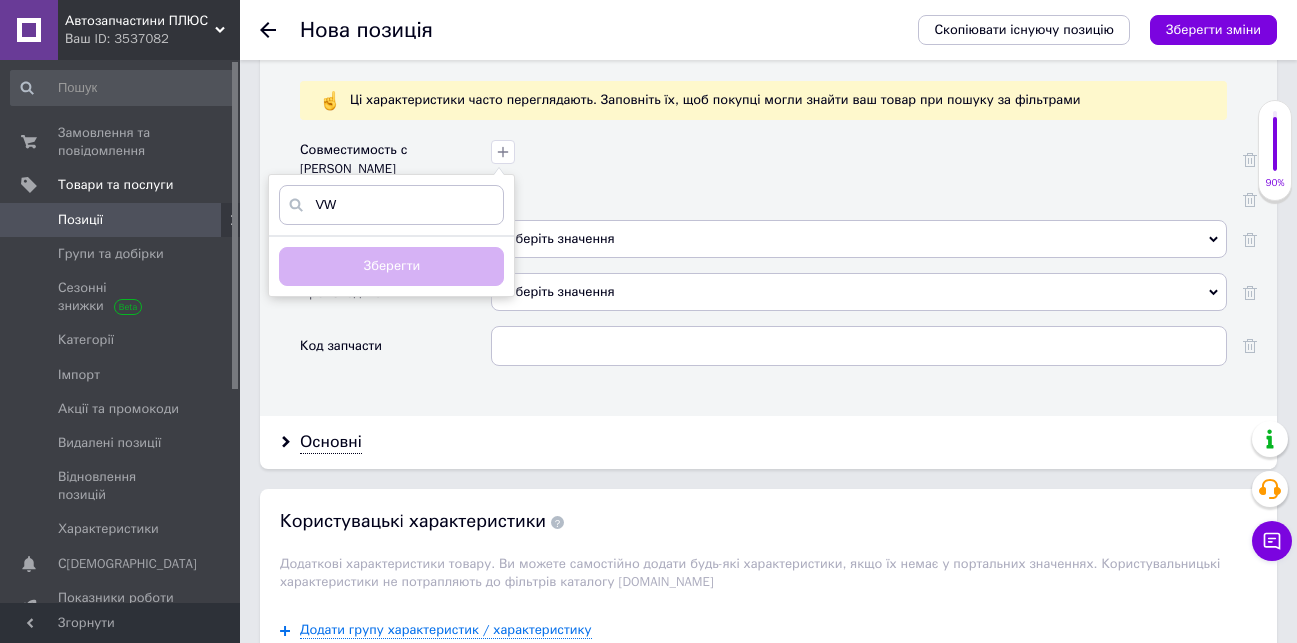 type on "VW" 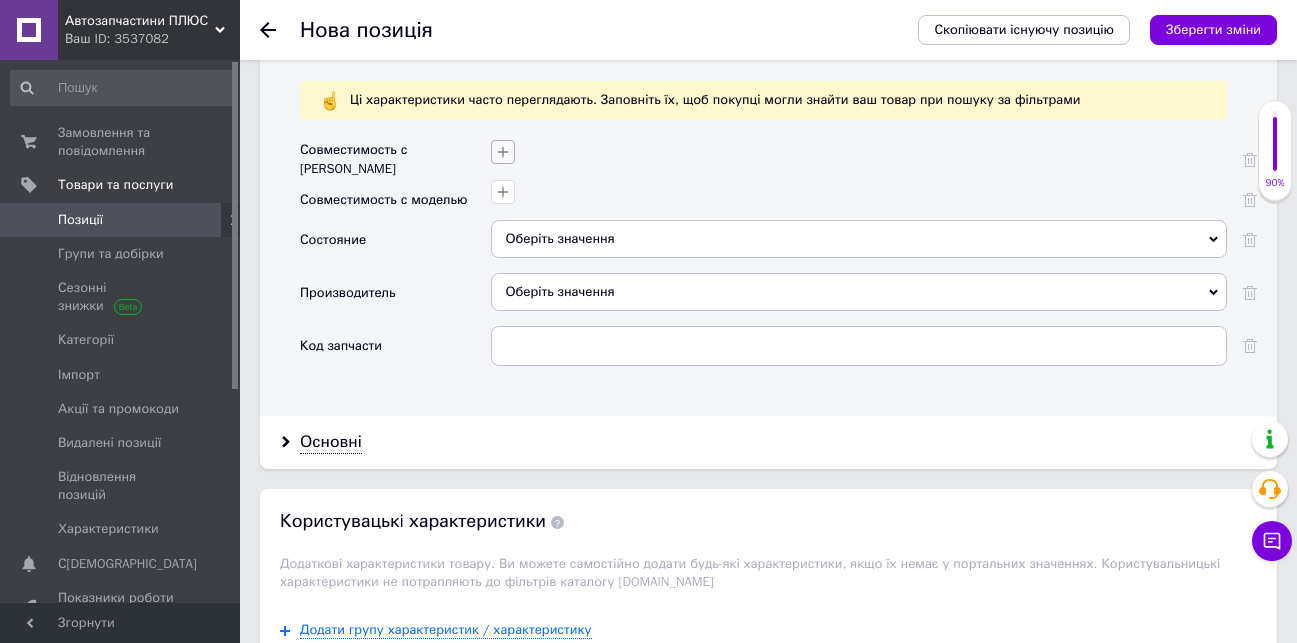 click 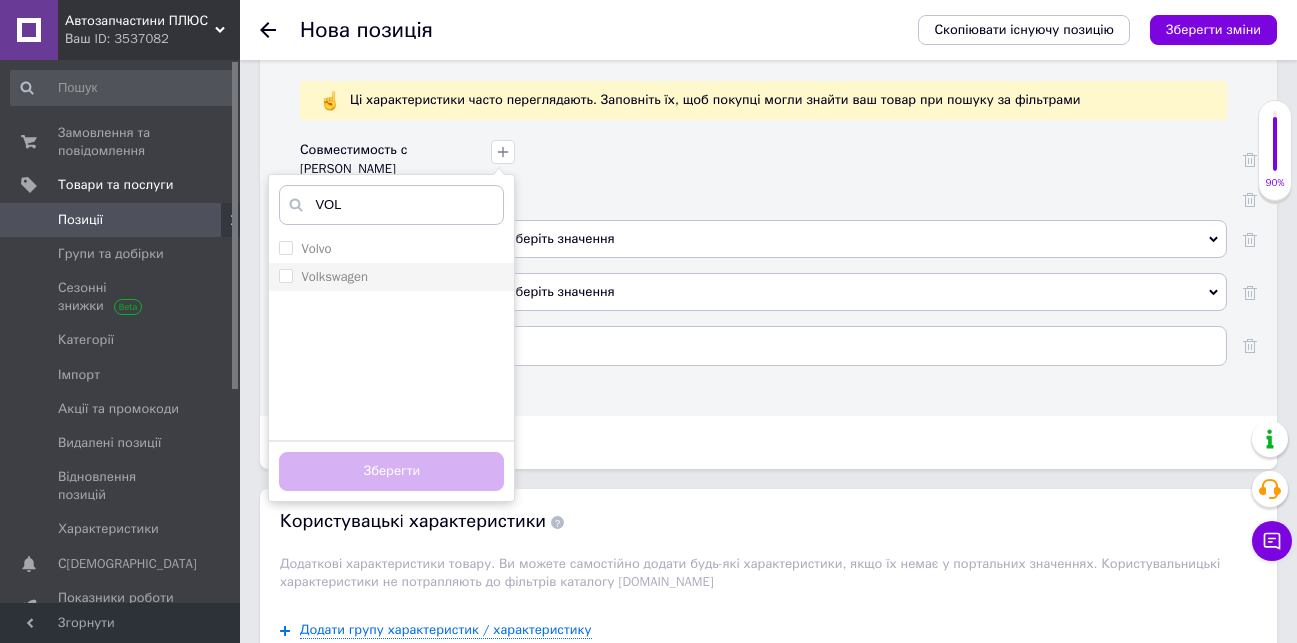 type on "VOL" 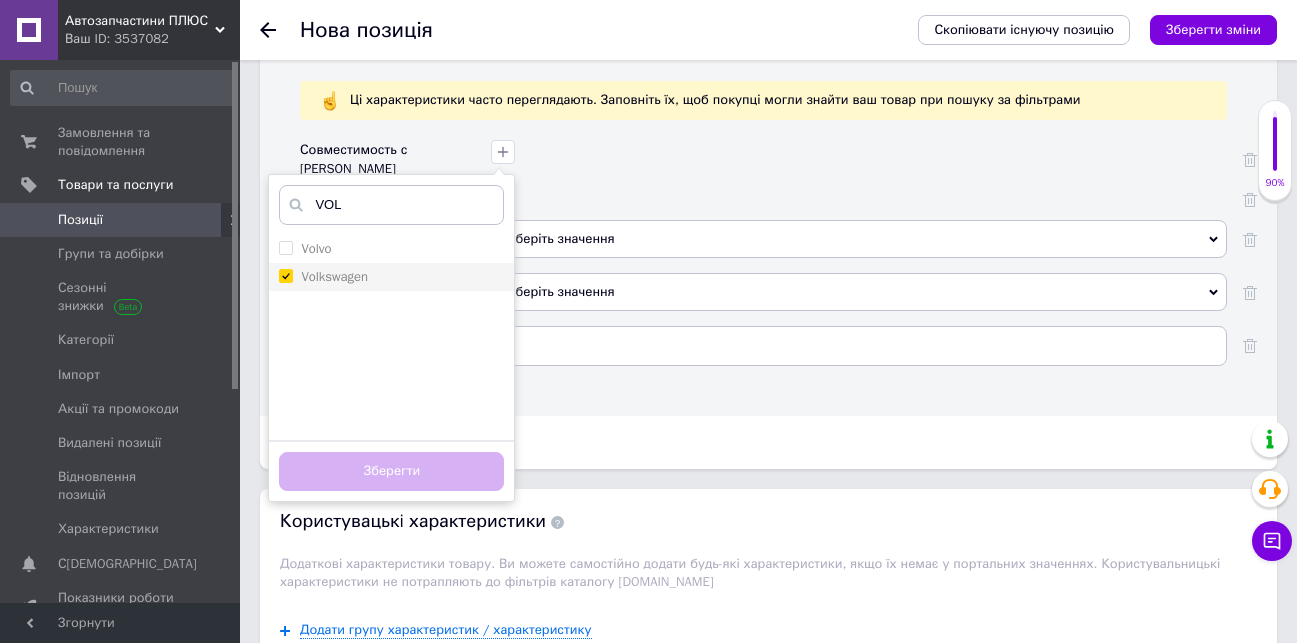 checkbox on "true" 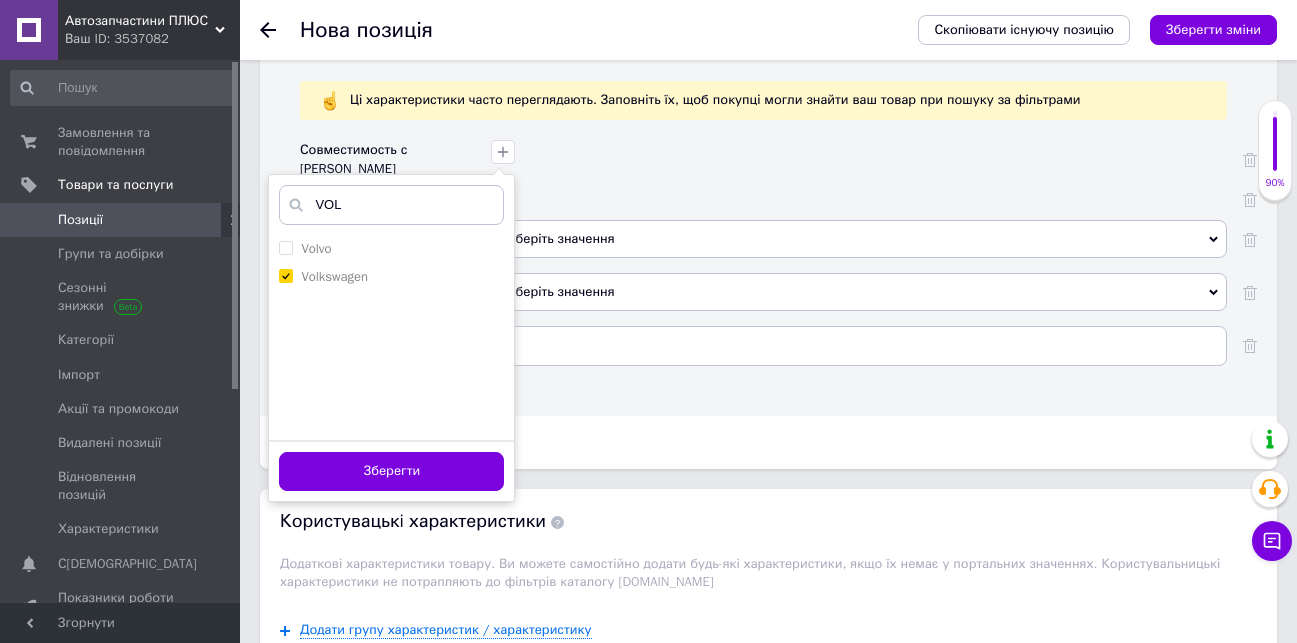 click on "Зберегти" at bounding box center [391, 471] 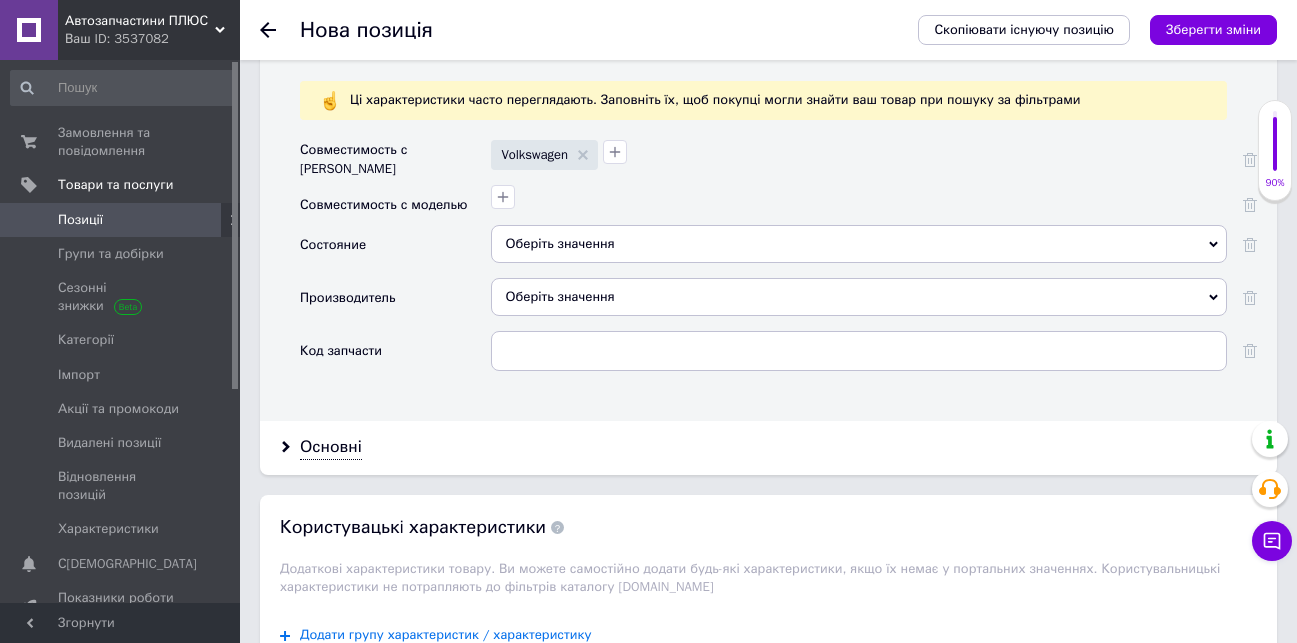 click on "Оберіть значення" at bounding box center (859, 244) 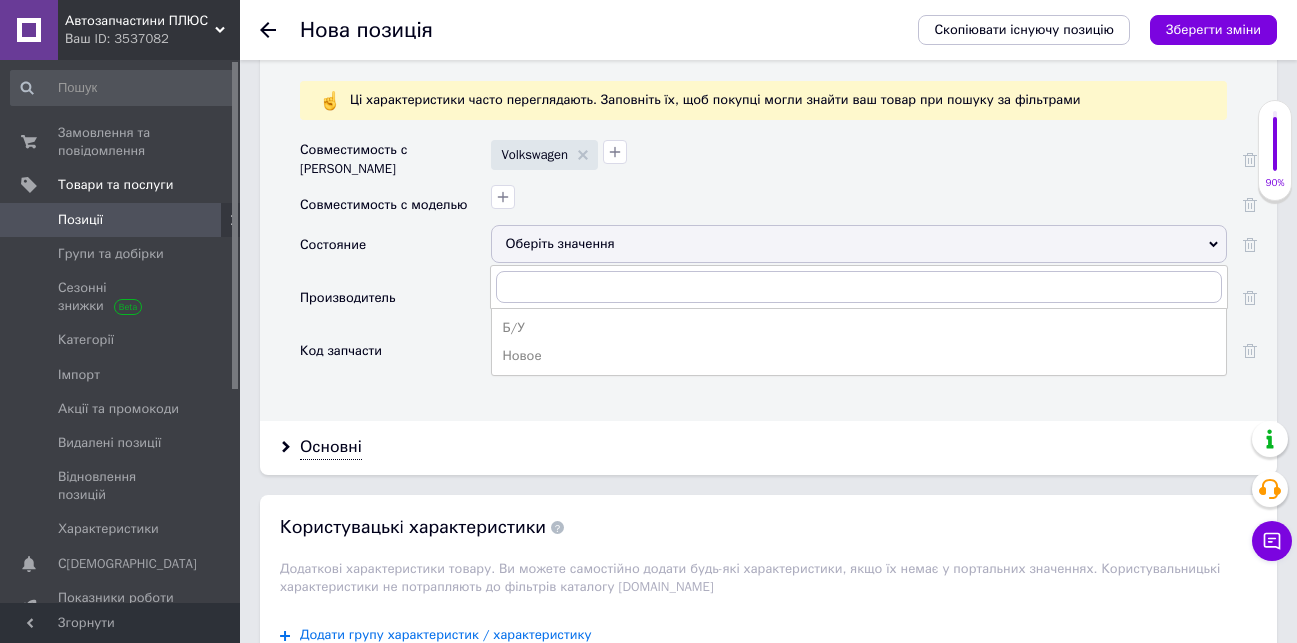 click on "Б/У" at bounding box center [859, 328] 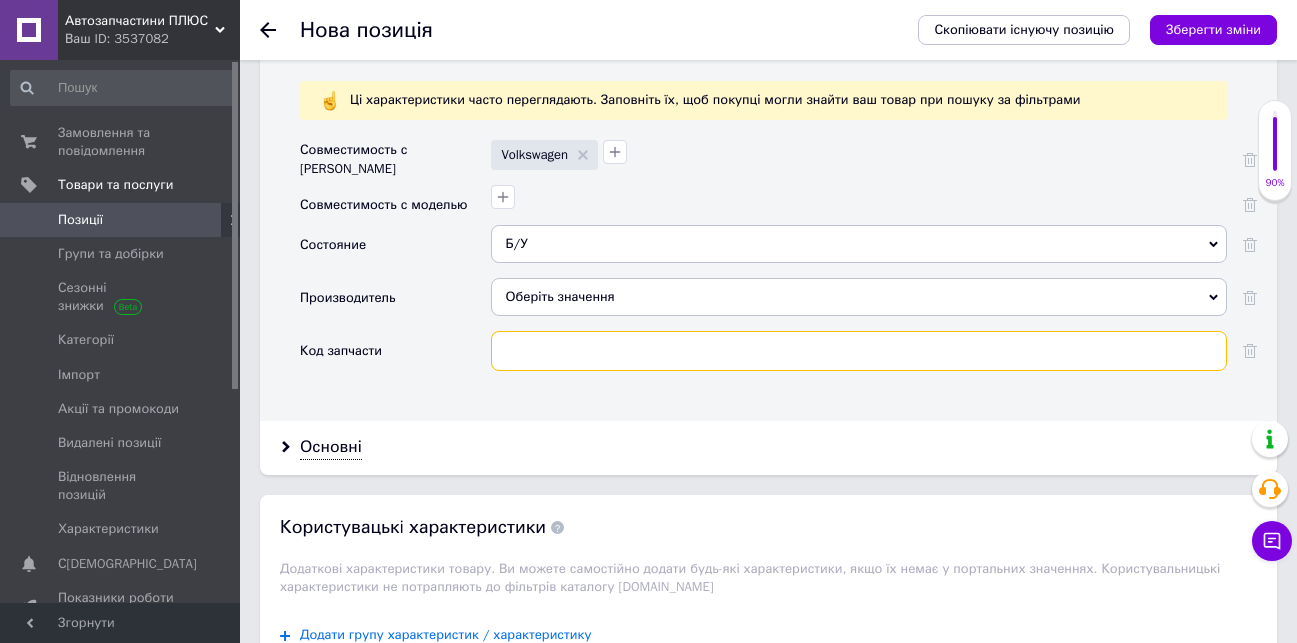 click at bounding box center [859, 351] 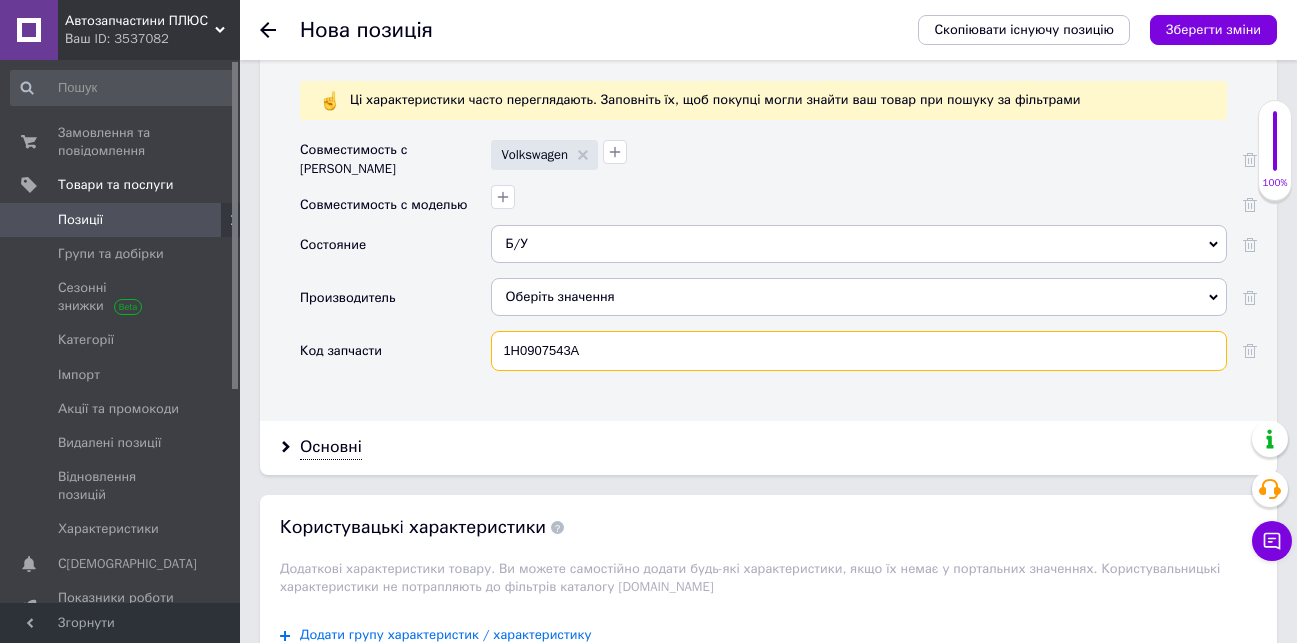 type on "1H0907543A" 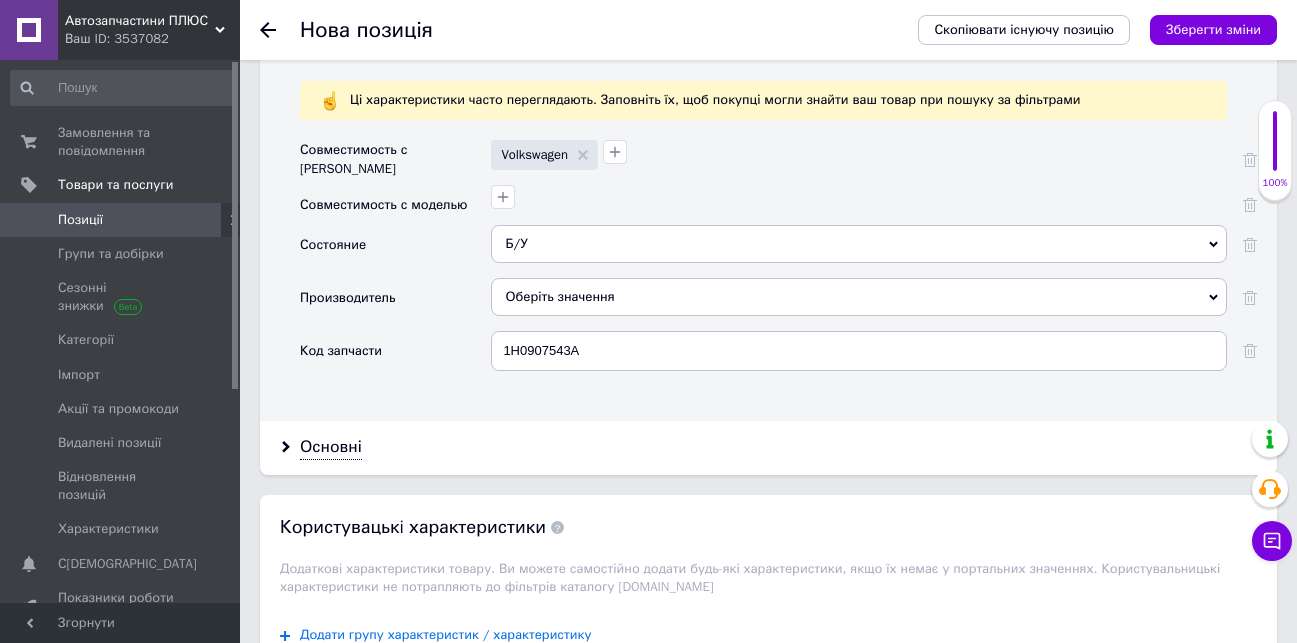 click on "Оберіть значення" at bounding box center [859, 297] 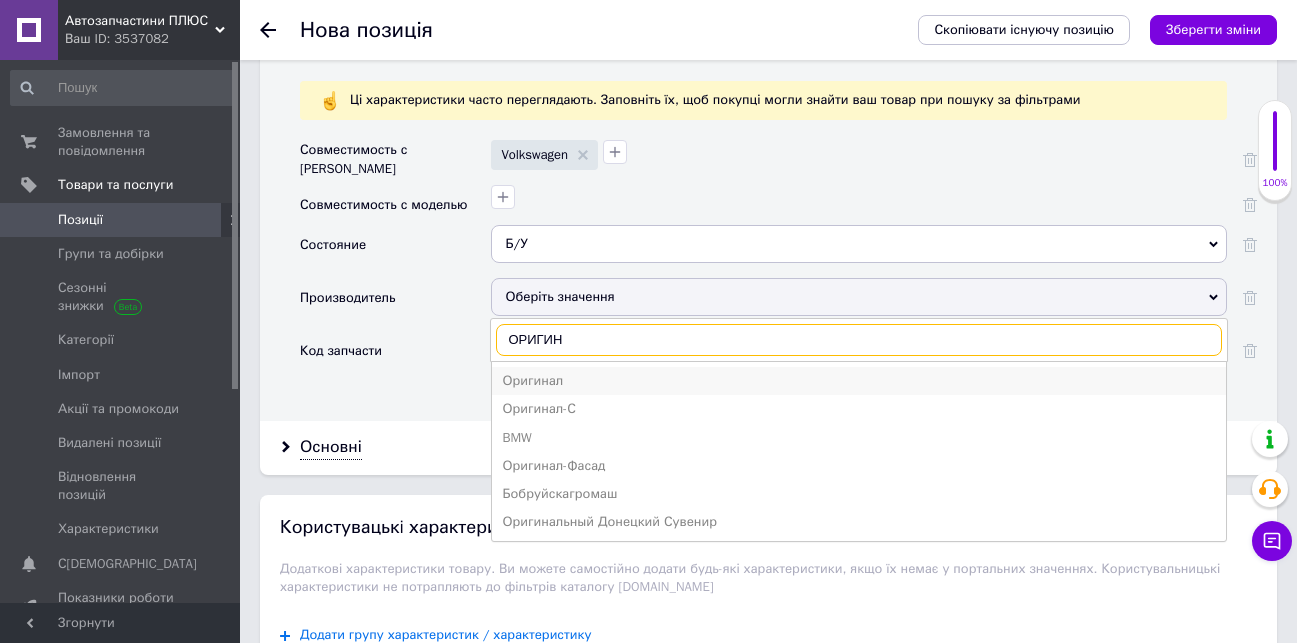 type on "ОРИГИН" 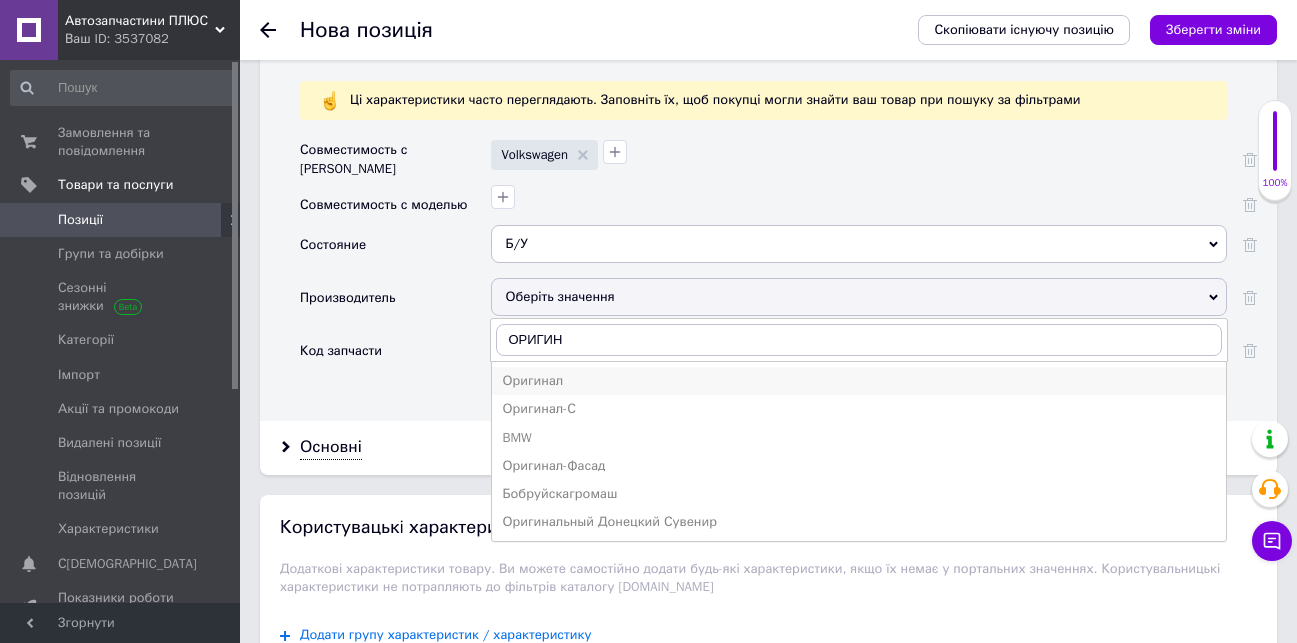 click on "Оригинал" at bounding box center [859, 381] 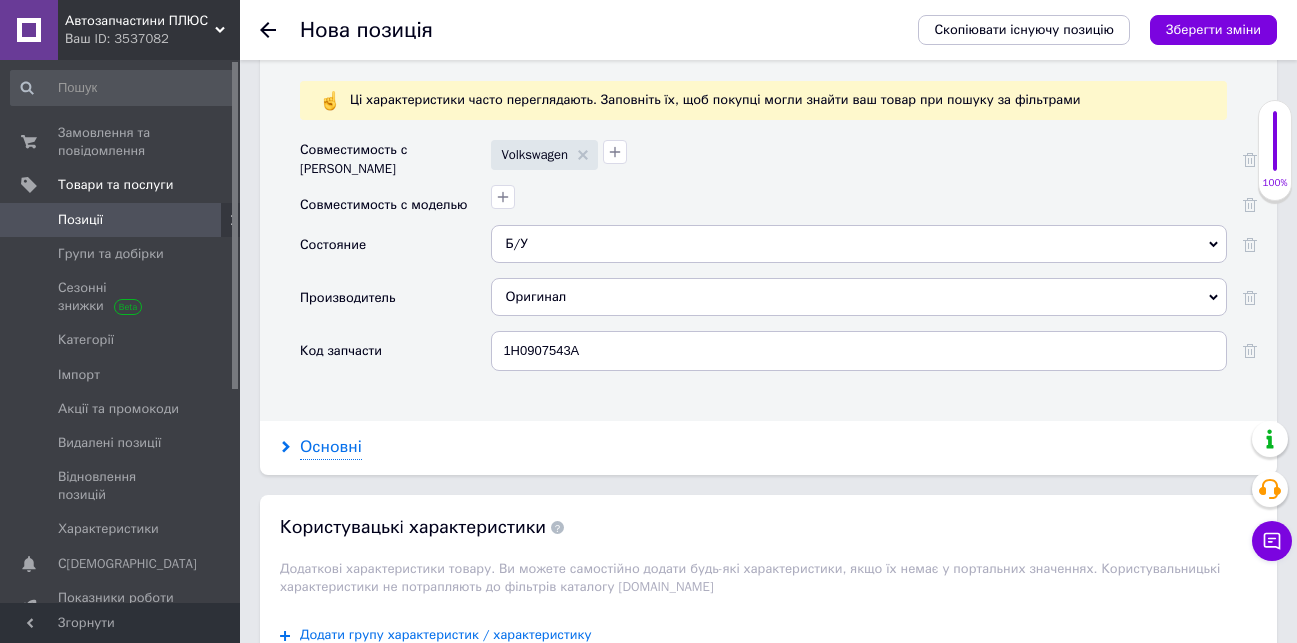 click on "Основні" at bounding box center (331, 447) 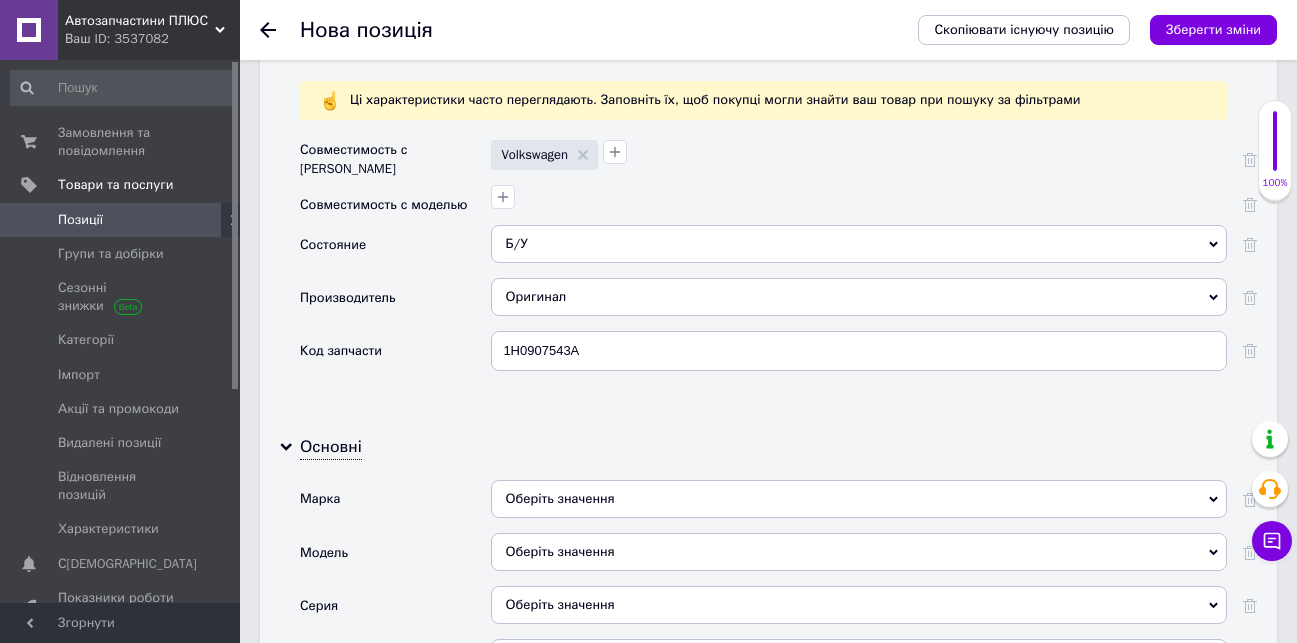 click on "Оберіть значення" at bounding box center (859, 499) 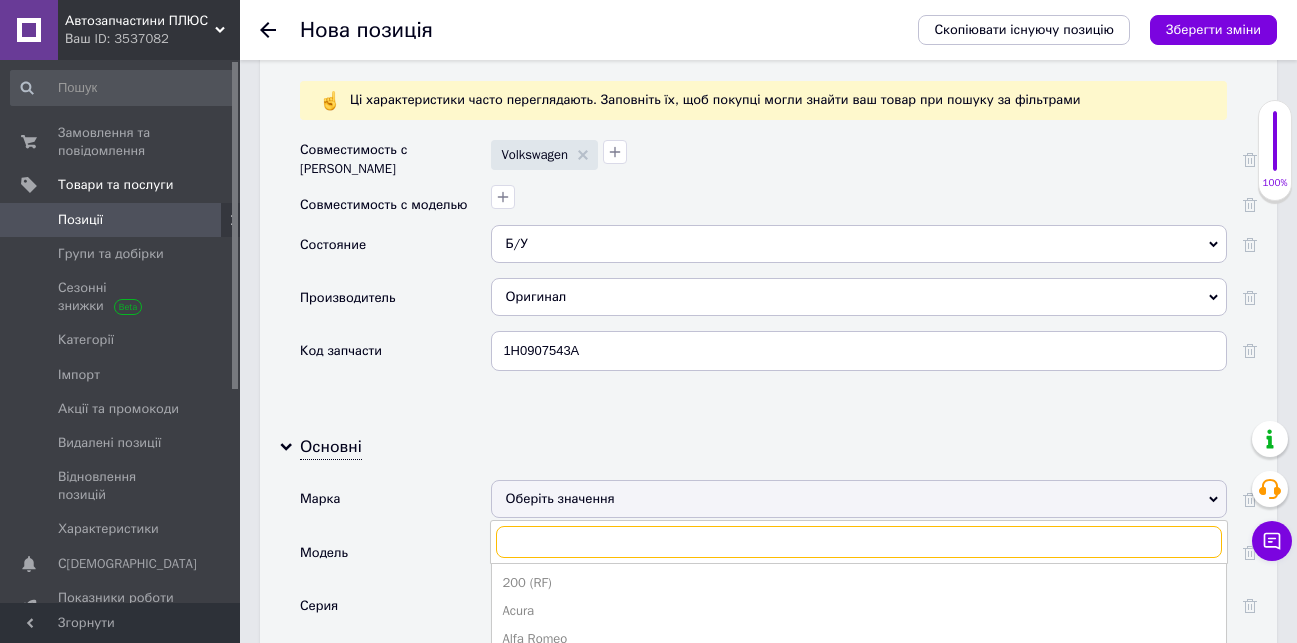 scroll, scrollTop: 2100, scrollLeft: 0, axis: vertical 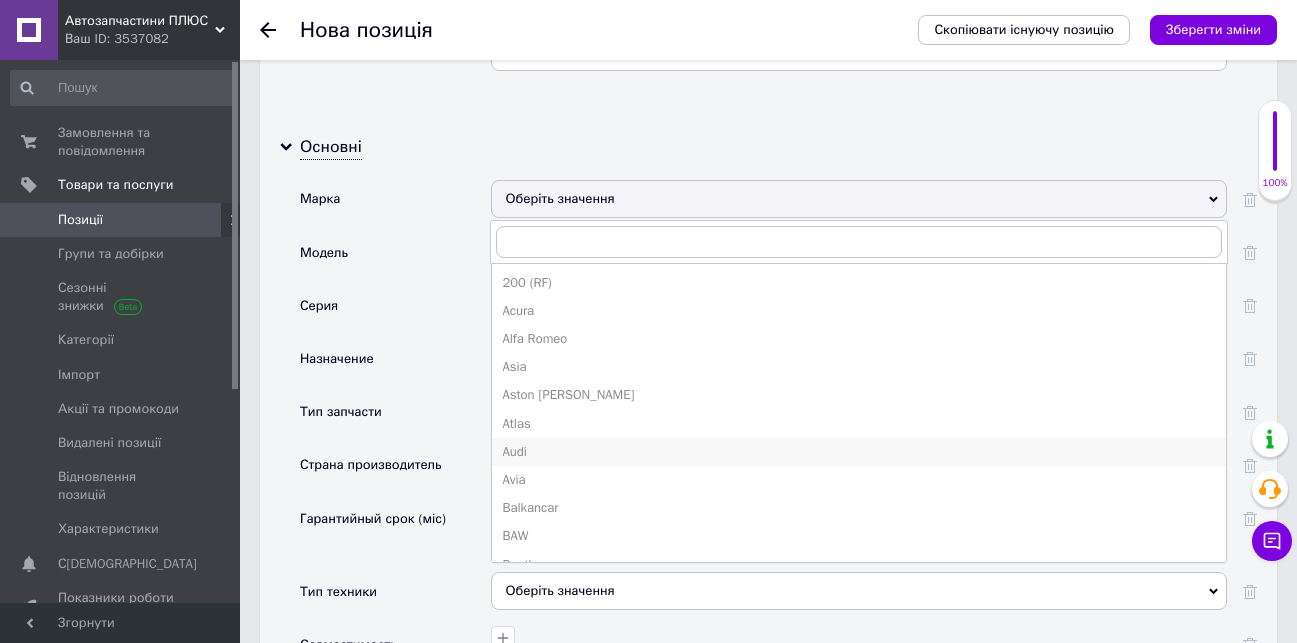click on "Audi" at bounding box center [859, 452] 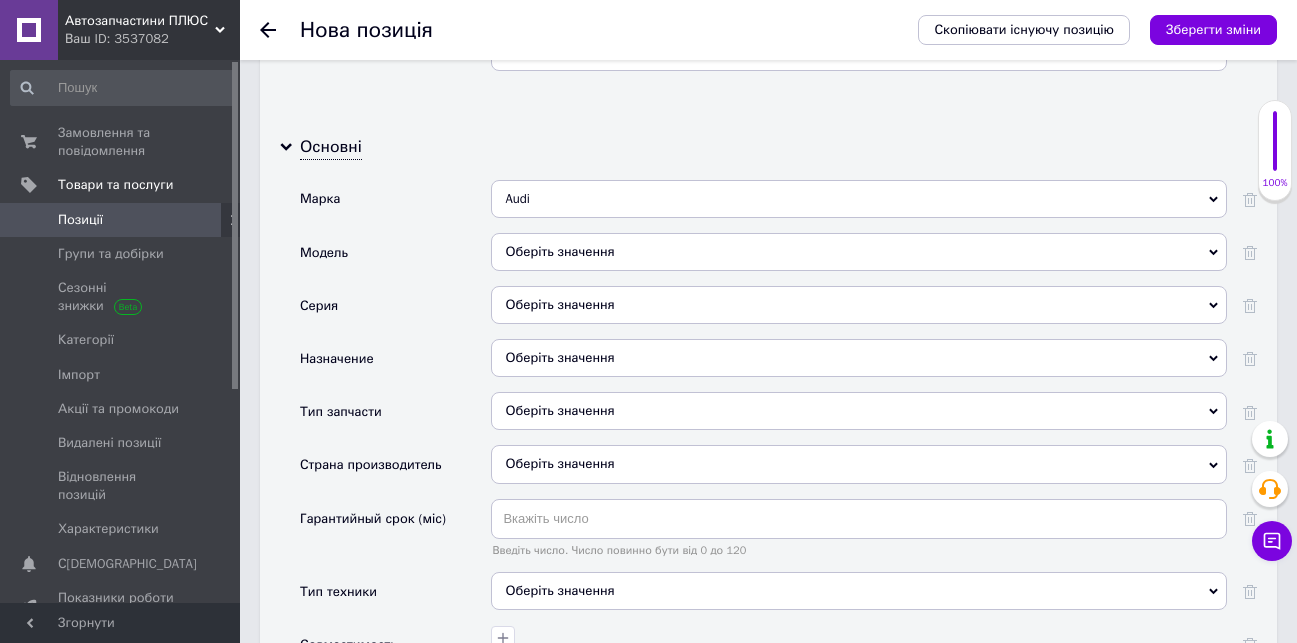 click on "Оберіть значення" at bounding box center (859, 411) 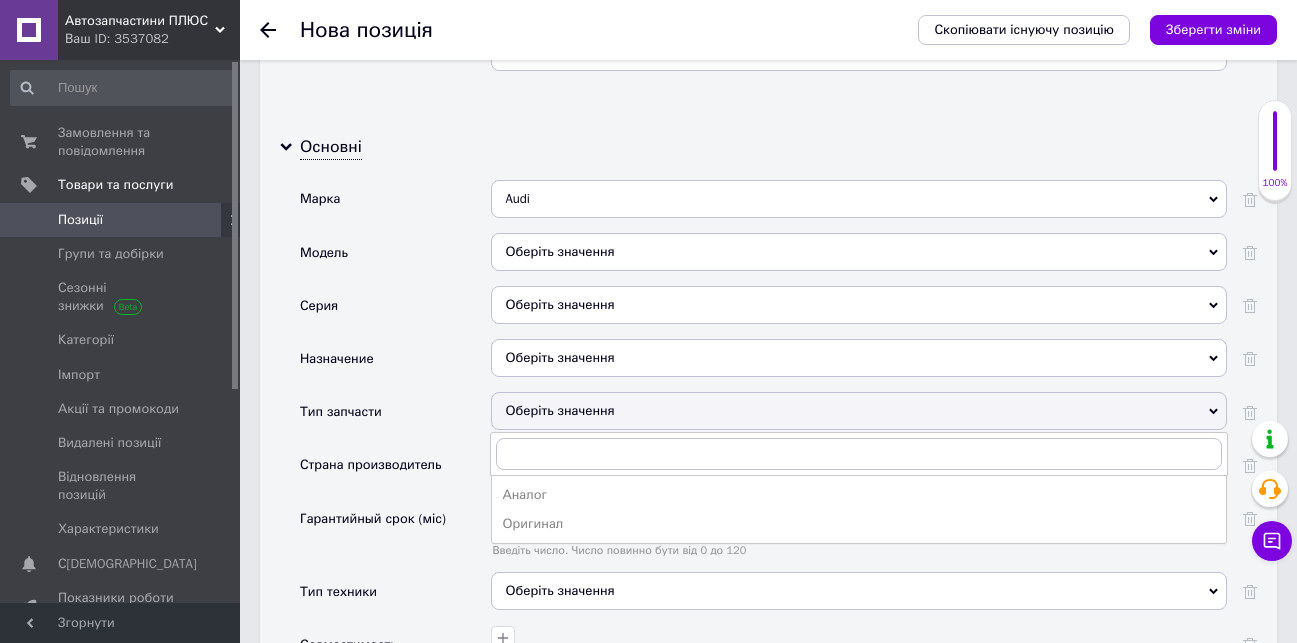 click on "Оригинал" at bounding box center (859, 524) 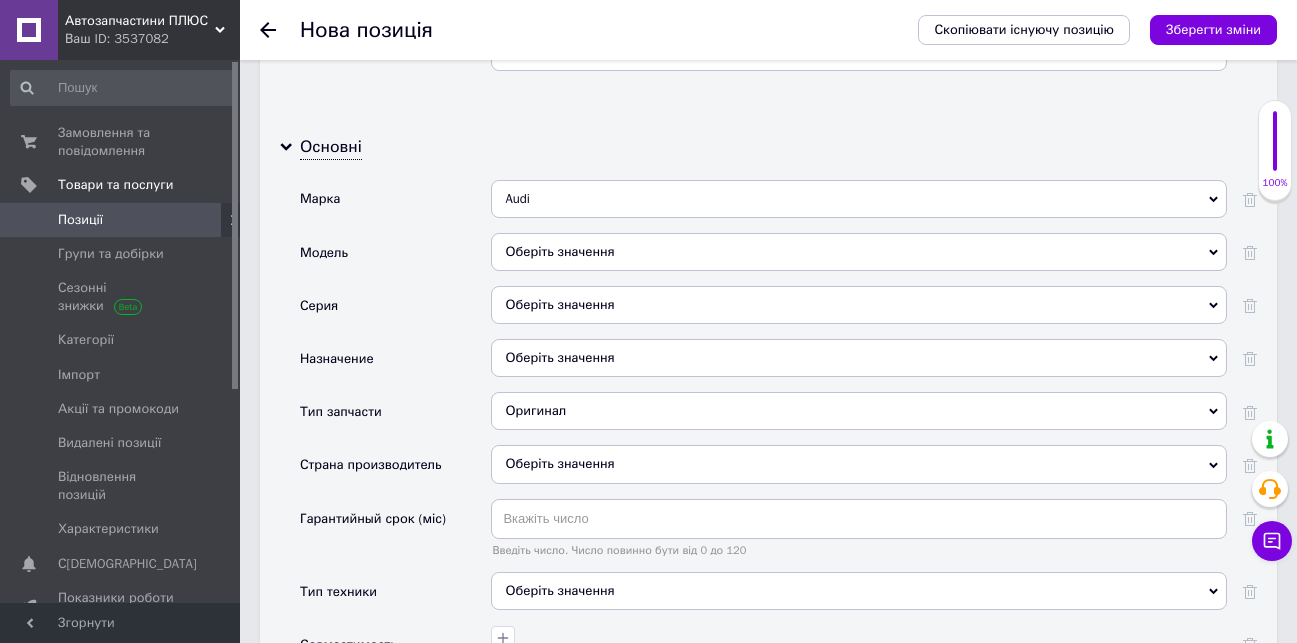 click on "Оберіть значення" at bounding box center [859, 464] 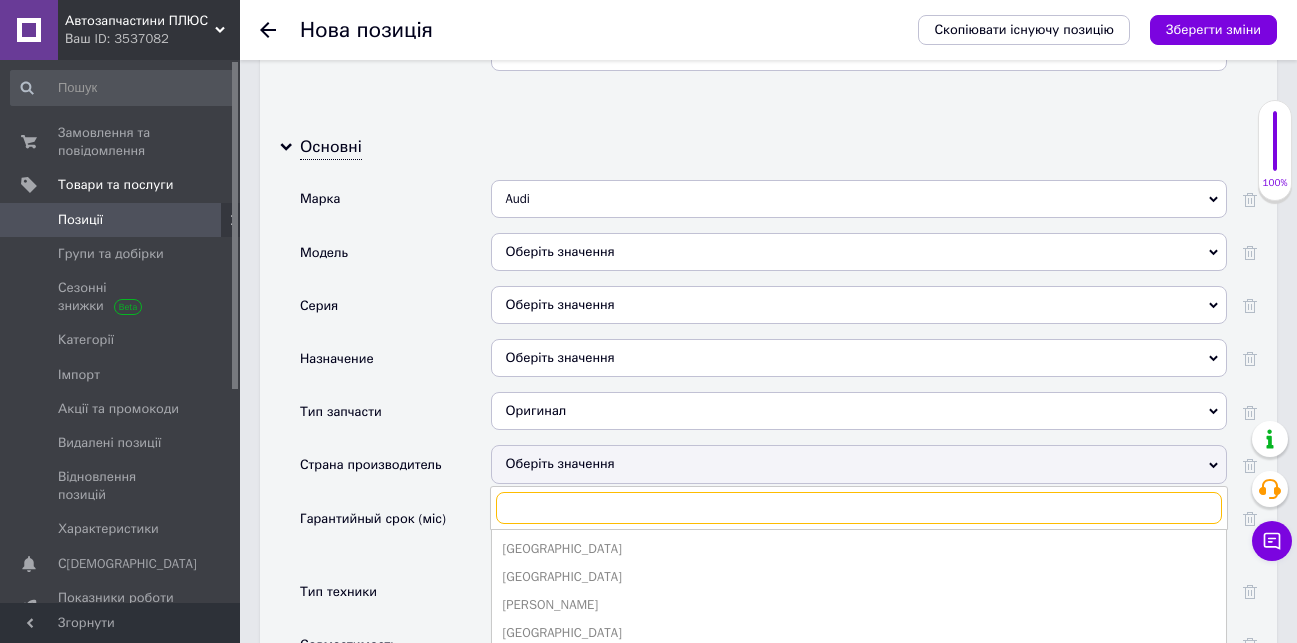 scroll, scrollTop: 2200, scrollLeft: 0, axis: vertical 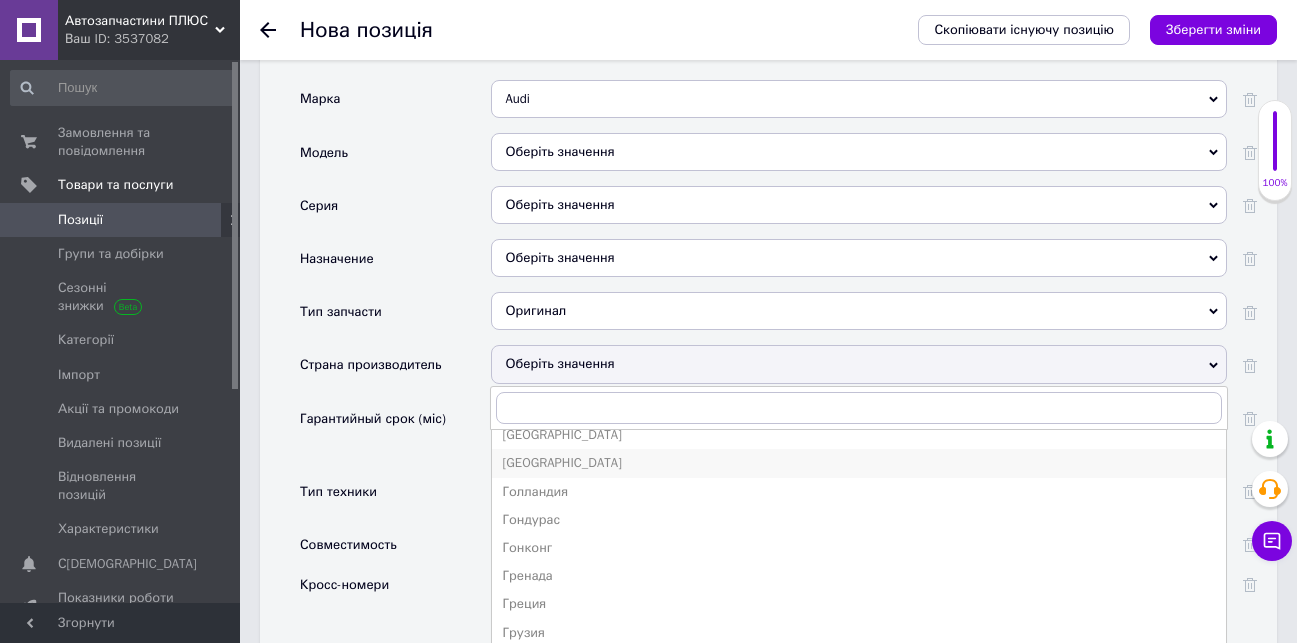 click on "[GEOGRAPHIC_DATA]" at bounding box center (859, 463) 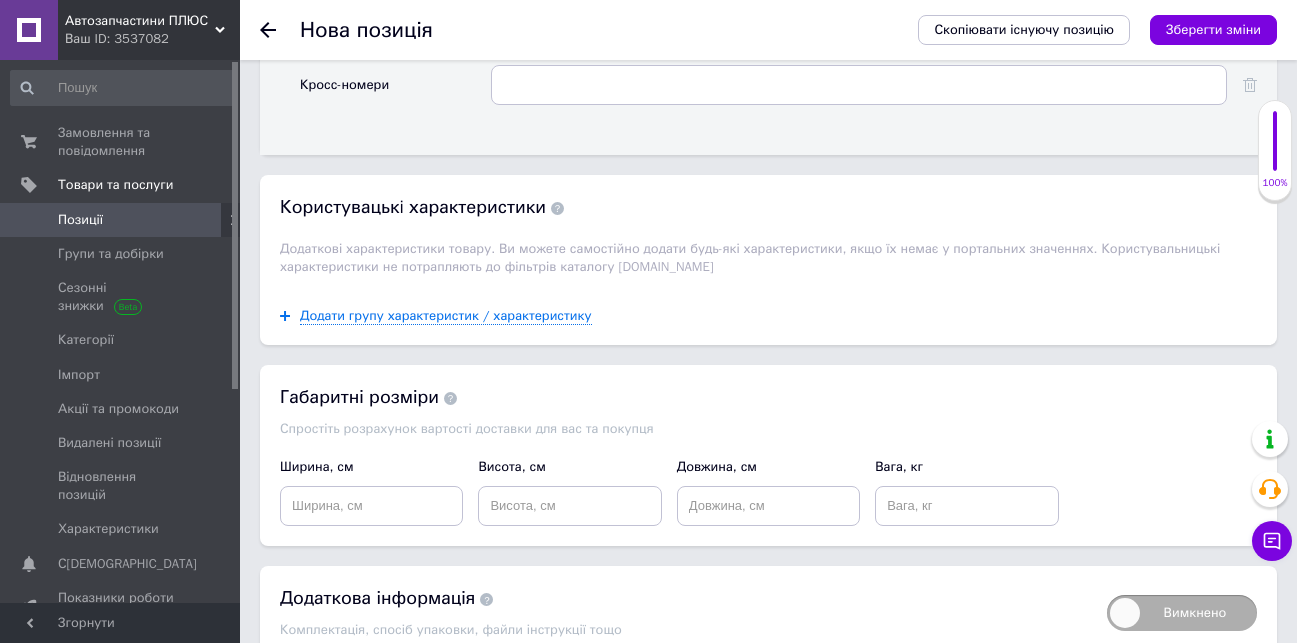 scroll, scrollTop: 2794, scrollLeft: 0, axis: vertical 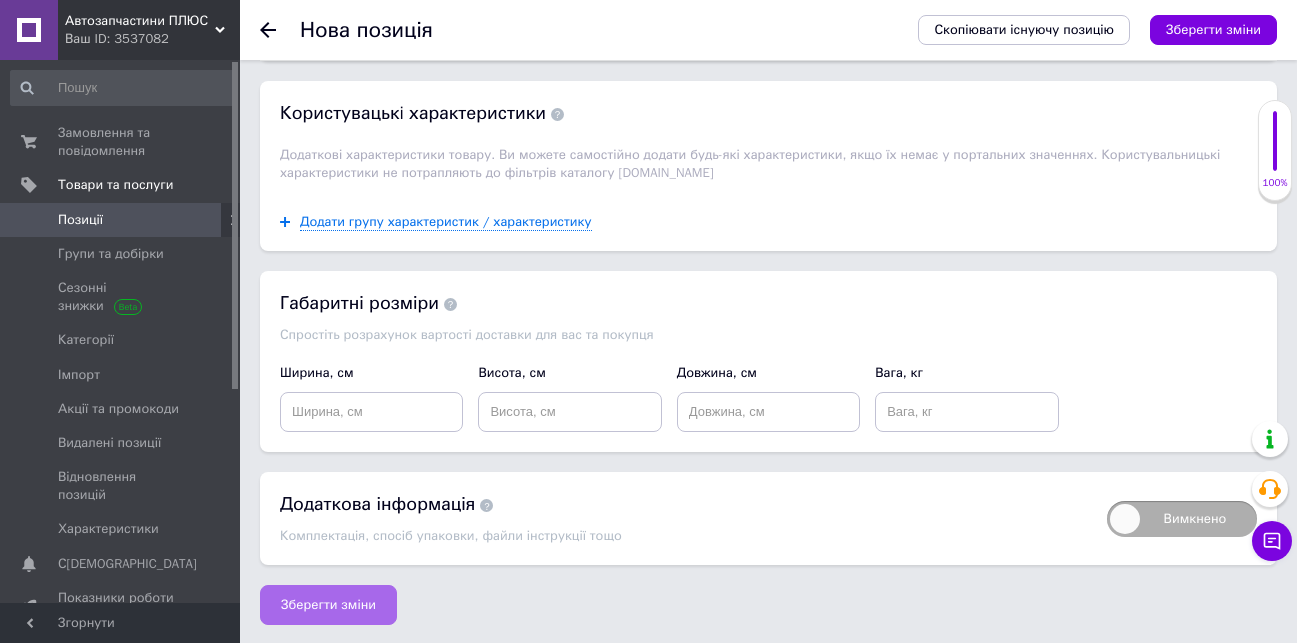 click on "Зберегти зміни" at bounding box center [328, 605] 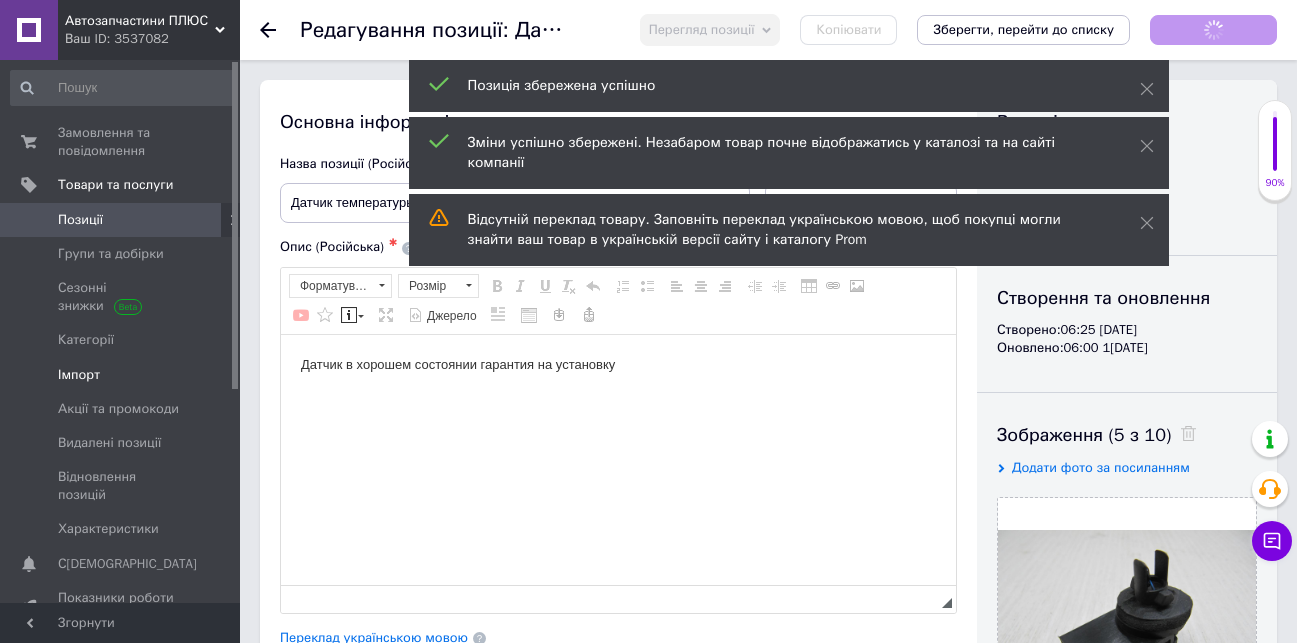 scroll, scrollTop: 0, scrollLeft: 0, axis: both 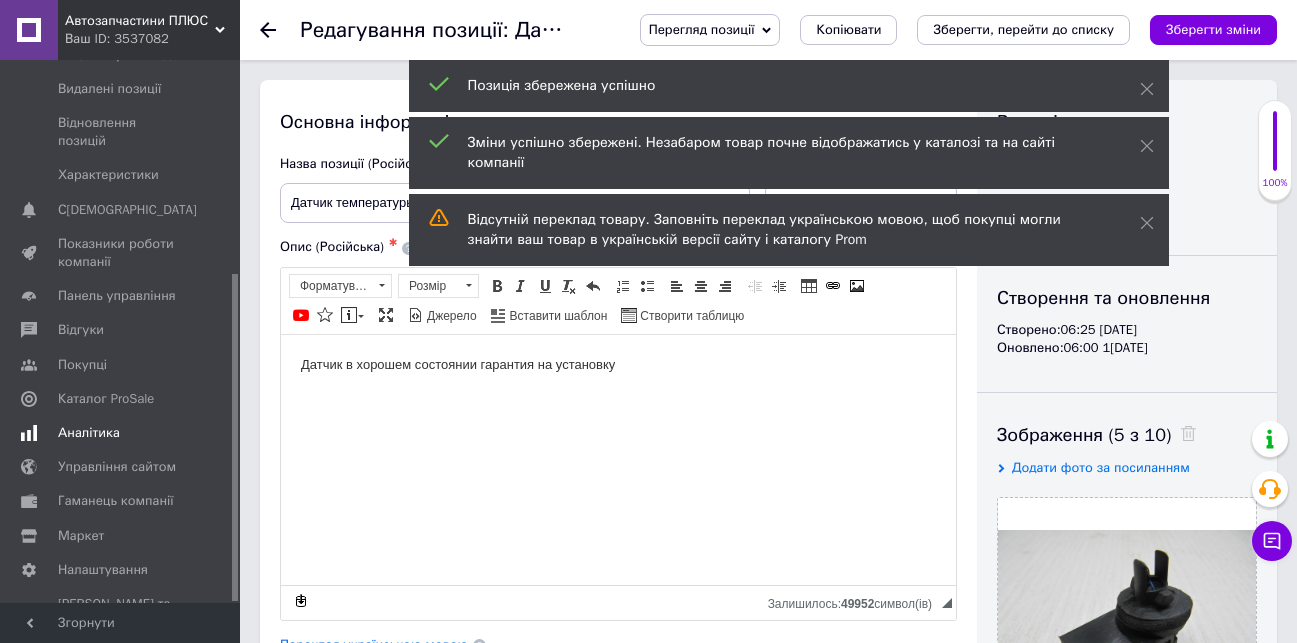 click on "Аналітика" at bounding box center (89, 433) 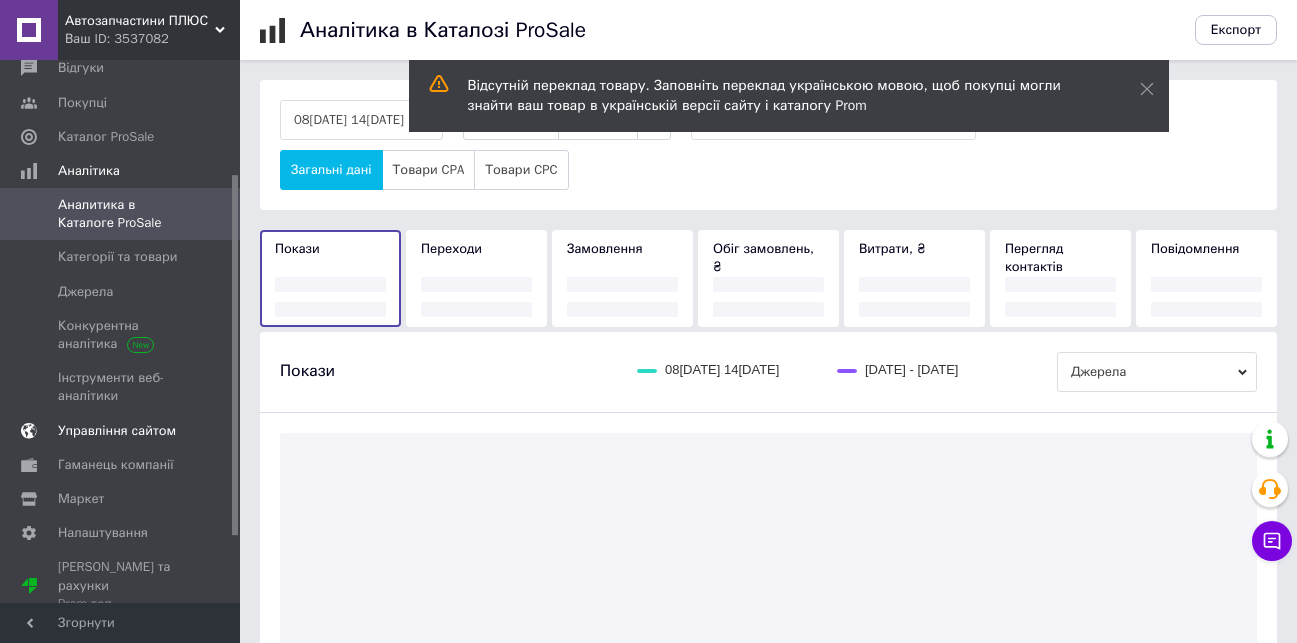 scroll, scrollTop: 0, scrollLeft: 0, axis: both 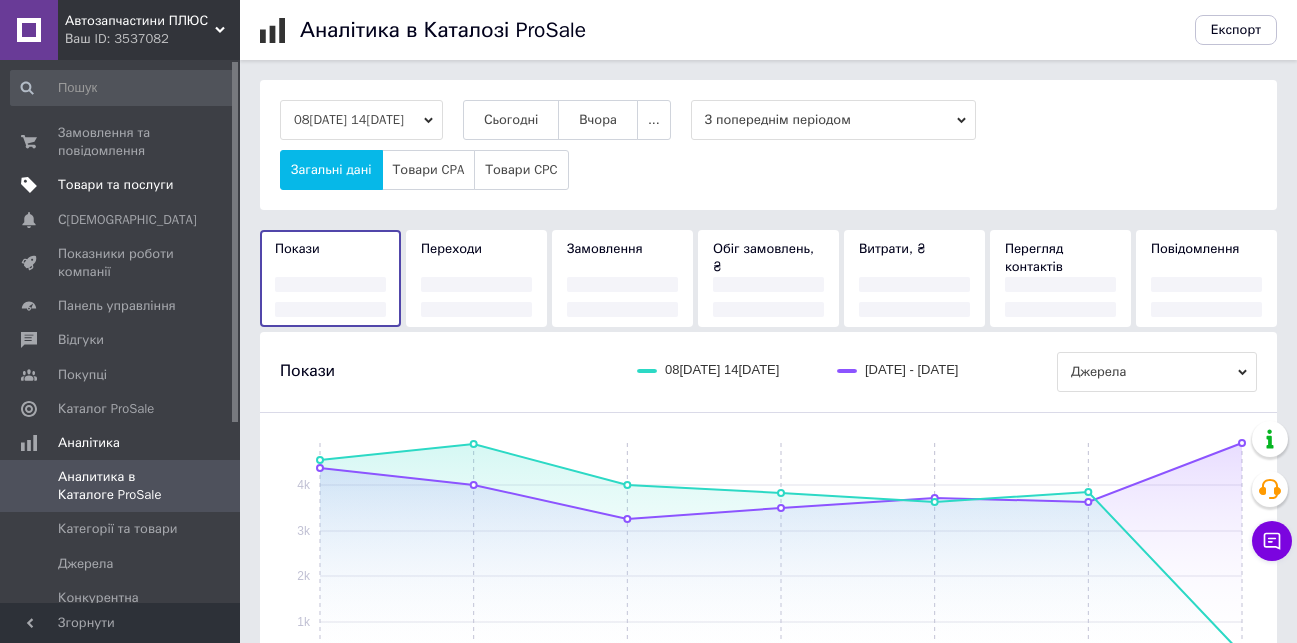 click on "Товари та послуги" at bounding box center (115, 185) 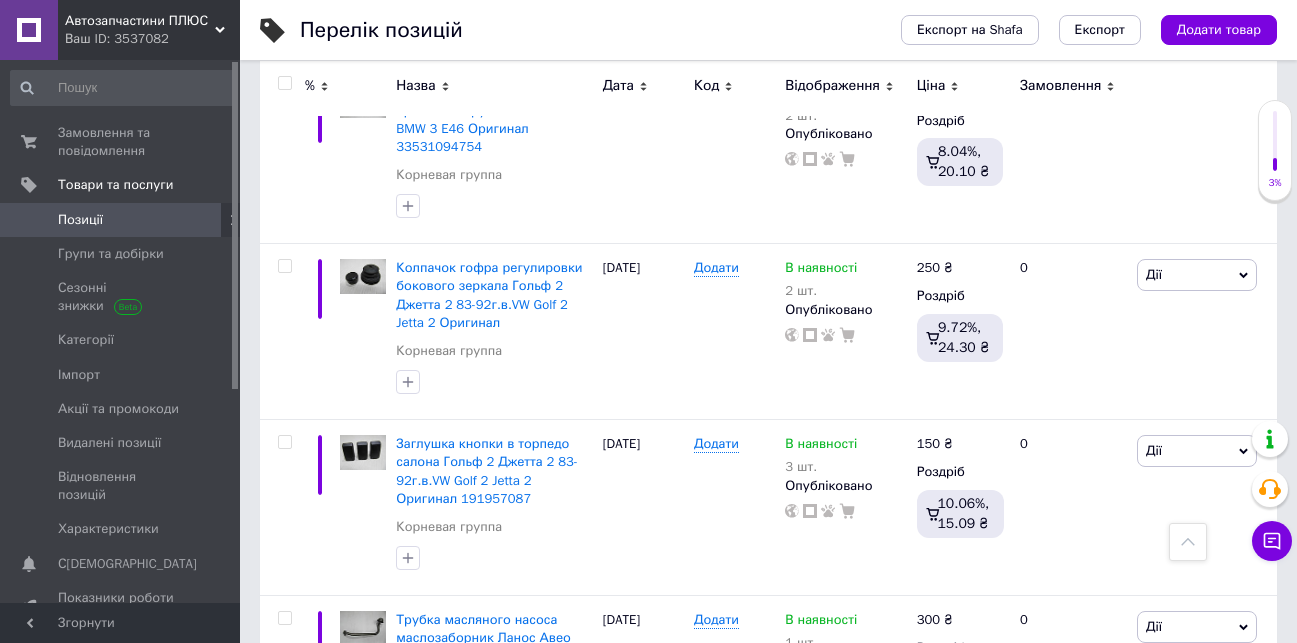 scroll, scrollTop: 1700, scrollLeft: 0, axis: vertical 